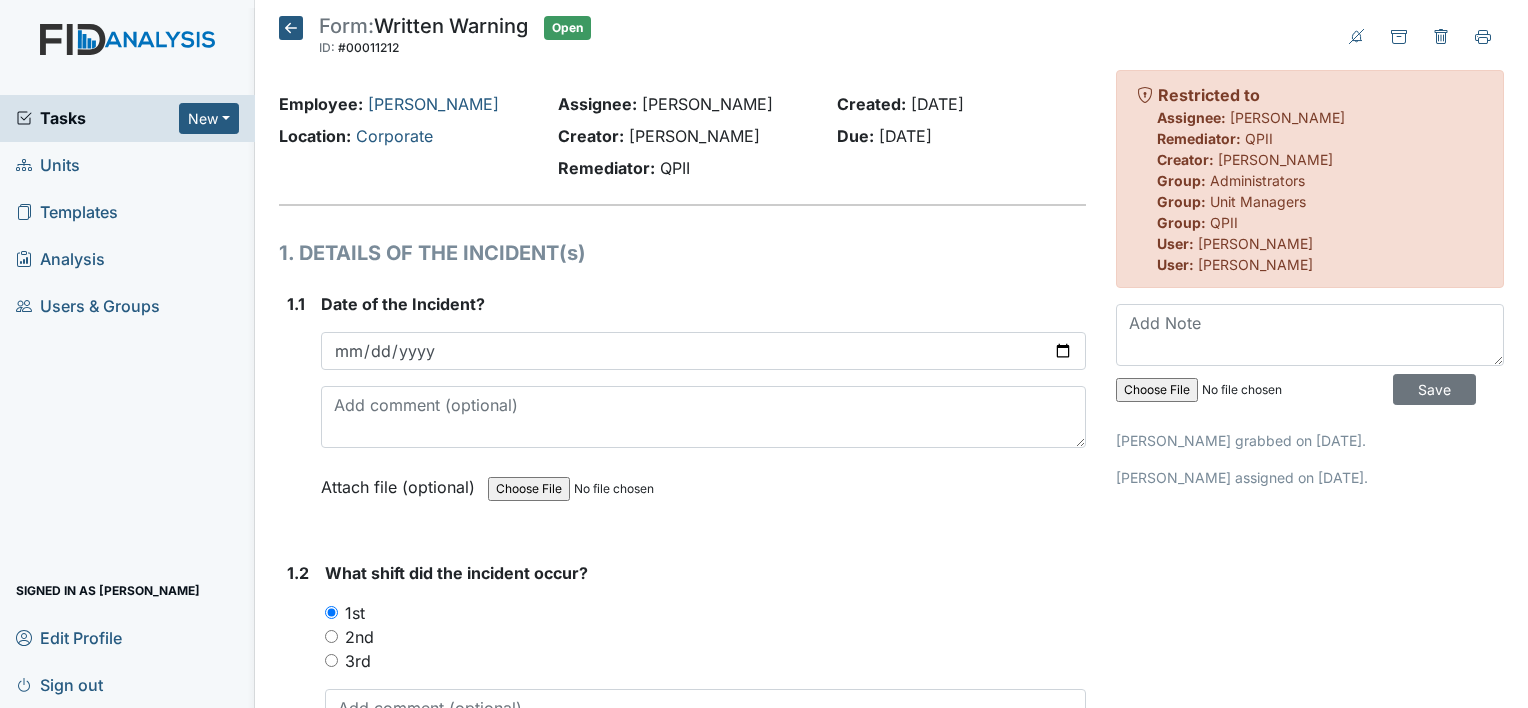 scroll, scrollTop: 0, scrollLeft: 0, axis: both 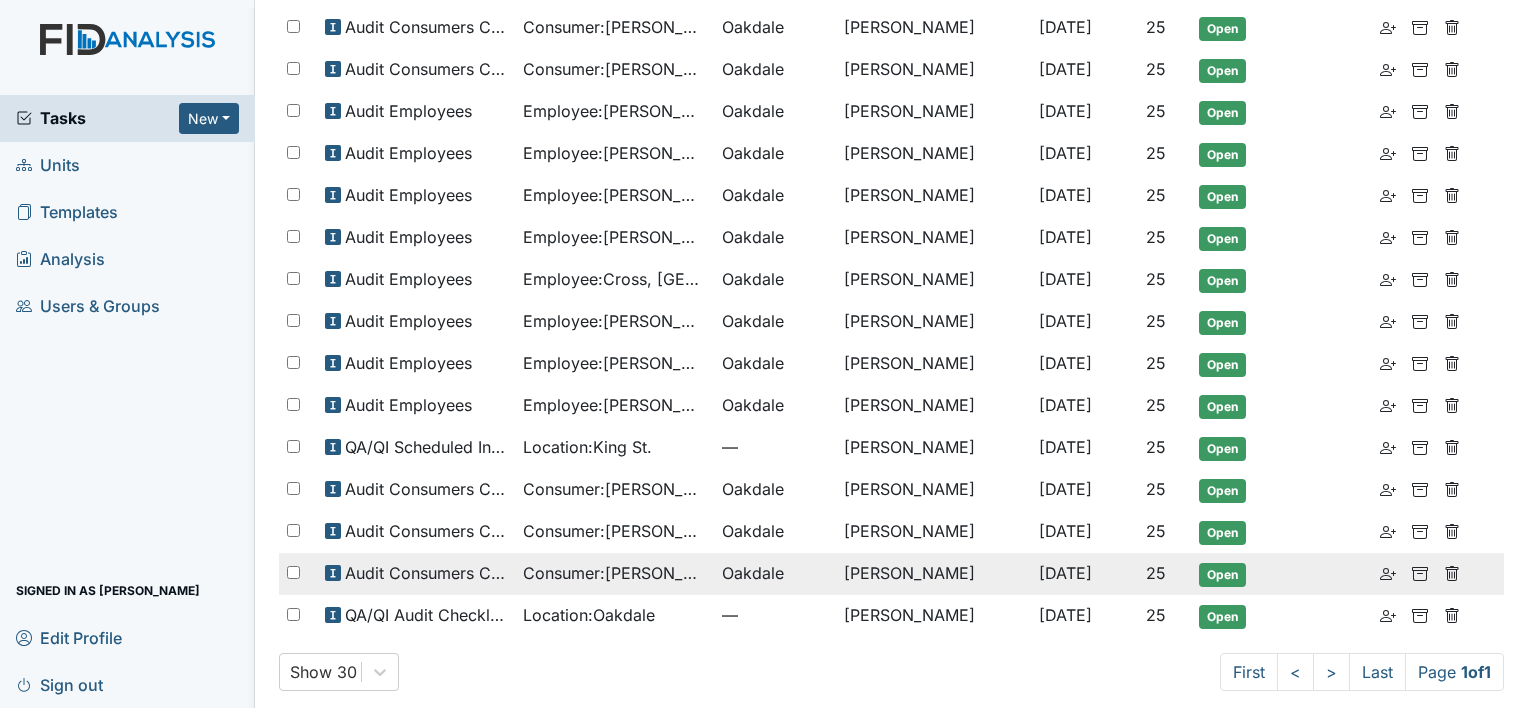 click on "Consumer :  Fisher, Robert" at bounding box center [614, 573] 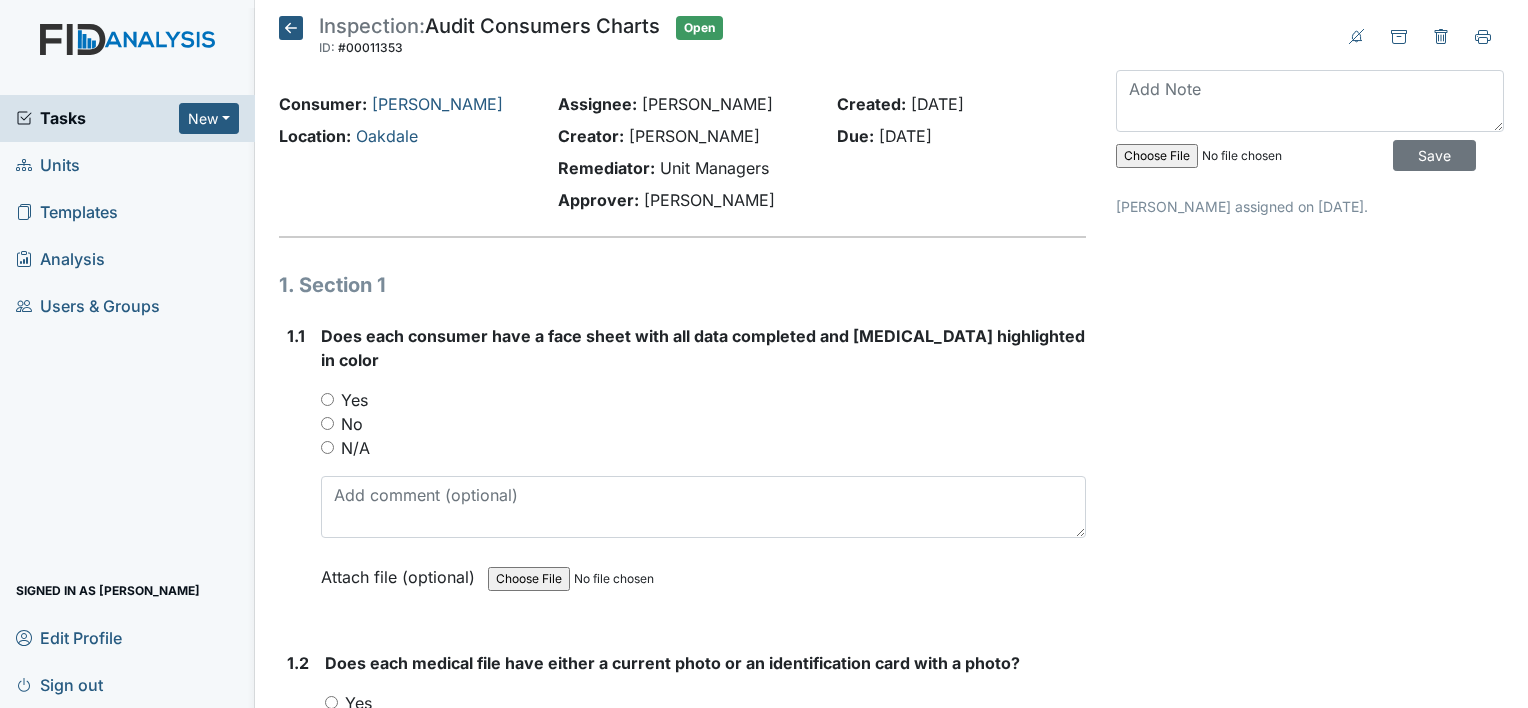 scroll, scrollTop: 0, scrollLeft: 0, axis: both 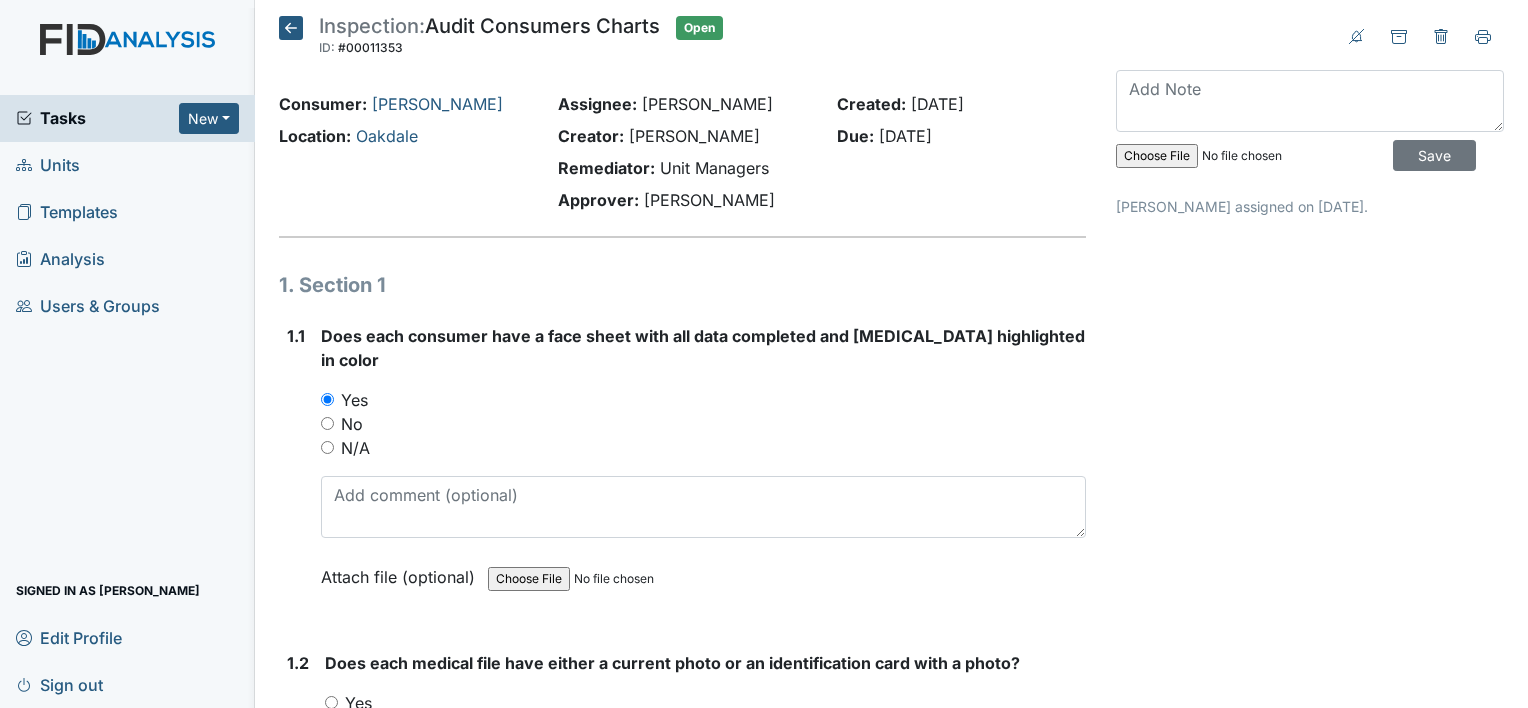 click on "Yes" at bounding box center [358, 703] 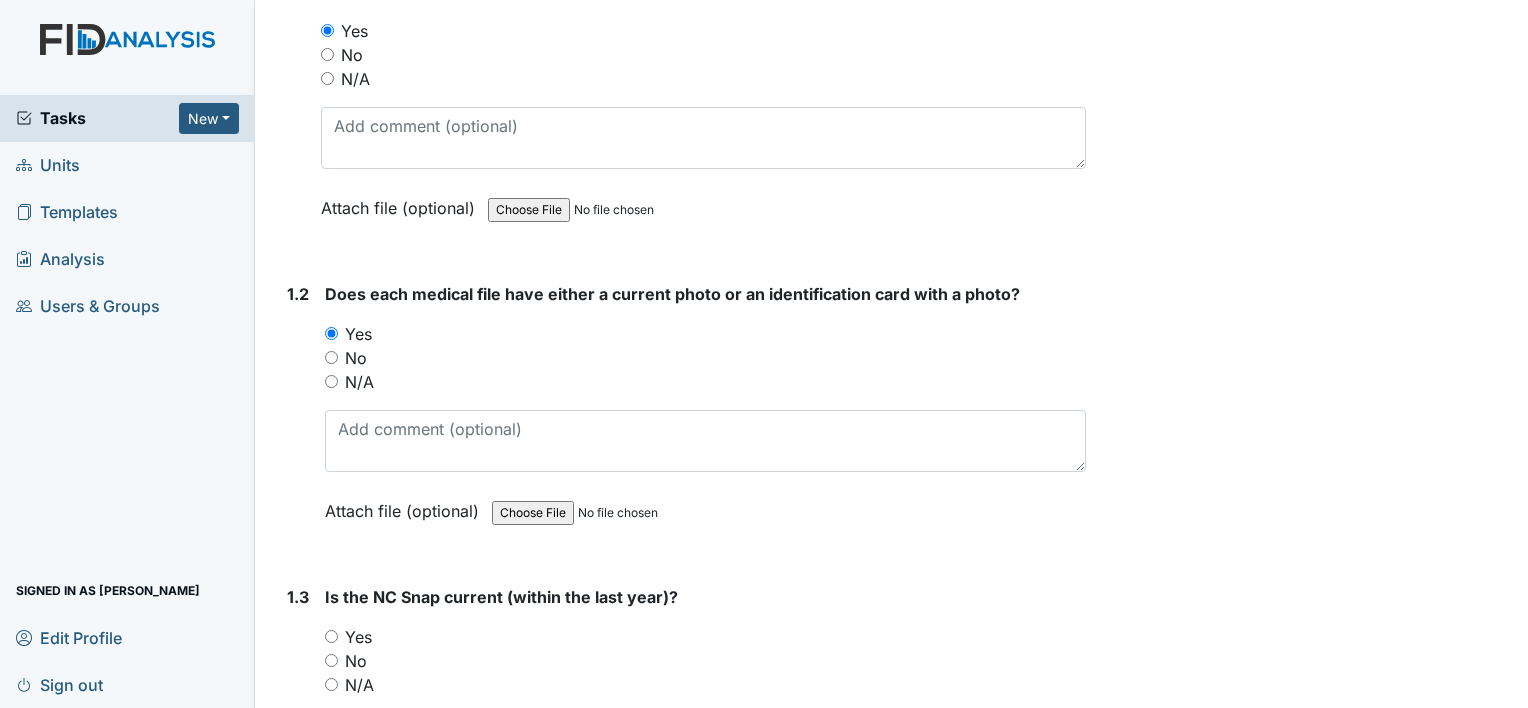 scroll, scrollTop: 400, scrollLeft: 0, axis: vertical 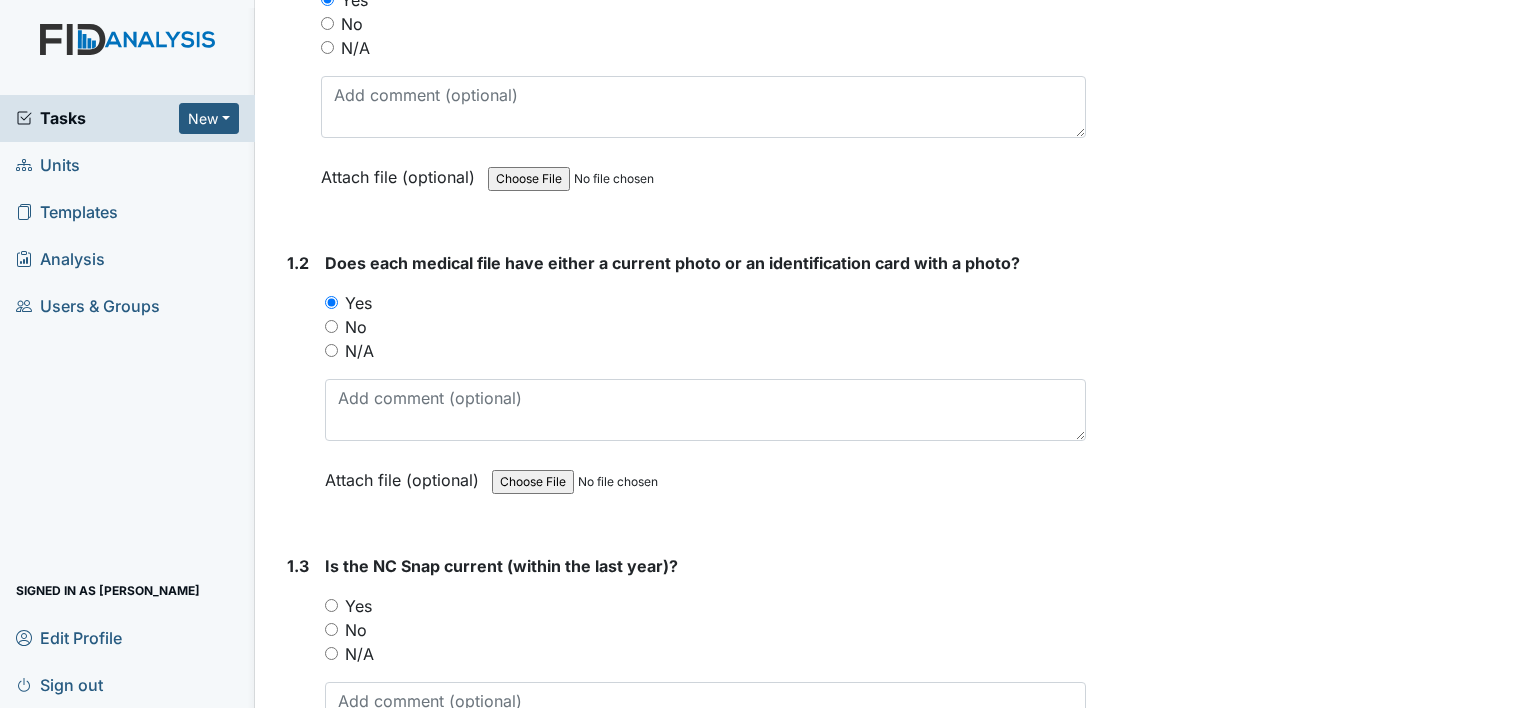click on "No" at bounding box center (356, 630) 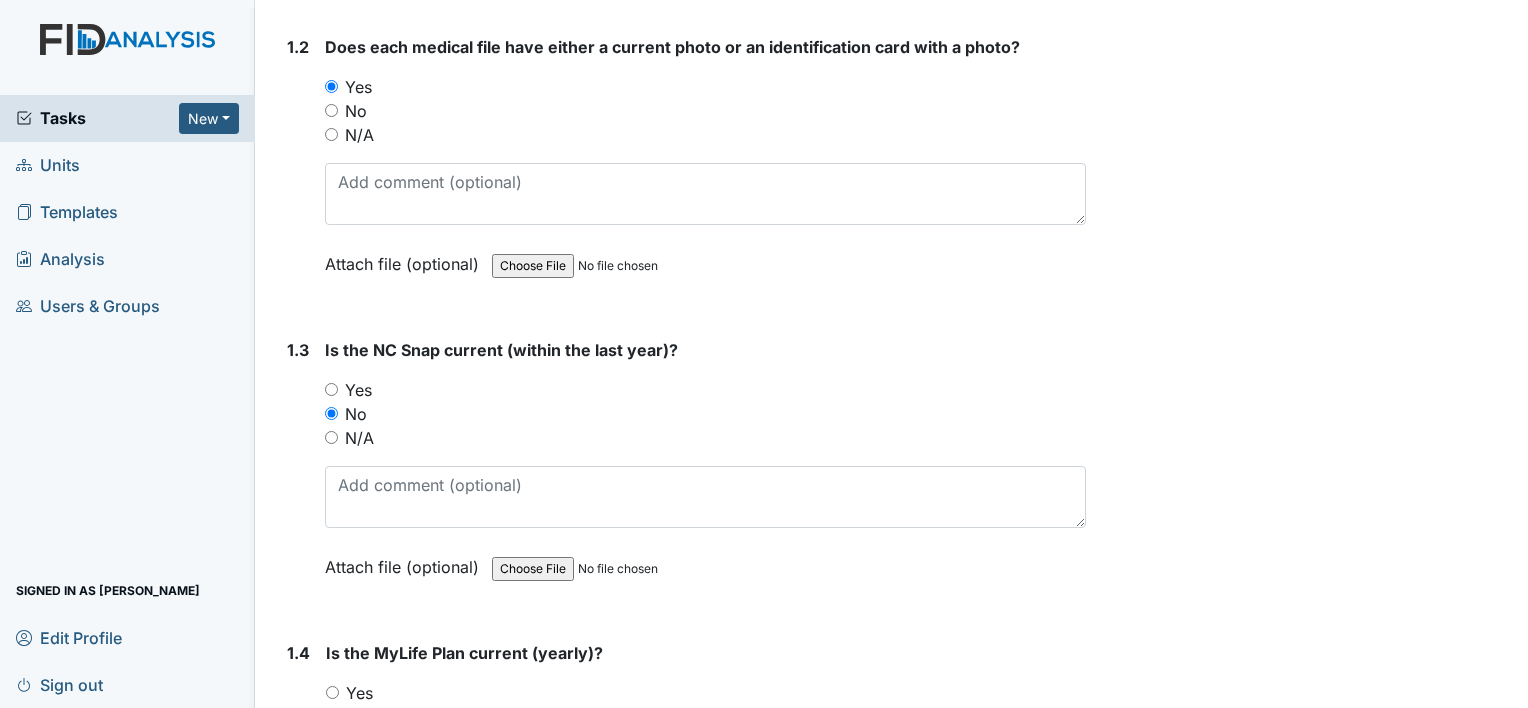 scroll, scrollTop: 700, scrollLeft: 0, axis: vertical 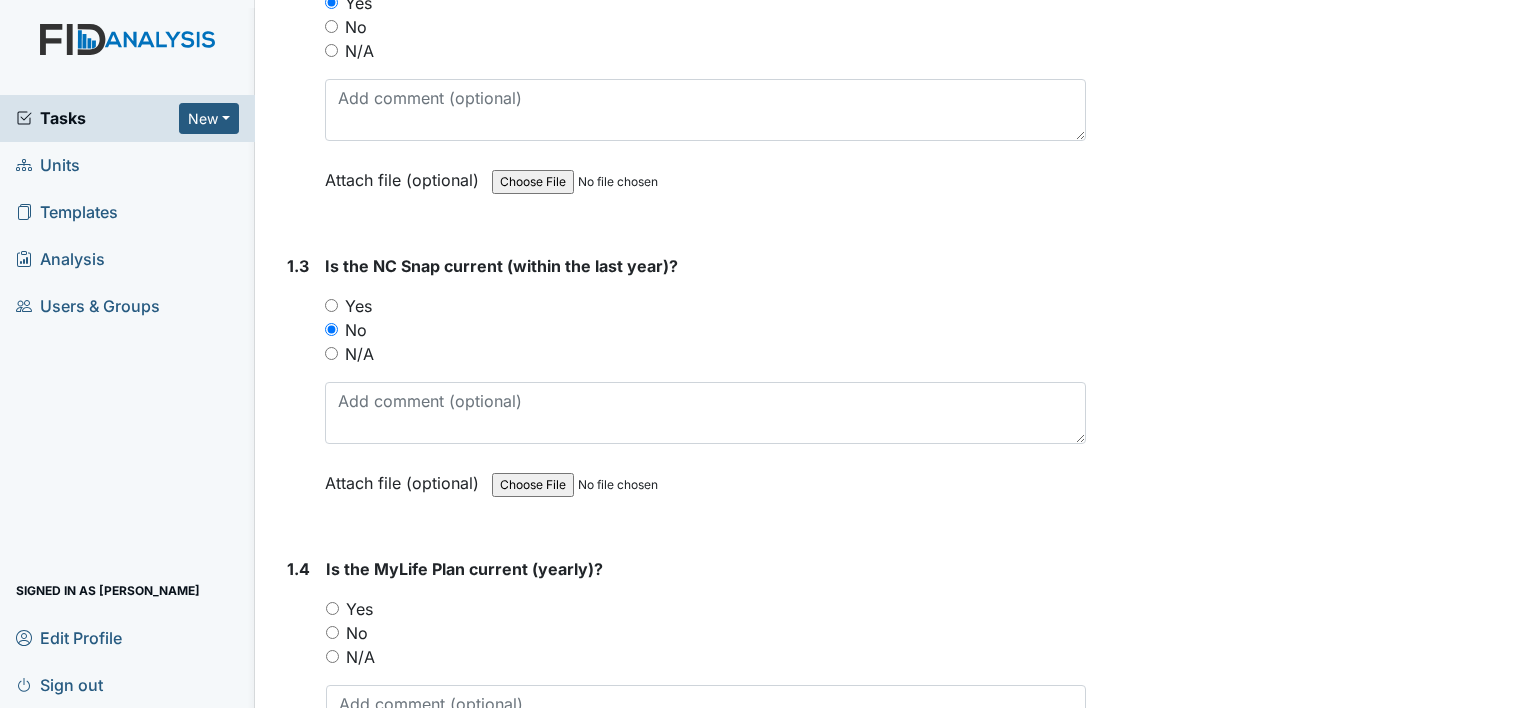 click on "No" at bounding box center (357, 633) 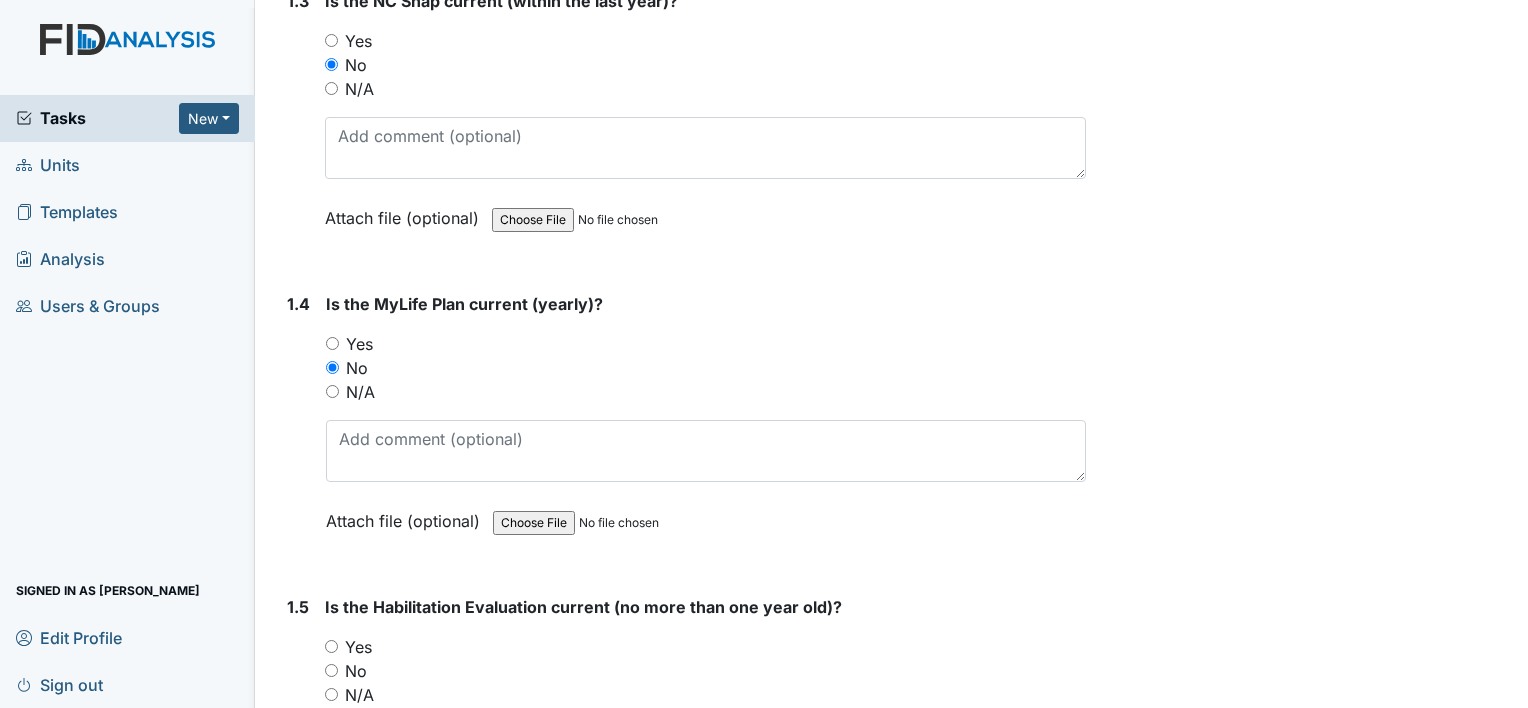 scroll, scrollTop: 1000, scrollLeft: 0, axis: vertical 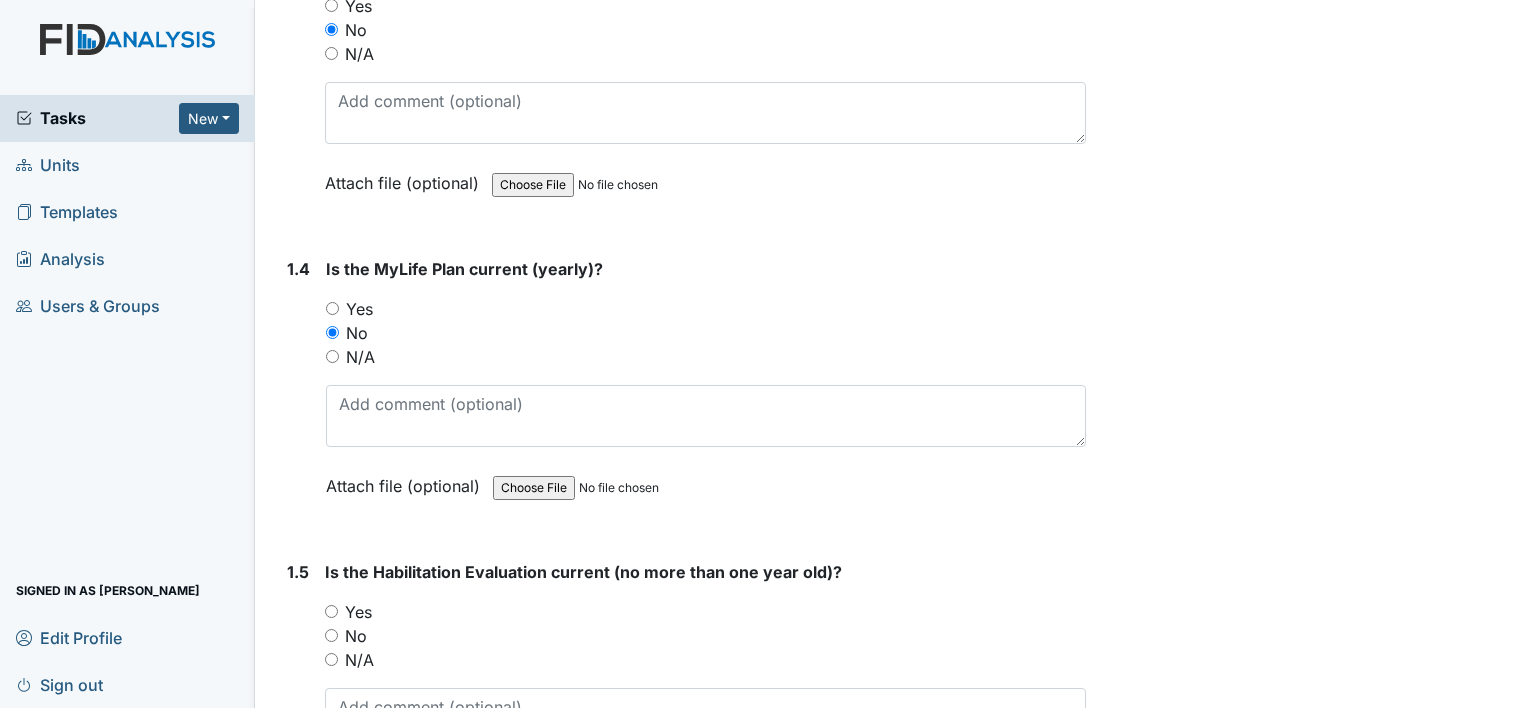 click on "No" at bounding box center (356, 636) 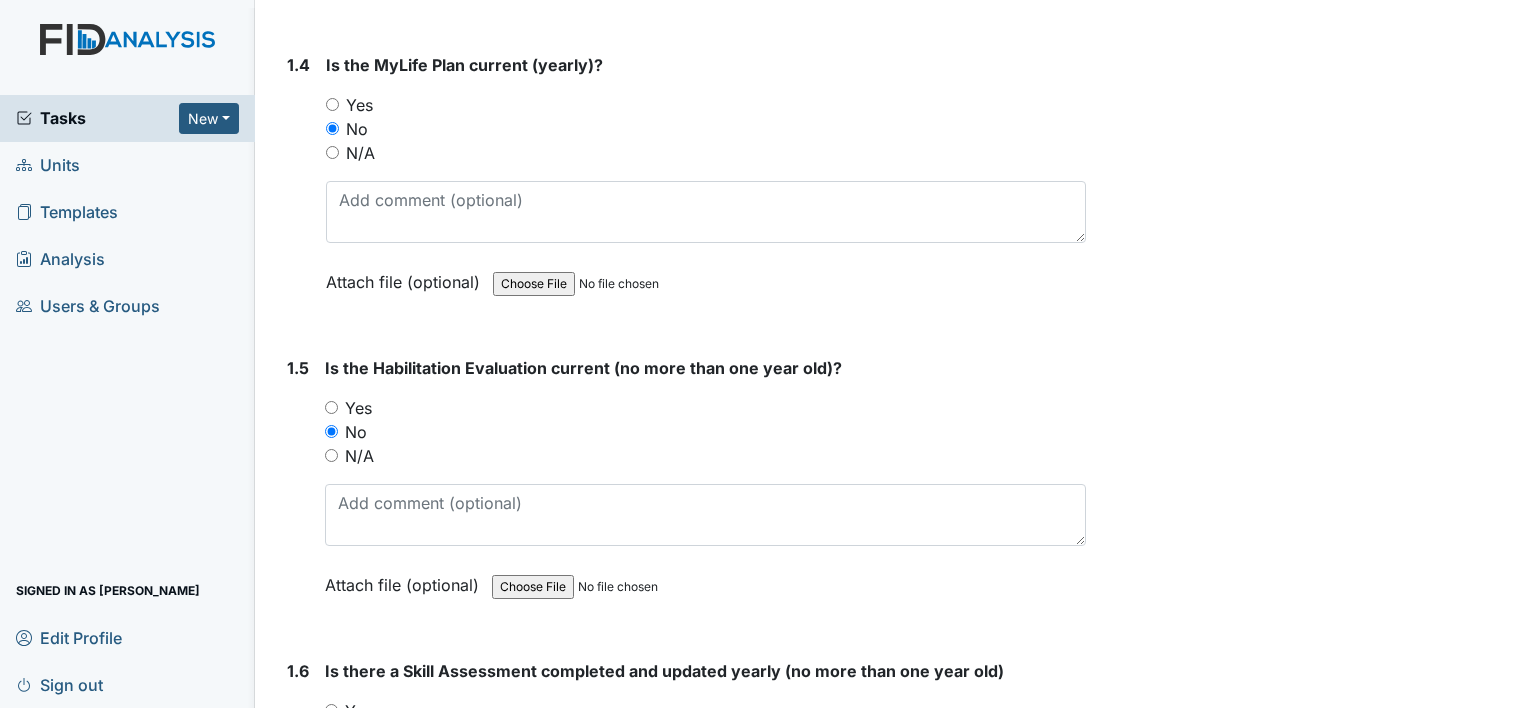 scroll, scrollTop: 1300, scrollLeft: 0, axis: vertical 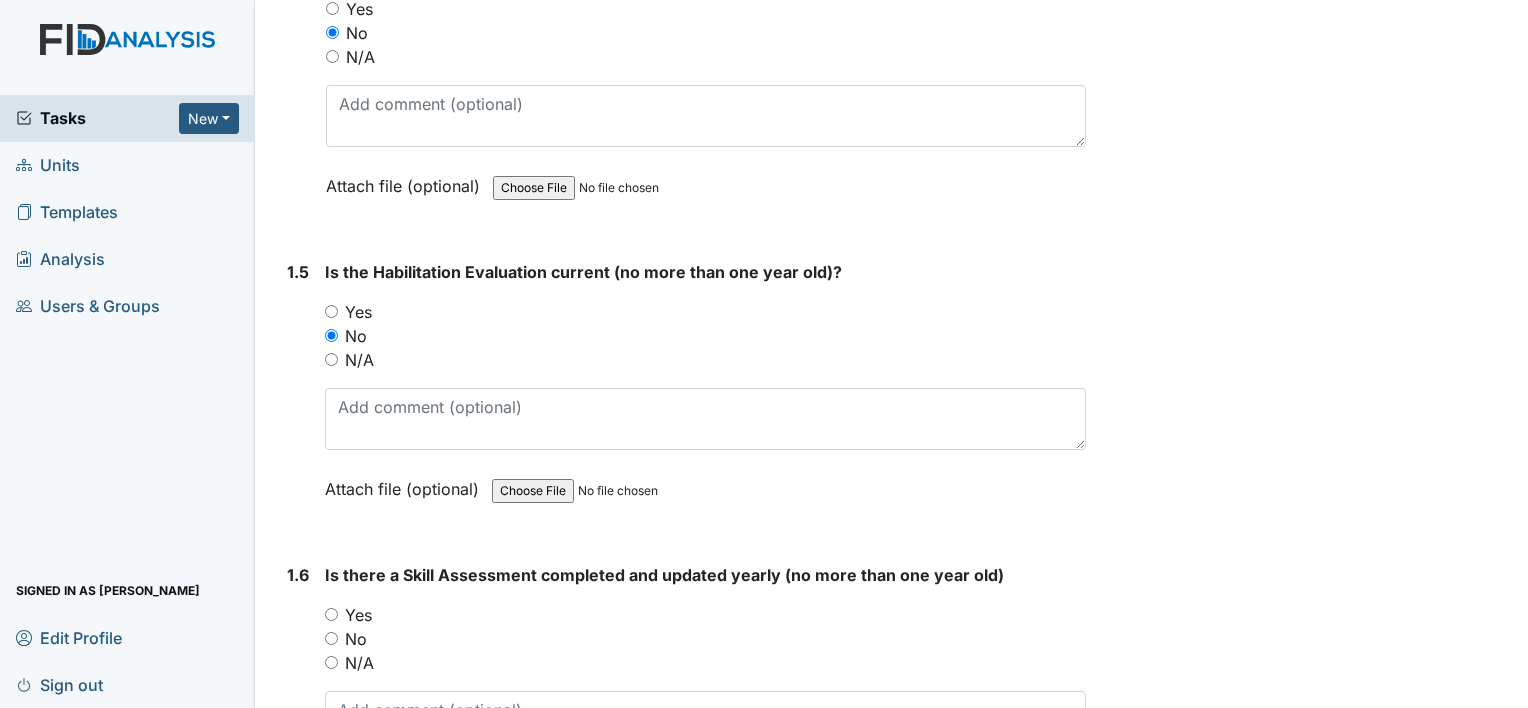 click on "Yes" at bounding box center (358, 615) 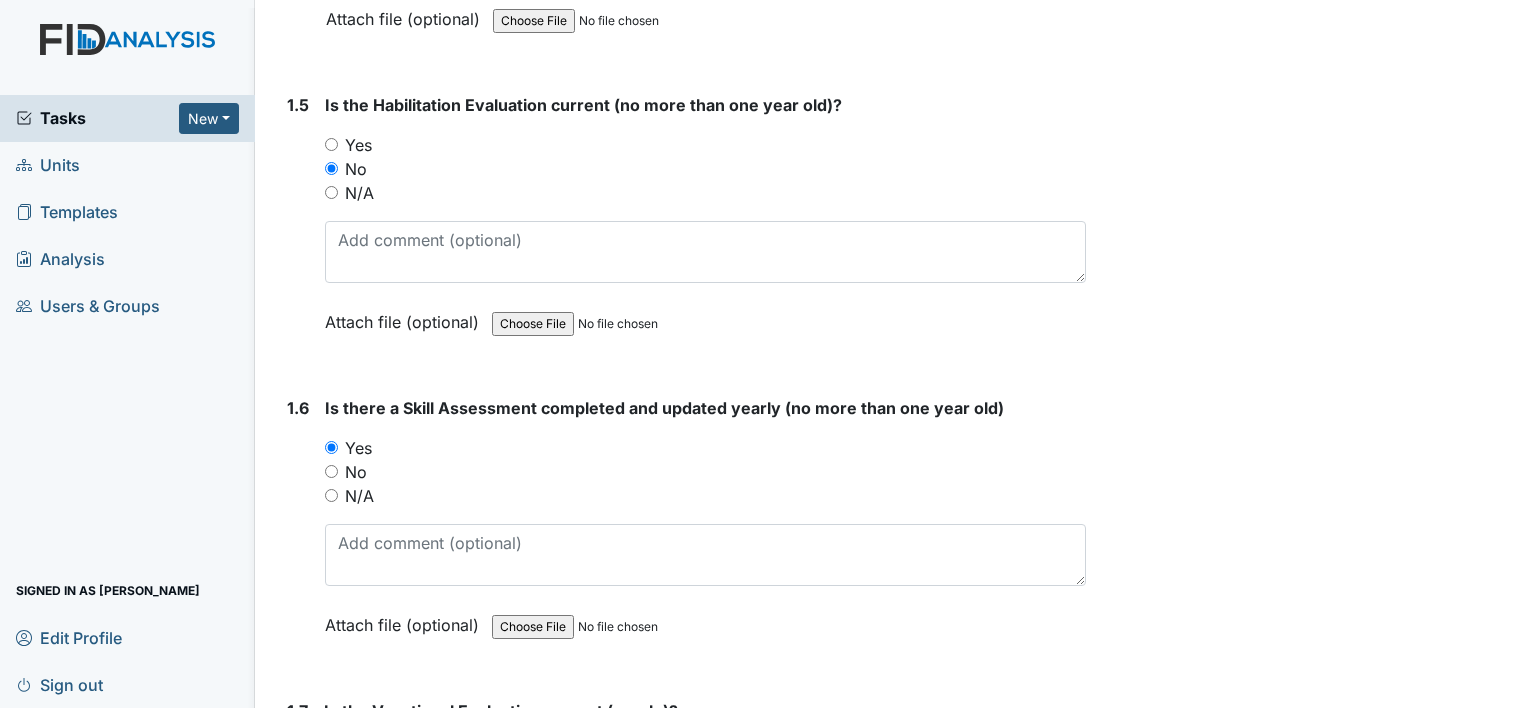 scroll, scrollTop: 1500, scrollLeft: 0, axis: vertical 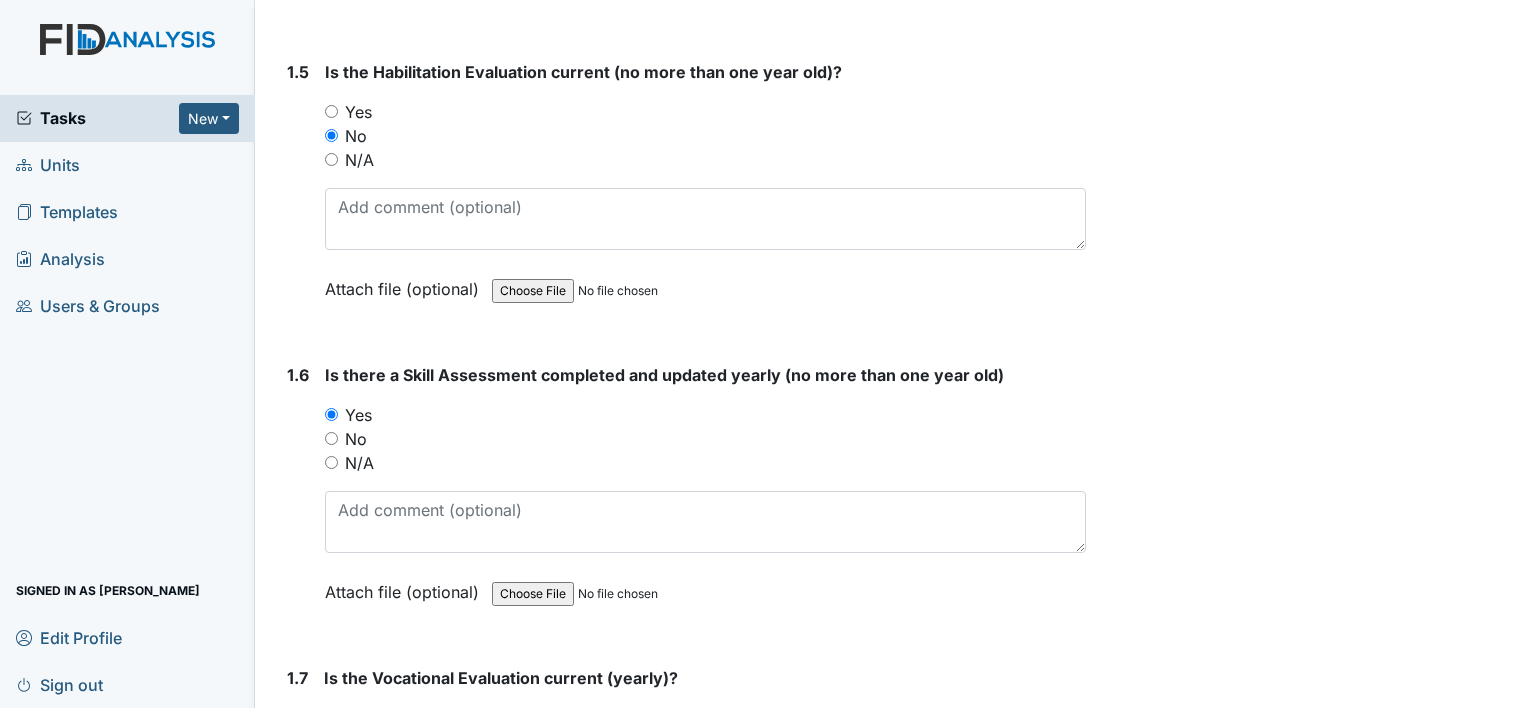 click on "Yes" at bounding box center [357, 718] 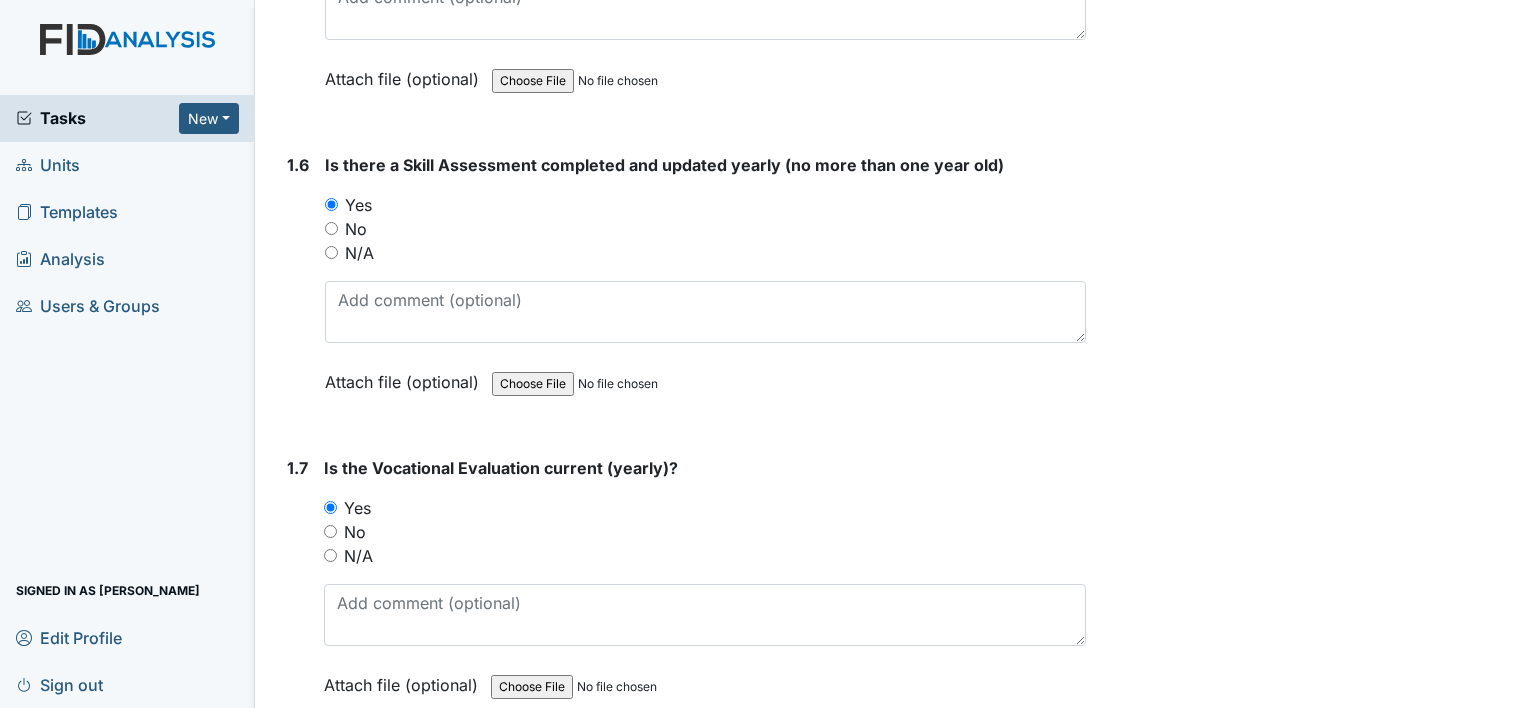 scroll, scrollTop: 1800, scrollLeft: 0, axis: vertical 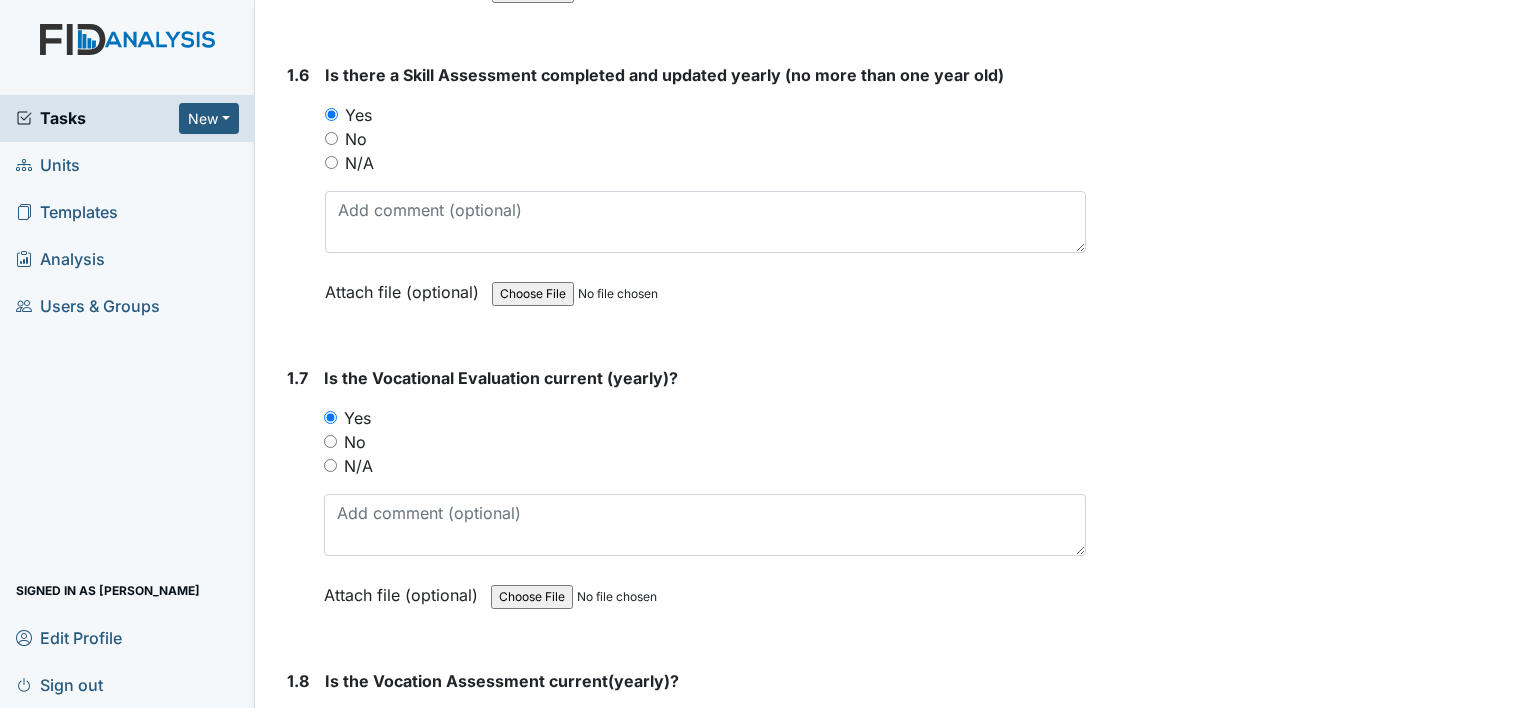 click on "Yes" at bounding box center [358, 721] 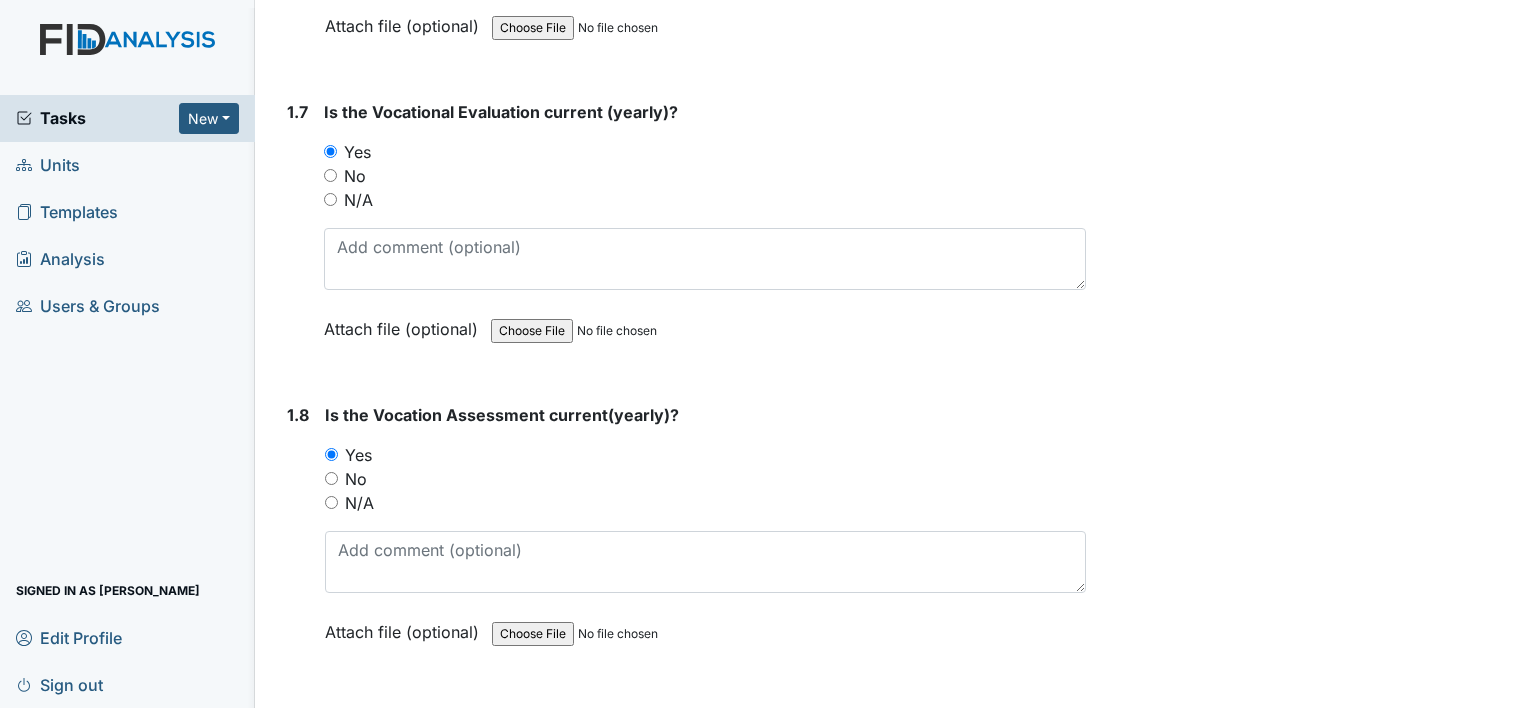 scroll, scrollTop: 2100, scrollLeft: 0, axis: vertical 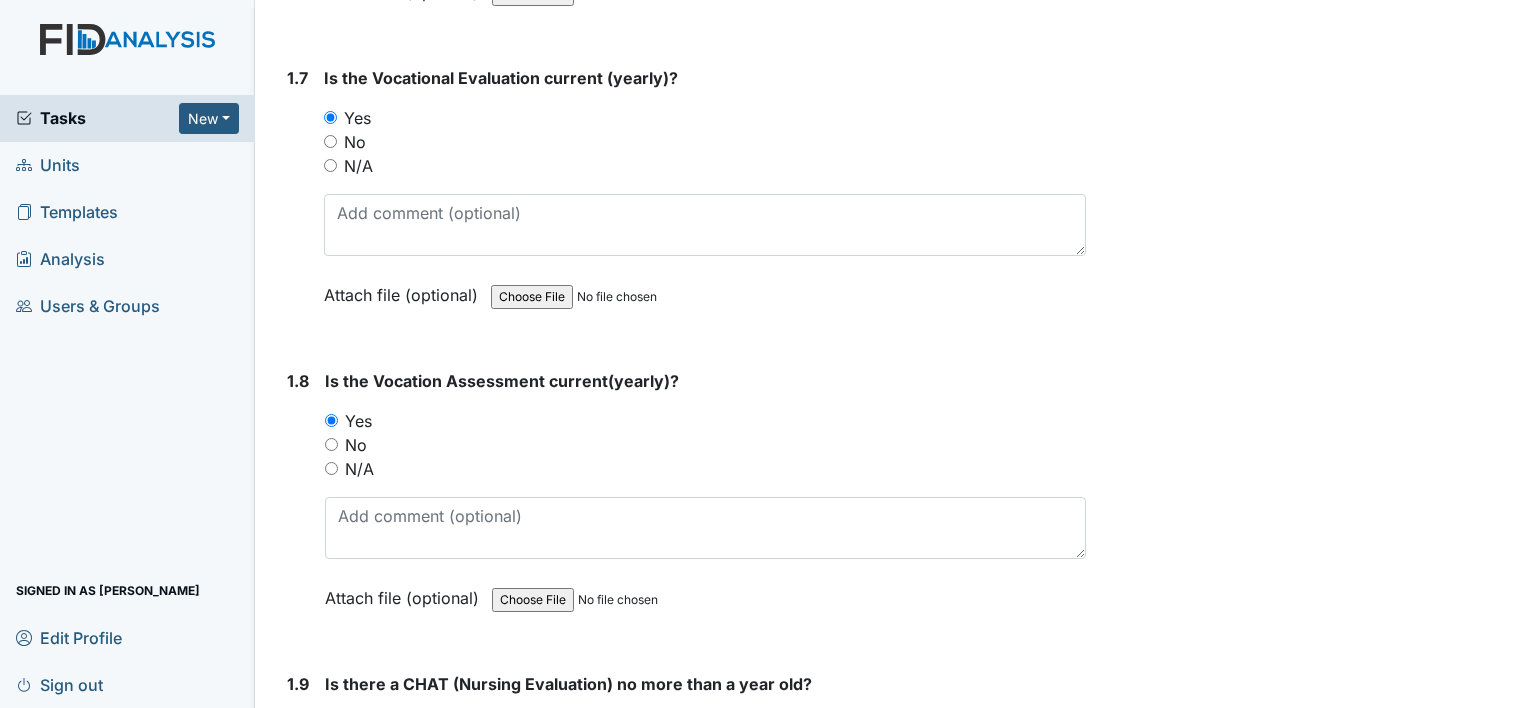 click on "Yes" at bounding box center (358, 724) 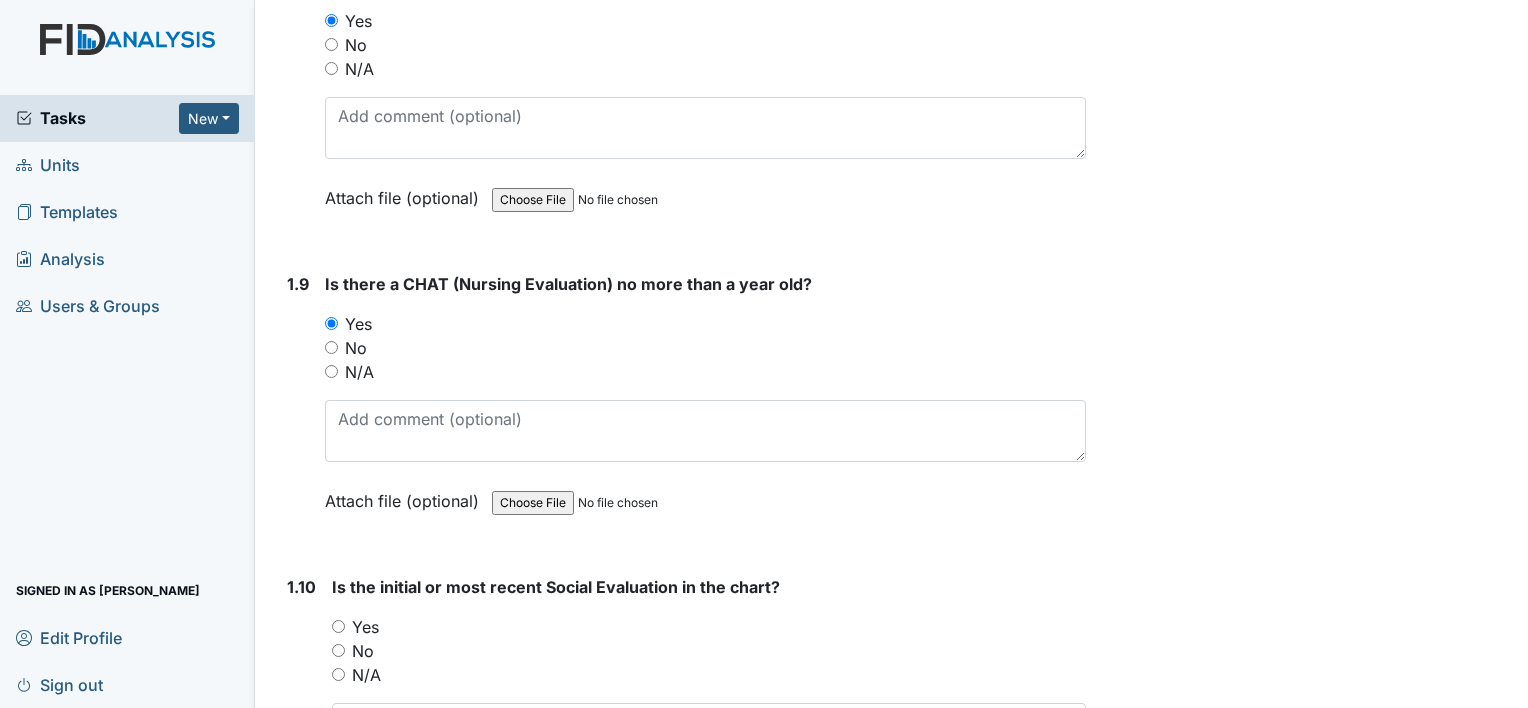 click on "Yes" at bounding box center [365, 627] 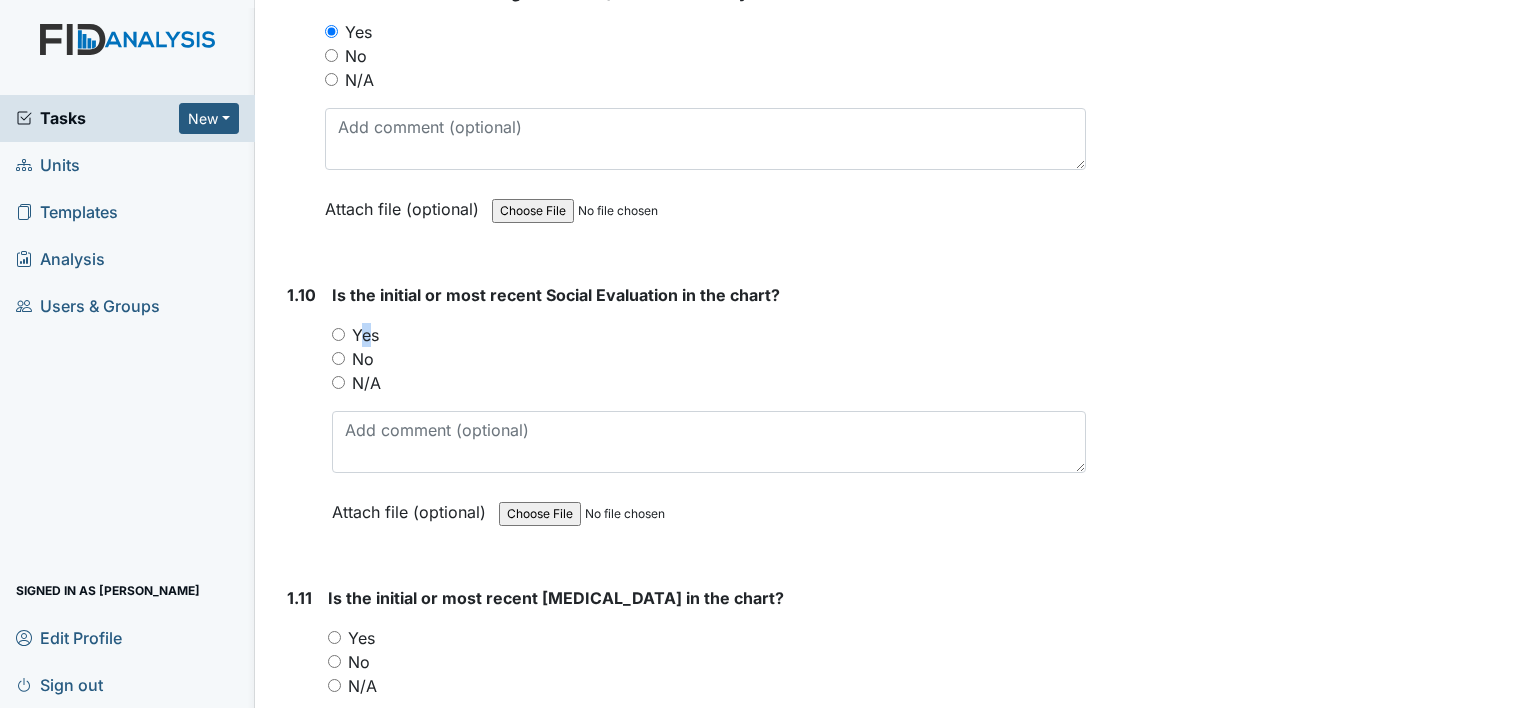 scroll, scrollTop: 2800, scrollLeft: 0, axis: vertical 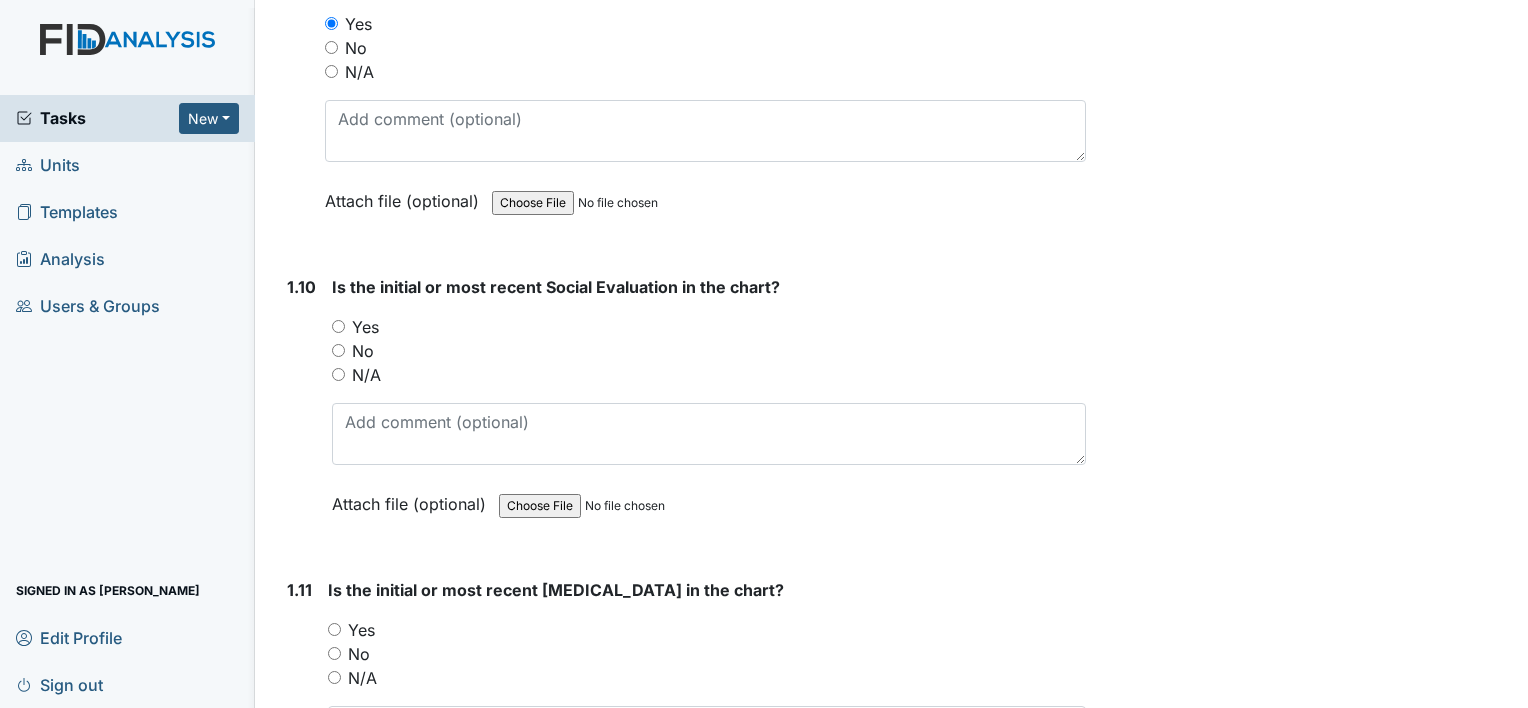 click on "Yes" at bounding box center (365, 327) 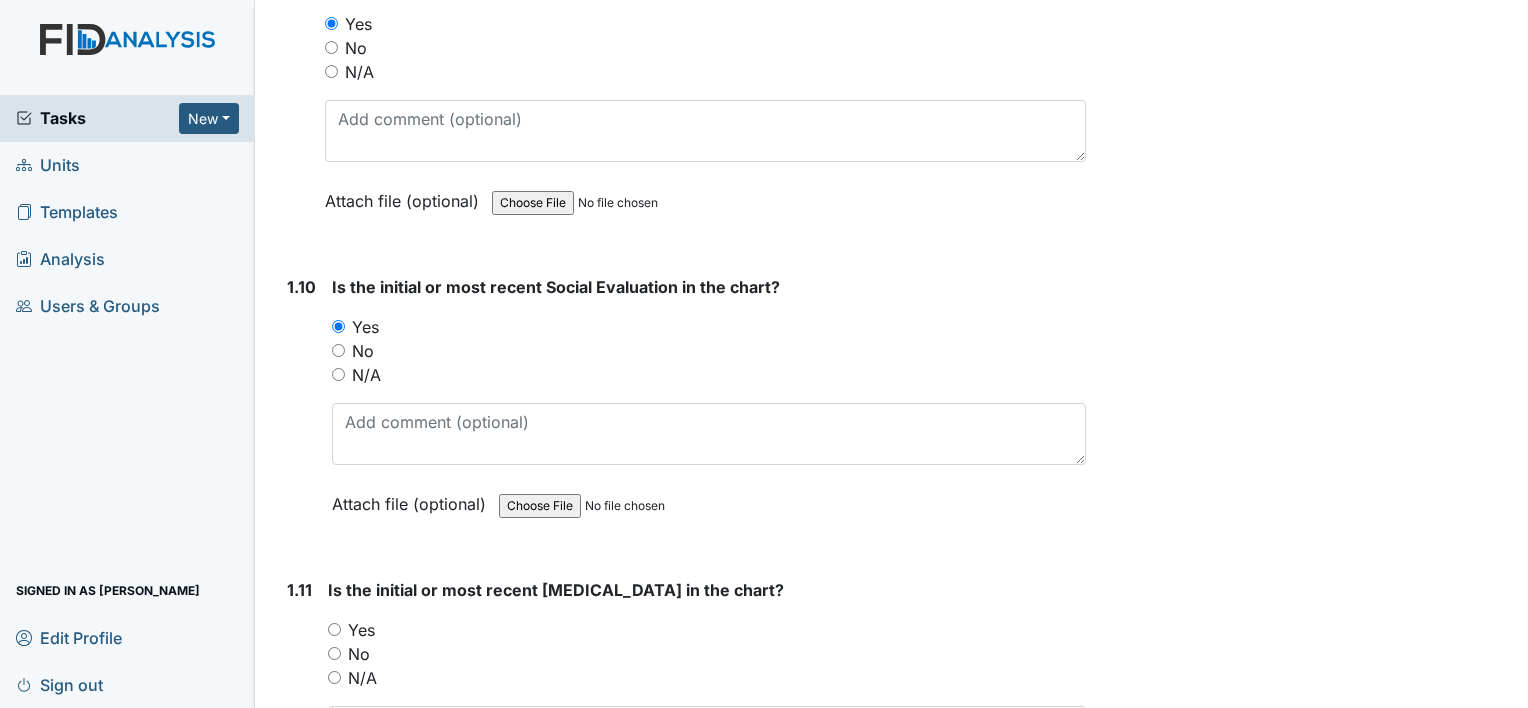 click on "Yes" at bounding box center [361, 630] 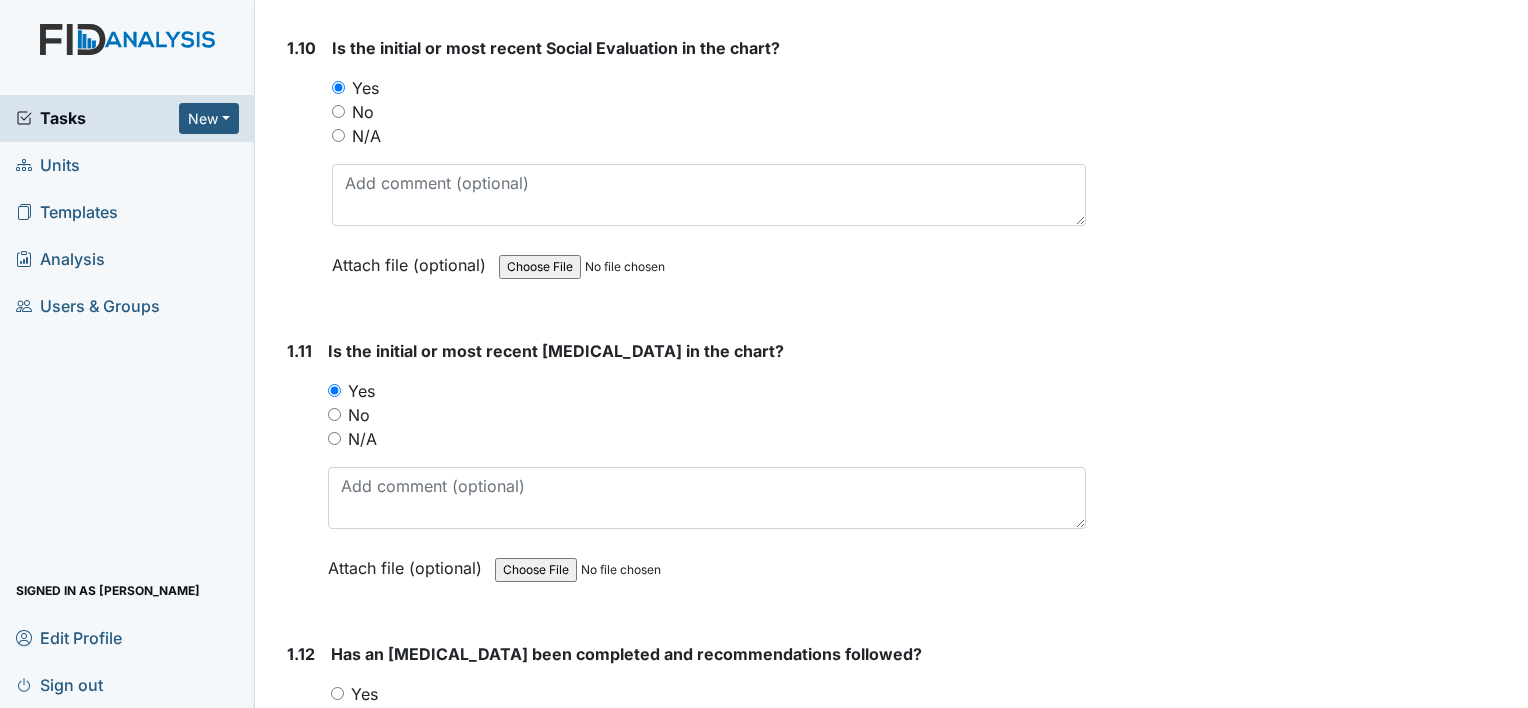 scroll, scrollTop: 3100, scrollLeft: 0, axis: vertical 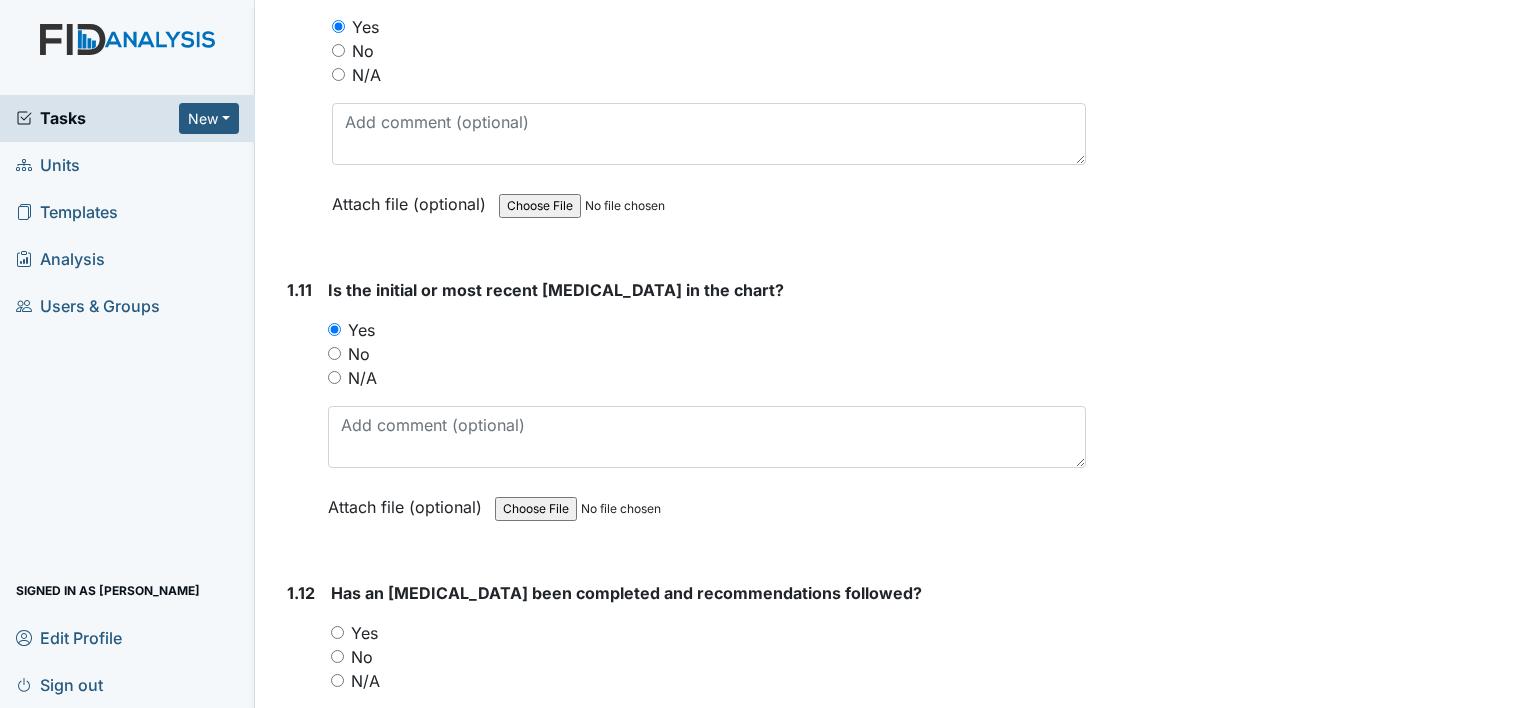 click on "Yes" at bounding box center [364, 633] 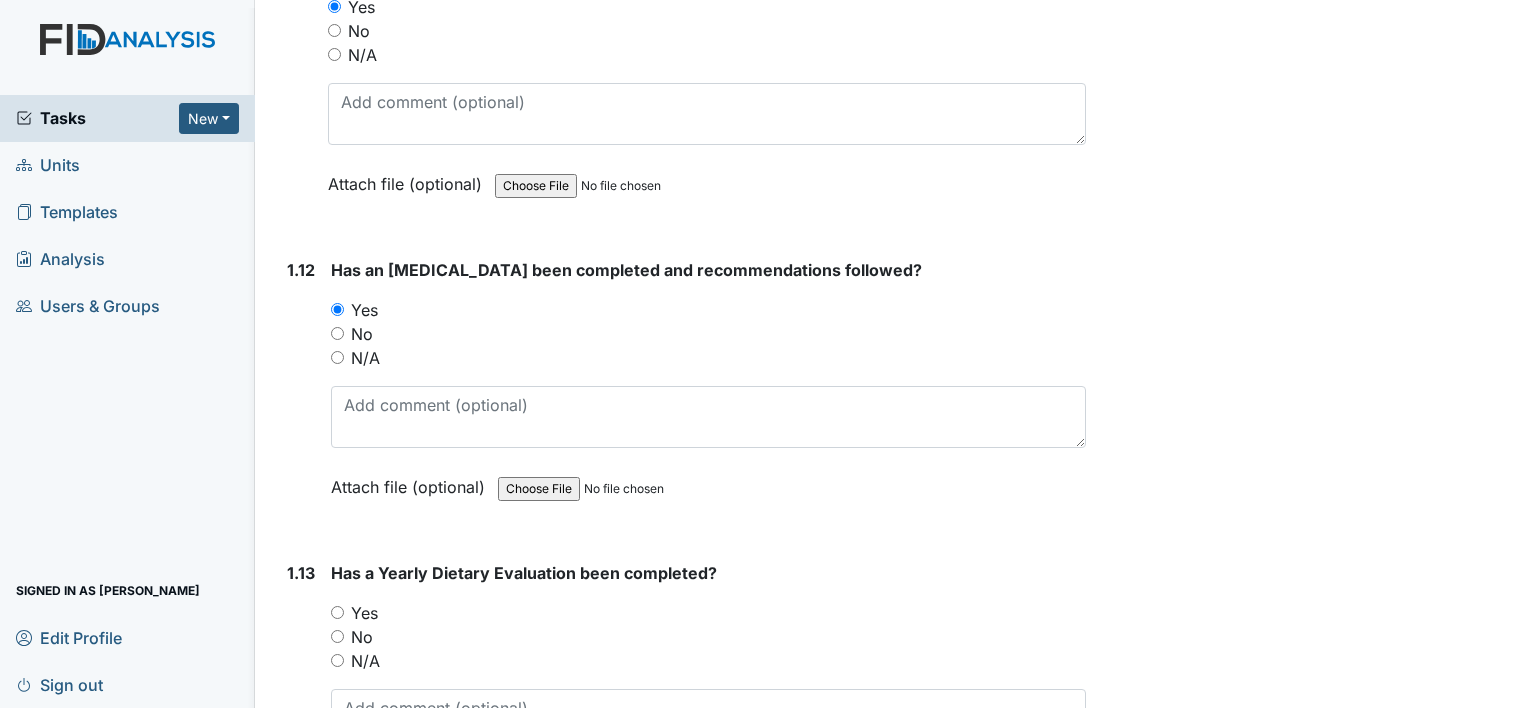 scroll, scrollTop: 3500, scrollLeft: 0, axis: vertical 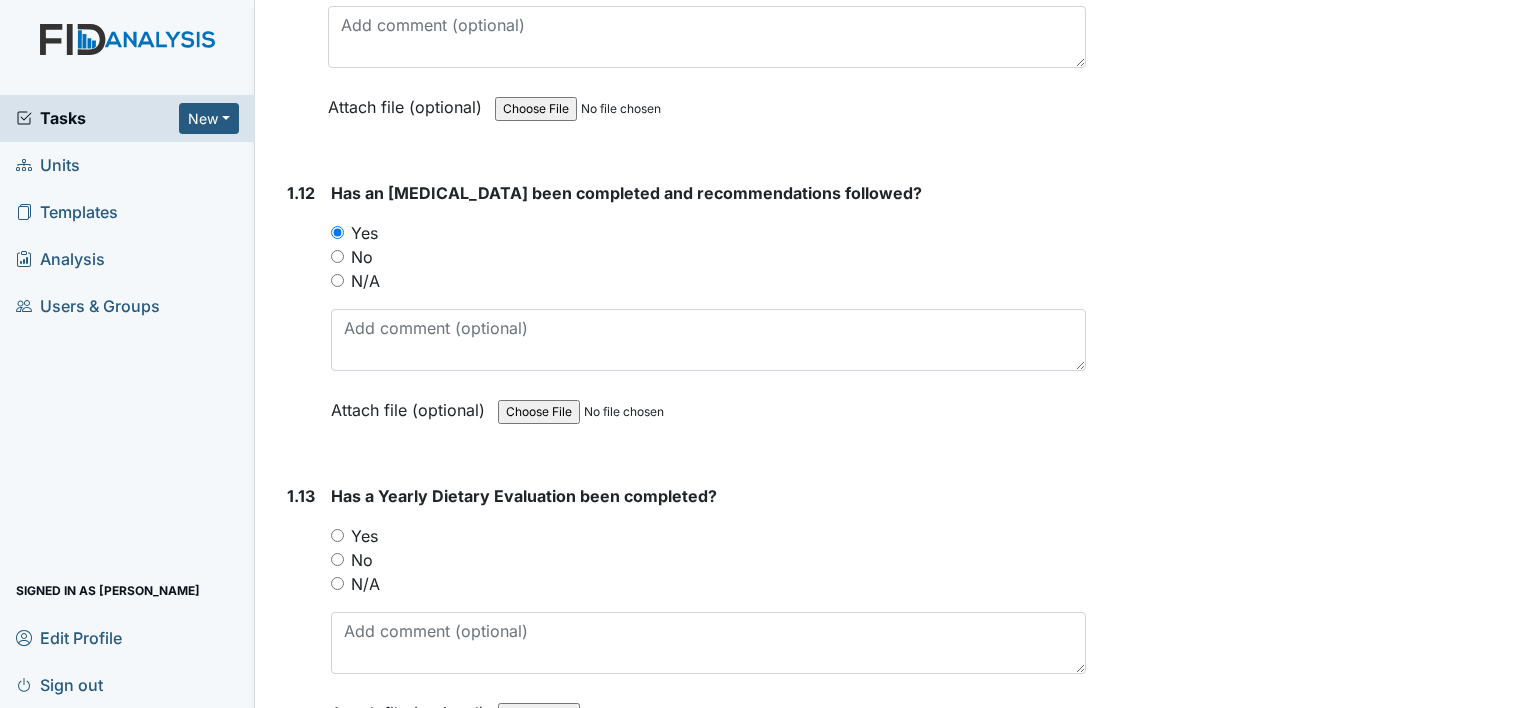 click on "No" at bounding box center [708, 560] 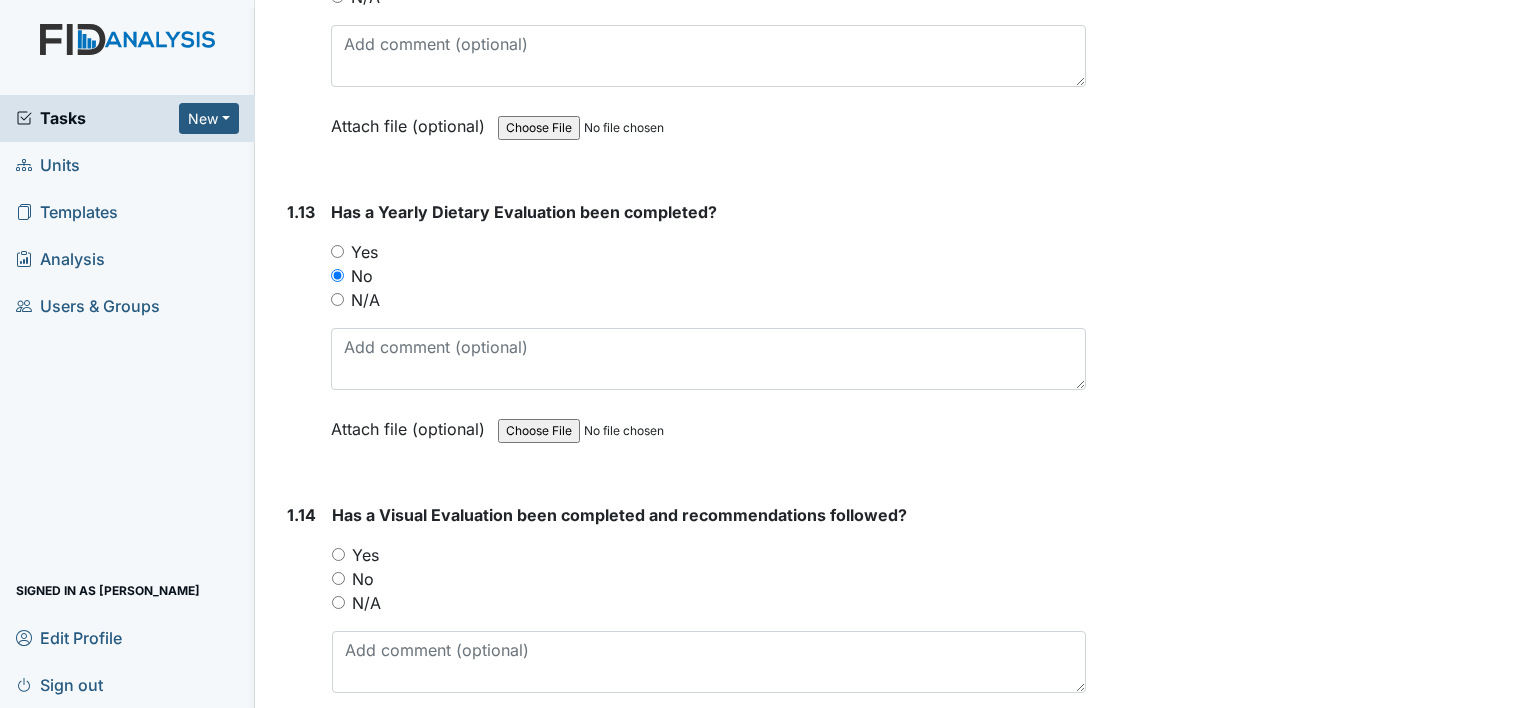 scroll, scrollTop: 3800, scrollLeft: 0, axis: vertical 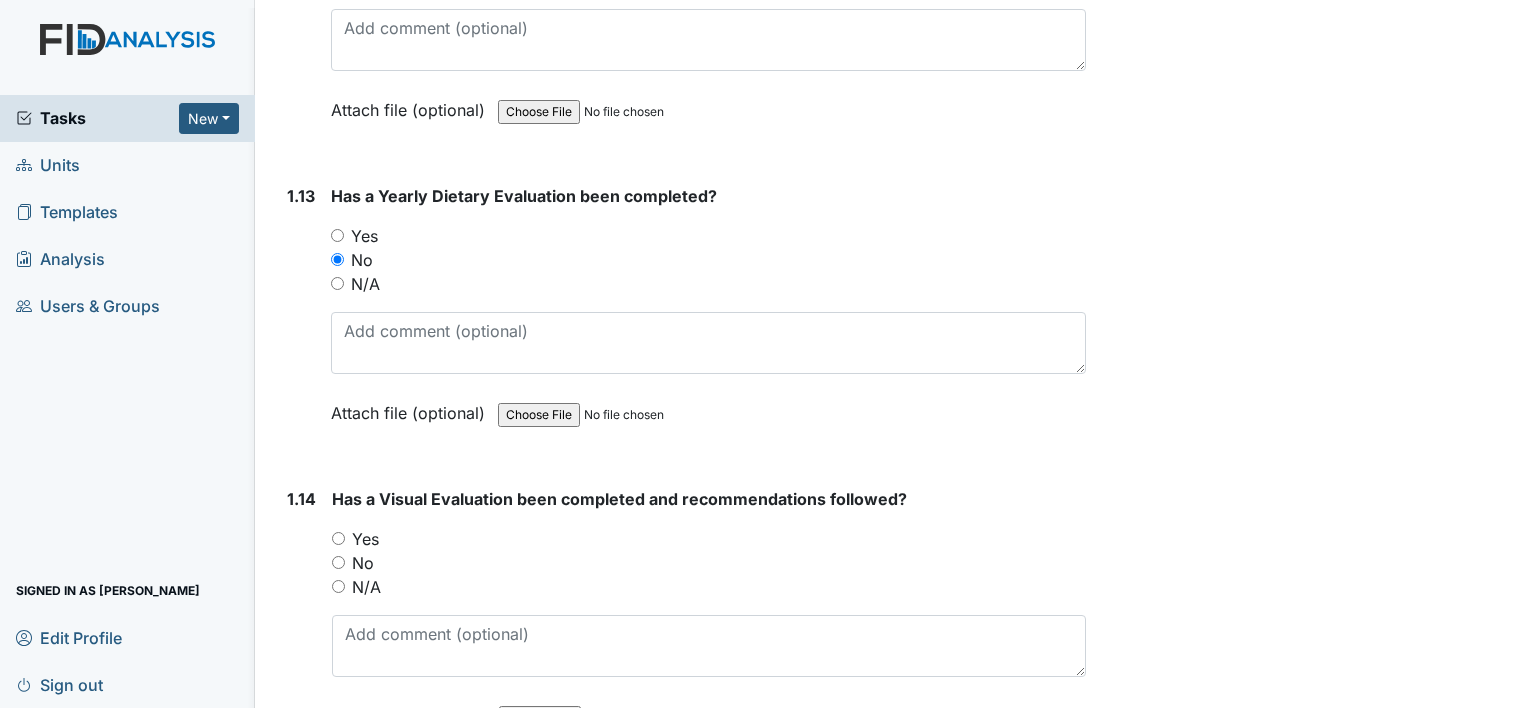 click on "Yes" at bounding box center [365, 539] 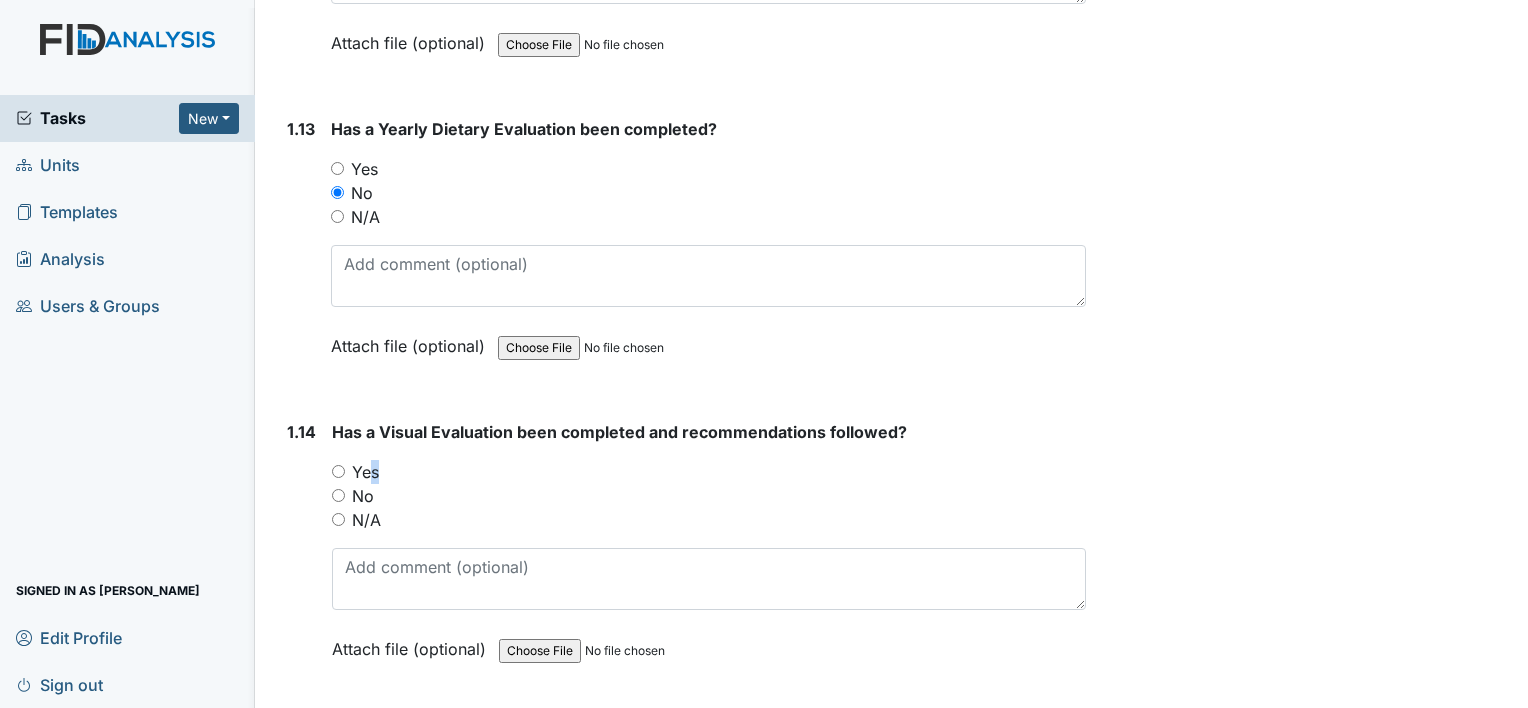 scroll, scrollTop: 3900, scrollLeft: 0, axis: vertical 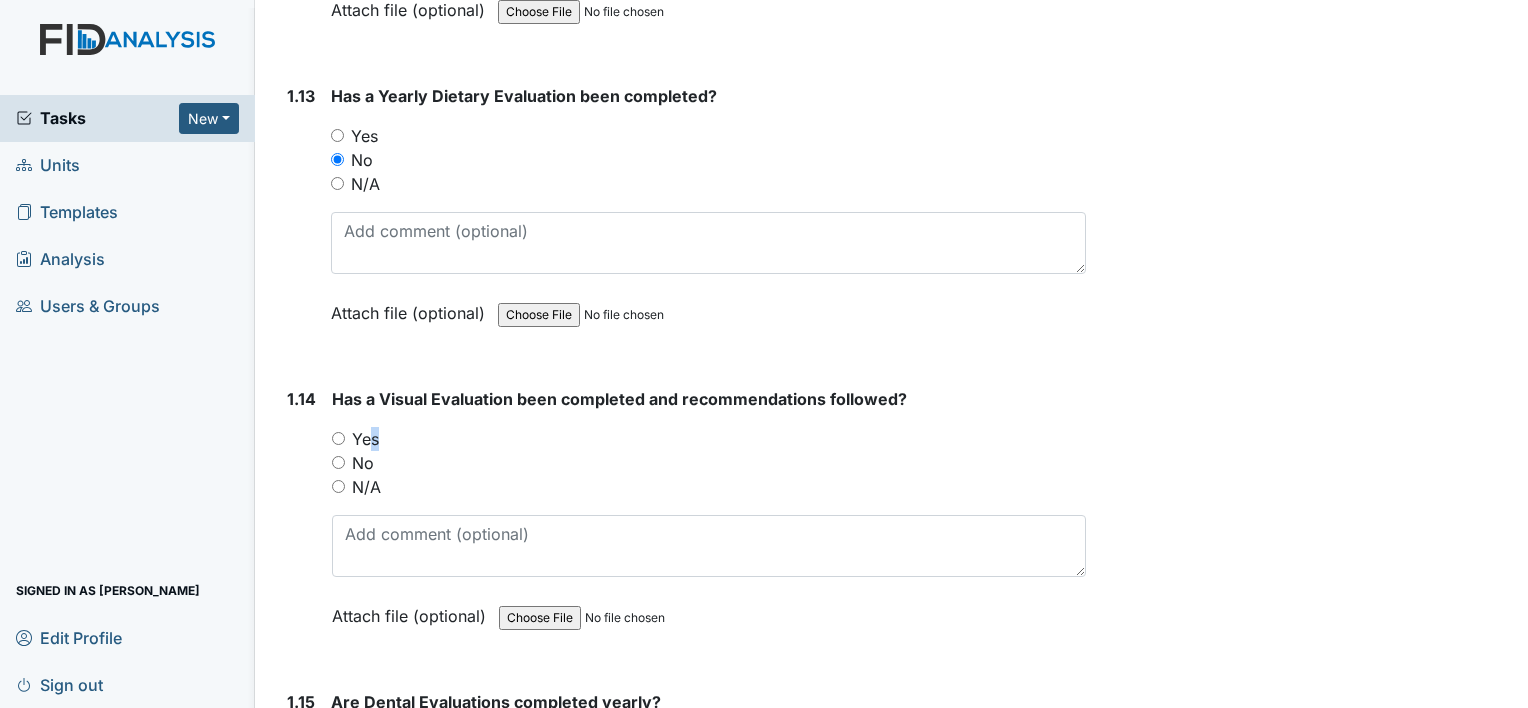 click on "Yes" at bounding box center [365, 439] 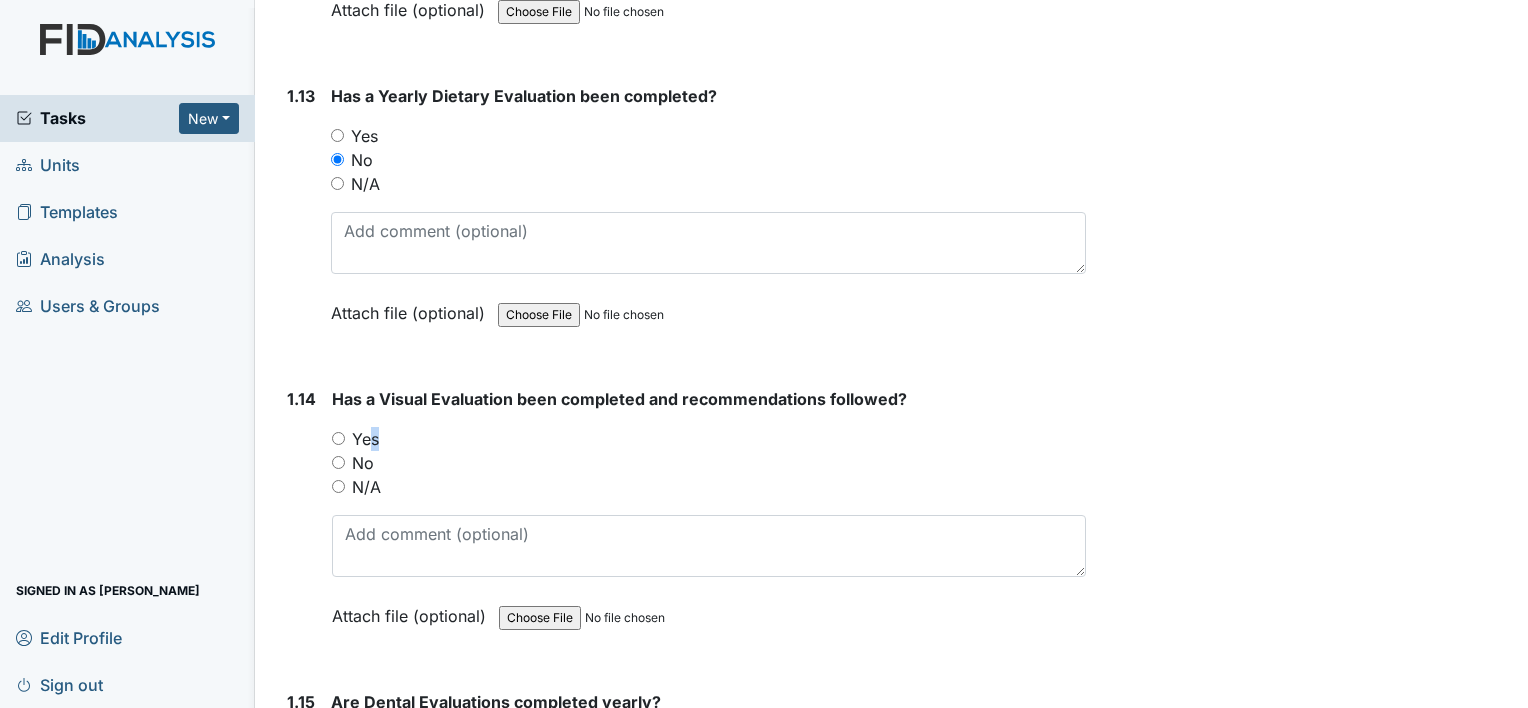 click on "Yes" at bounding box center [338, 438] 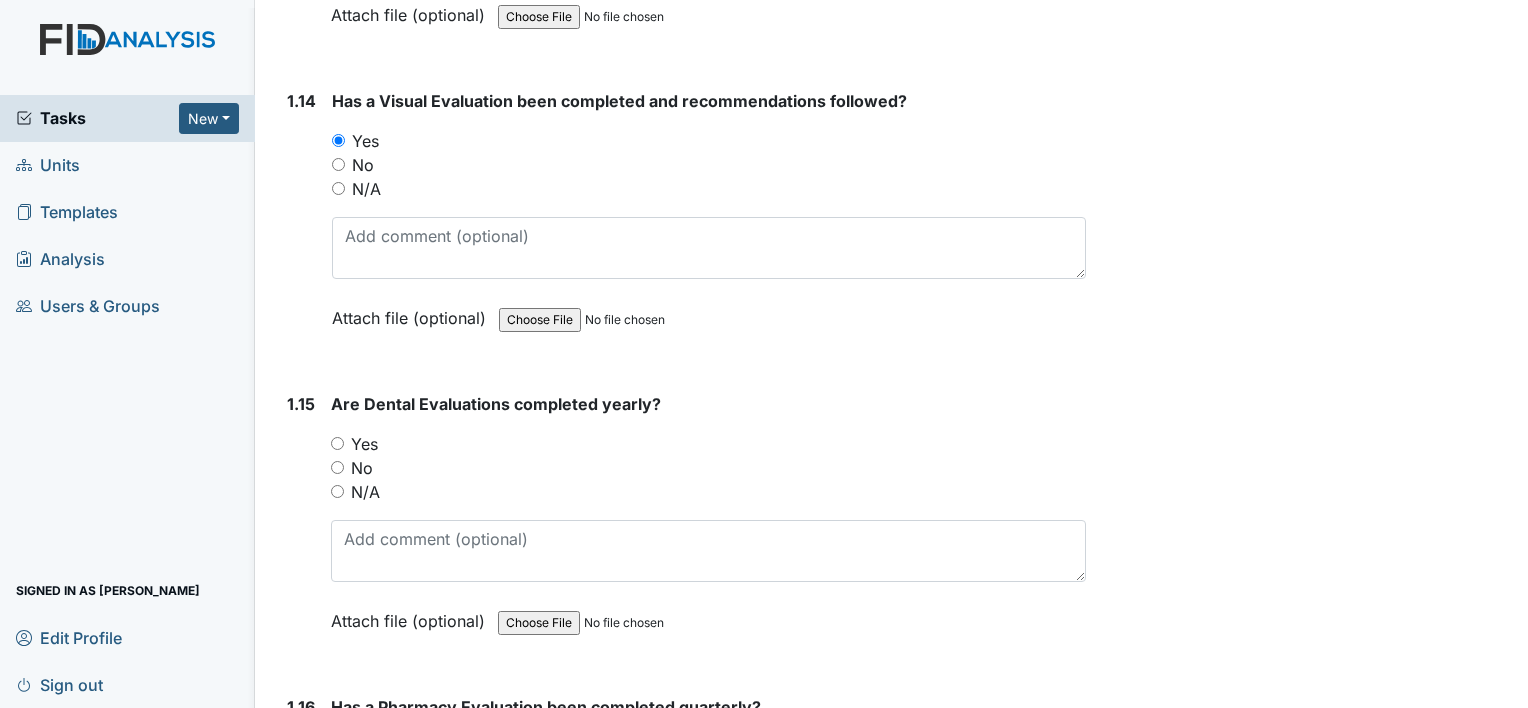 scroll, scrollTop: 4200, scrollLeft: 0, axis: vertical 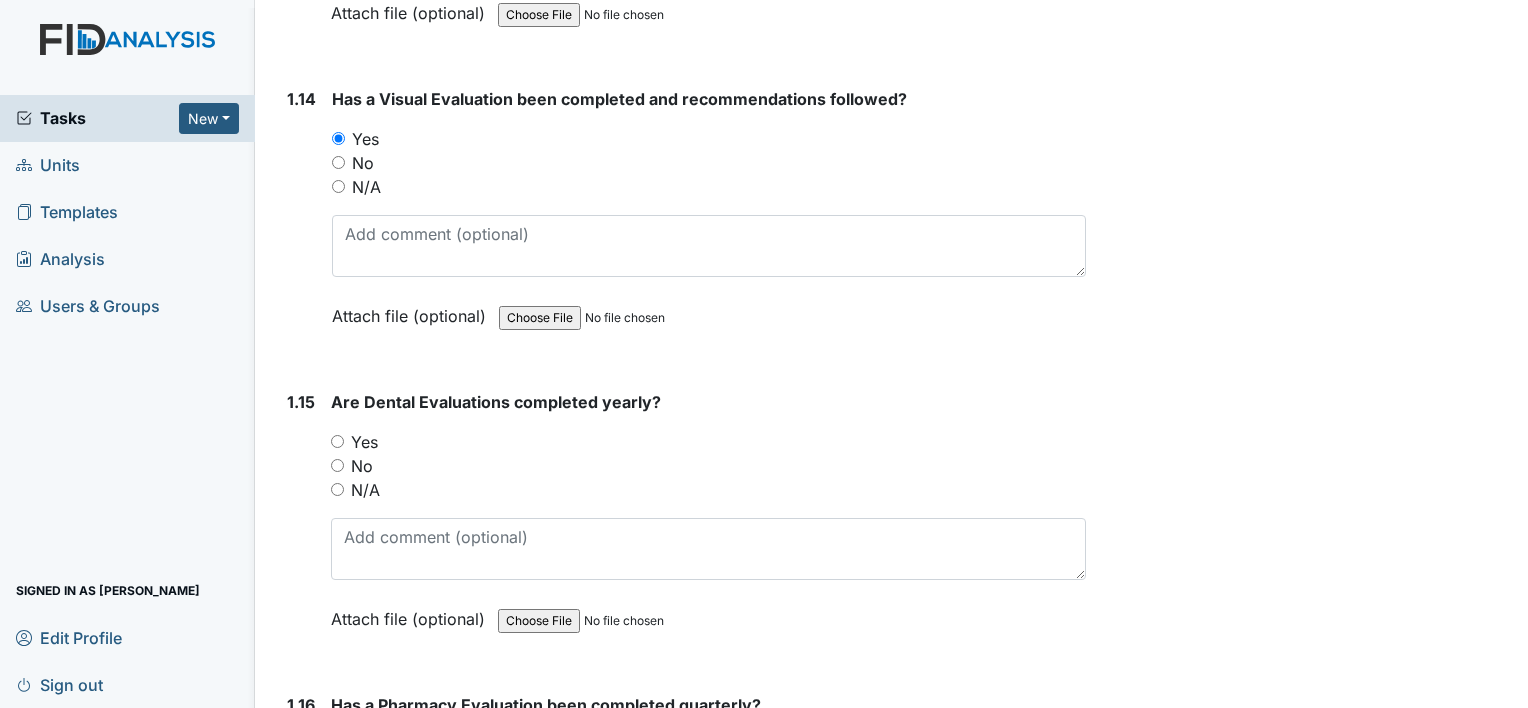 click on "Yes" at bounding box center (364, 442) 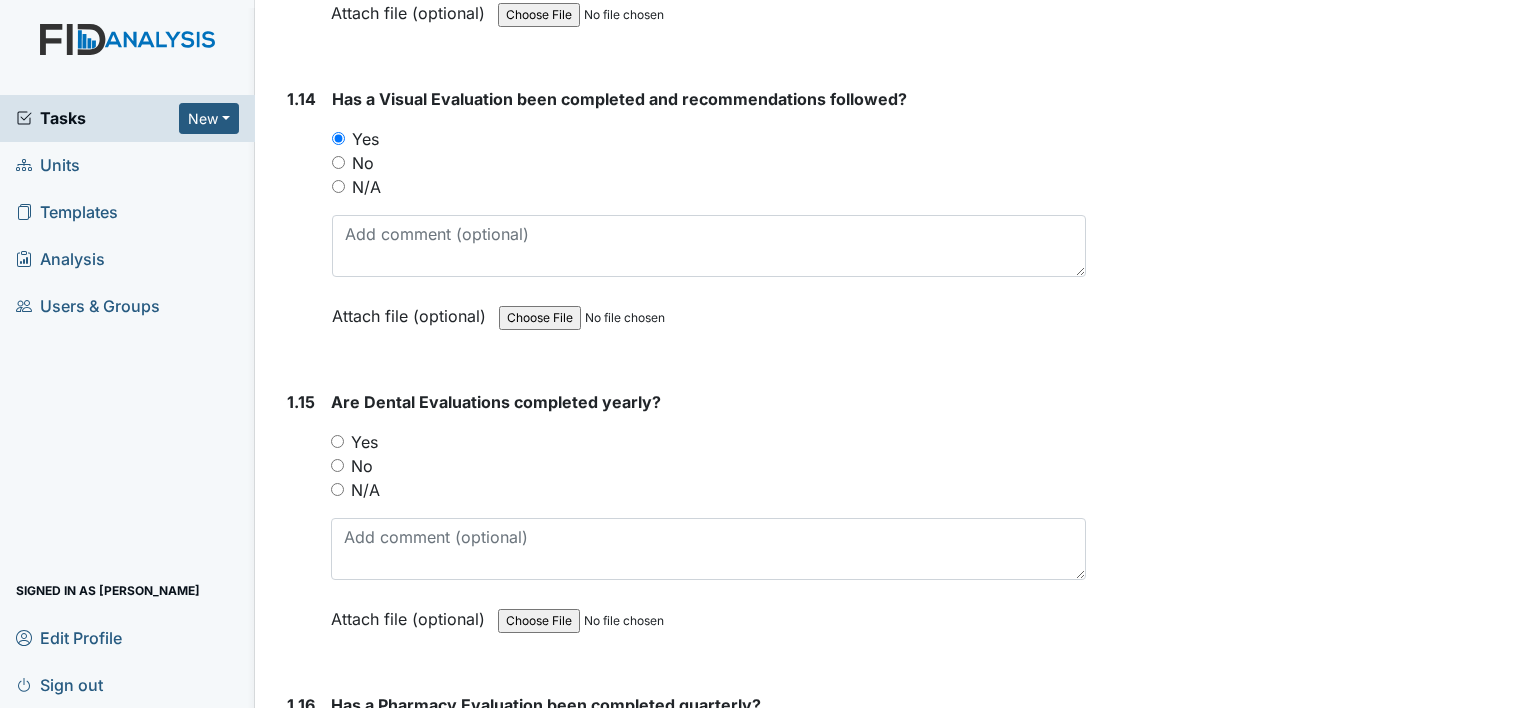click on "Yes" at bounding box center [337, 441] 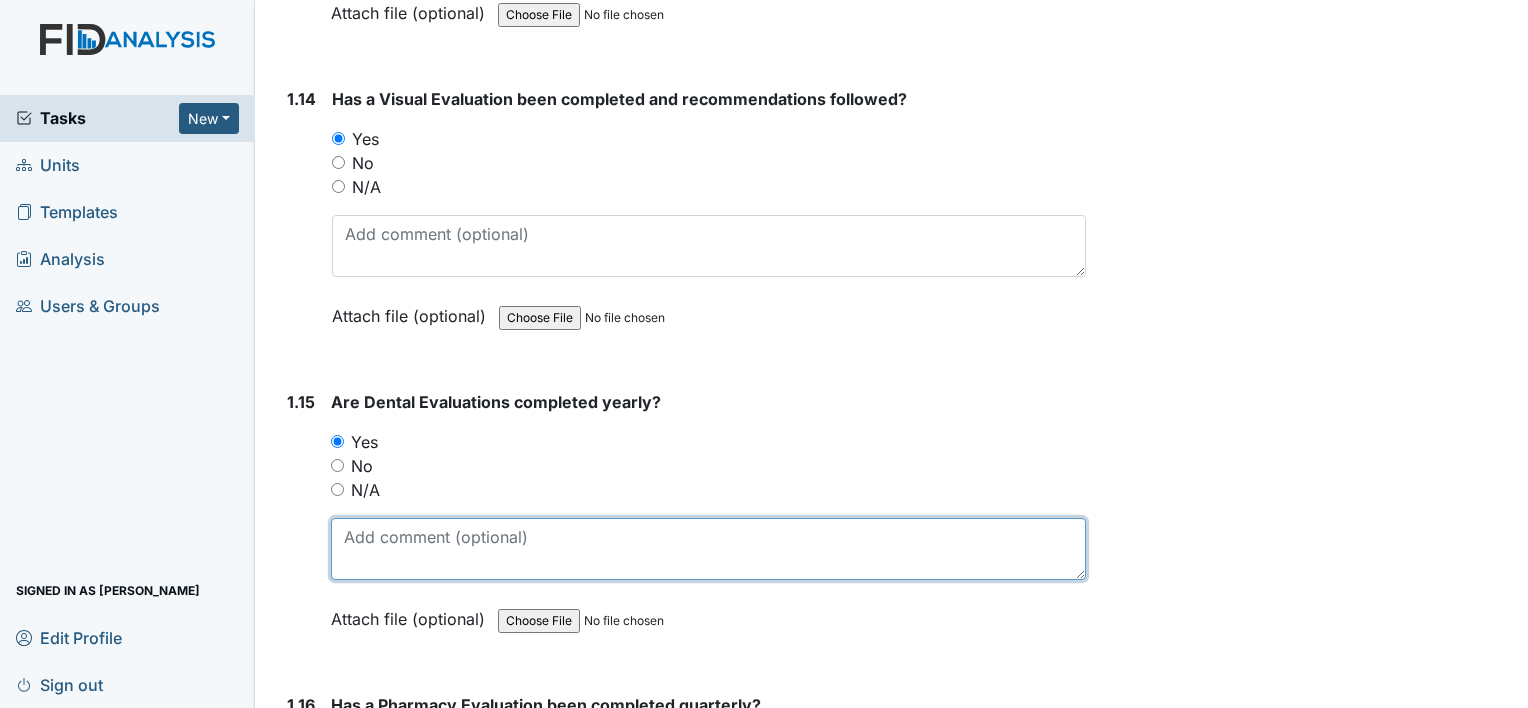 click at bounding box center [708, 549] 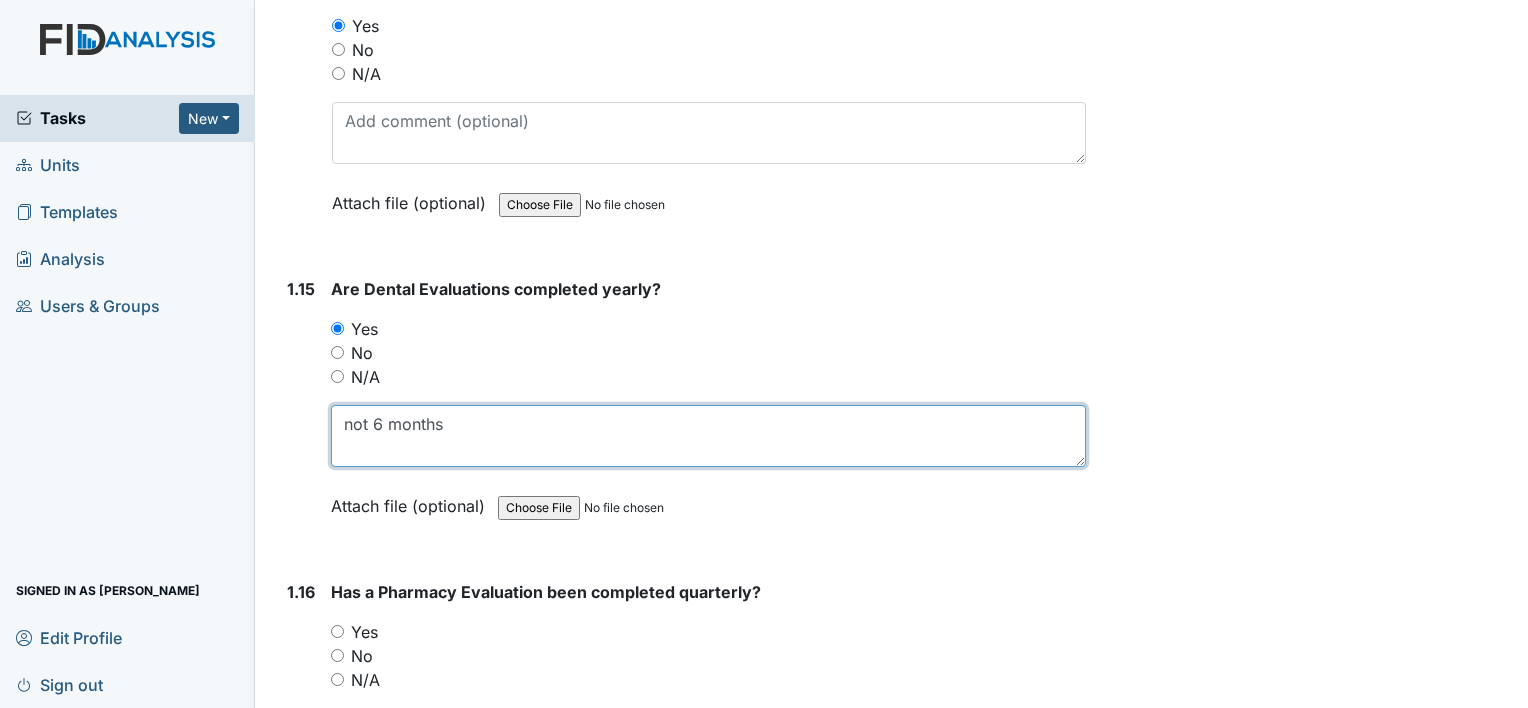 scroll, scrollTop: 4400, scrollLeft: 0, axis: vertical 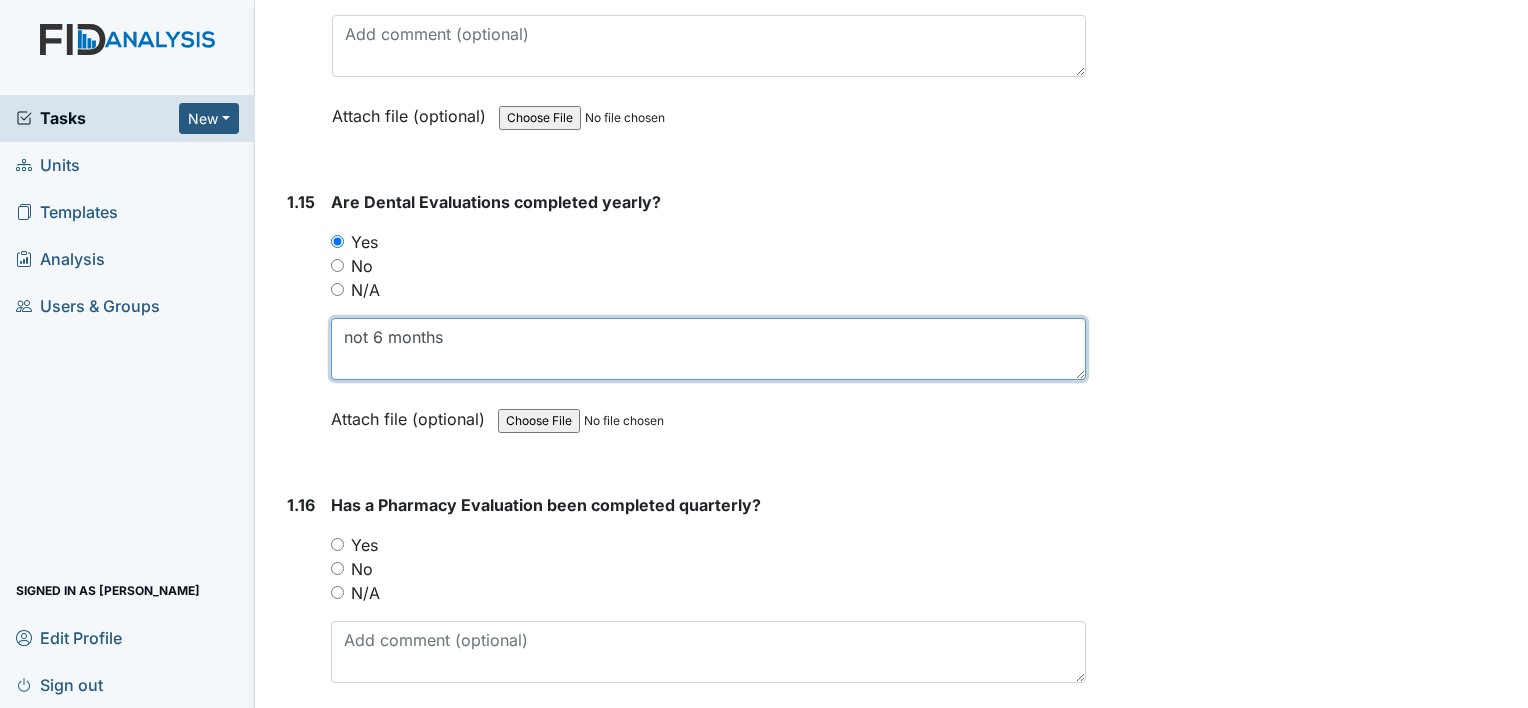 type on "not 6 months" 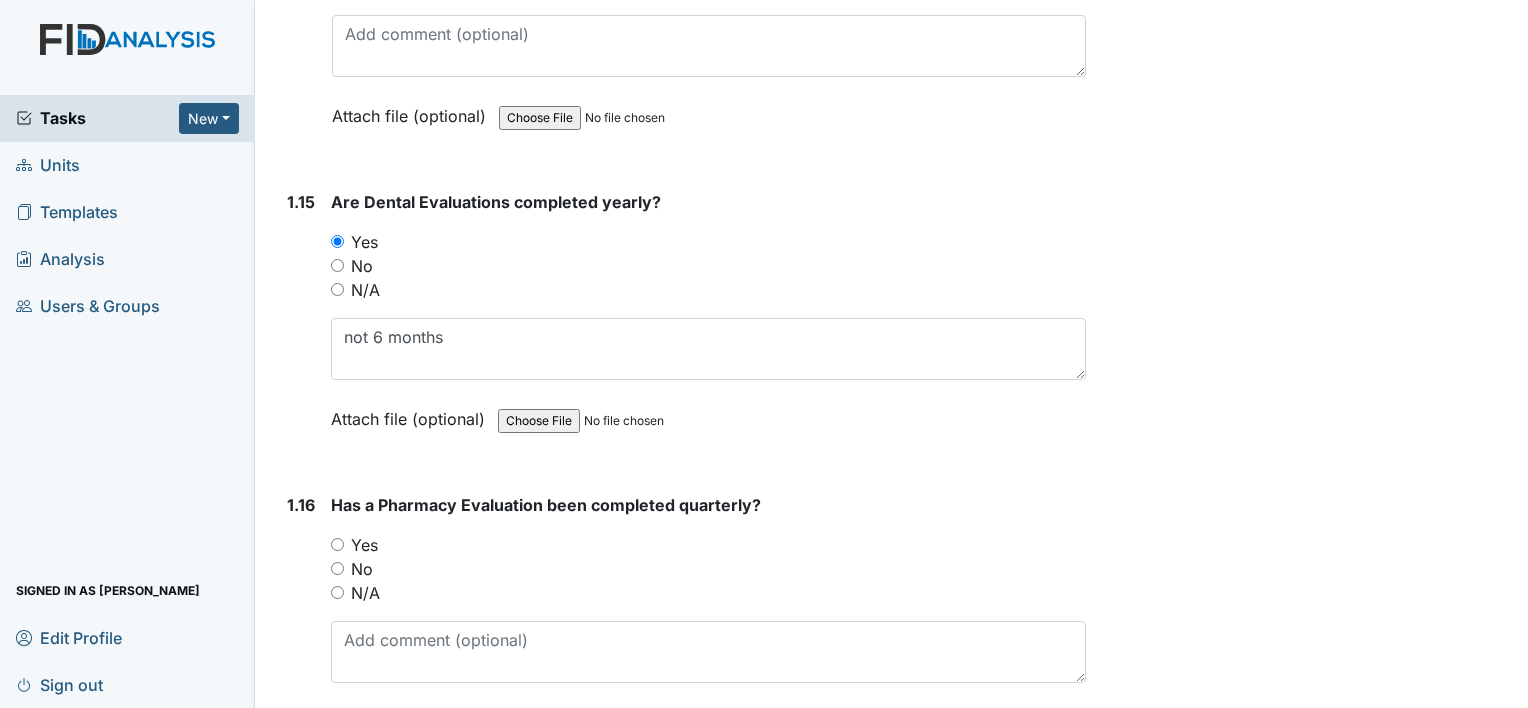 click on "Yes" at bounding box center [364, 545] 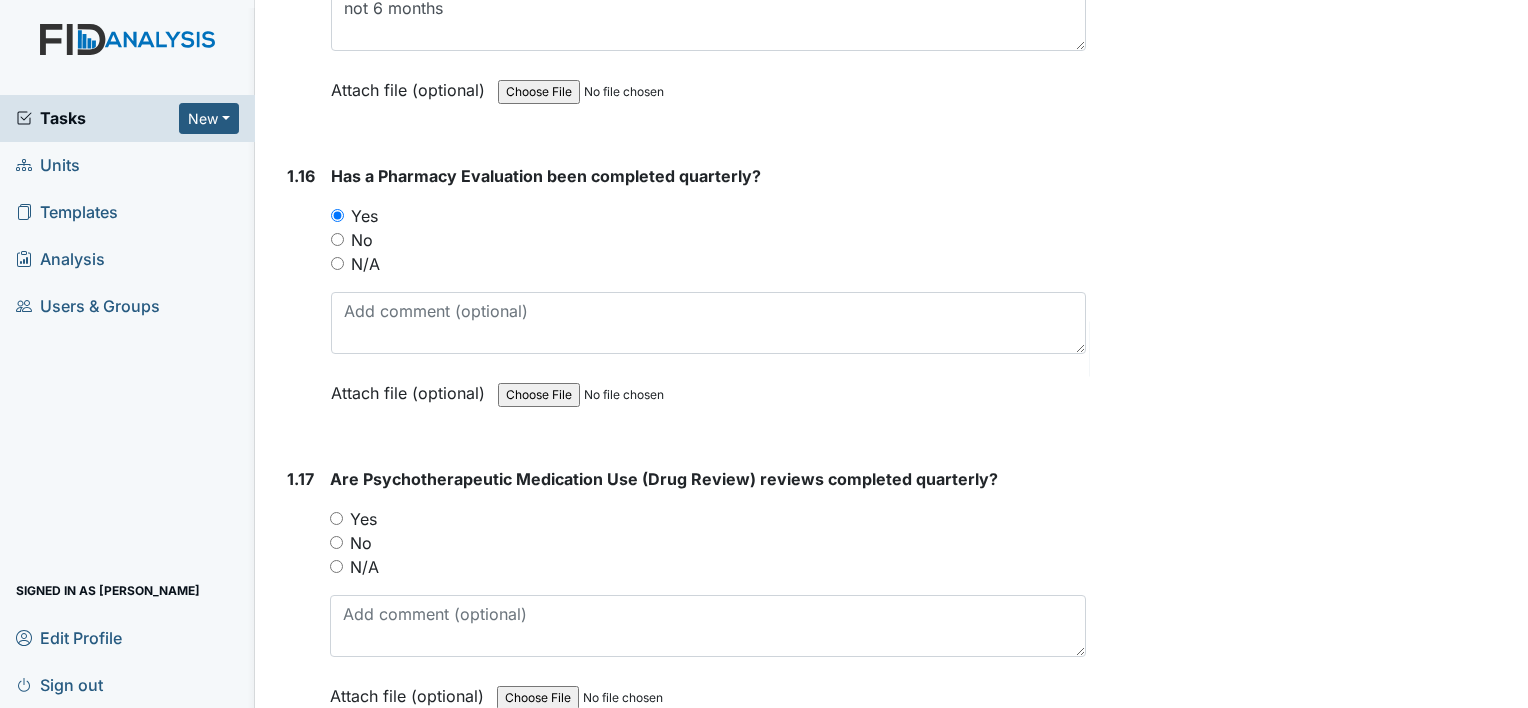 scroll, scrollTop: 4800, scrollLeft: 0, axis: vertical 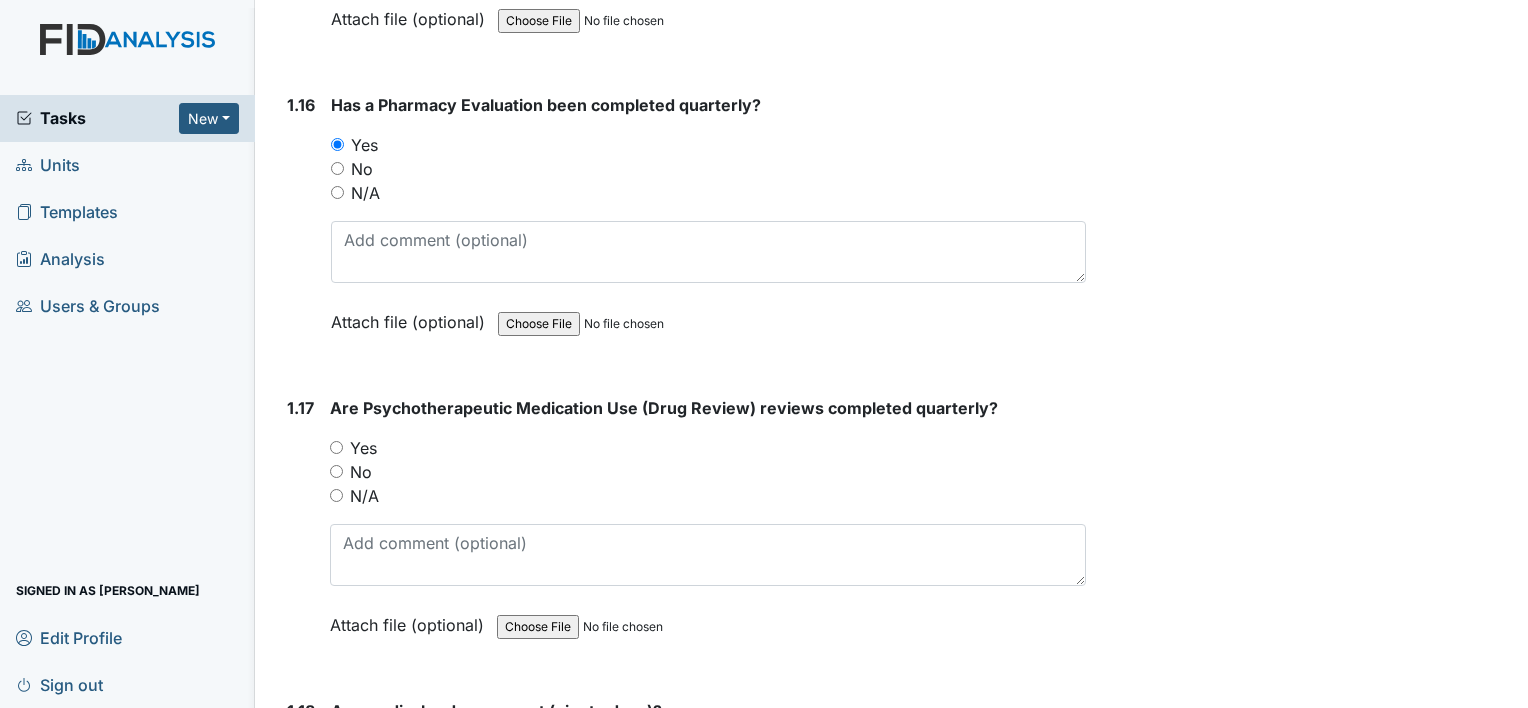 click on "Yes" at bounding box center (363, 448) 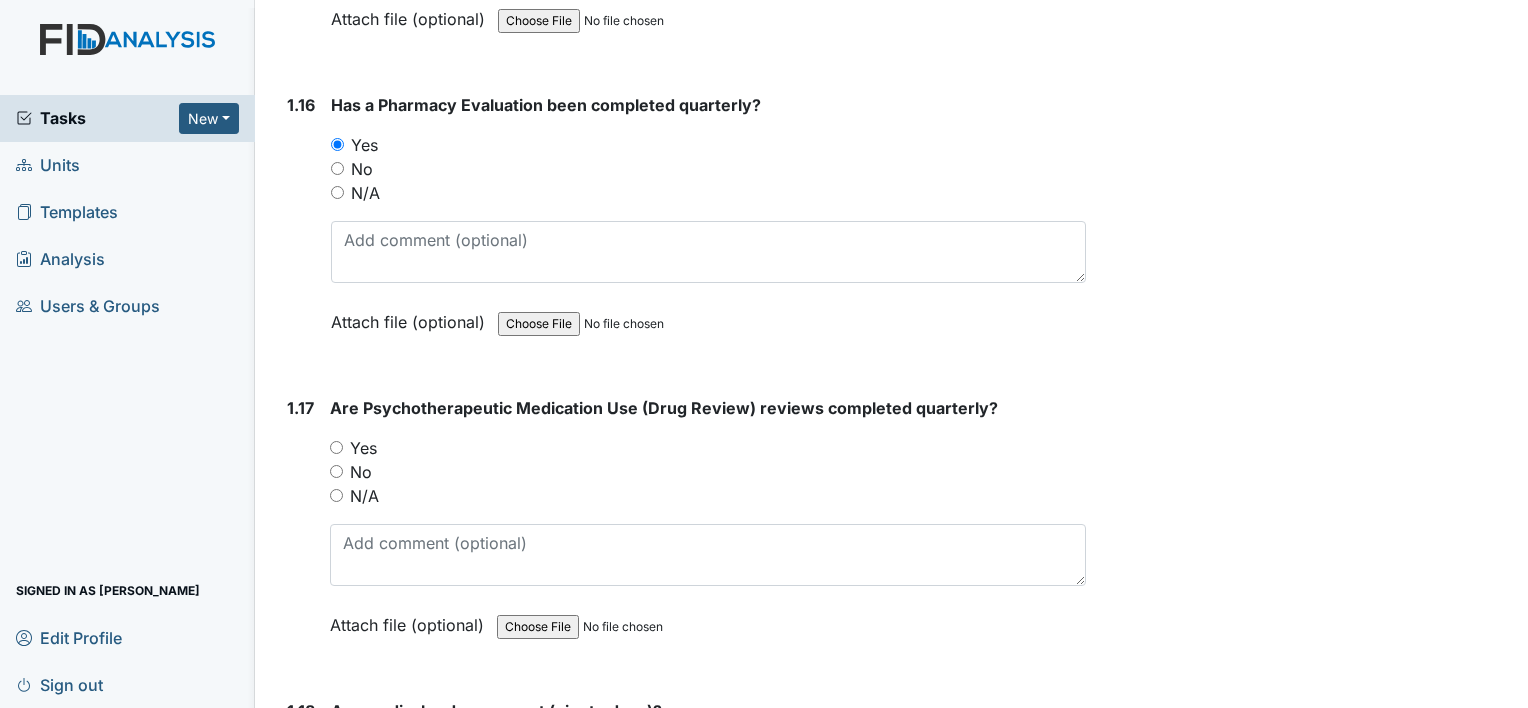 click on "Yes" at bounding box center (336, 447) 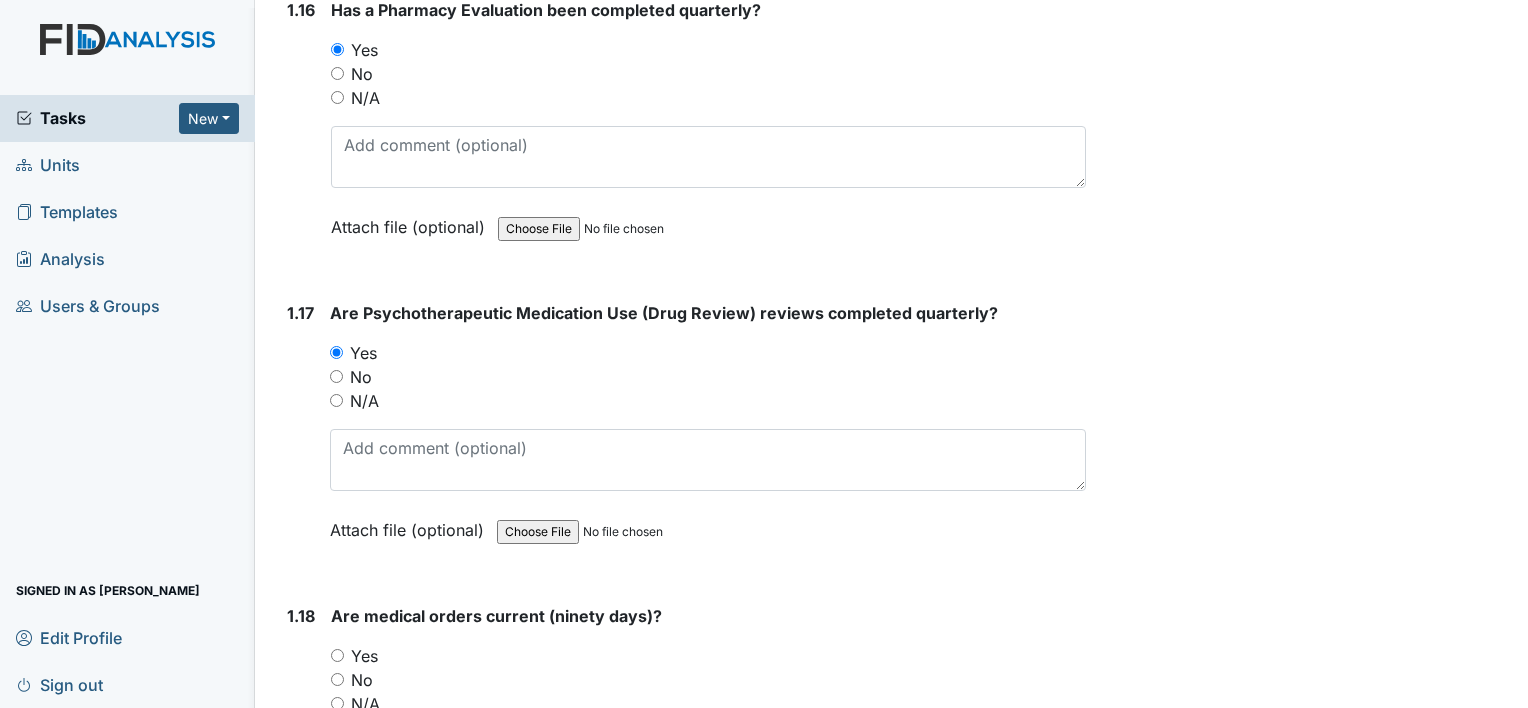 scroll, scrollTop: 5100, scrollLeft: 0, axis: vertical 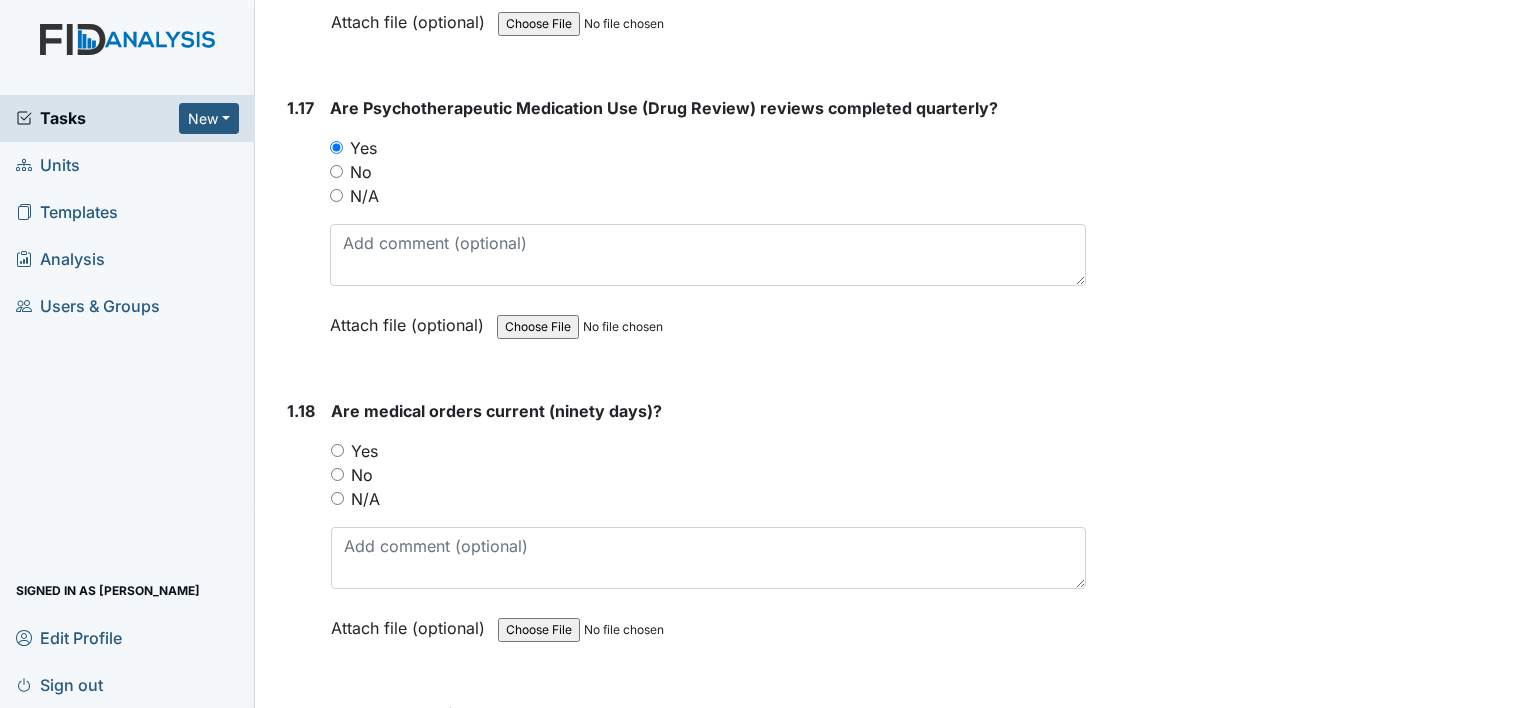 click on "Yes" at bounding box center (364, 451) 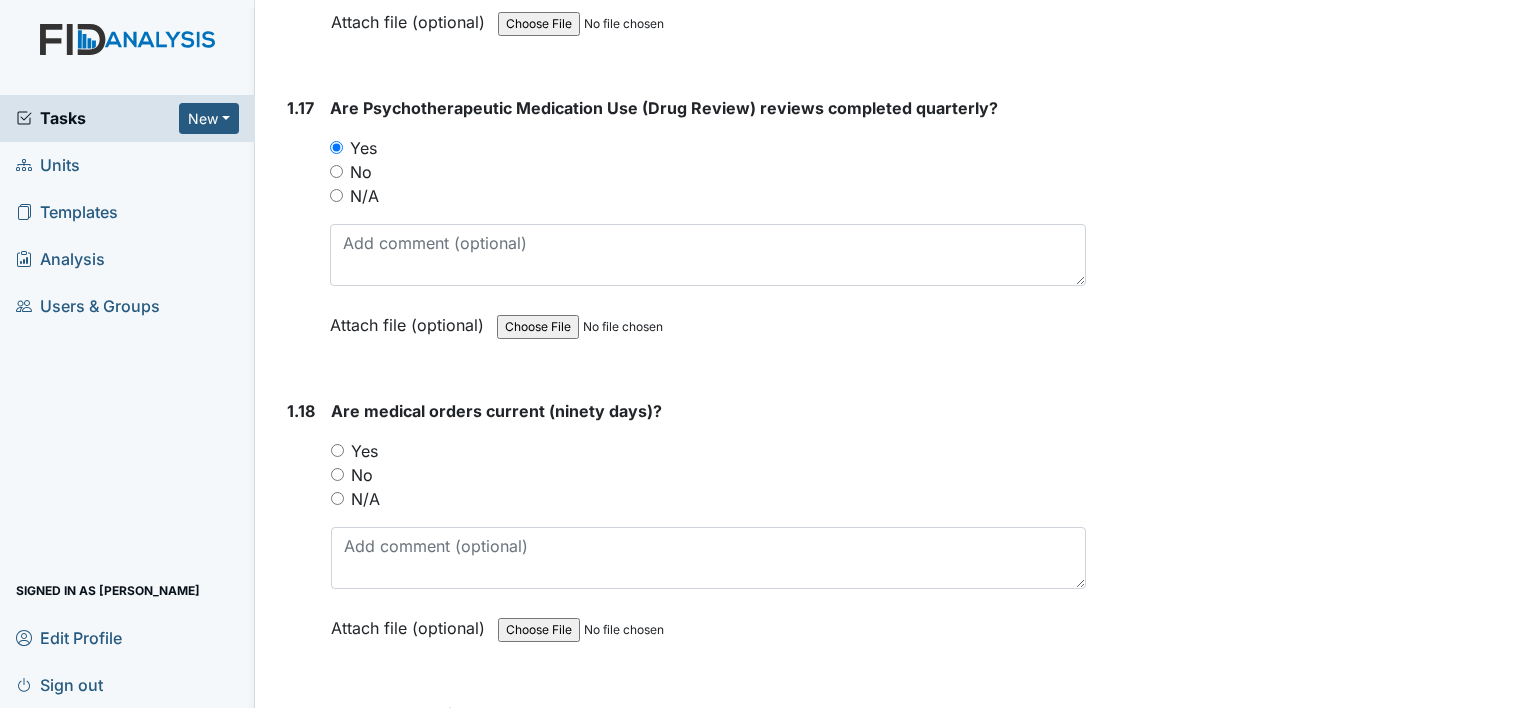 click on "Yes" at bounding box center [337, 450] 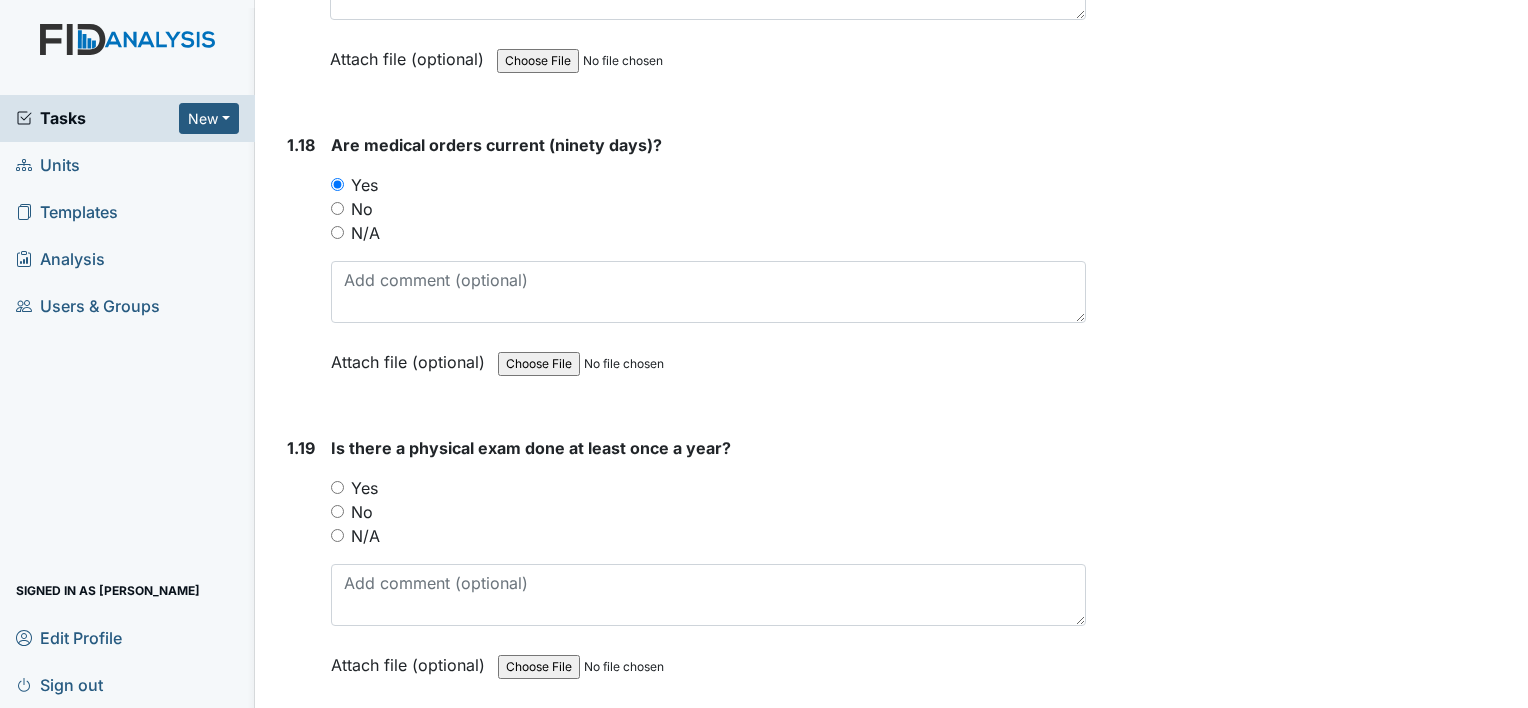 scroll, scrollTop: 5400, scrollLeft: 0, axis: vertical 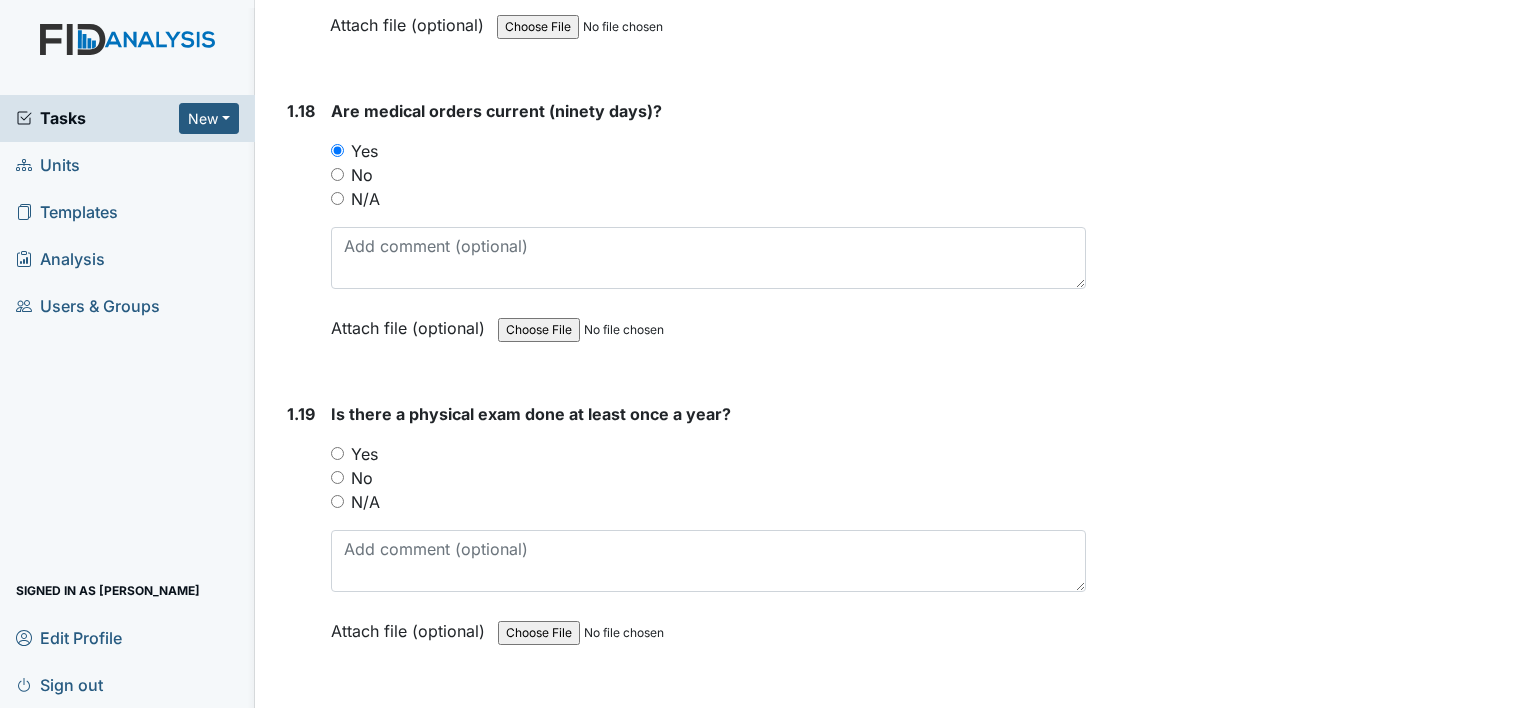 click on "Yes" at bounding box center [364, 454] 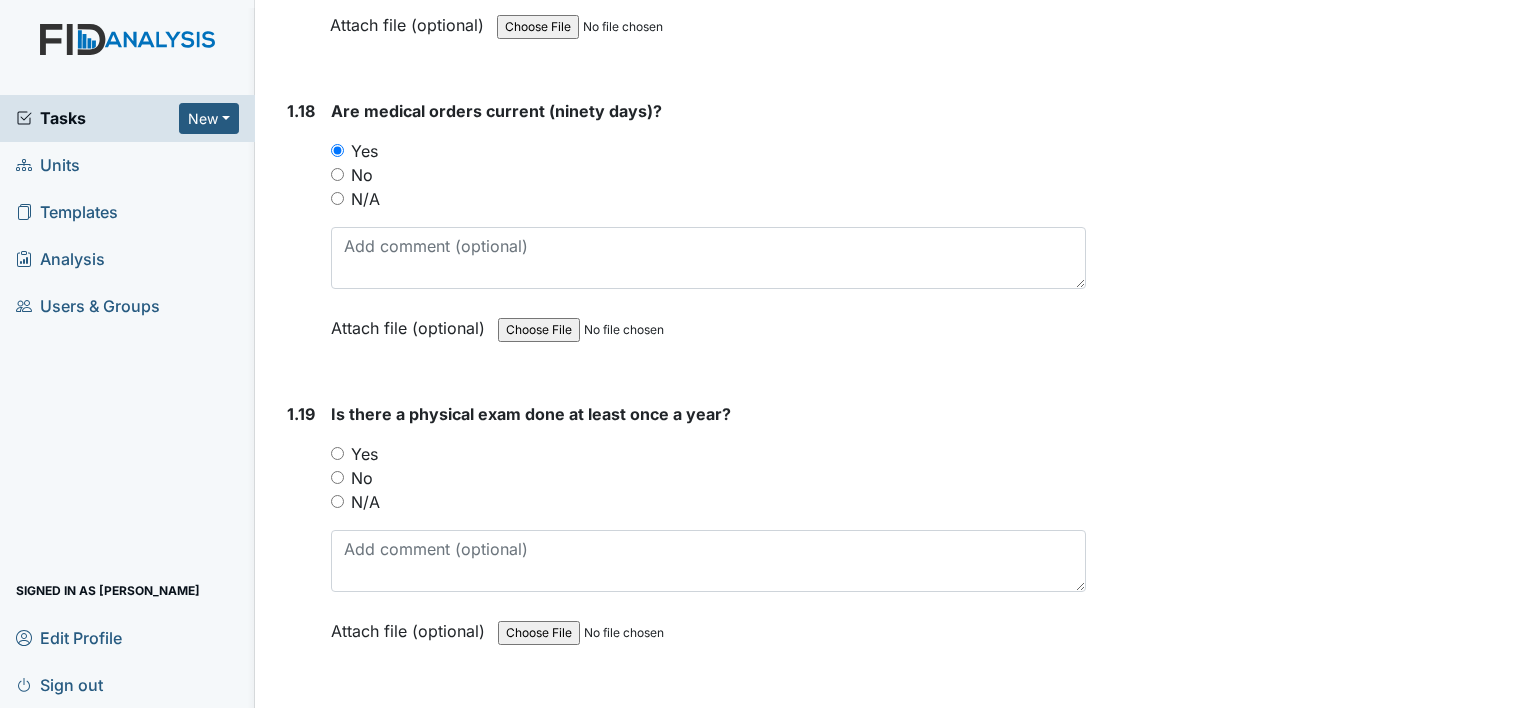 click on "Yes" at bounding box center [337, 453] 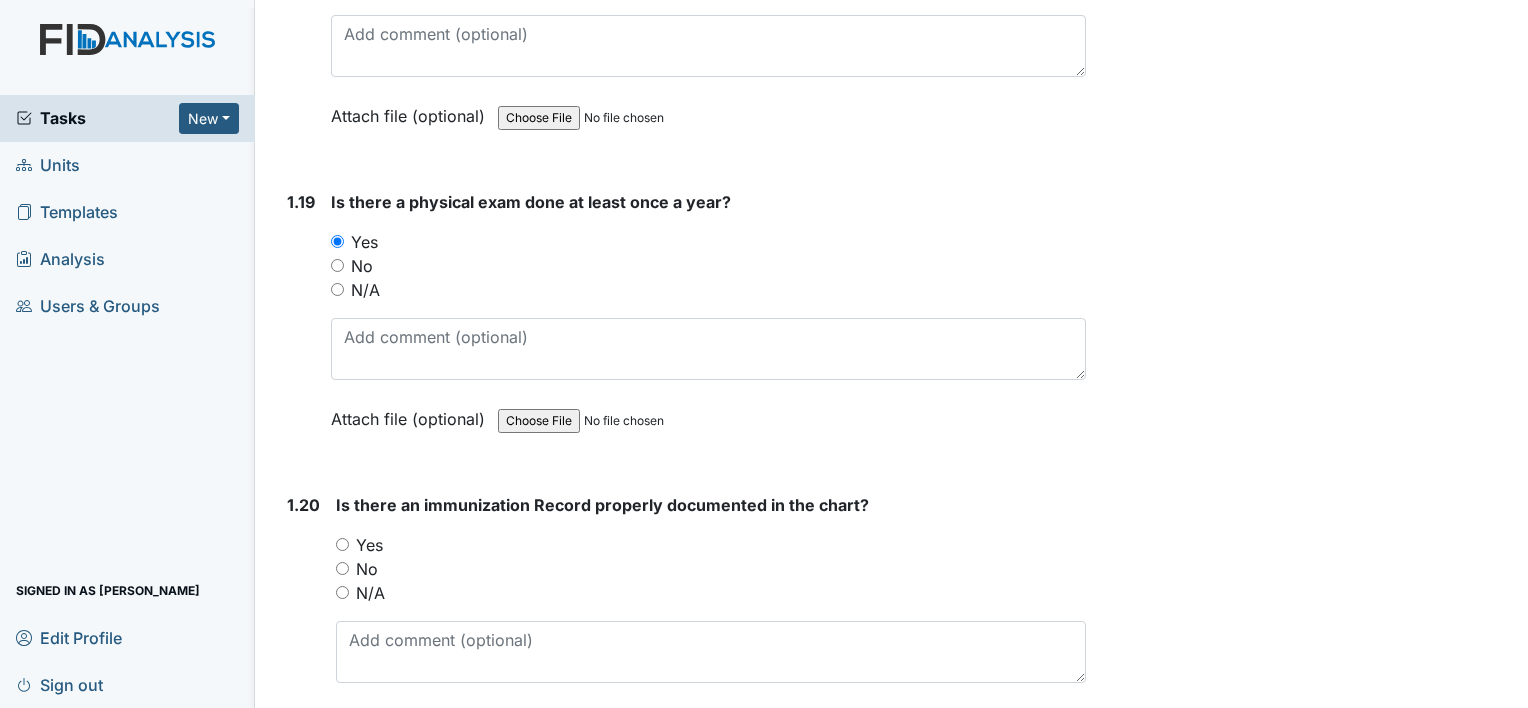 scroll, scrollTop: 5700, scrollLeft: 0, axis: vertical 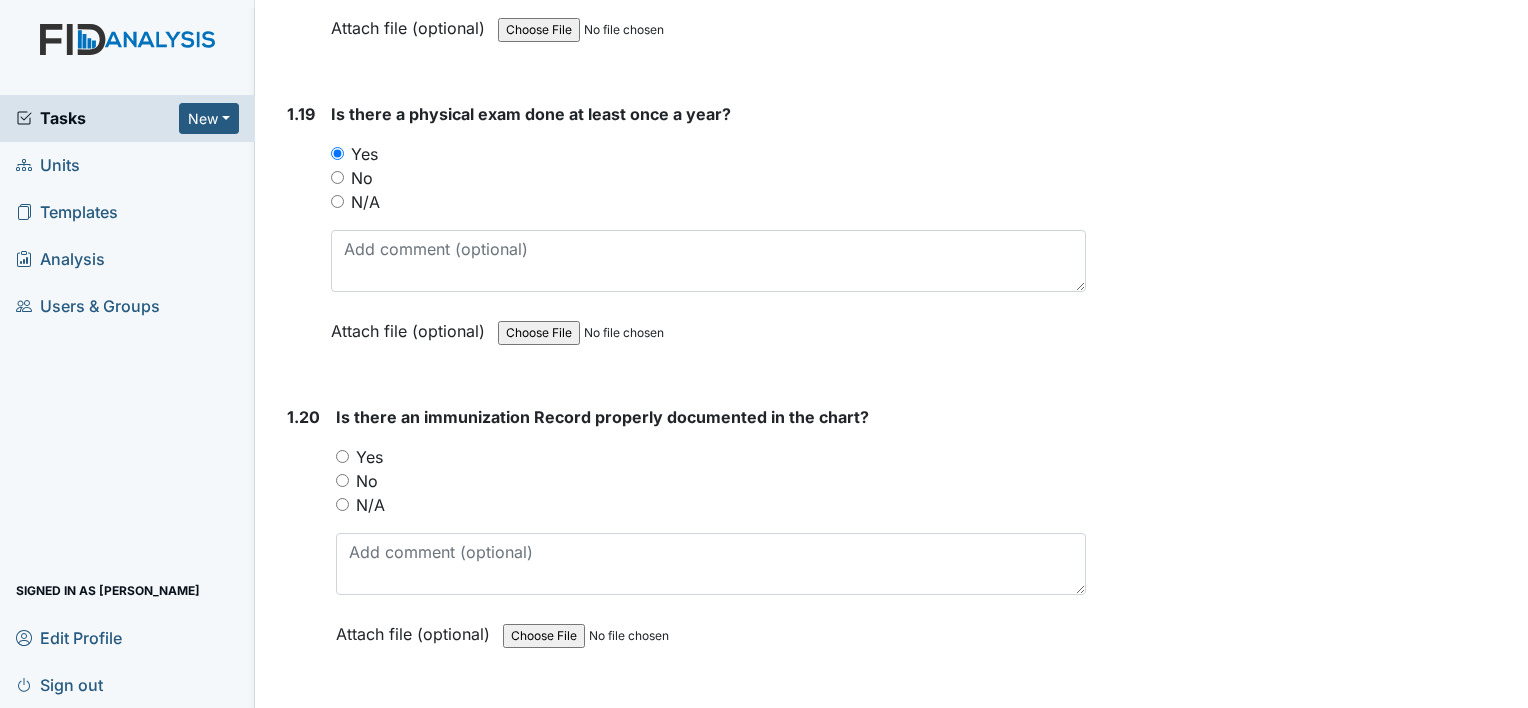 click on "Yes" at bounding box center [369, 457] 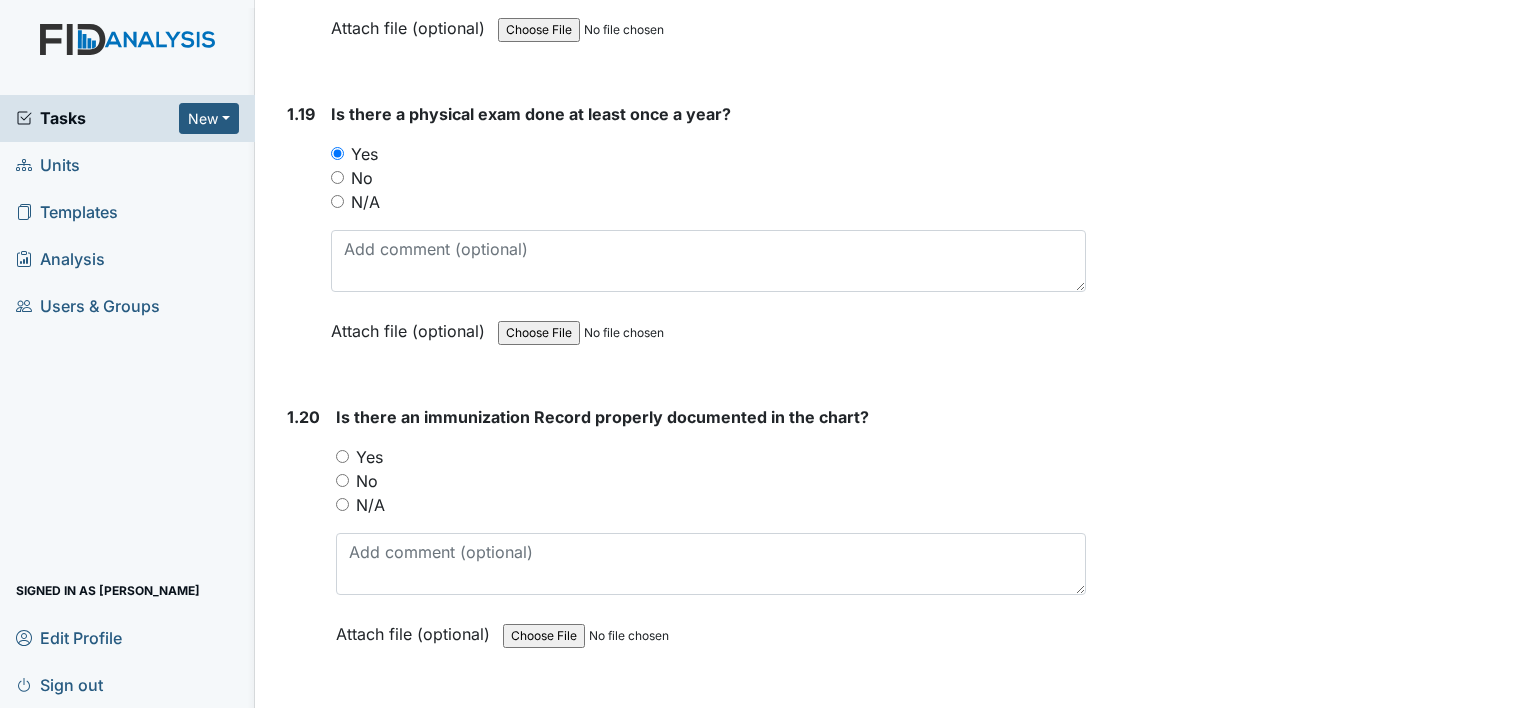 click on "Yes" at bounding box center [342, 456] 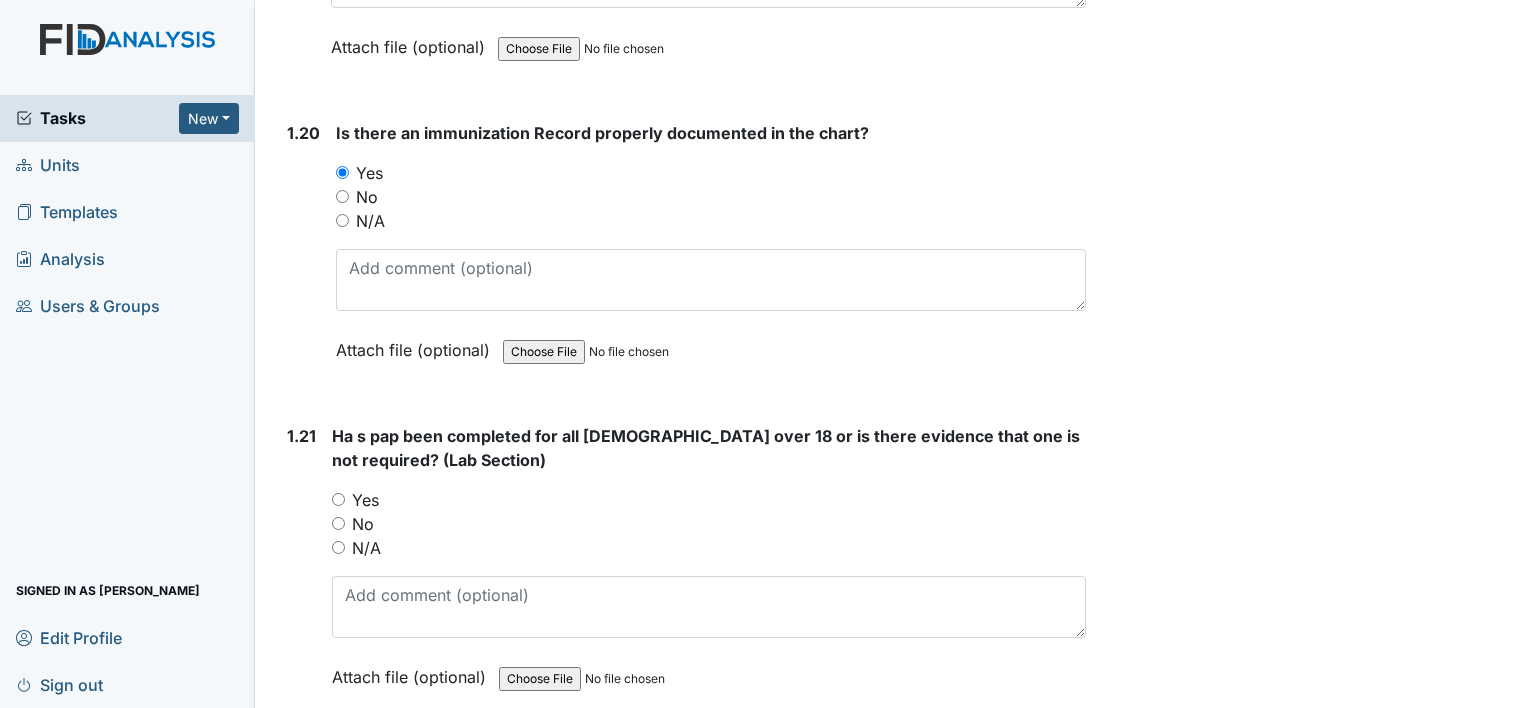 scroll, scrollTop: 6000, scrollLeft: 0, axis: vertical 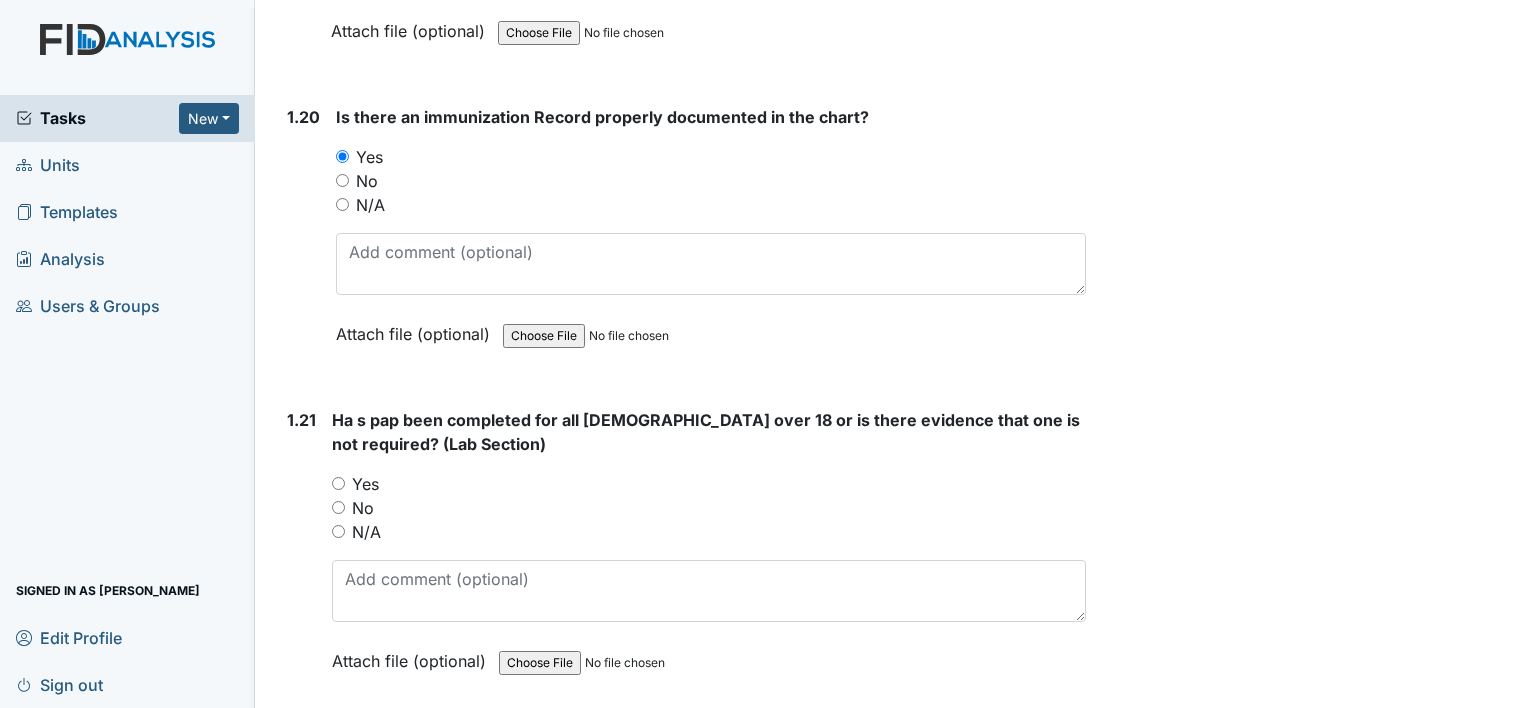click on "N/A" at bounding box center [366, 532] 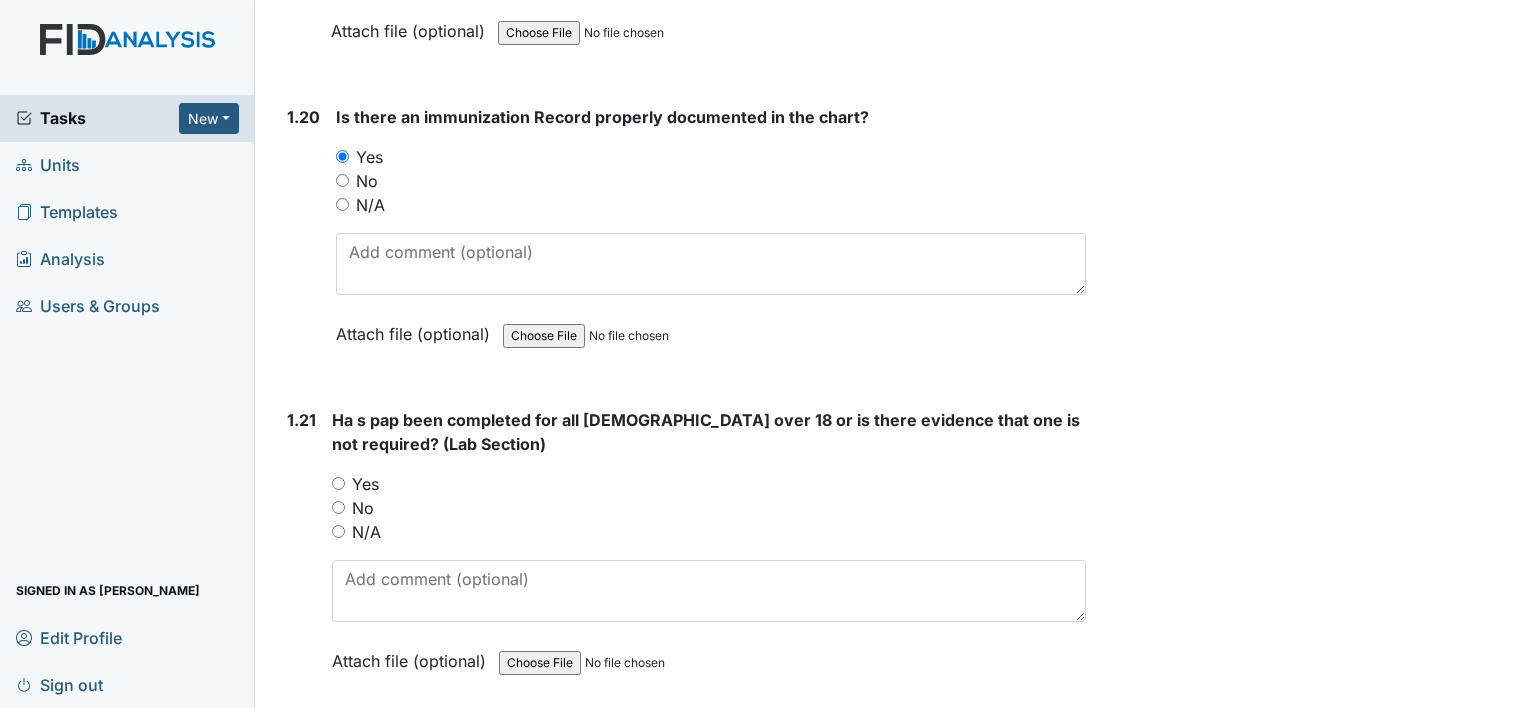 click on "N/A" at bounding box center (338, 531) 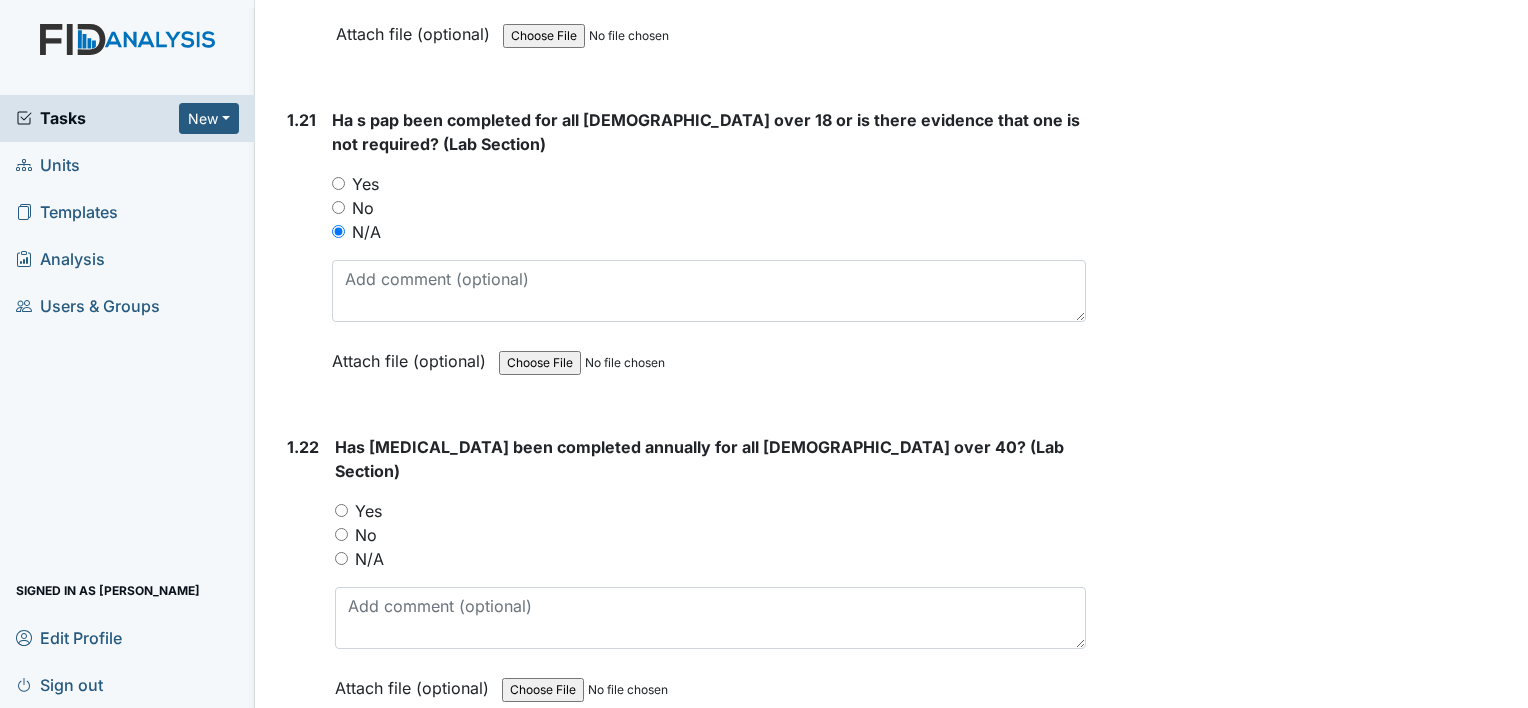 click on "N/A" at bounding box center (369, 559) 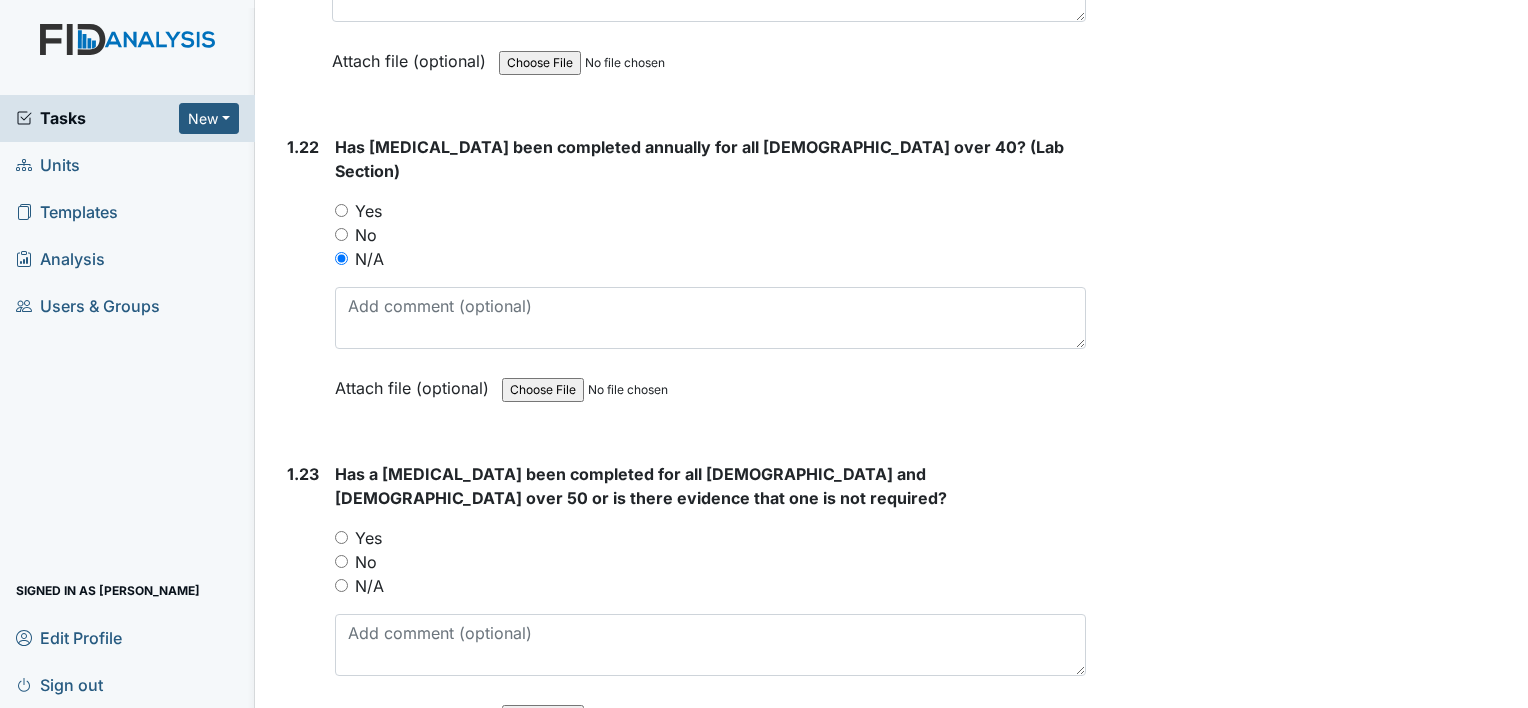 click on "Yes" at bounding box center (368, 538) 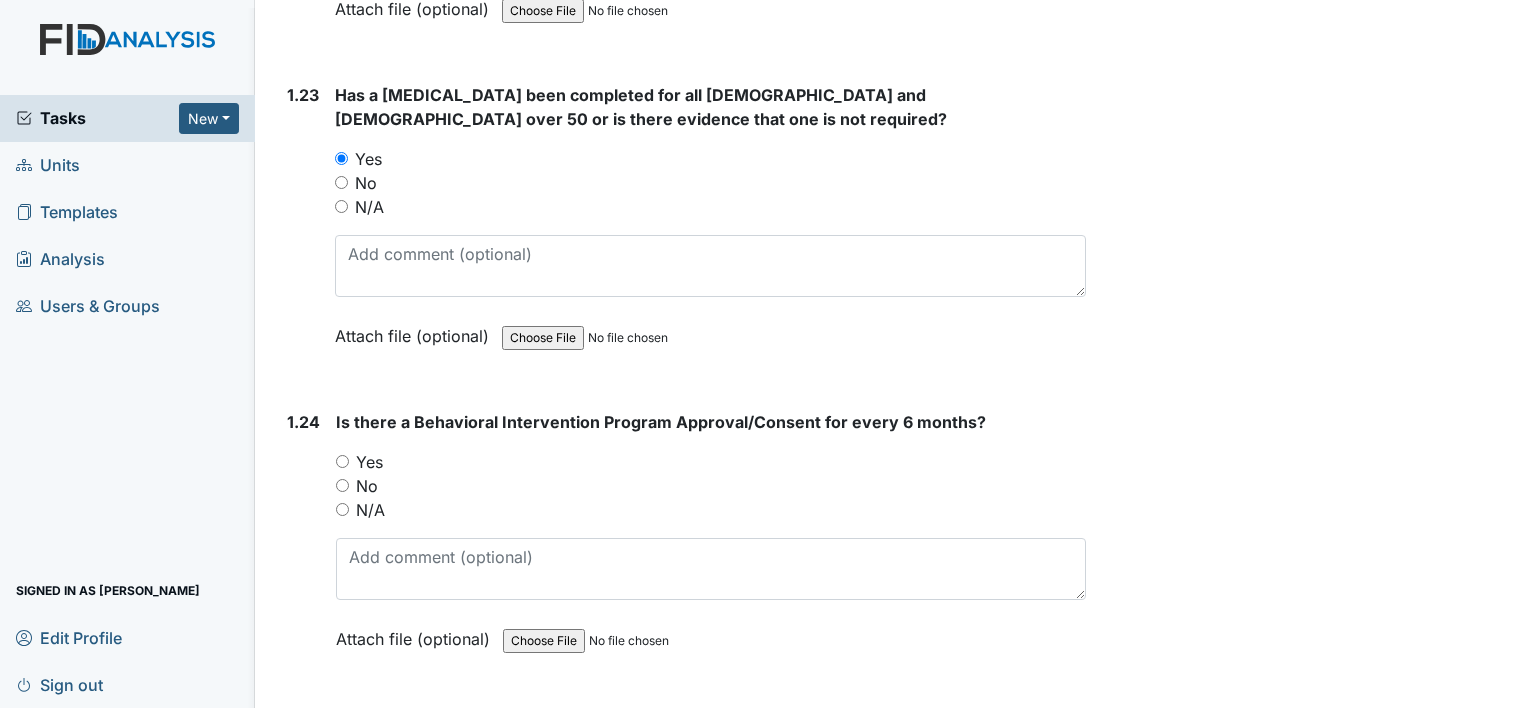 scroll, scrollTop: 7000, scrollLeft: 0, axis: vertical 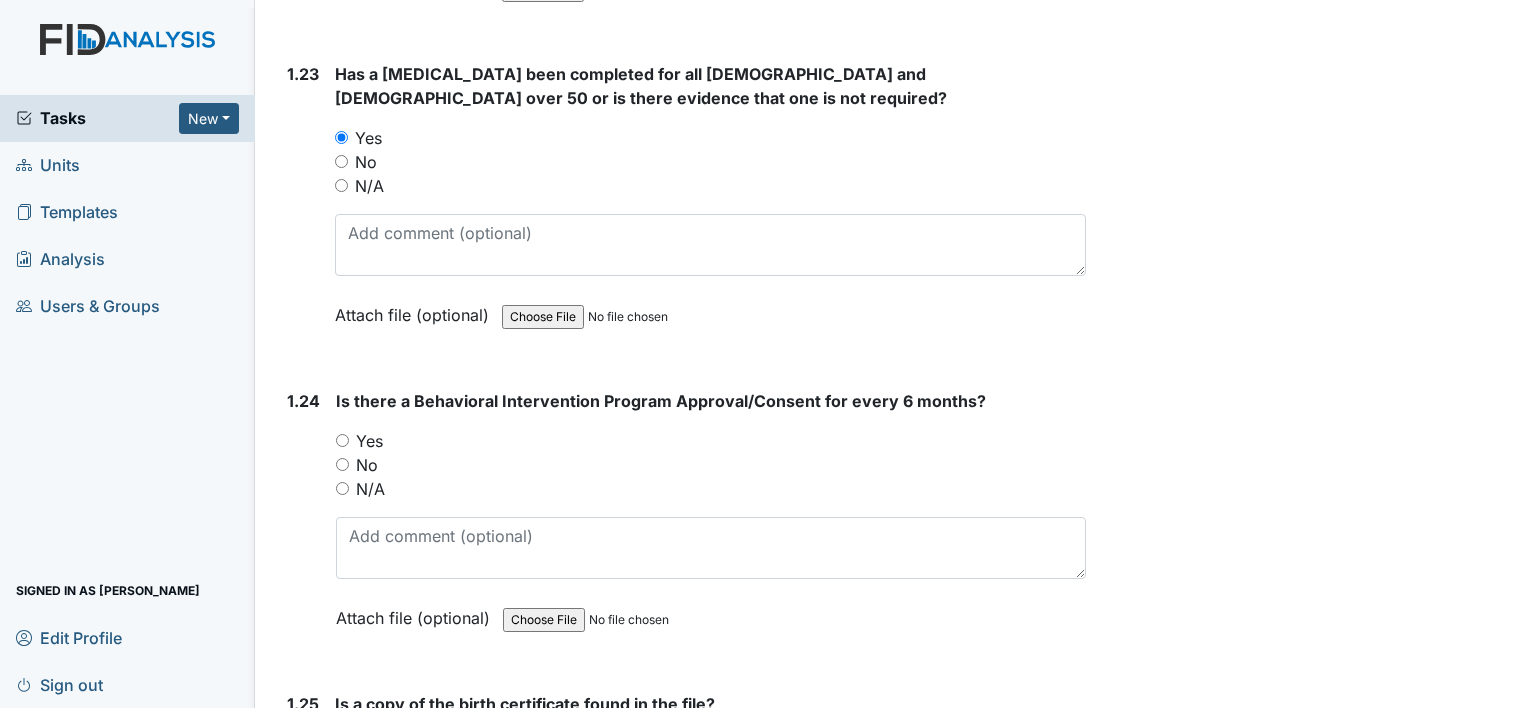 click on "No" at bounding box center (367, 465) 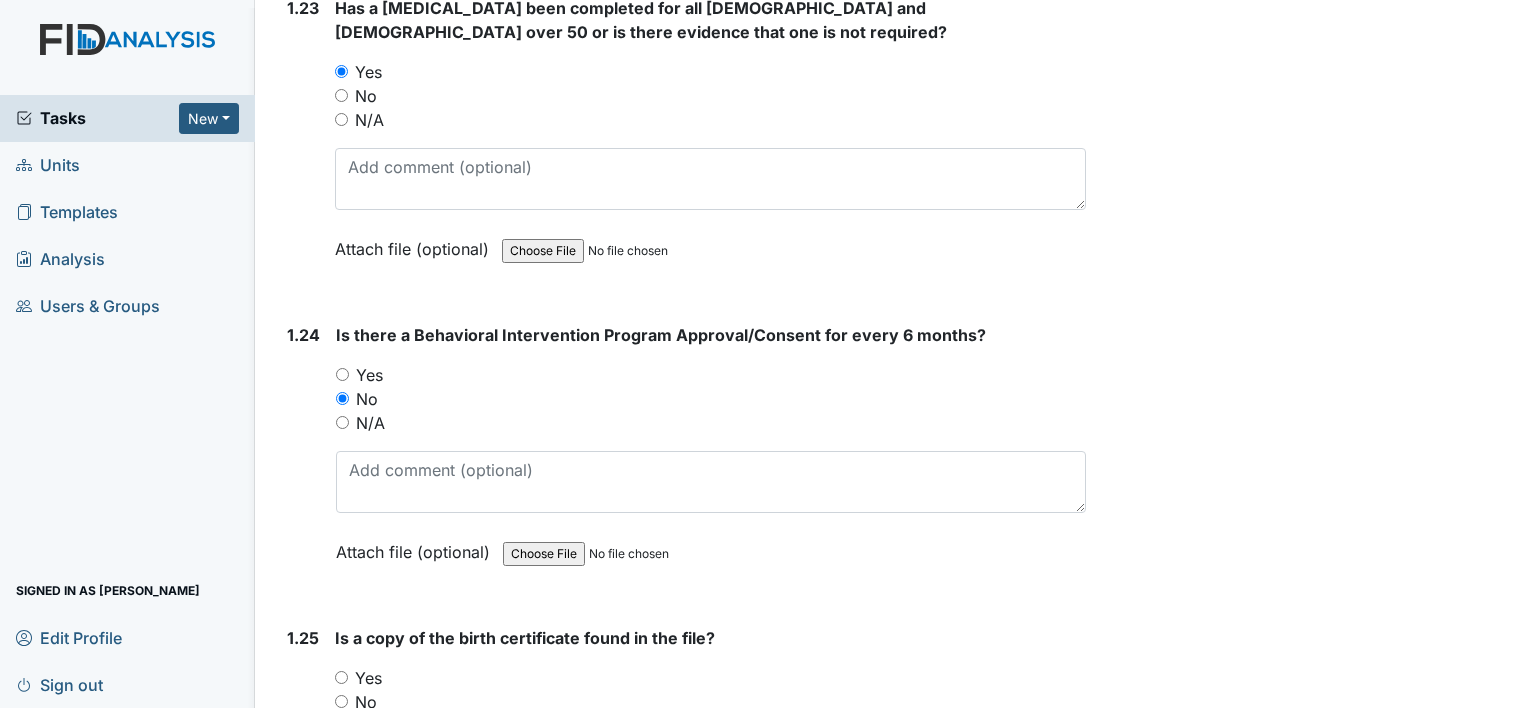 scroll, scrollTop: 7200, scrollLeft: 0, axis: vertical 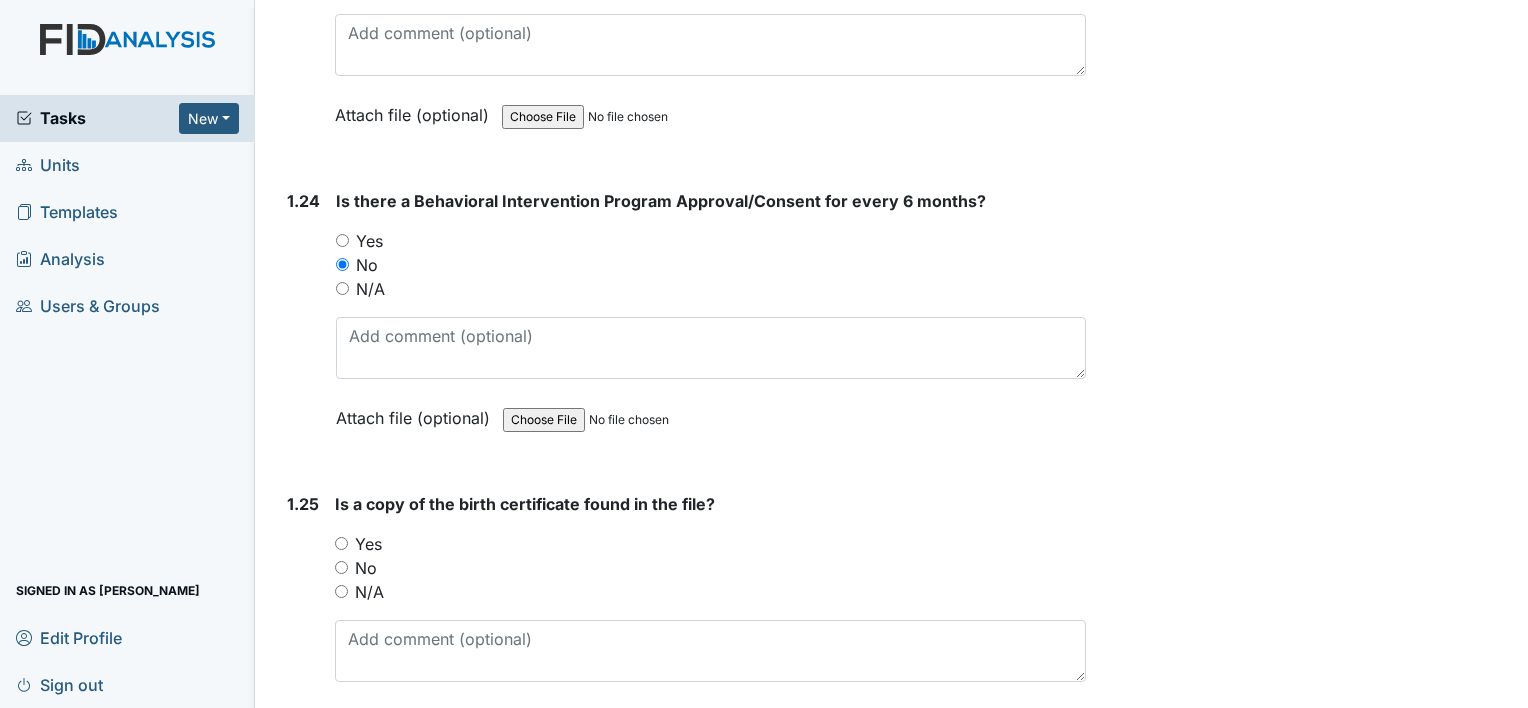 click on "Yes" at bounding box center (368, 544) 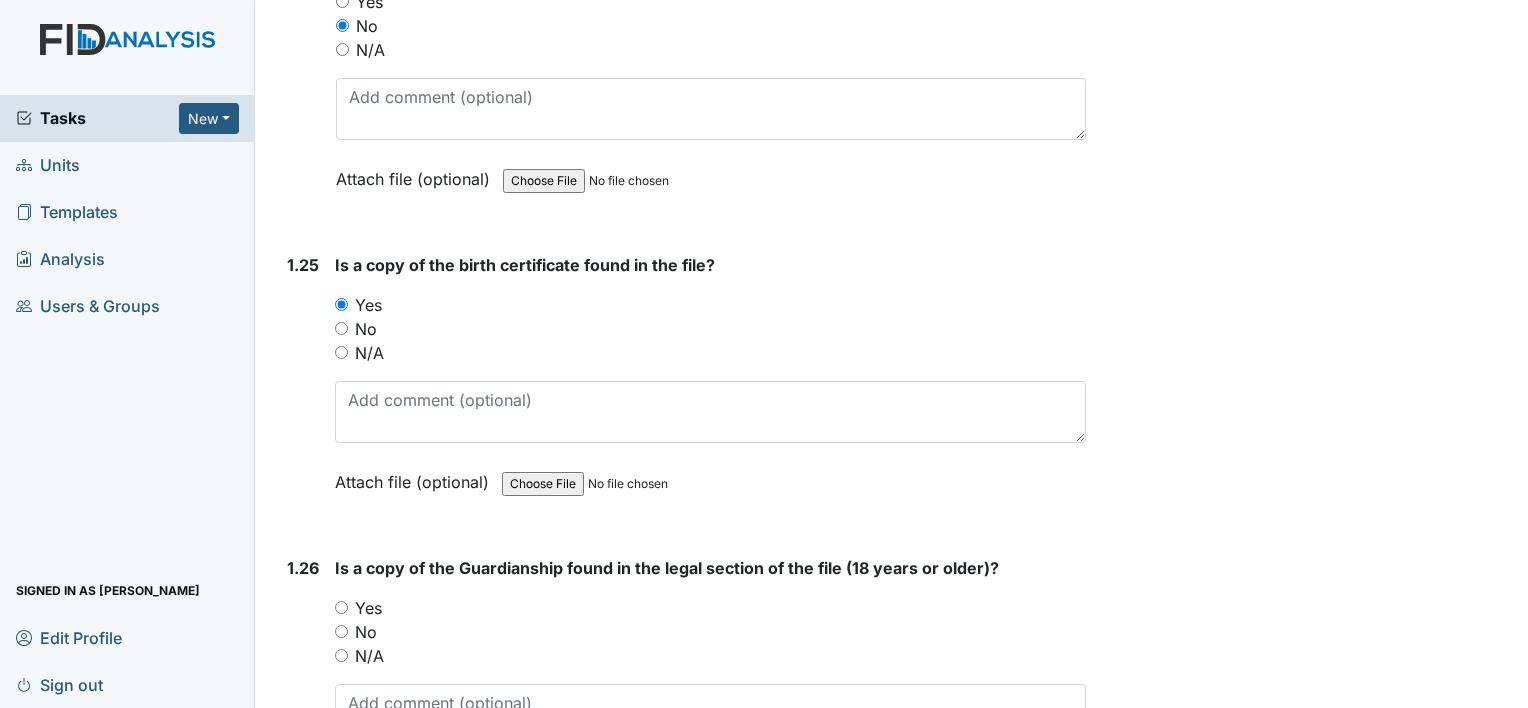 scroll, scrollTop: 7500, scrollLeft: 0, axis: vertical 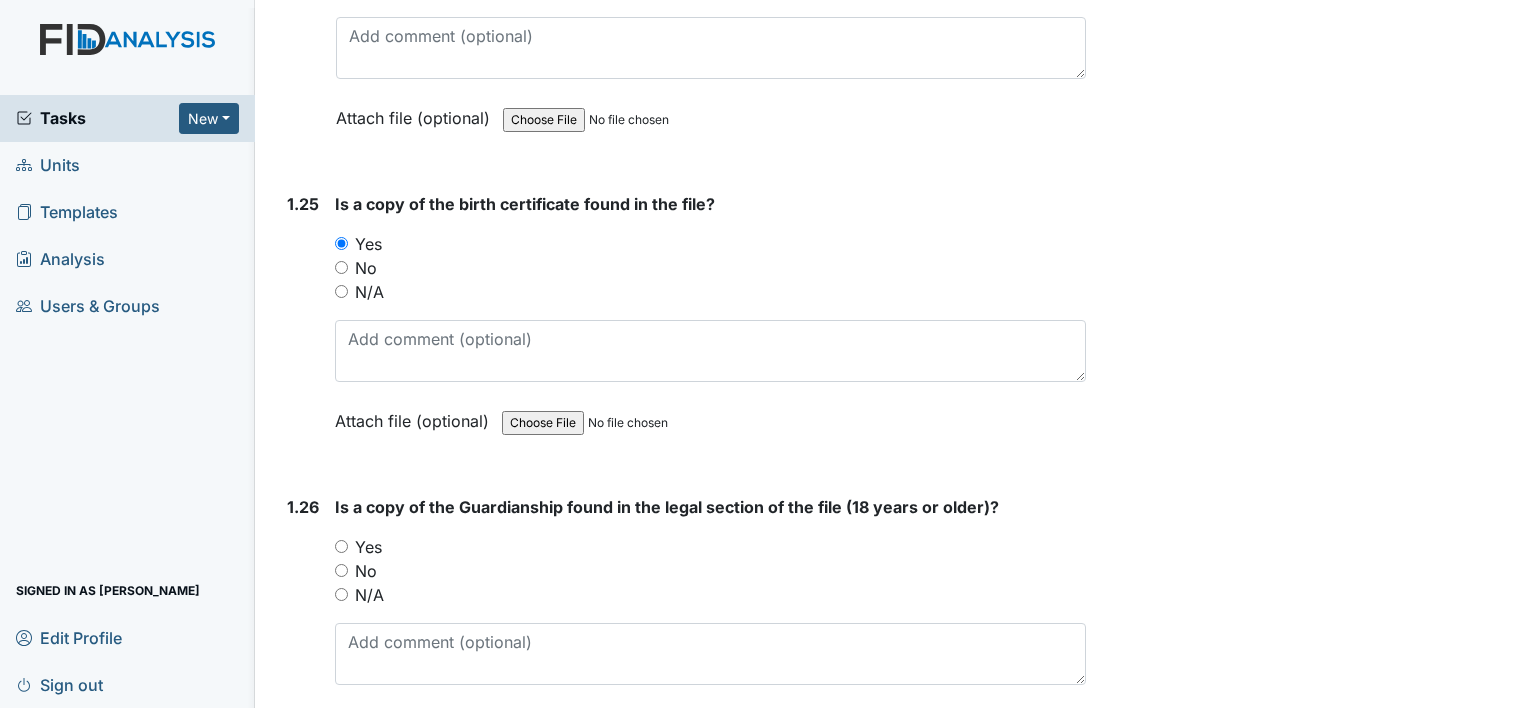 click on "Yes" at bounding box center [368, 547] 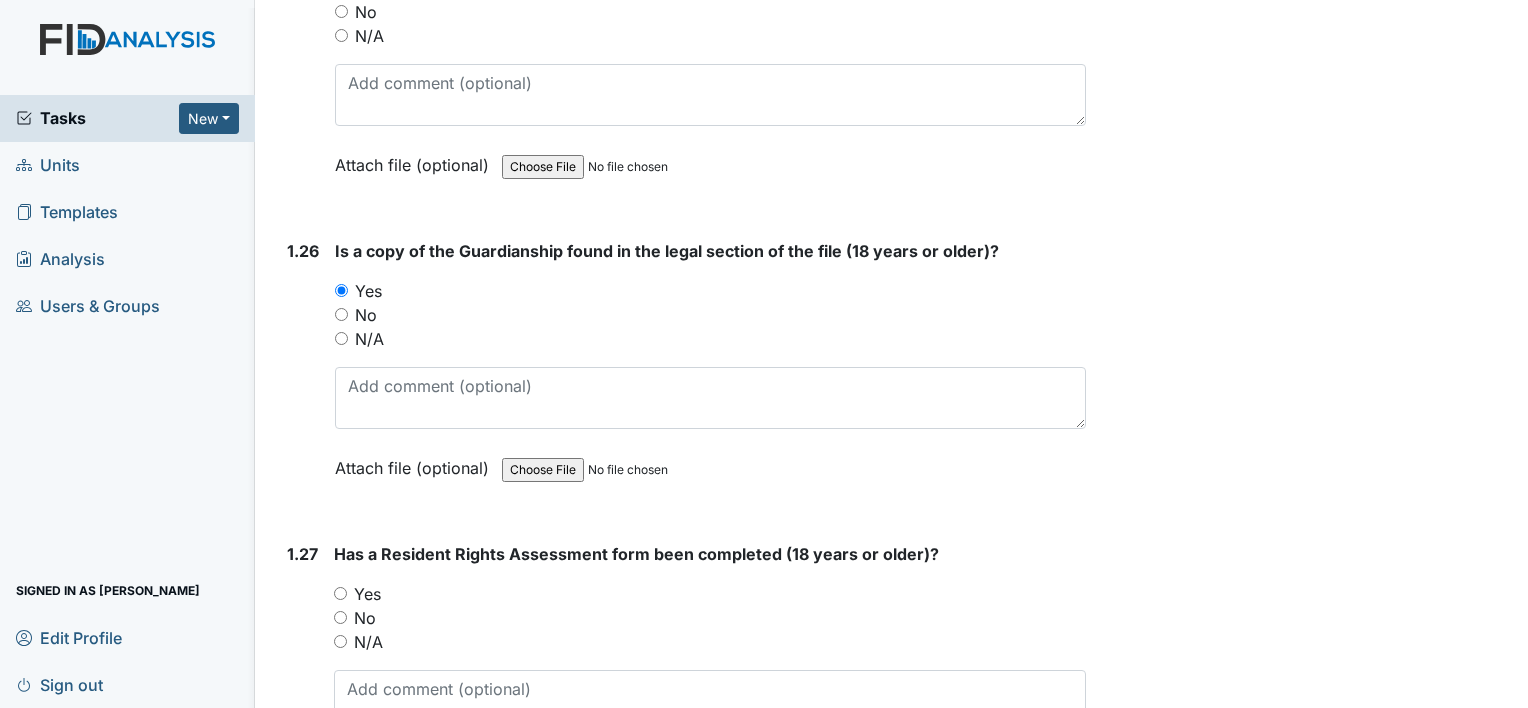 scroll, scrollTop: 7800, scrollLeft: 0, axis: vertical 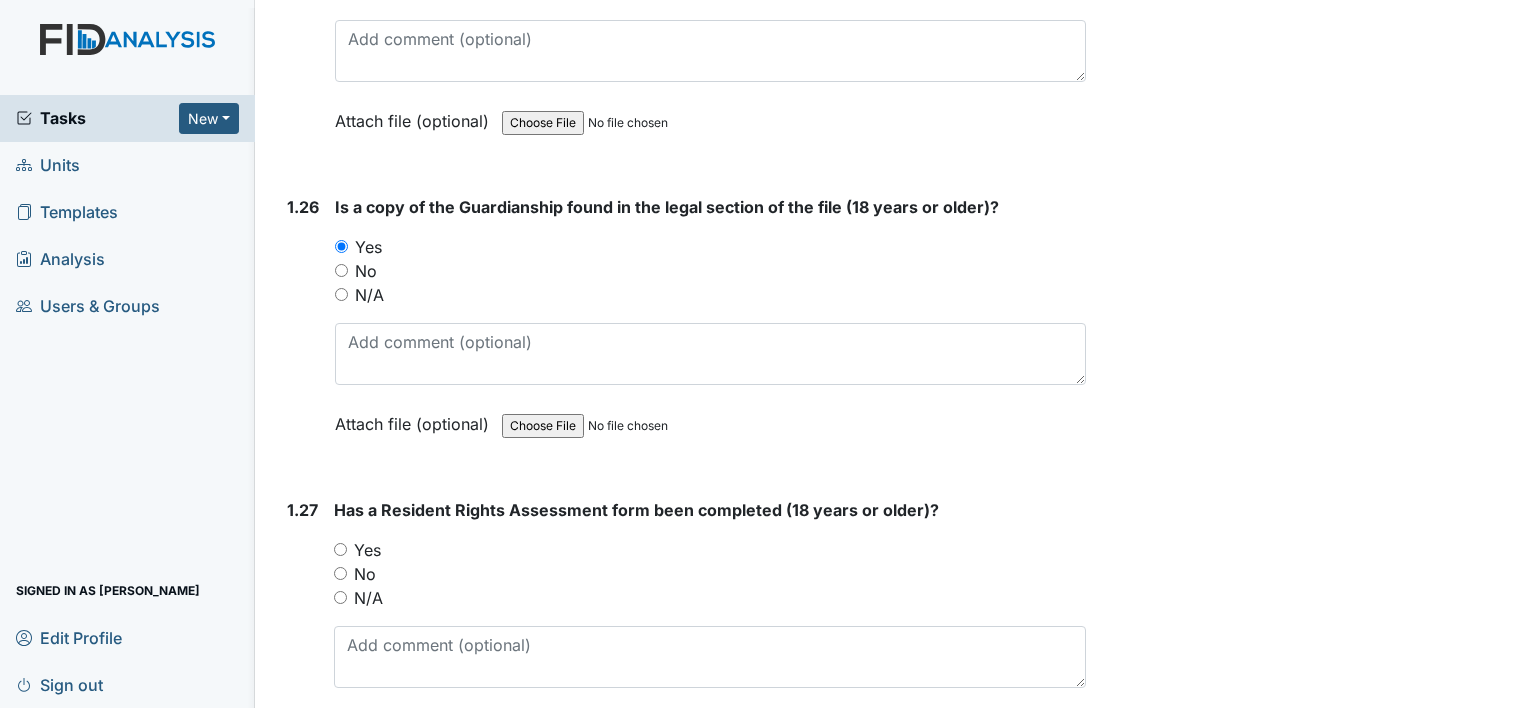 click on "Yes" at bounding box center (367, 550) 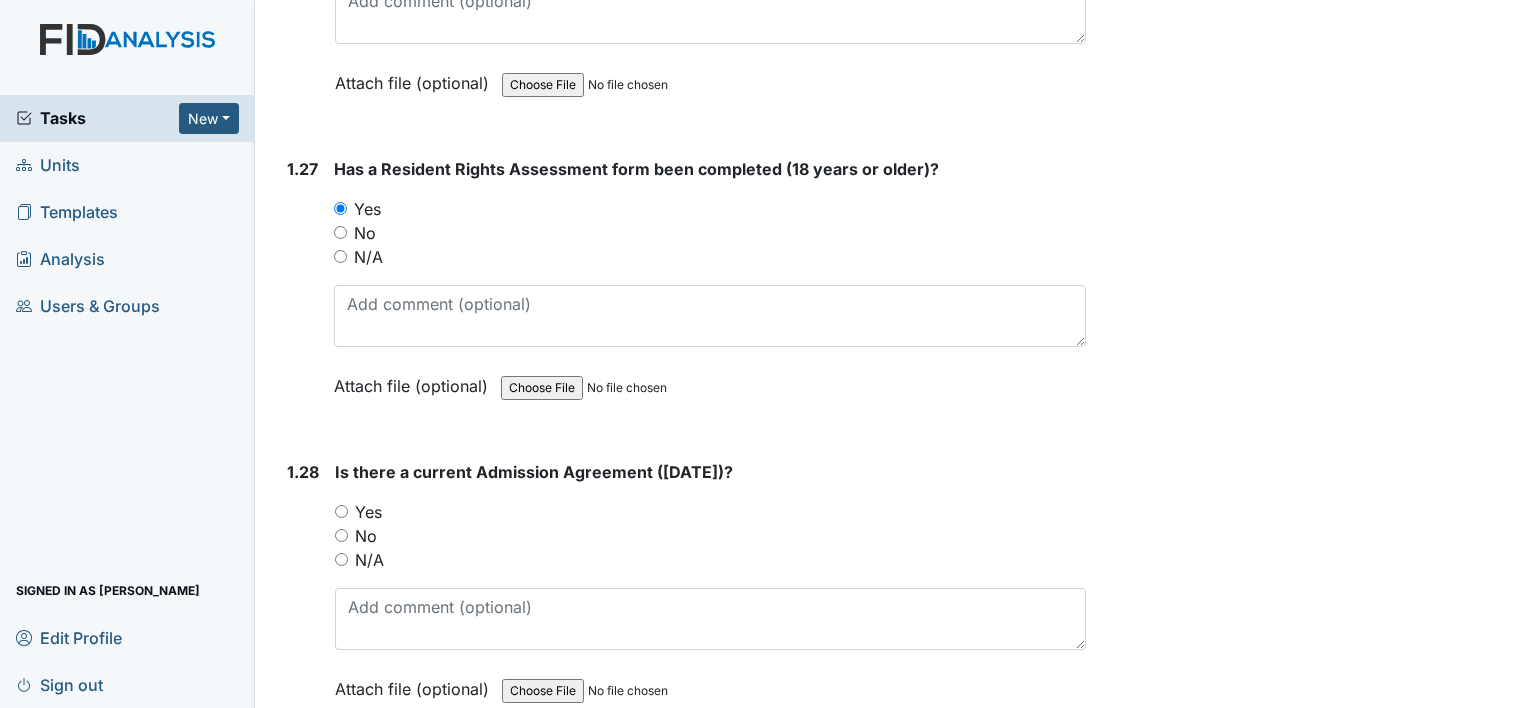 scroll, scrollTop: 8200, scrollLeft: 0, axis: vertical 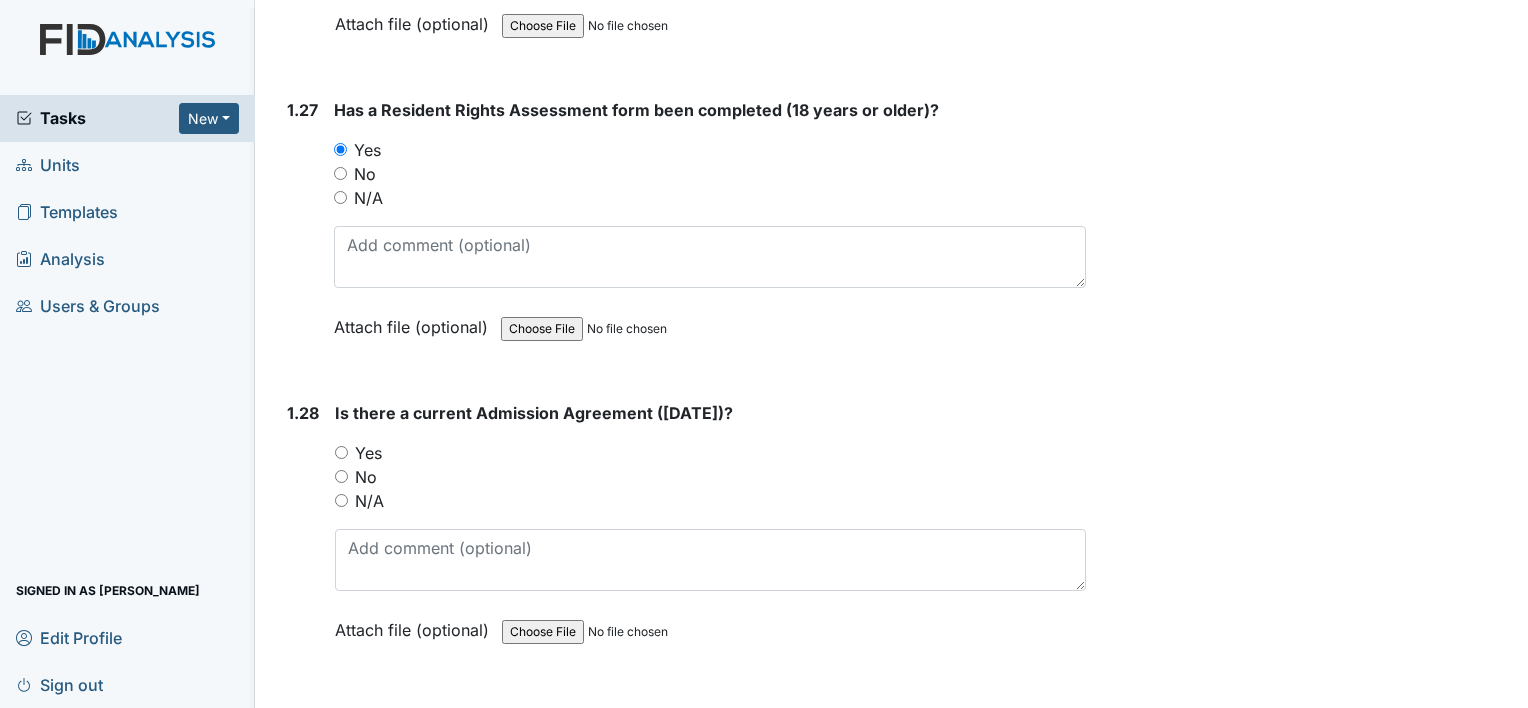 click on "Yes" at bounding box center (368, 453) 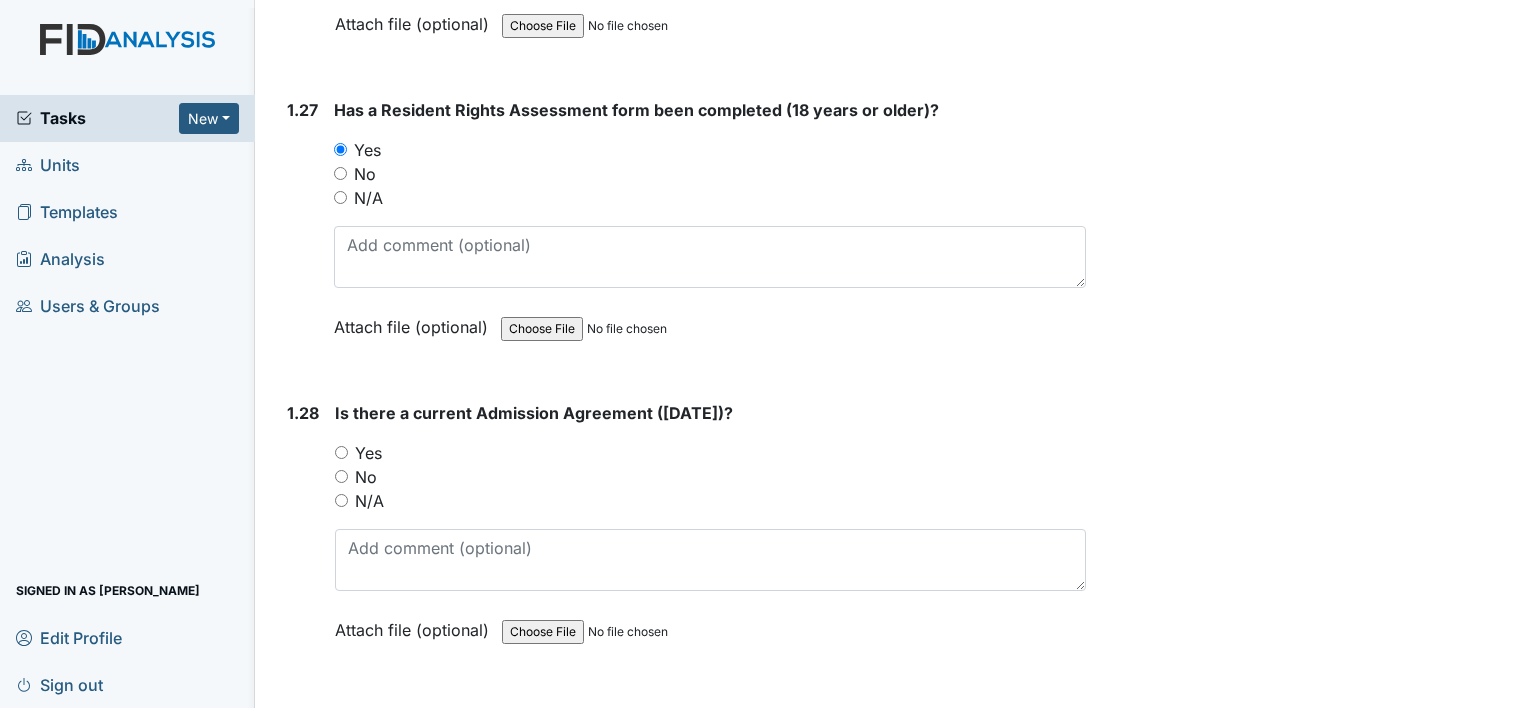 click on "Yes" at bounding box center (341, 452) 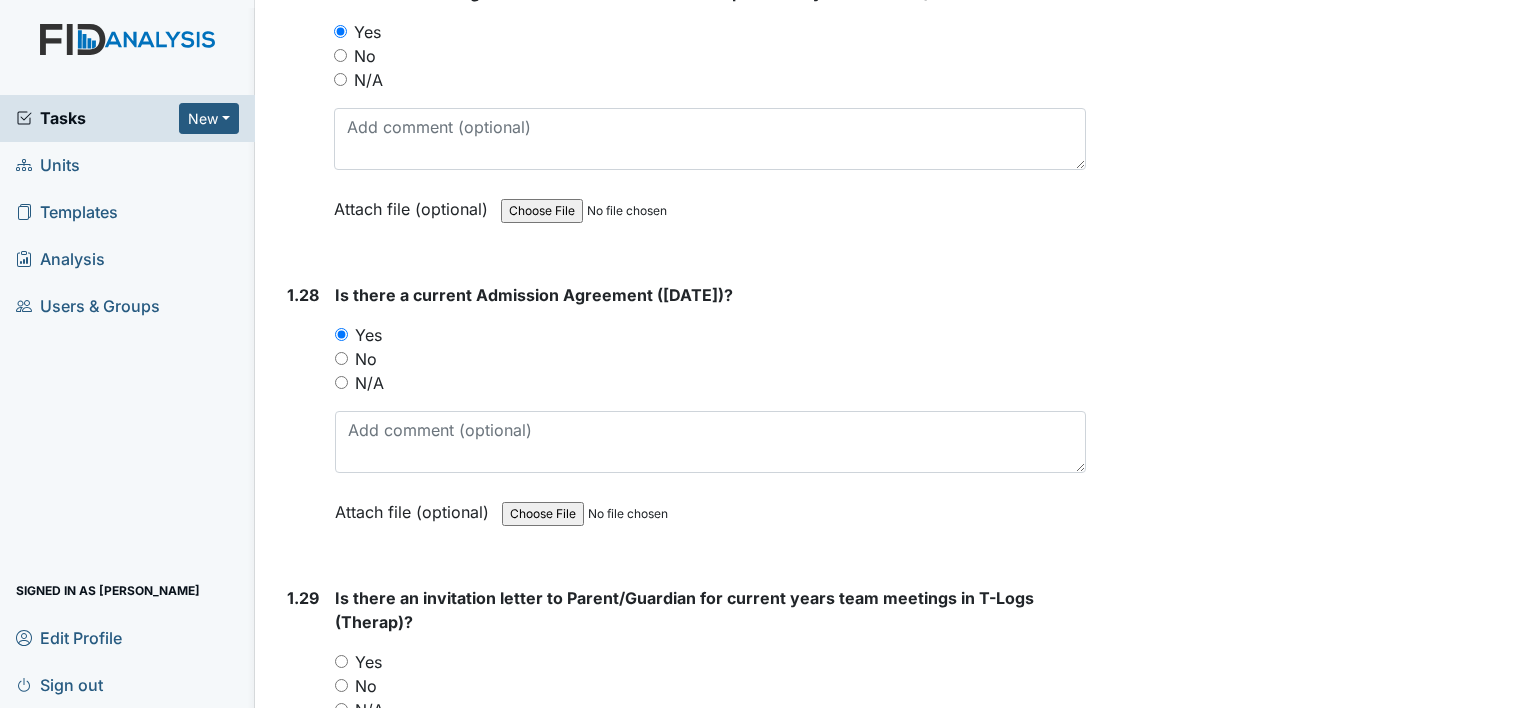 scroll, scrollTop: 8500, scrollLeft: 0, axis: vertical 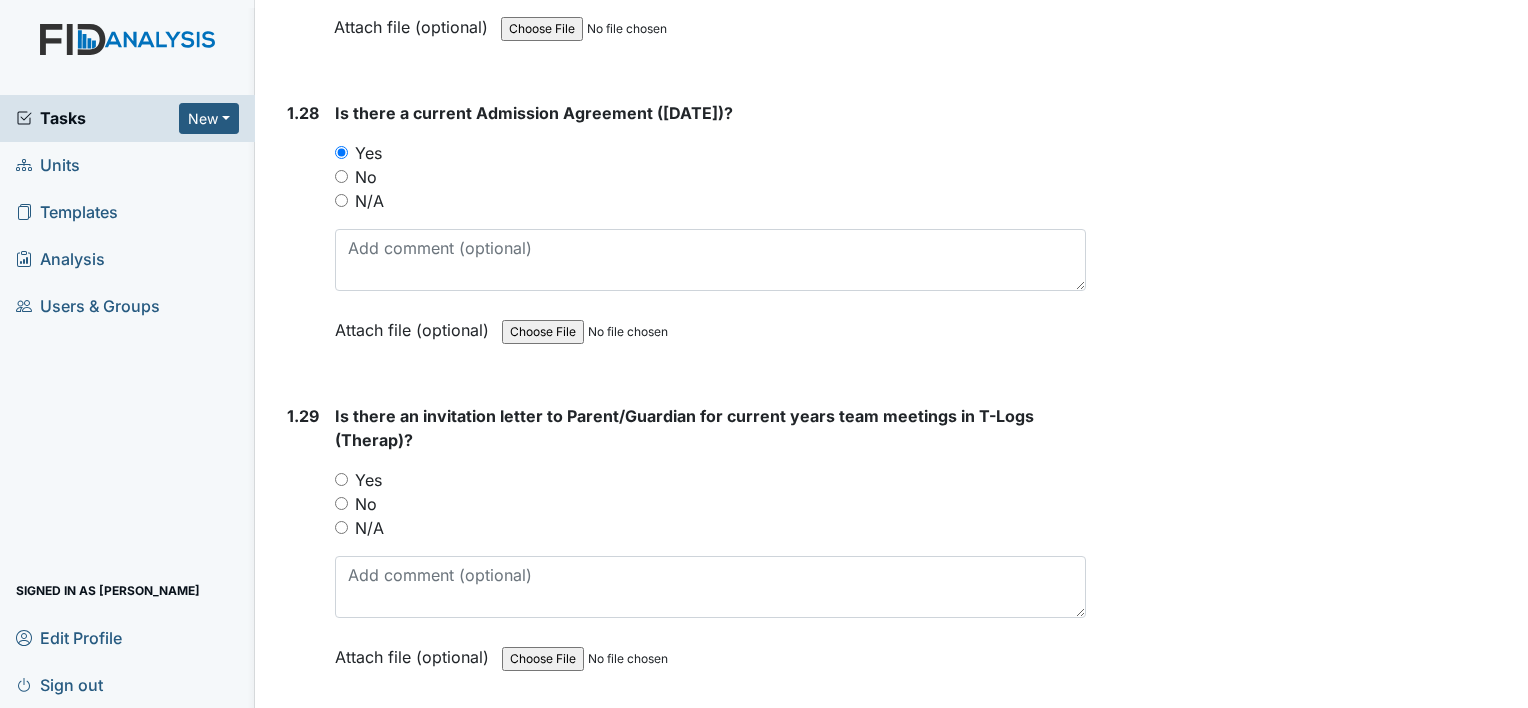 click on "N/A" at bounding box center [369, 528] 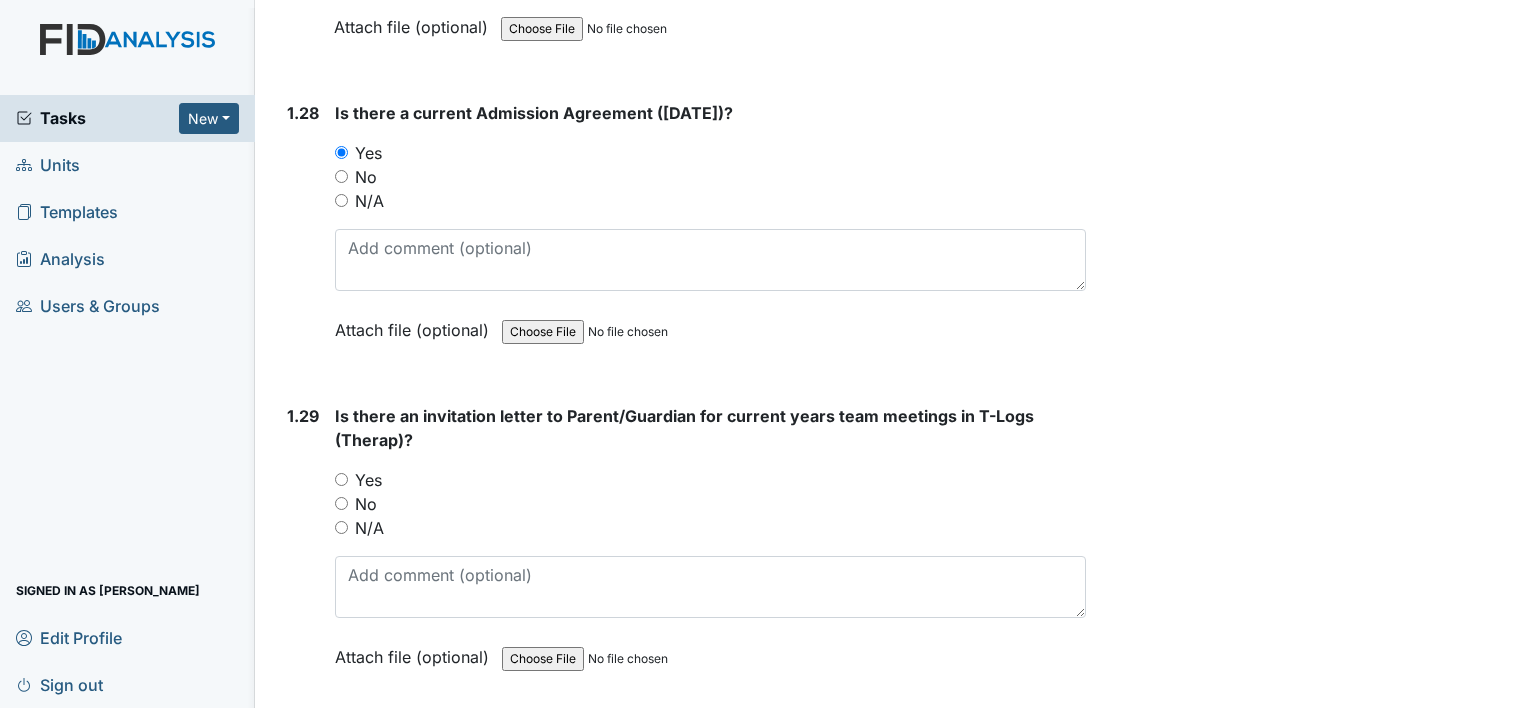 click on "N/A" at bounding box center [341, 527] 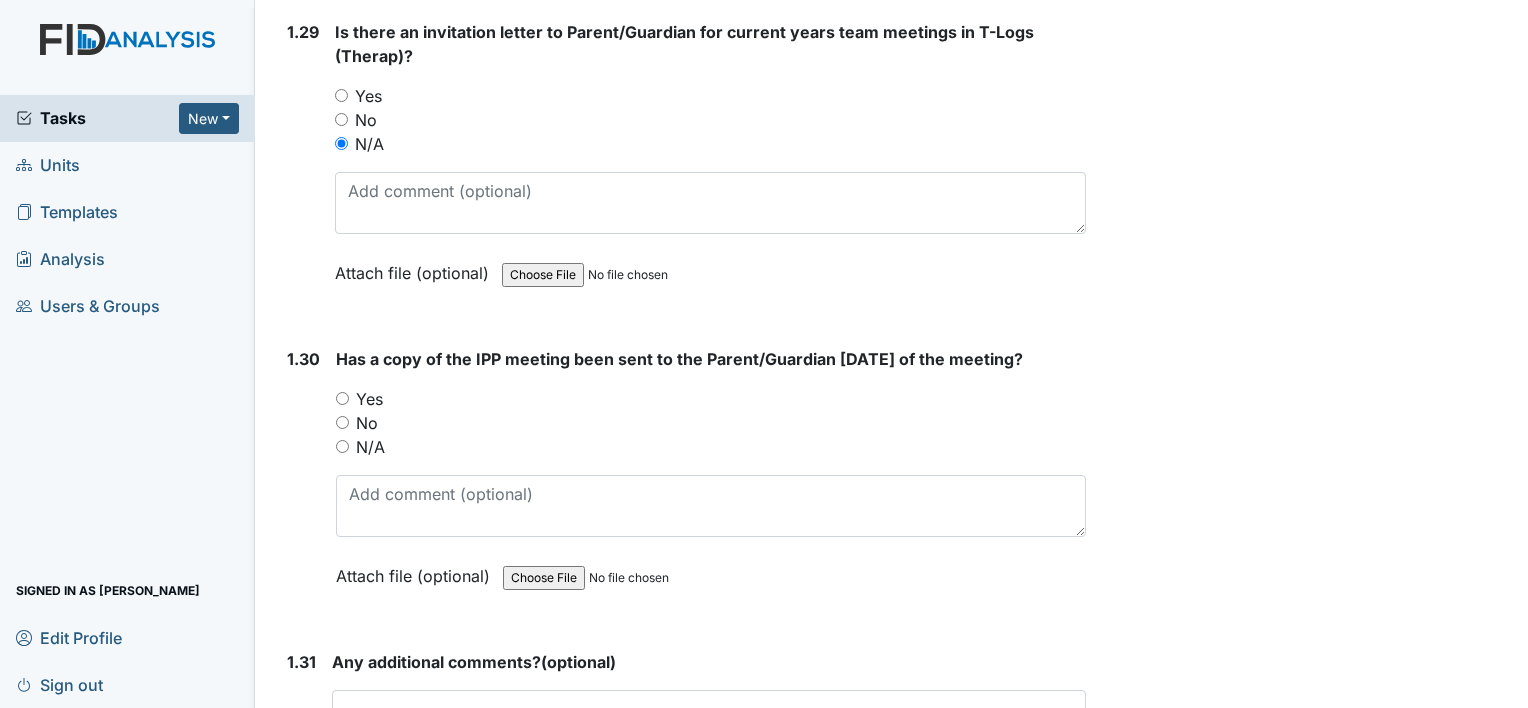 scroll, scrollTop: 8900, scrollLeft: 0, axis: vertical 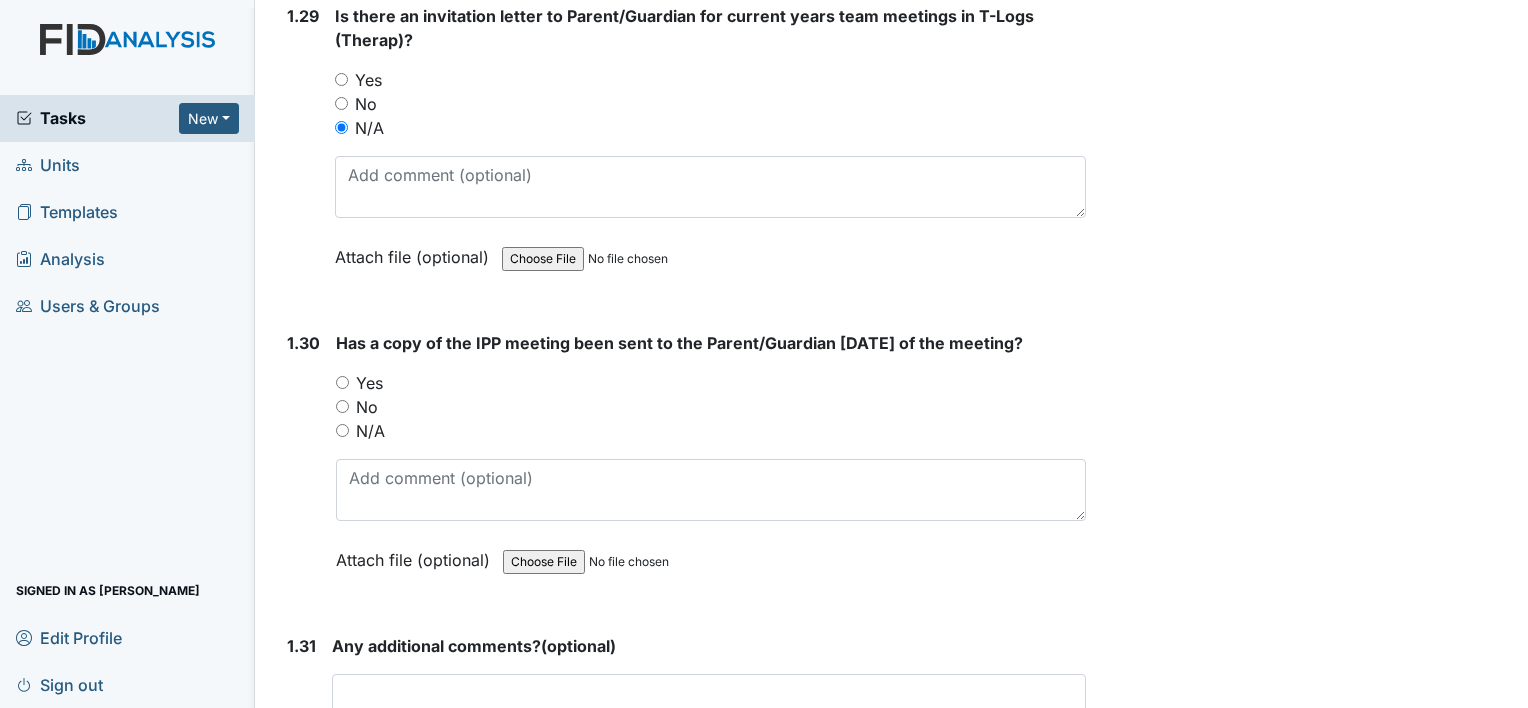 click on "N/A" at bounding box center (370, 431) 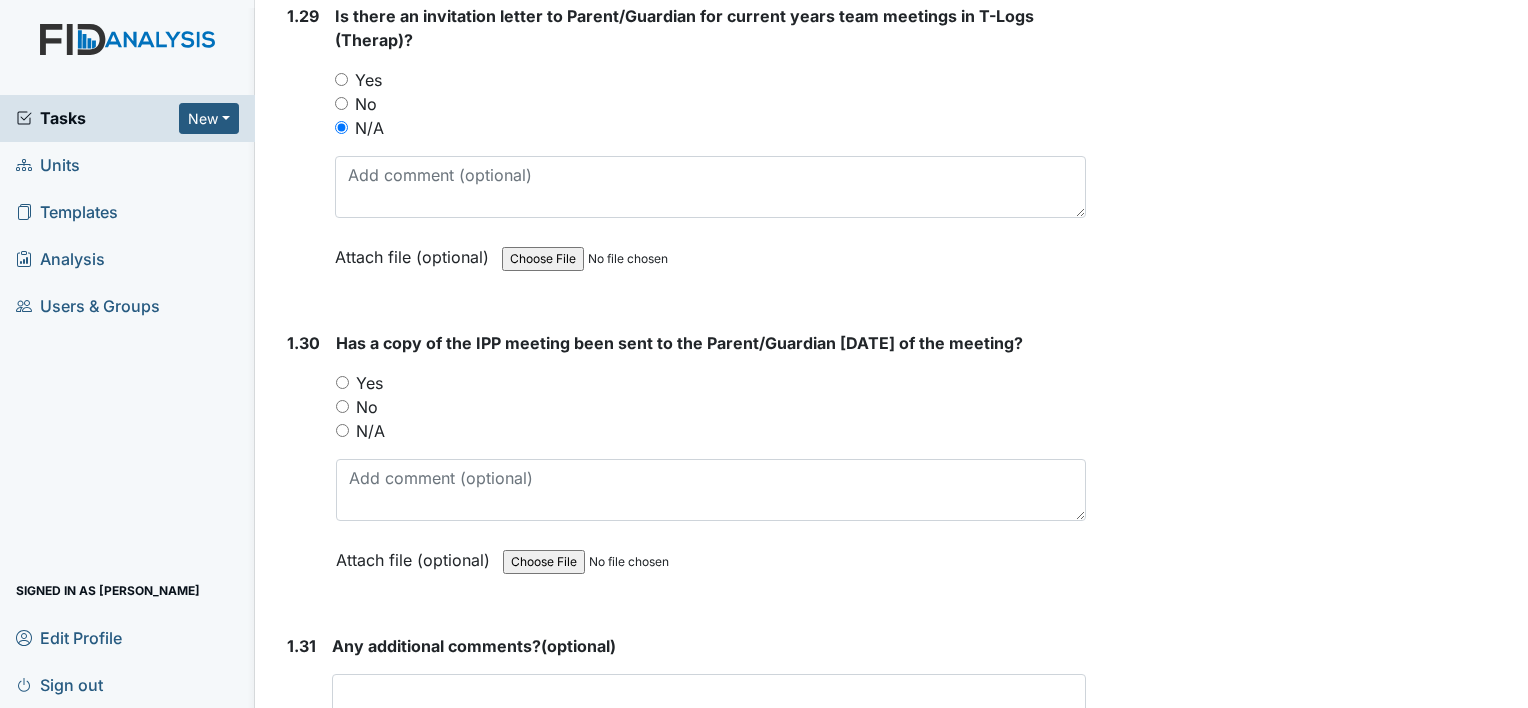 click on "N/A" at bounding box center [342, 430] 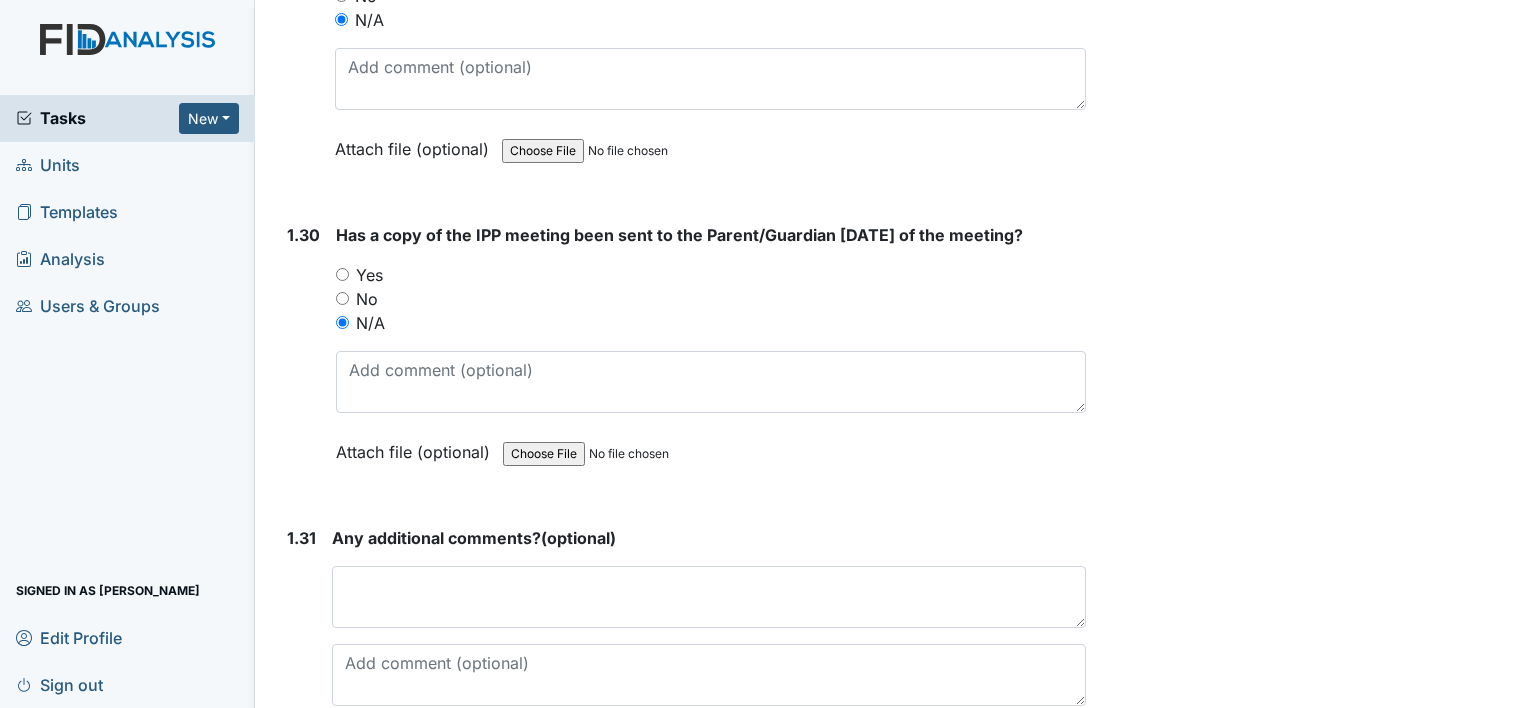 scroll, scrollTop: 9092, scrollLeft: 0, axis: vertical 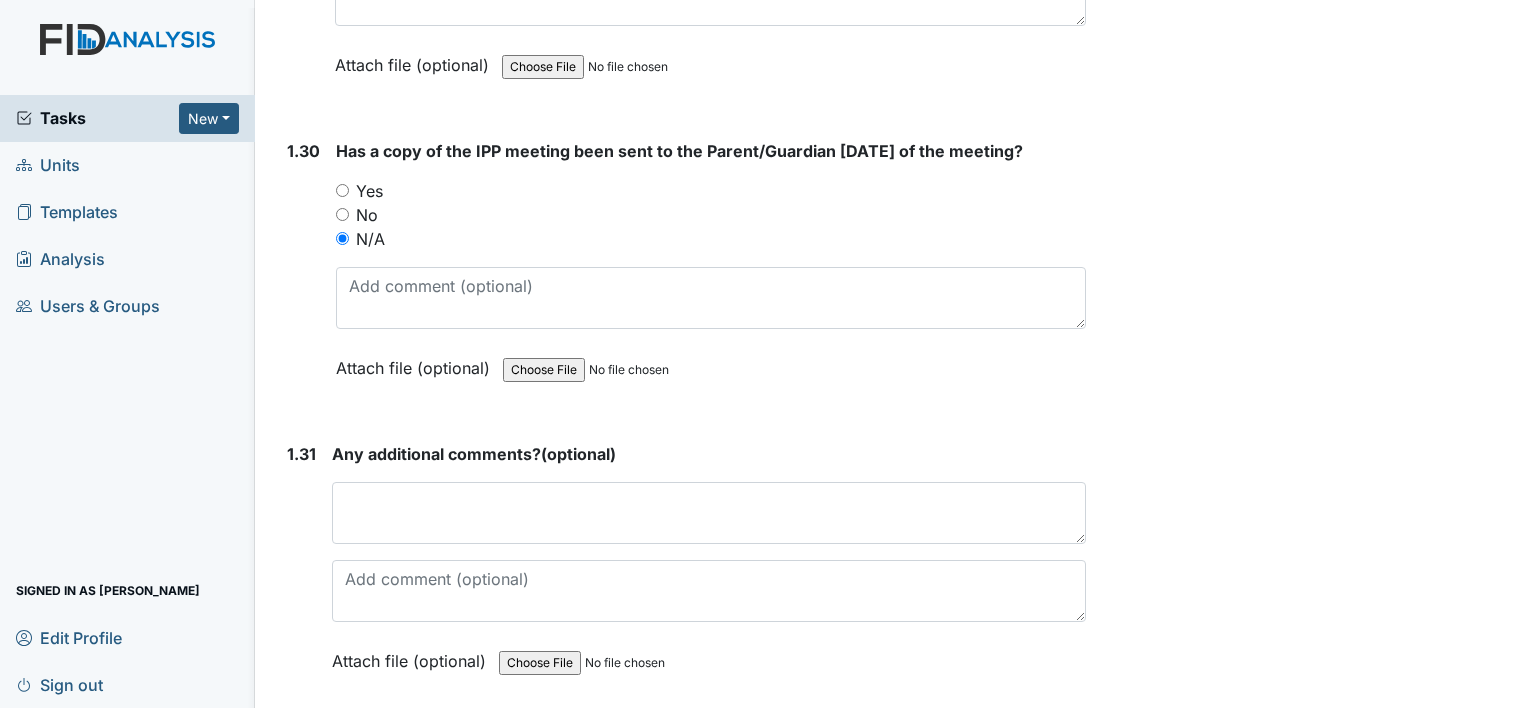click on "Submit" at bounding box center [330, 754] 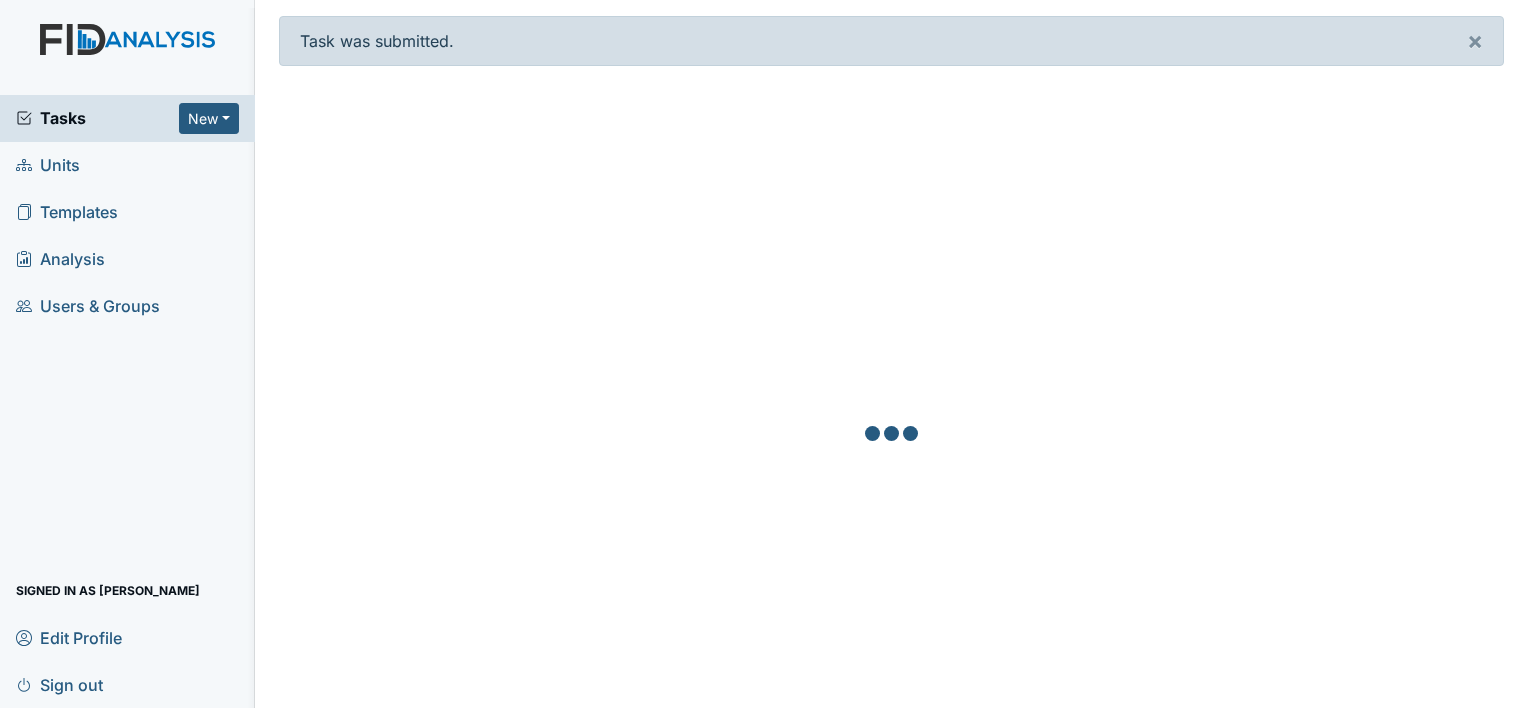 scroll, scrollTop: 0, scrollLeft: 0, axis: both 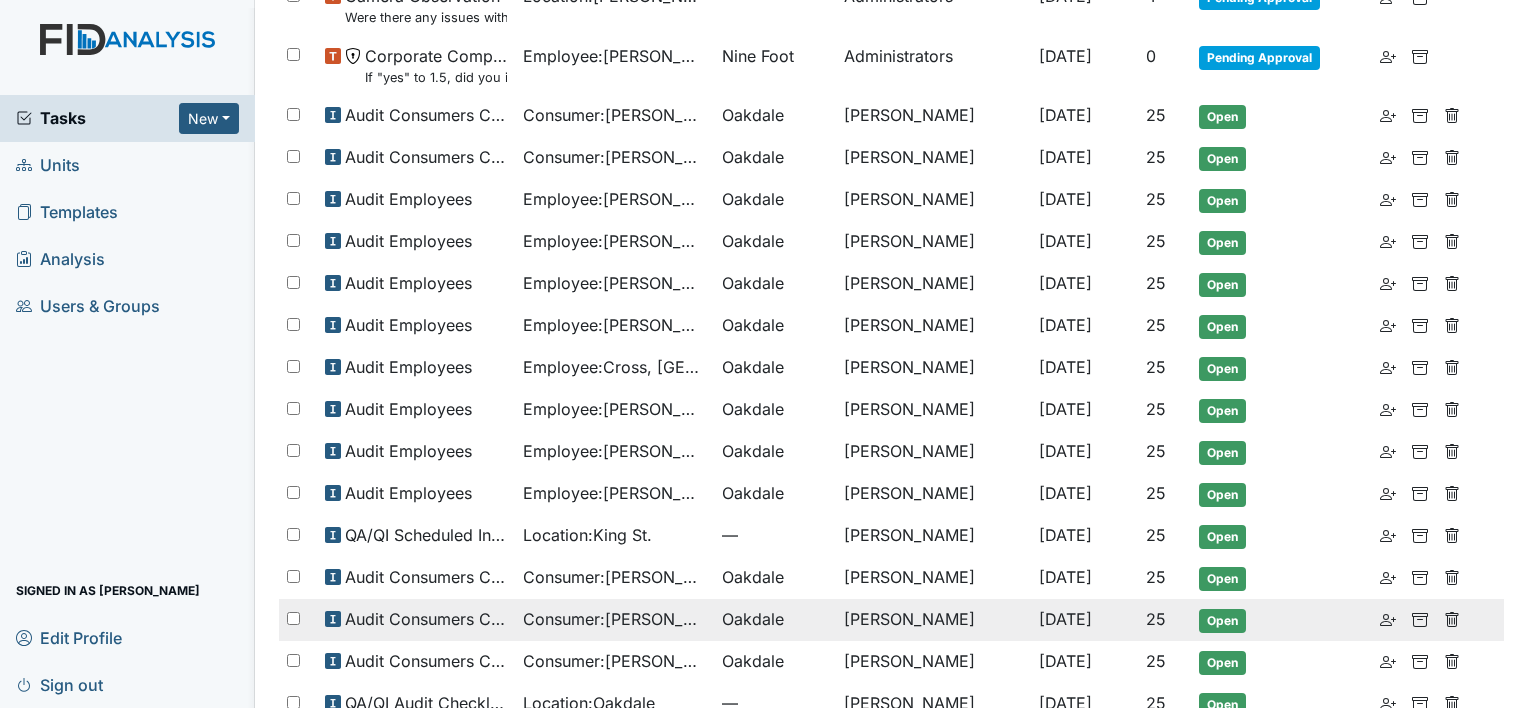 click on "Consumer :  [PERSON_NAME]" at bounding box center (614, 619) 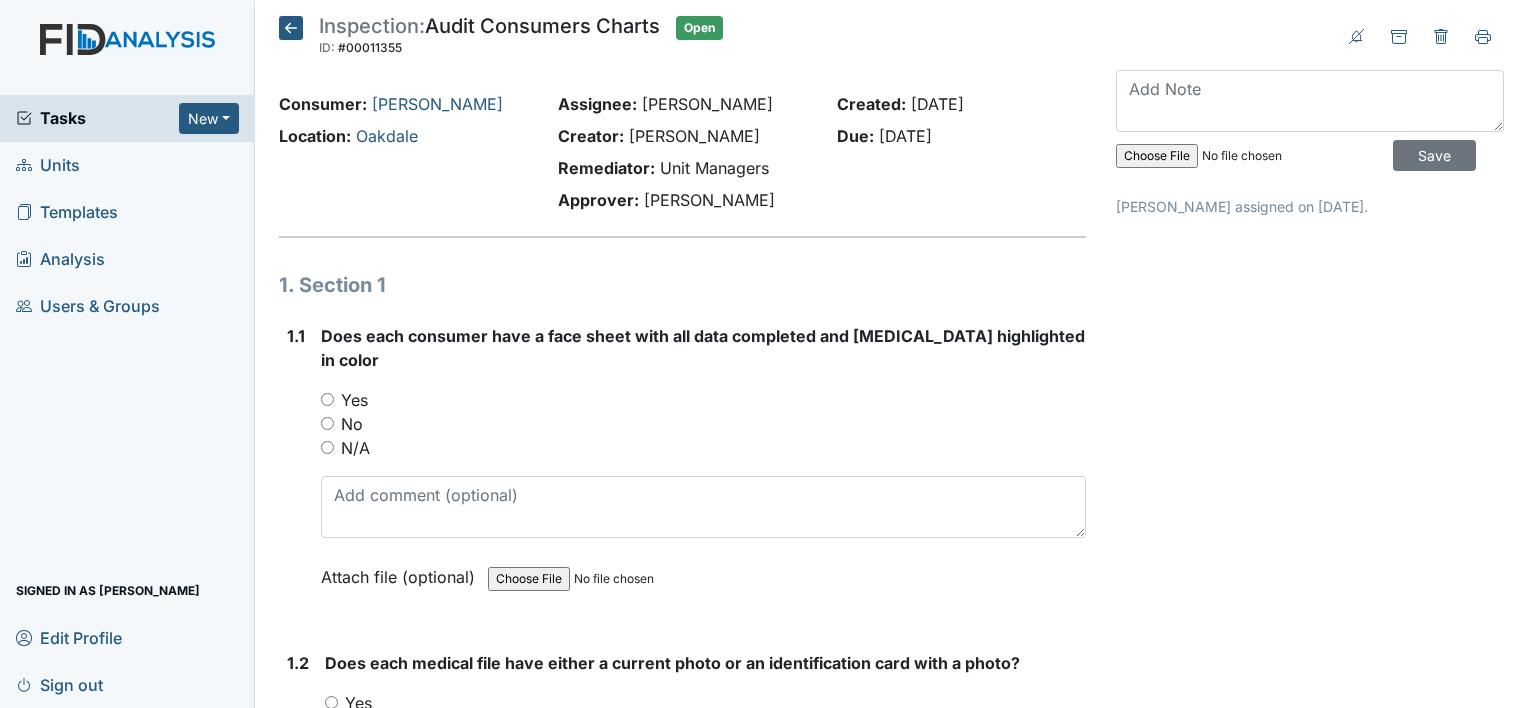 scroll, scrollTop: 0, scrollLeft: 0, axis: both 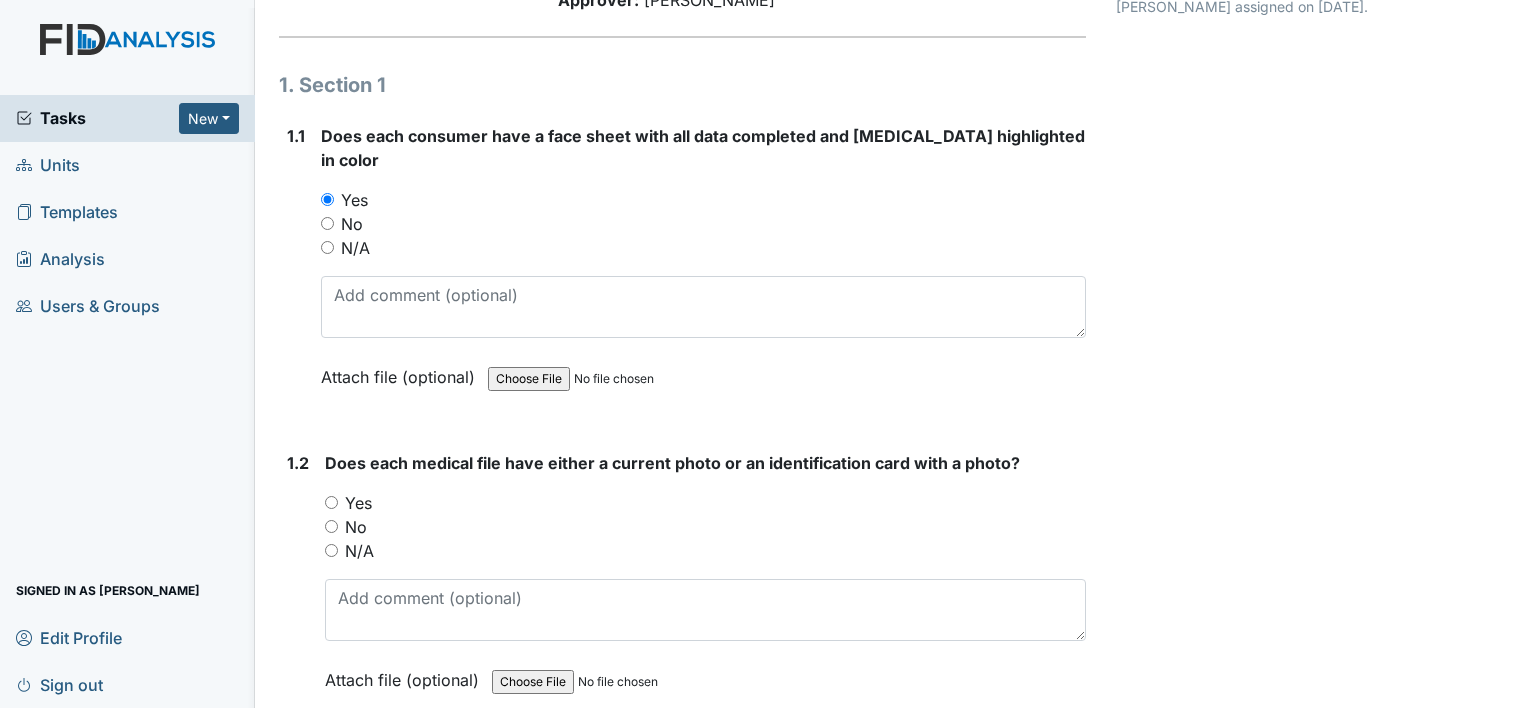 click on "Yes" at bounding box center [358, 503] 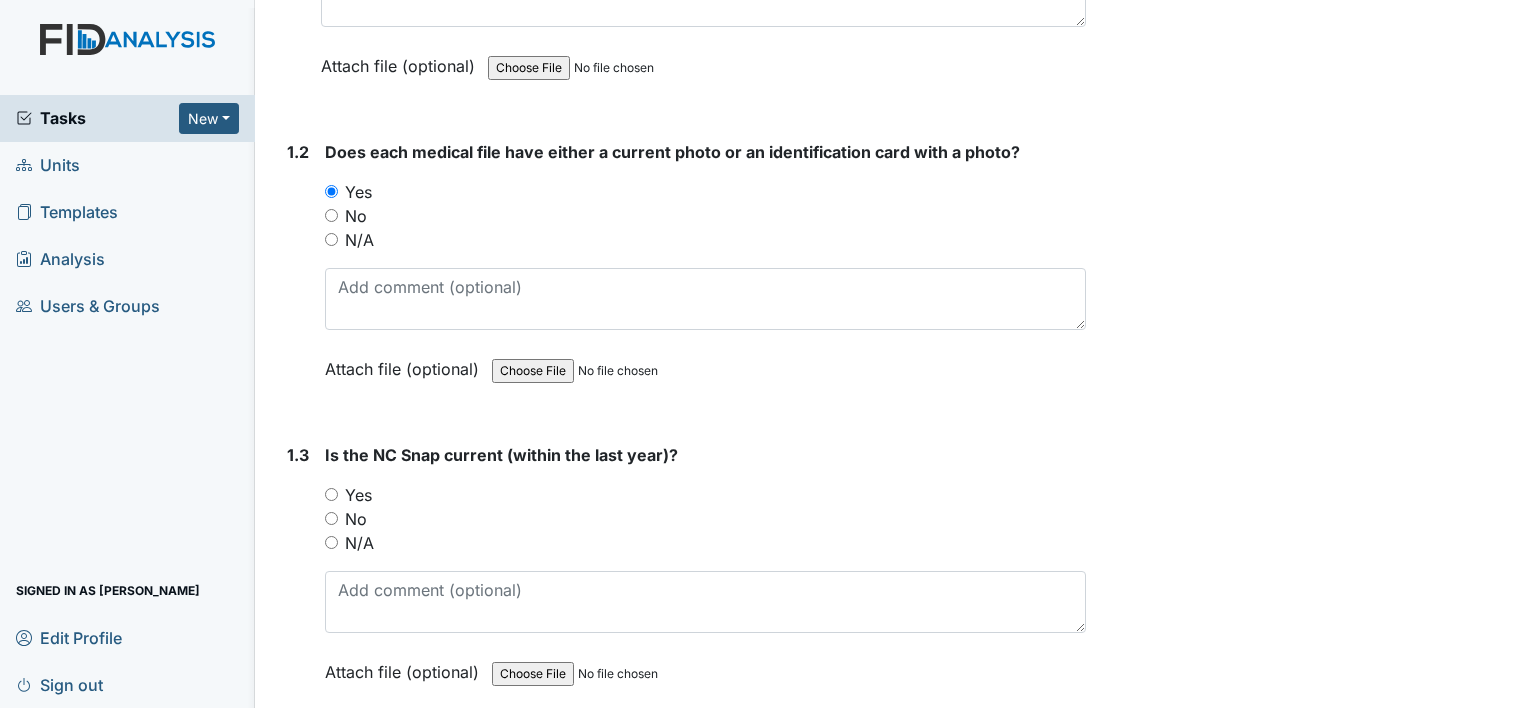 scroll, scrollTop: 600, scrollLeft: 0, axis: vertical 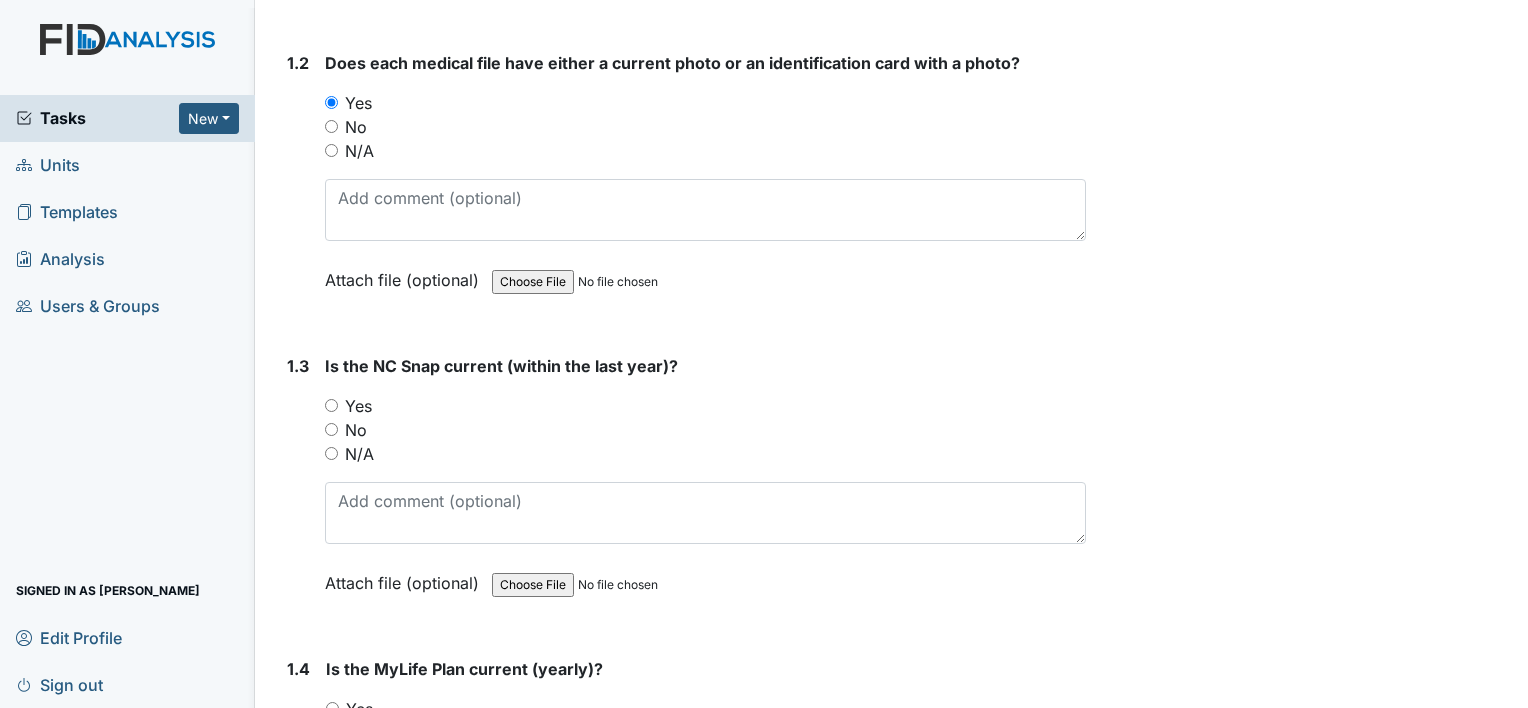 click on "Yes" at bounding box center [358, 406] 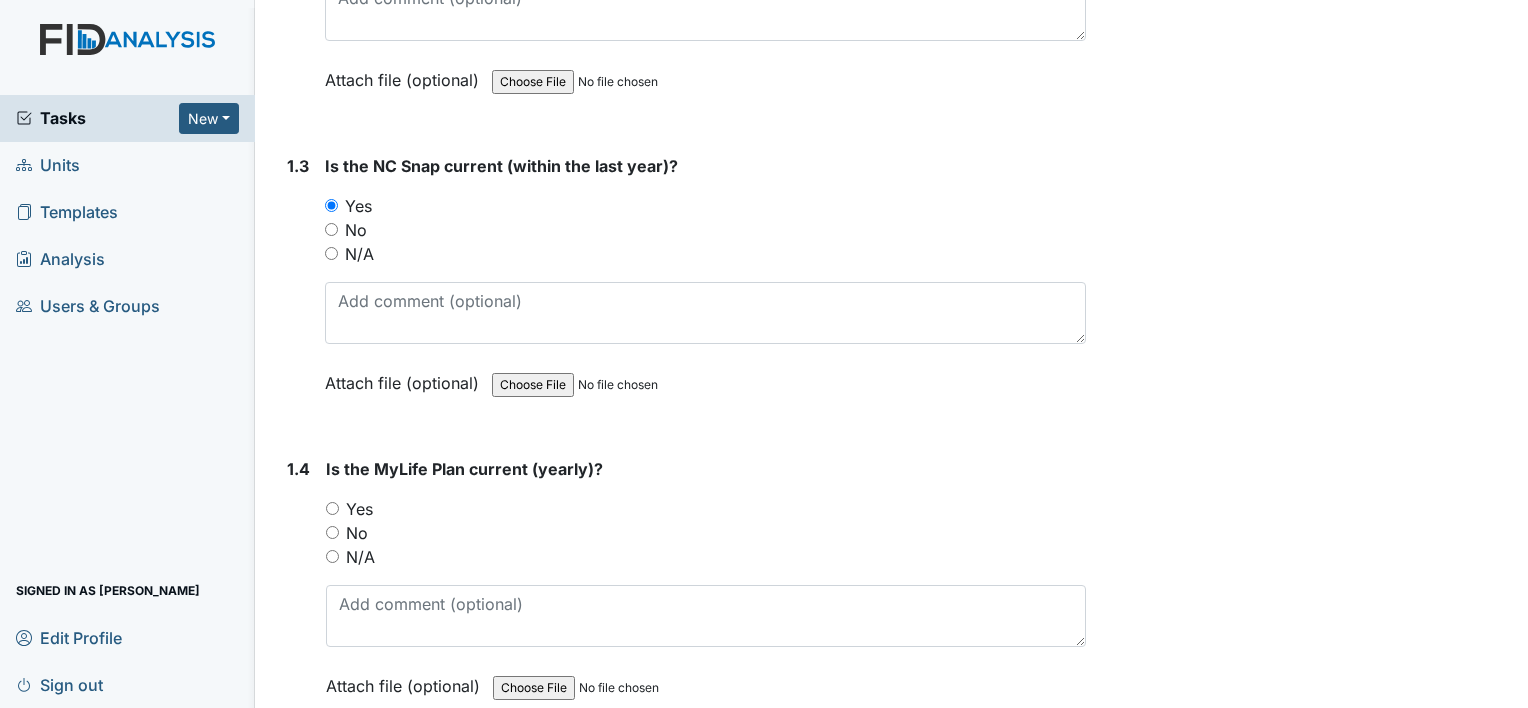 click on "Yes" at bounding box center [359, 509] 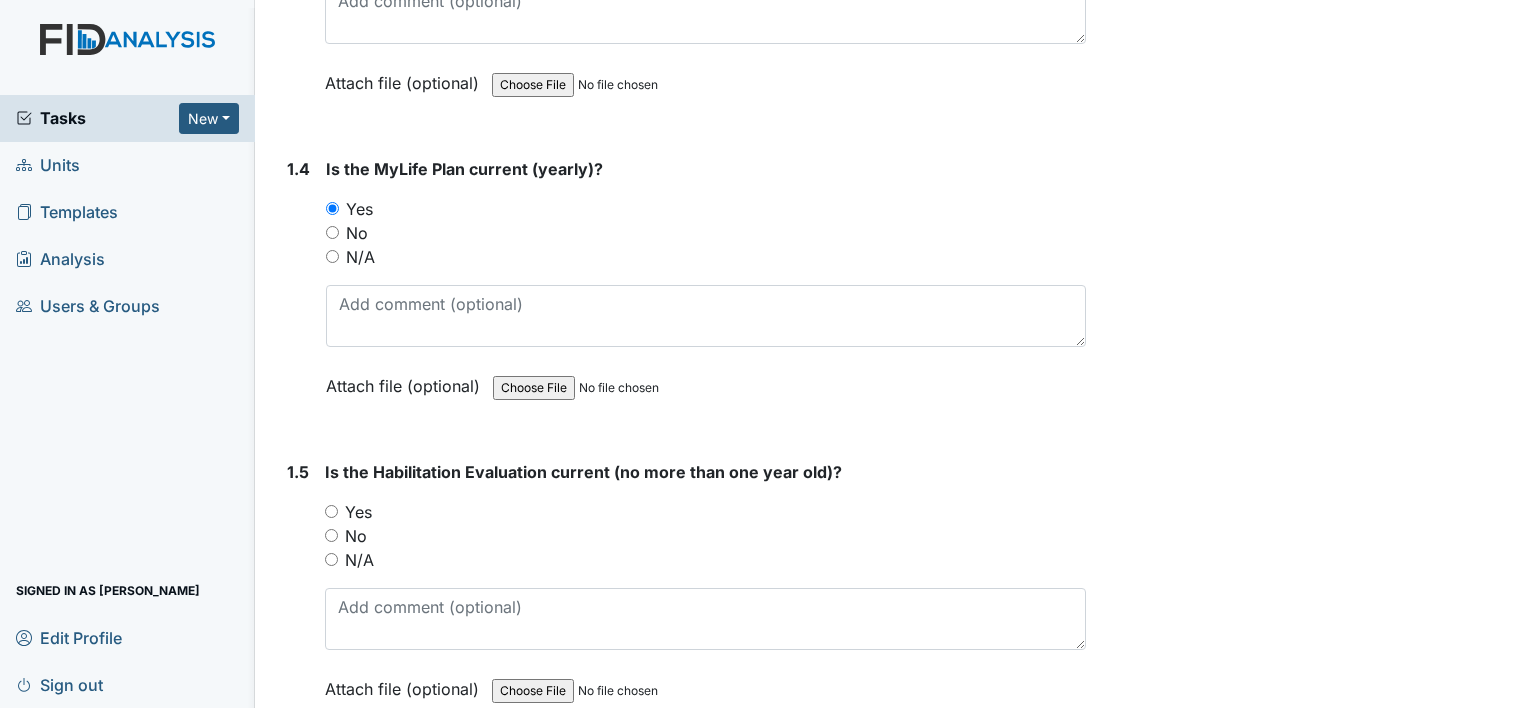 click on "Yes" at bounding box center [358, 512] 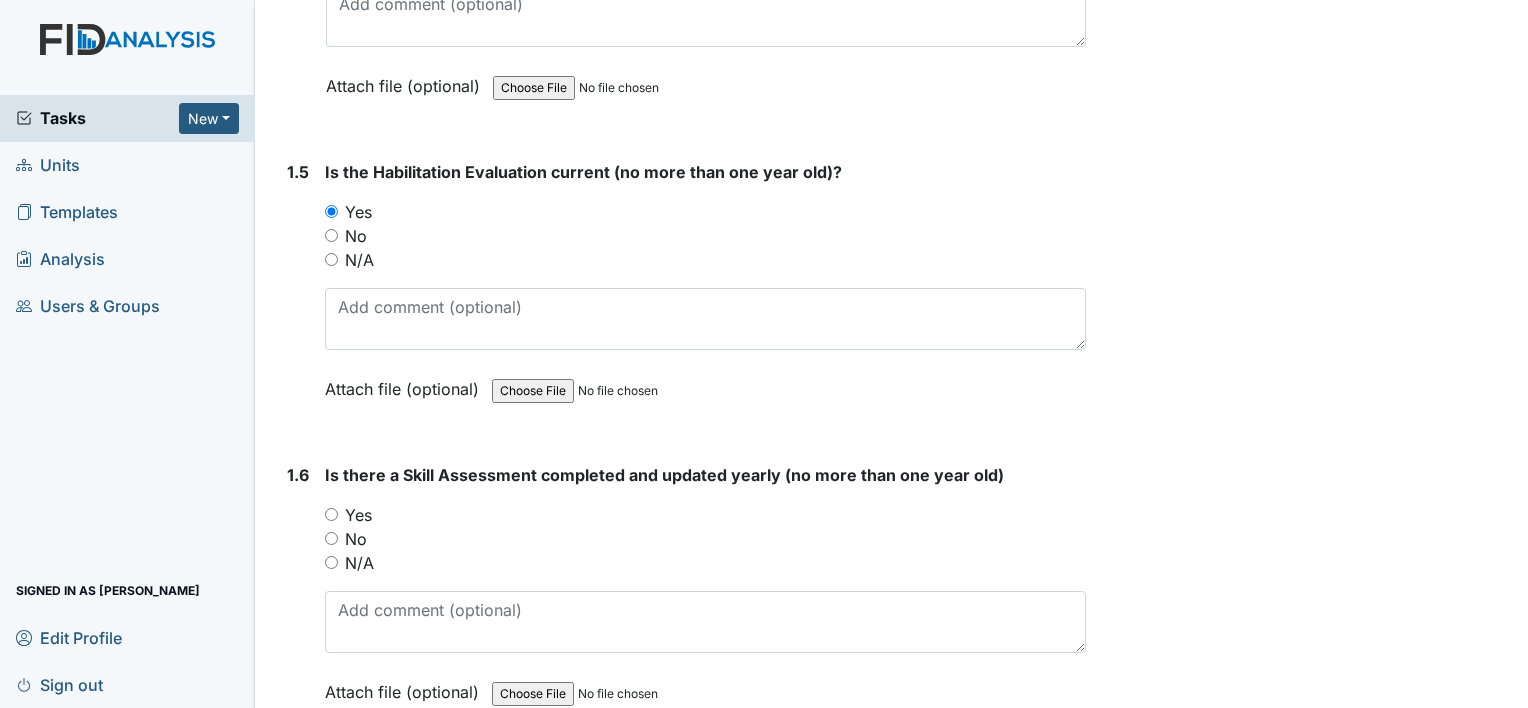 click on "Yes" at bounding box center [358, 515] 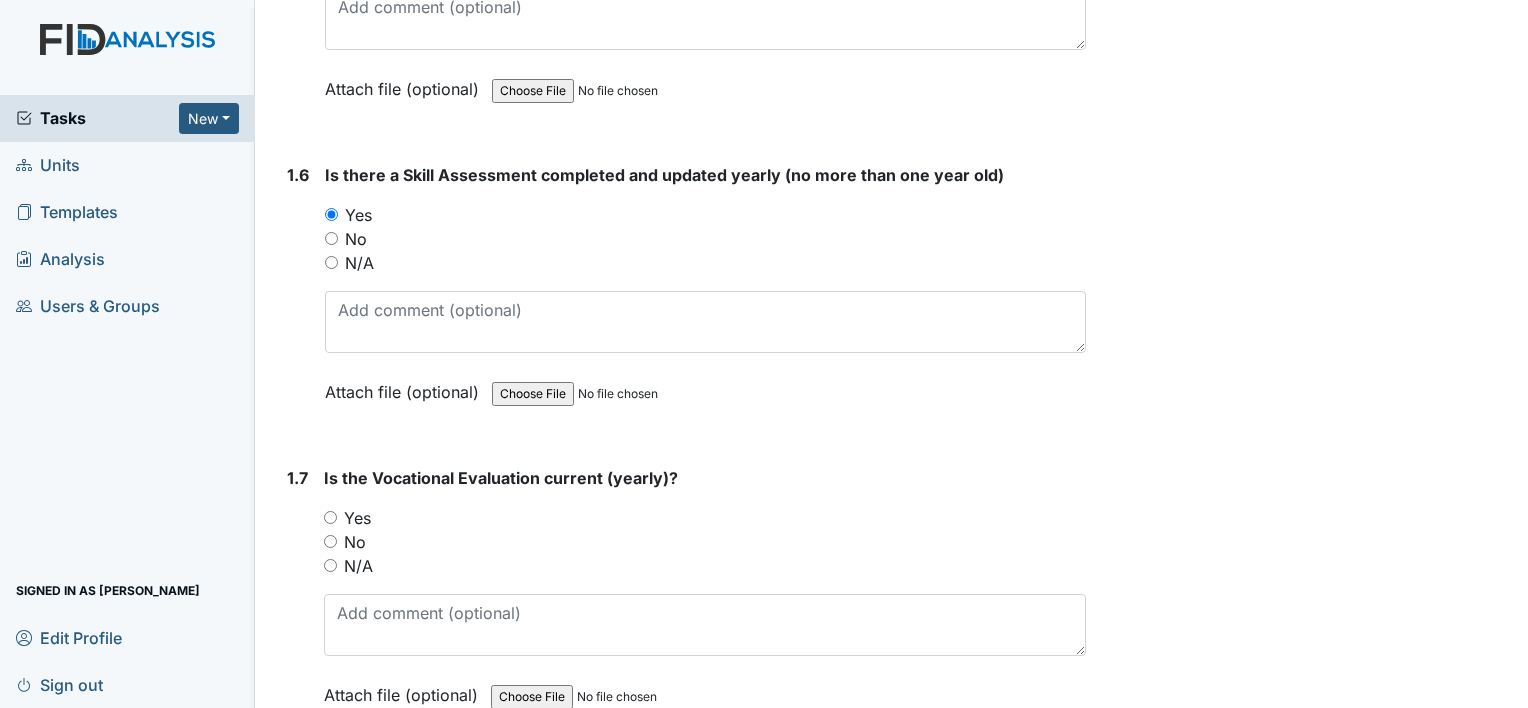 click on "Yes" at bounding box center [357, 518] 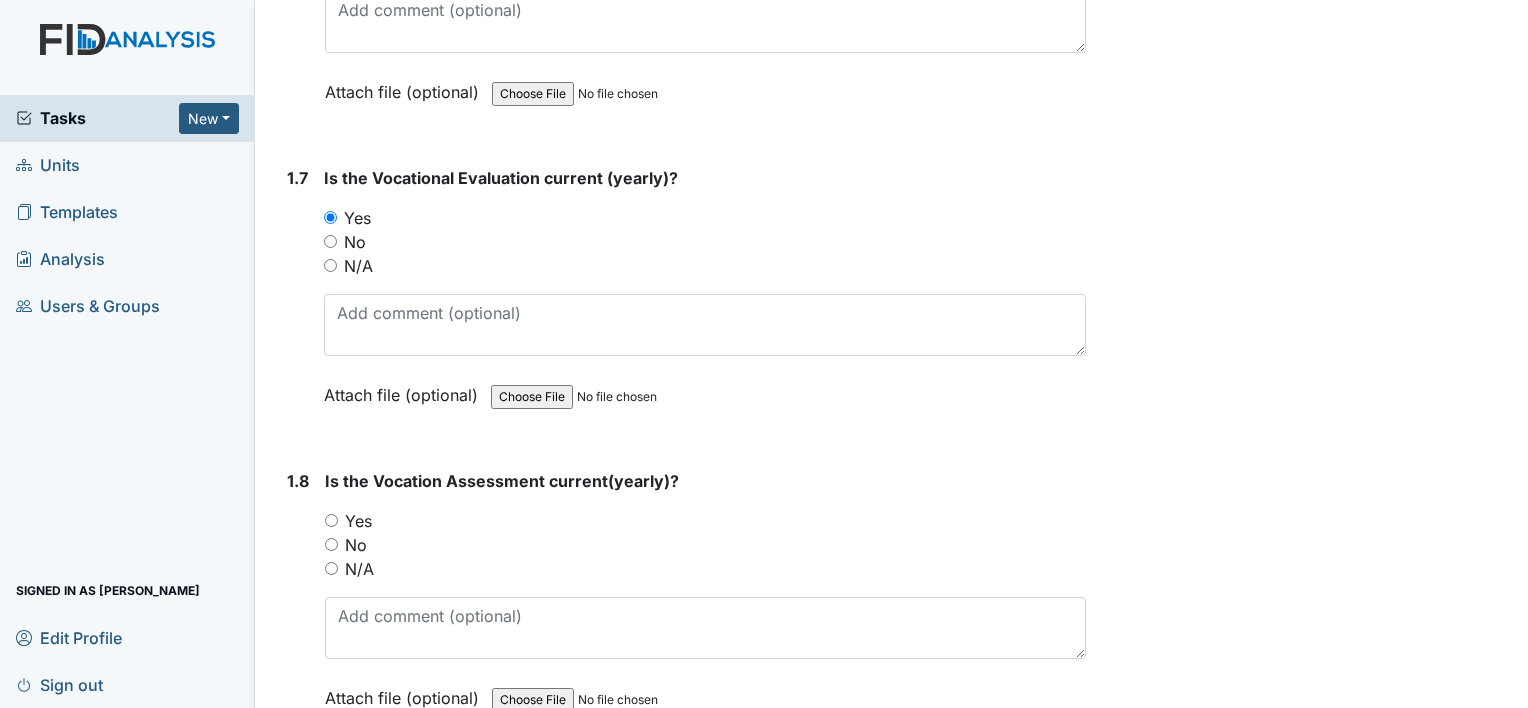 click on "Yes" at bounding box center [358, 521] 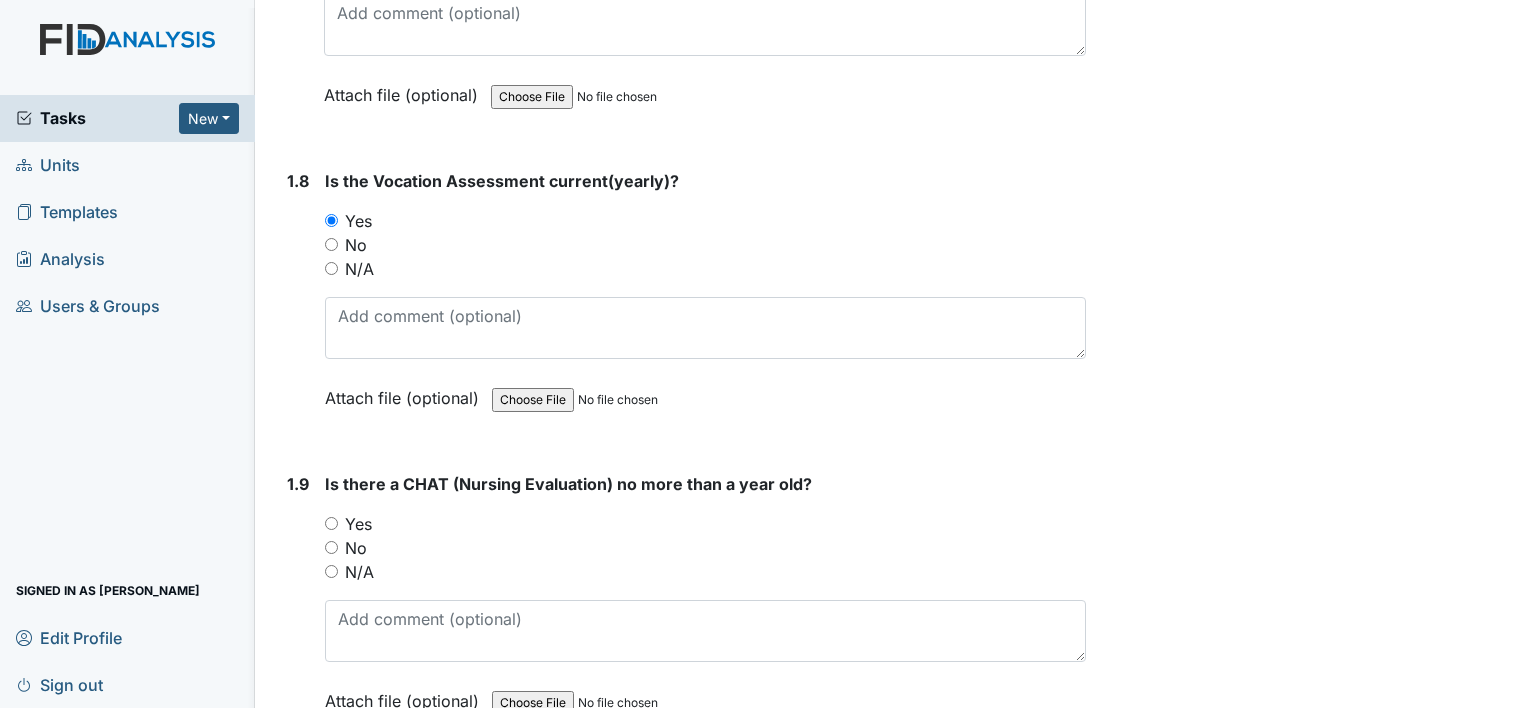 click on "Yes" at bounding box center (358, 524) 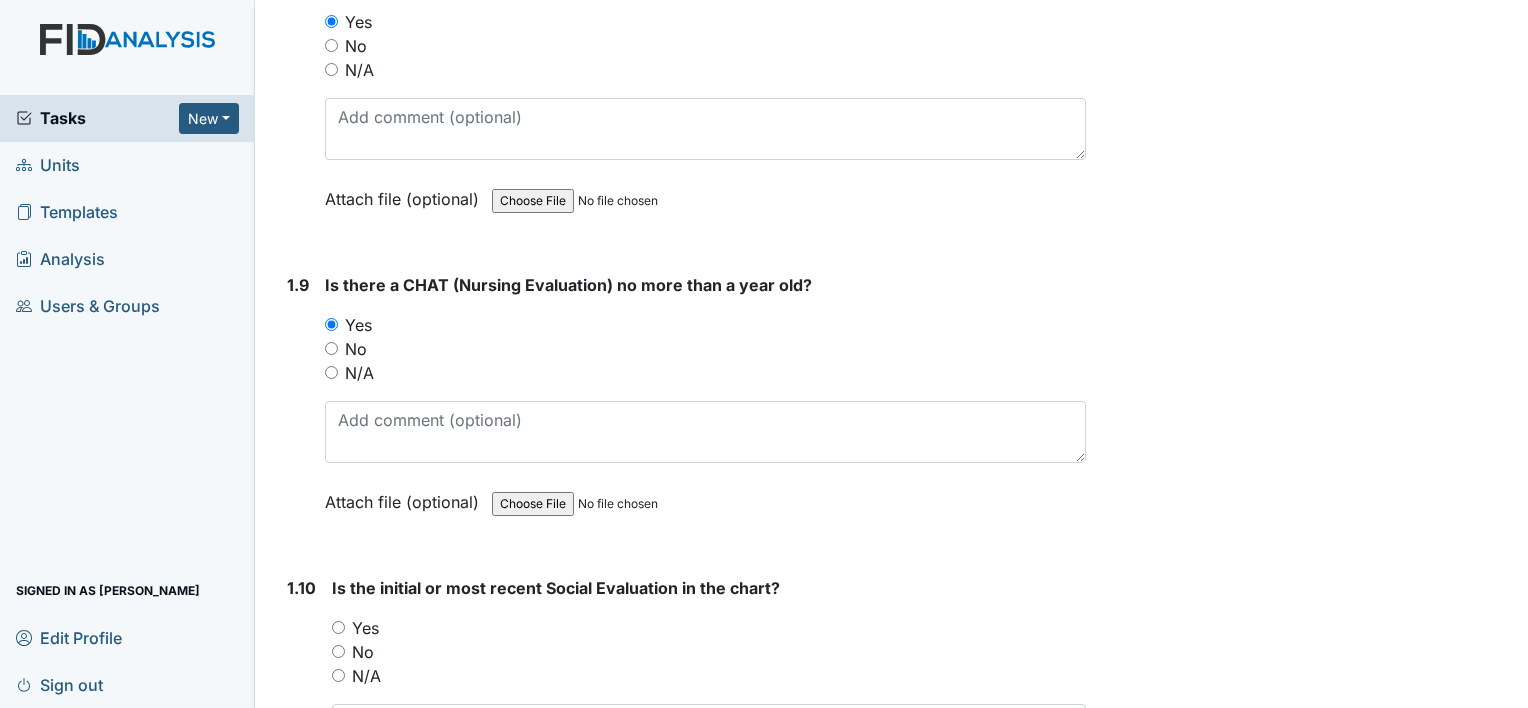 scroll, scrollTop: 2500, scrollLeft: 0, axis: vertical 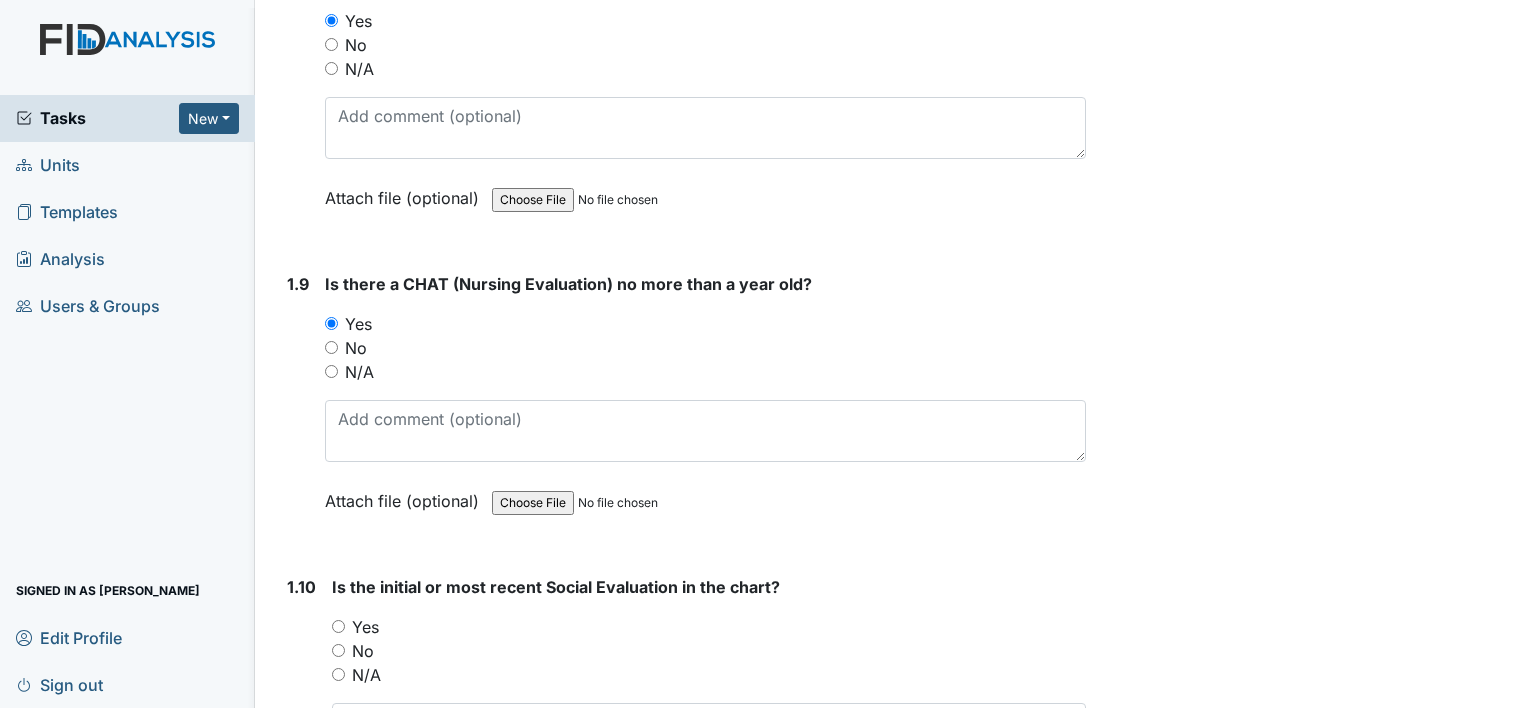 click on "Yes" at bounding box center (365, 627) 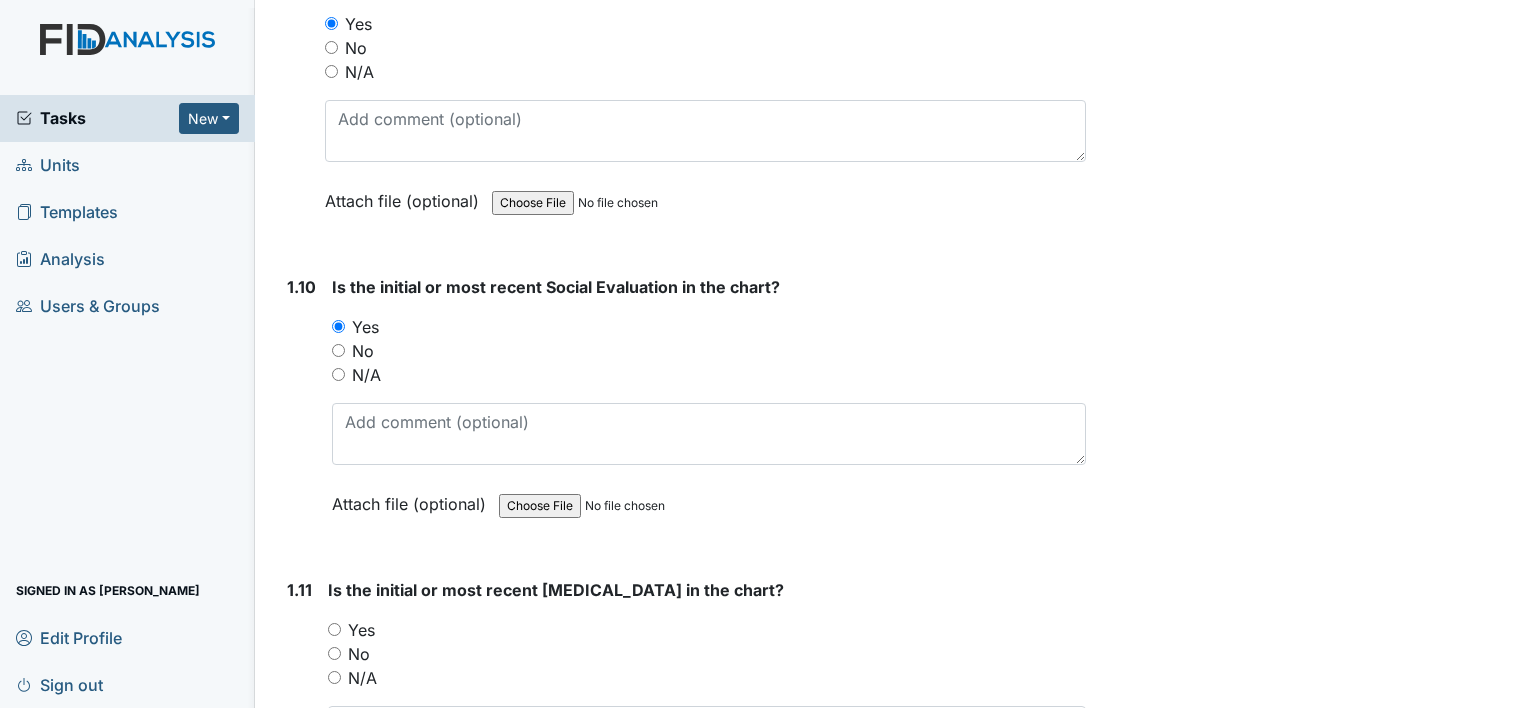 click on "Yes" at bounding box center [361, 630] 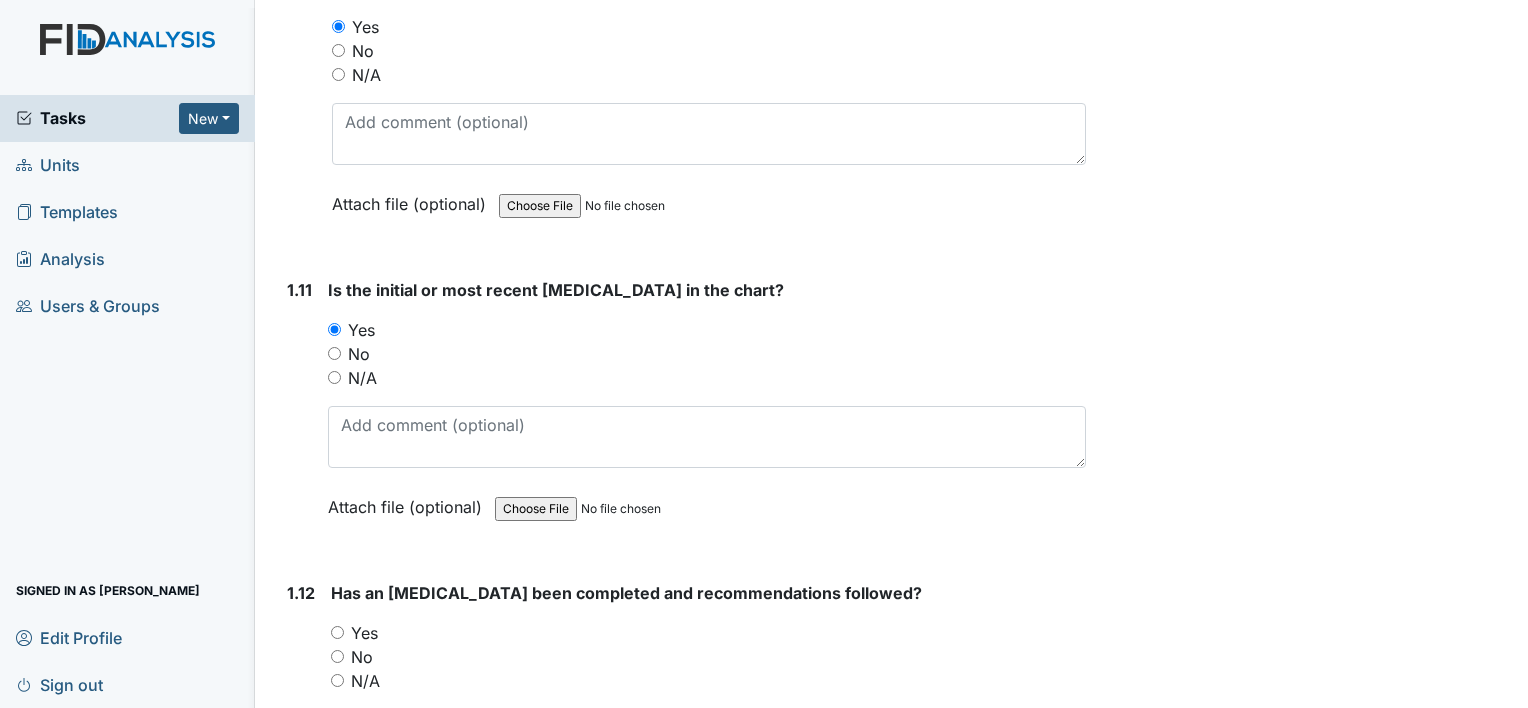 drag, startPoint x: 359, startPoint y: 604, endPoint x: 384, endPoint y: 598, distance: 25.70992 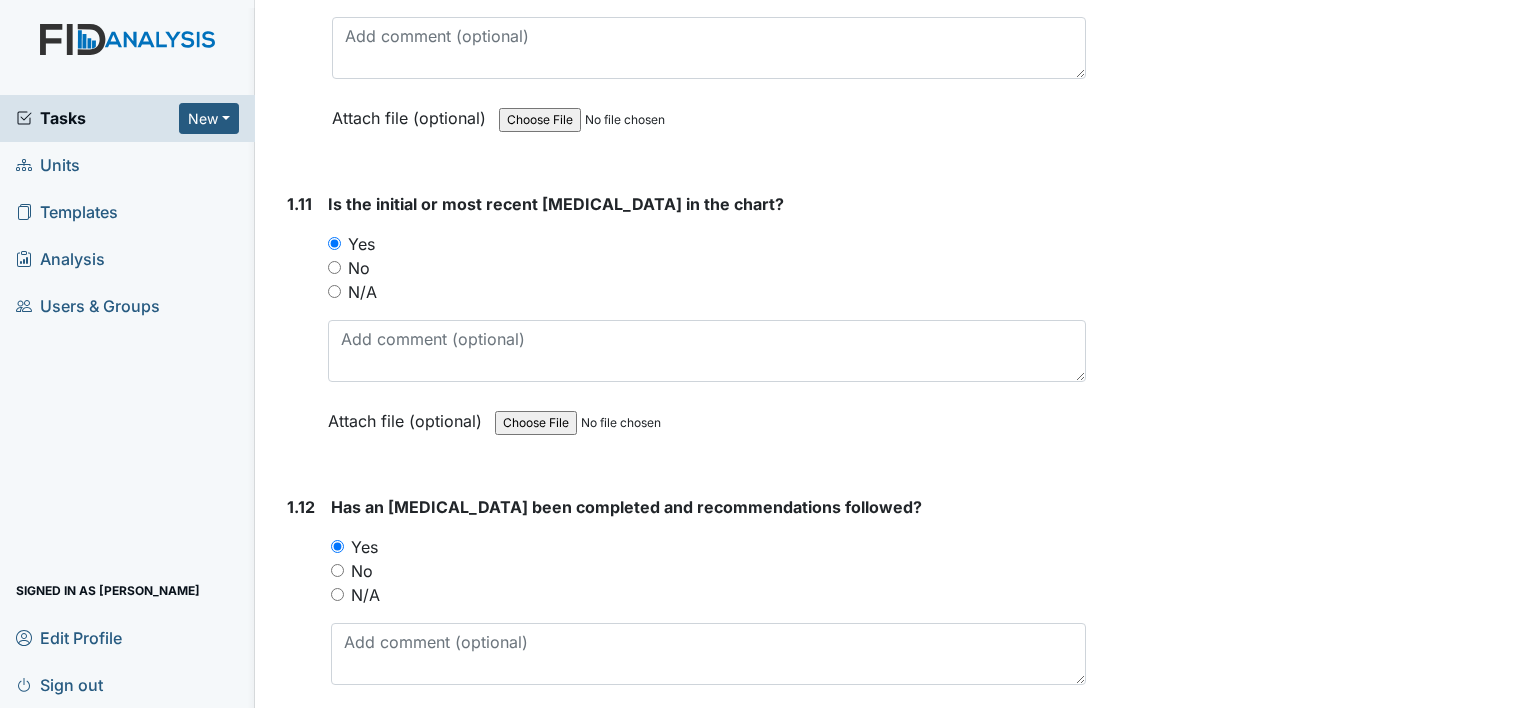 scroll, scrollTop: 3400, scrollLeft: 0, axis: vertical 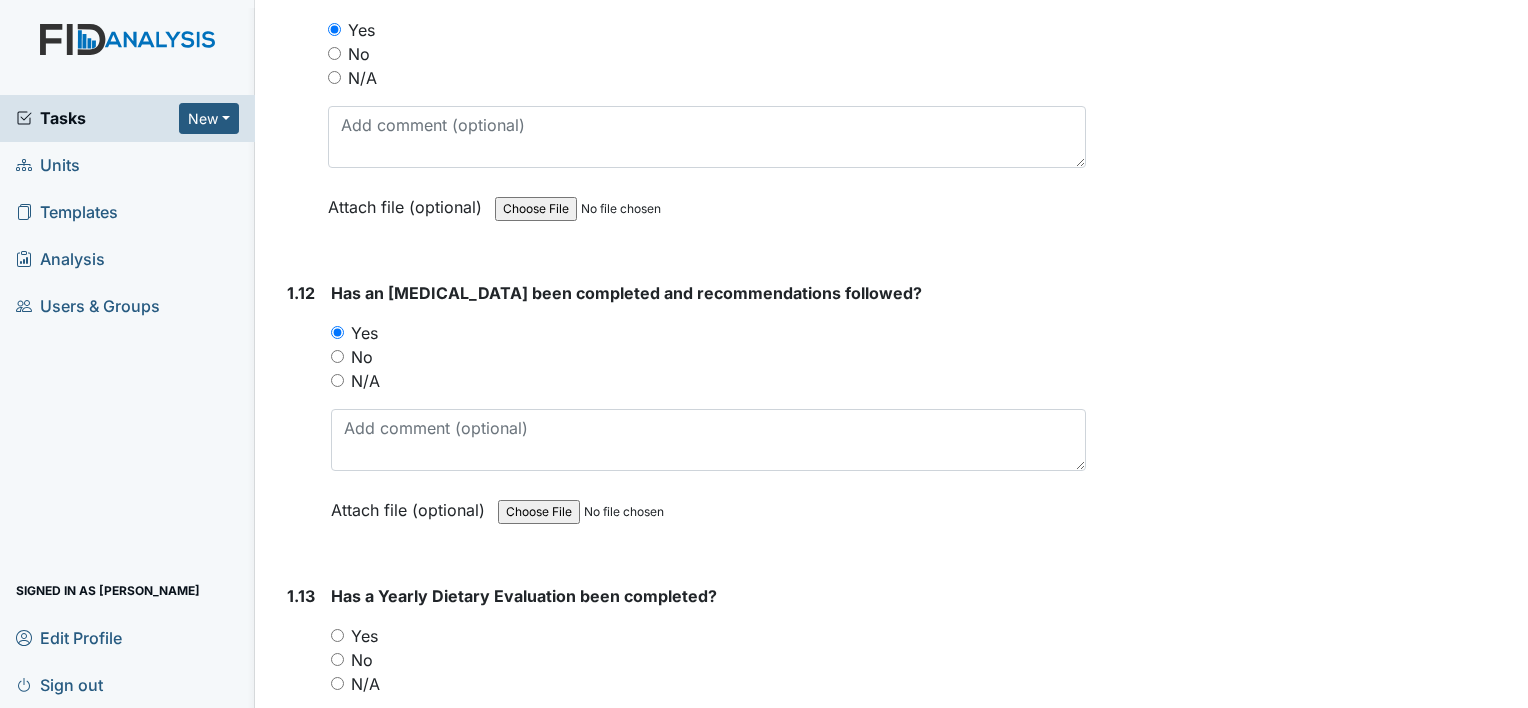 click on "Yes" at bounding box center (364, 636) 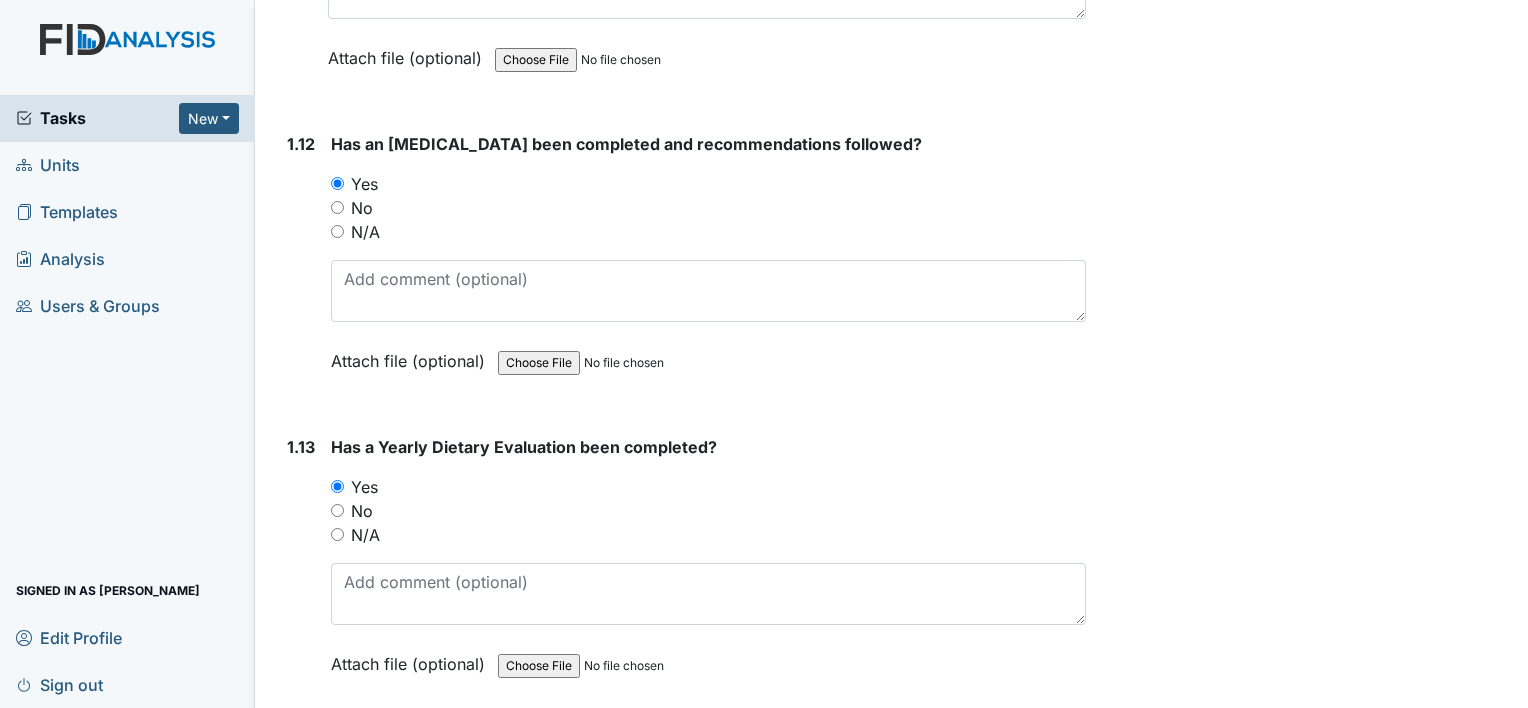 scroll, scrollTop: 3700, scrollLeft: 0, axis: vertical 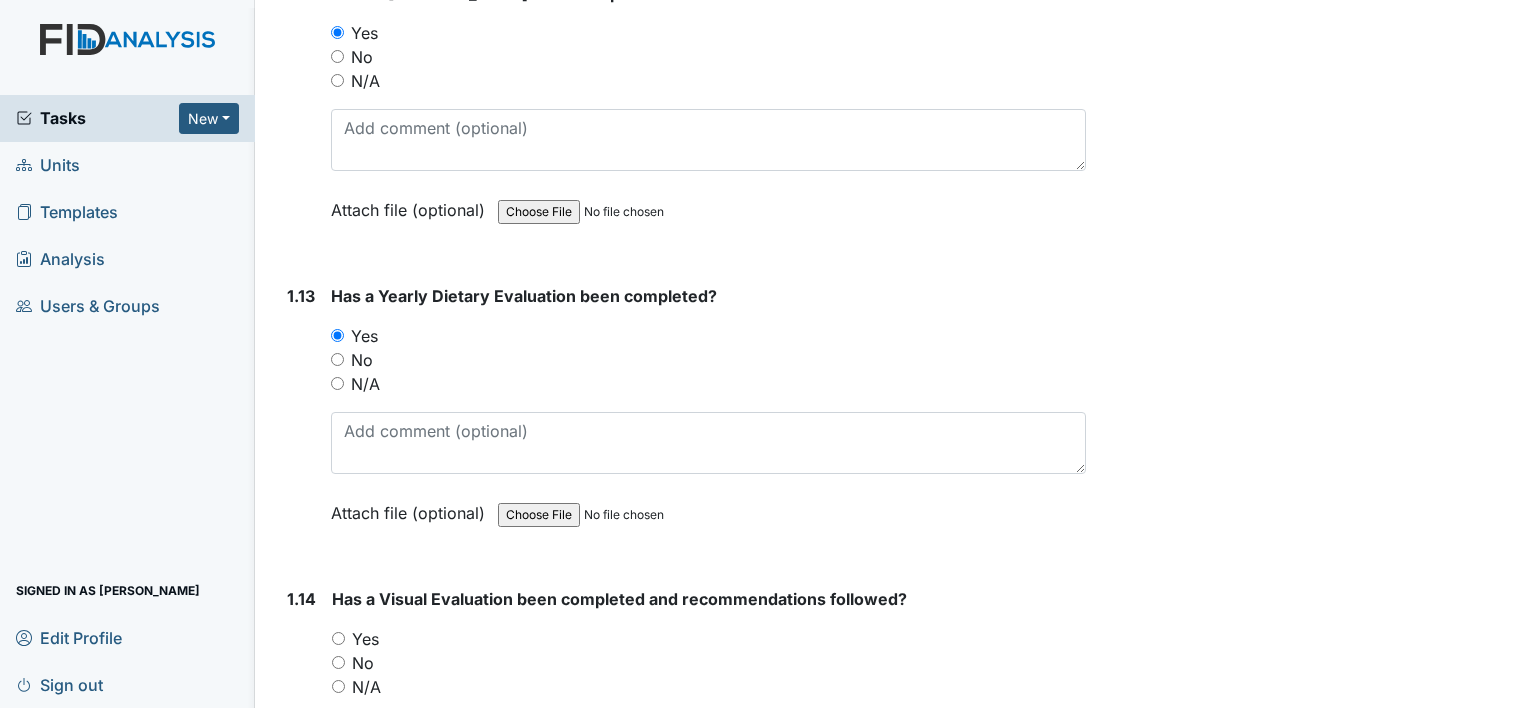 click on "Yes" at bounding box center [365, 639] 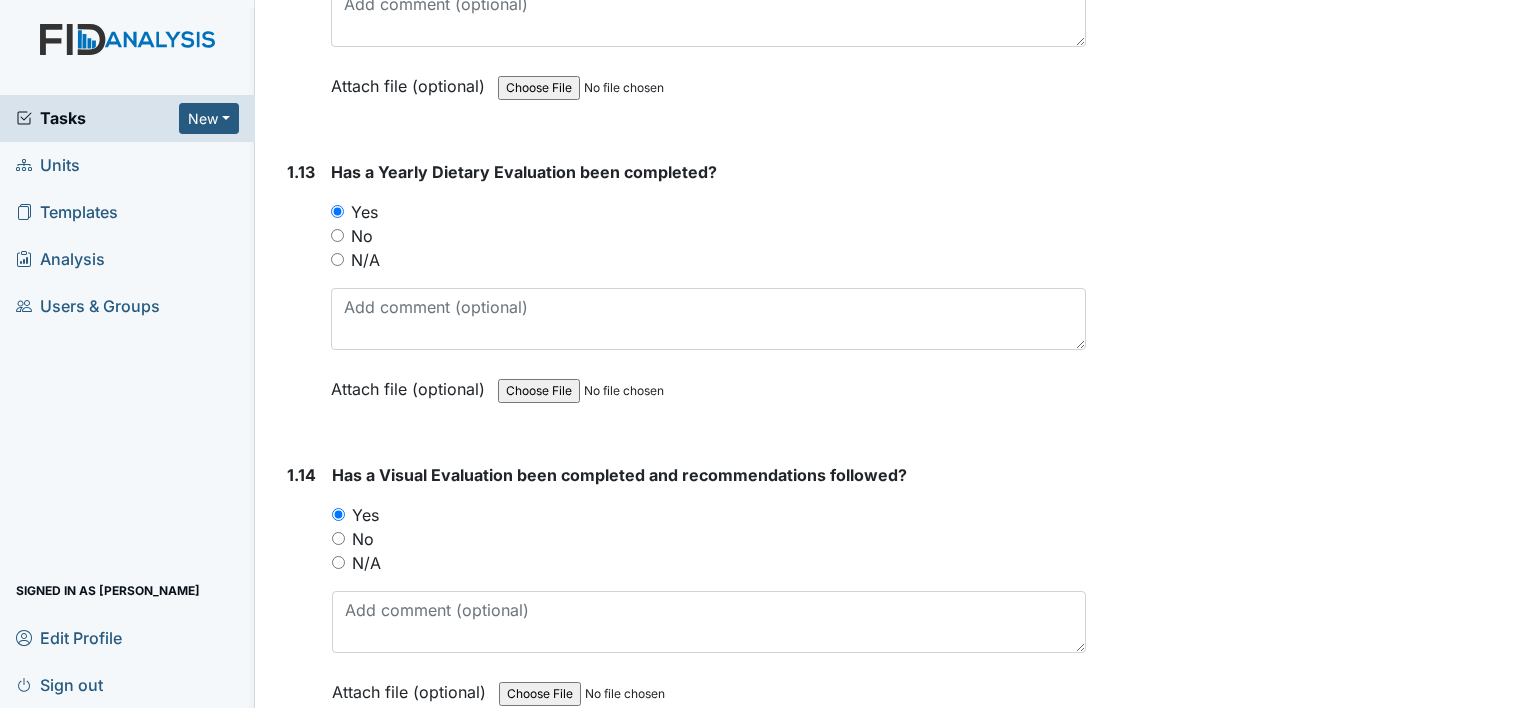 scroll, scrollTop: 4200, scrollLeft: 0, axis: vertical 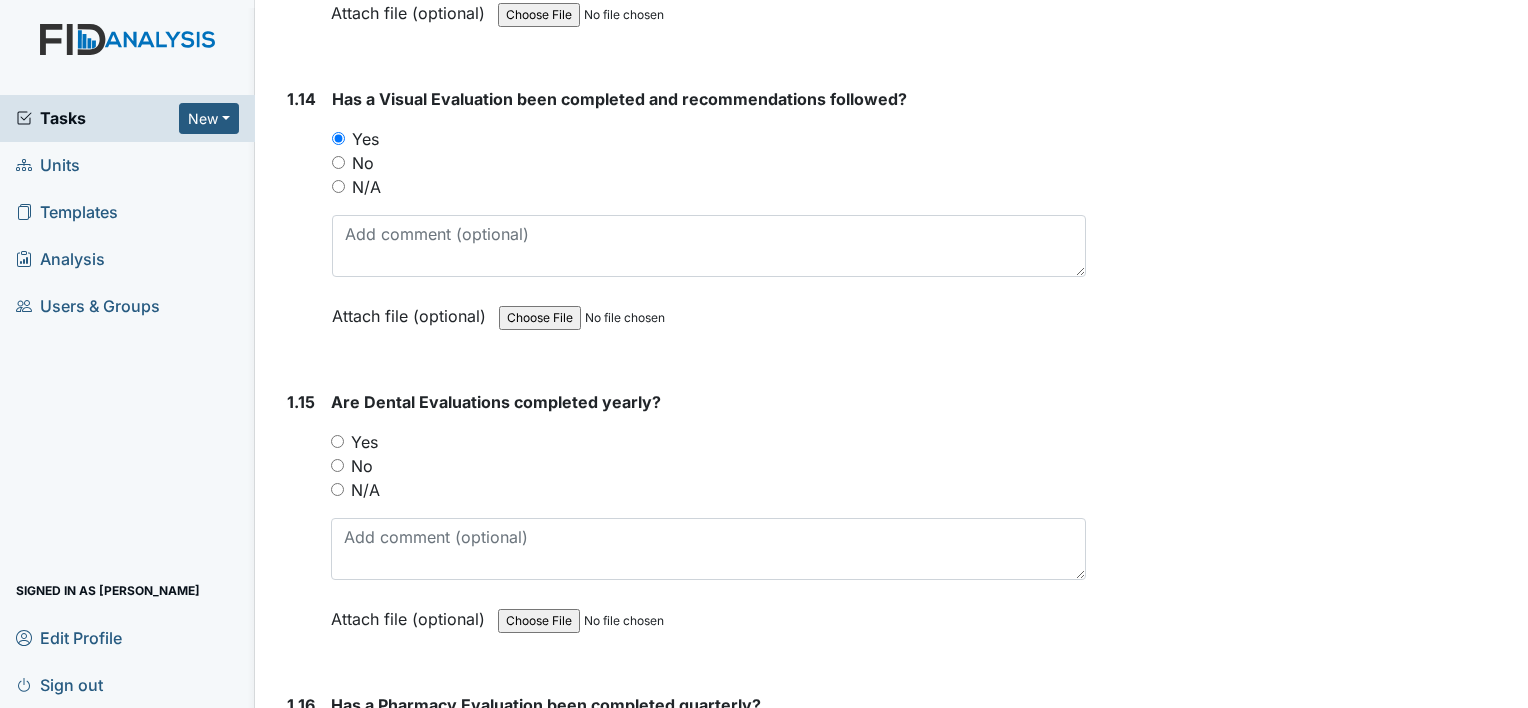 click on "Yes" at bounding box center [364, 442] 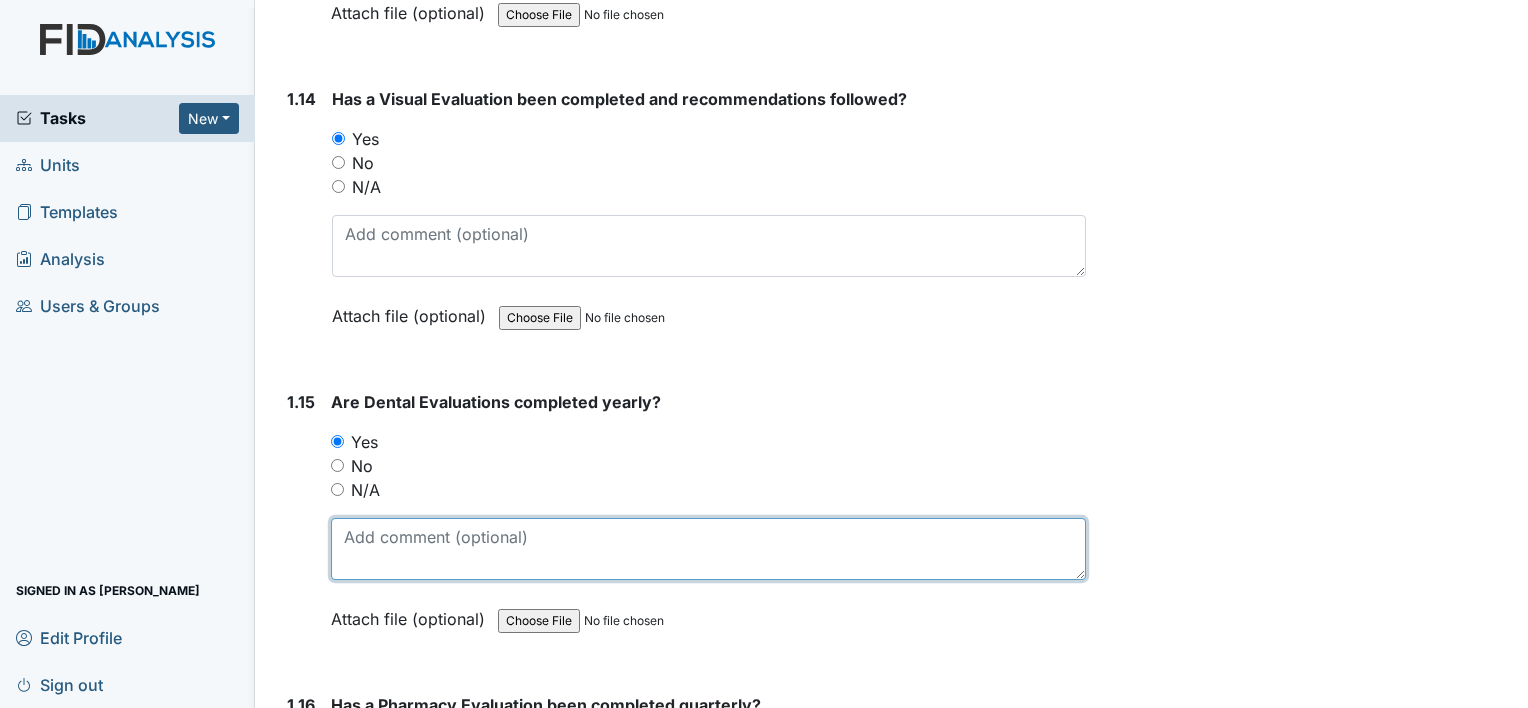 click at bounding box center [708, 549] 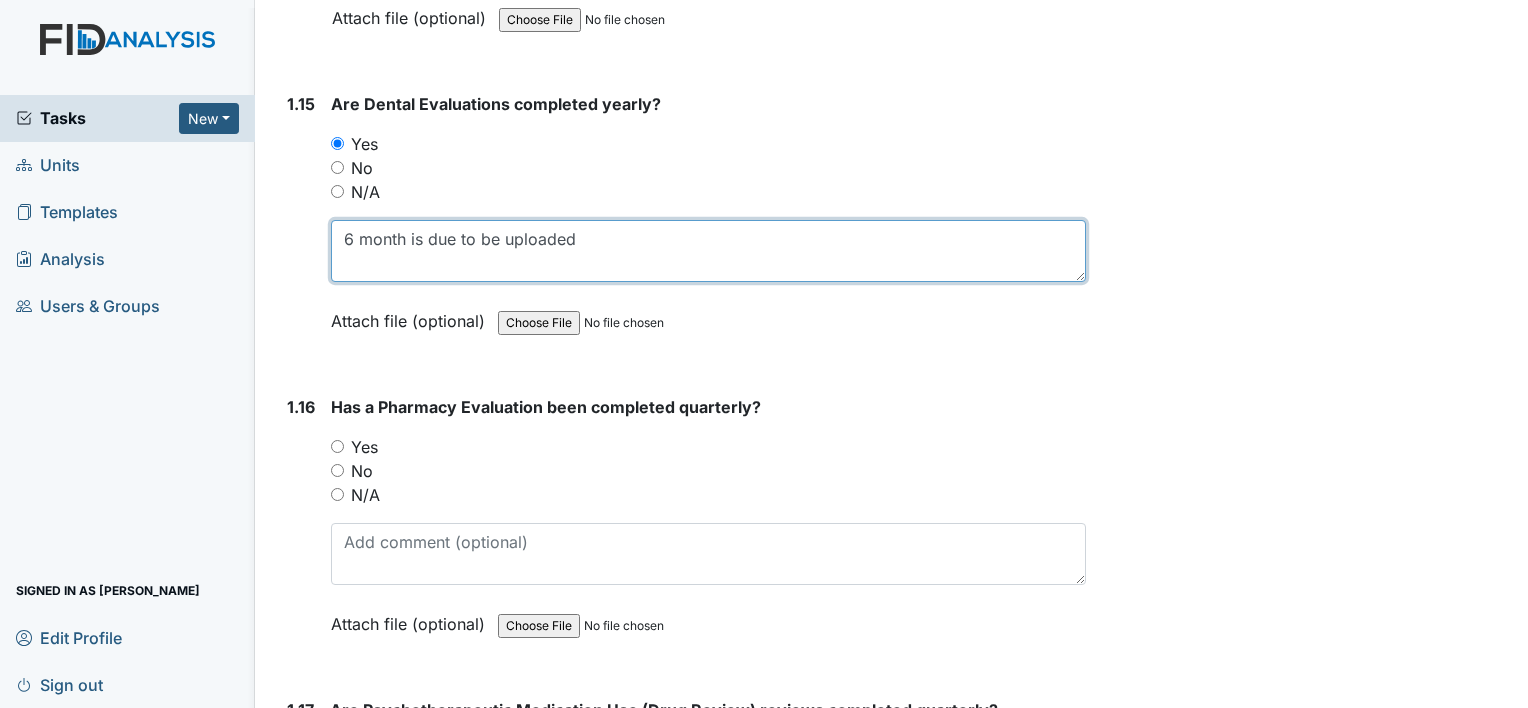 scroll, scrollTop: 4500, scrollLeft: 0, axis: vertical 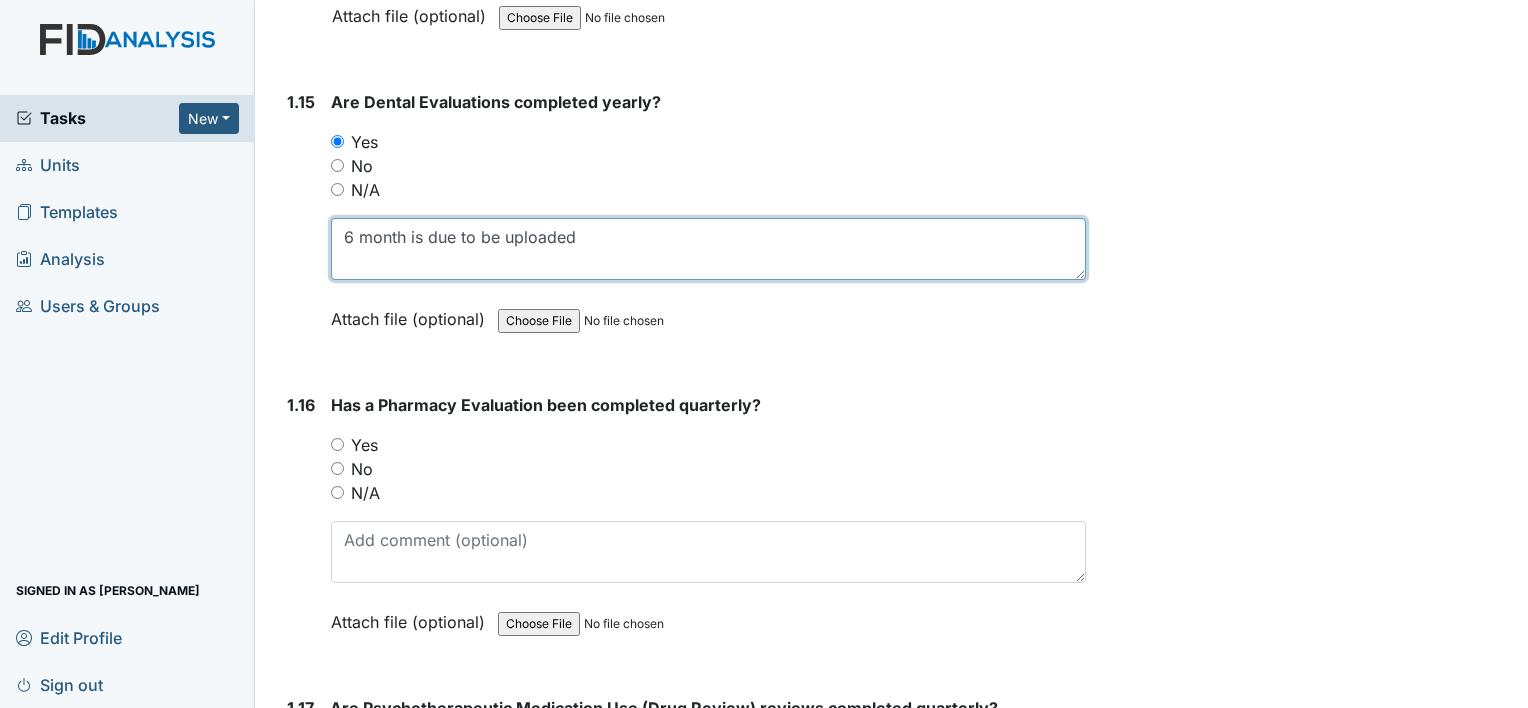 type on "6 month is due to be uploaded" 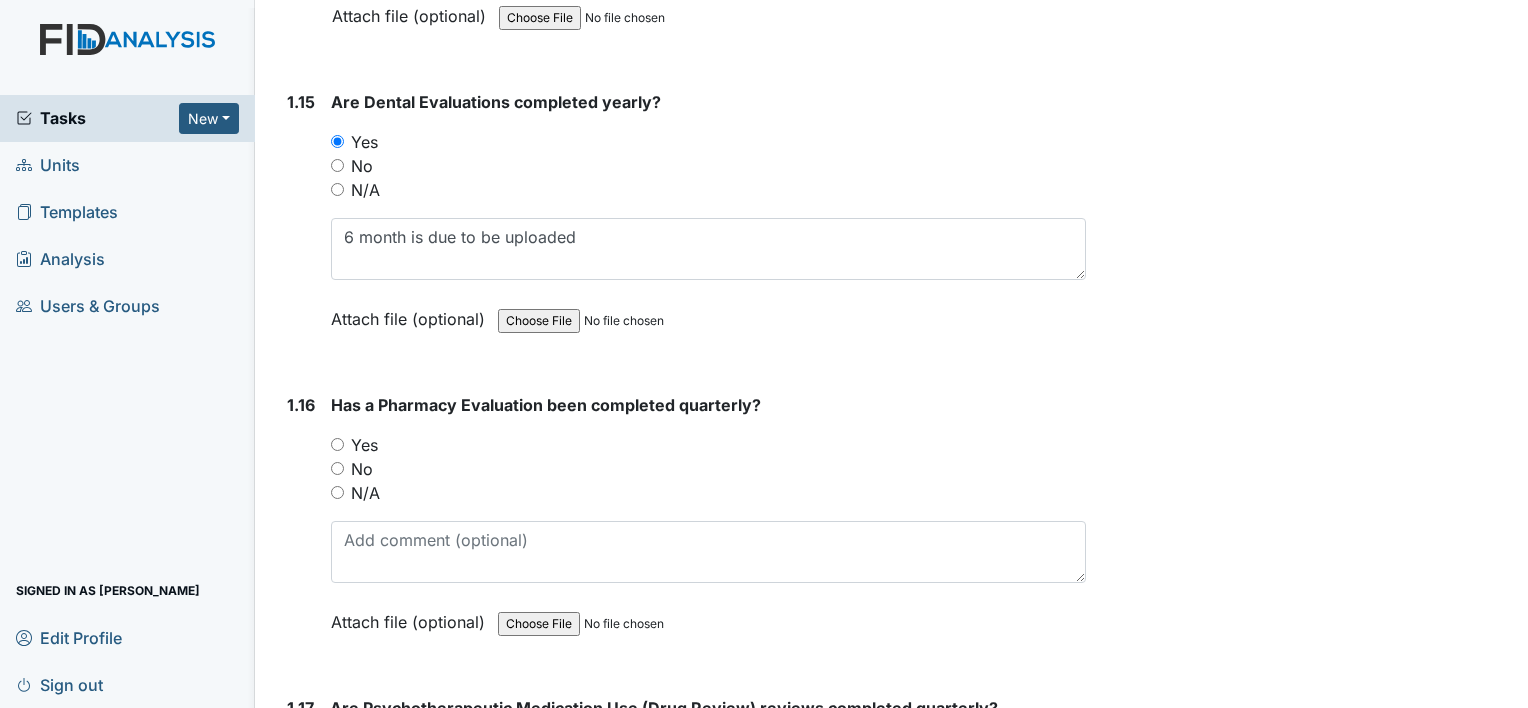 click on "Yes" at bounding box center [364, 445] 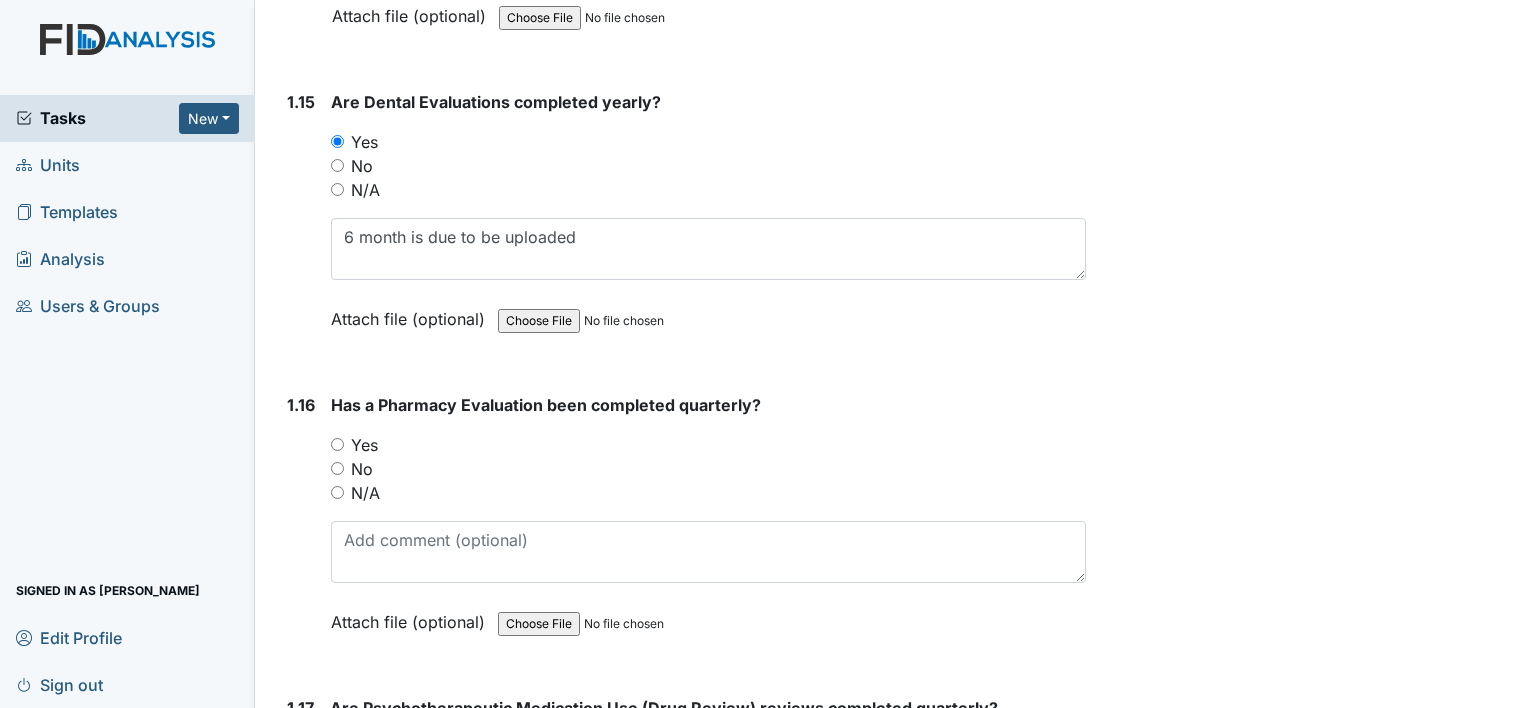 click on "Yes" at bounding box center (337, 444) 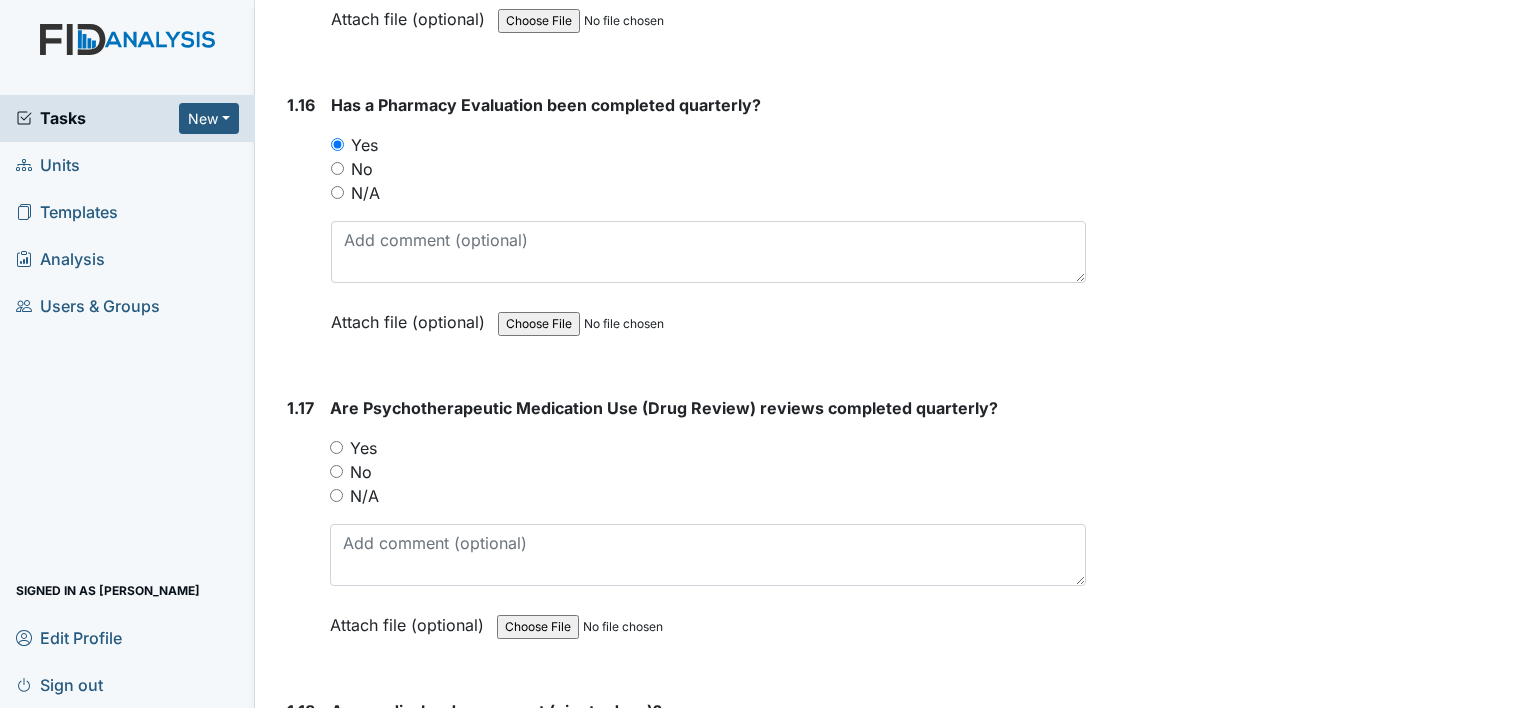 click on "Yes" at bounding box center [363, 448] 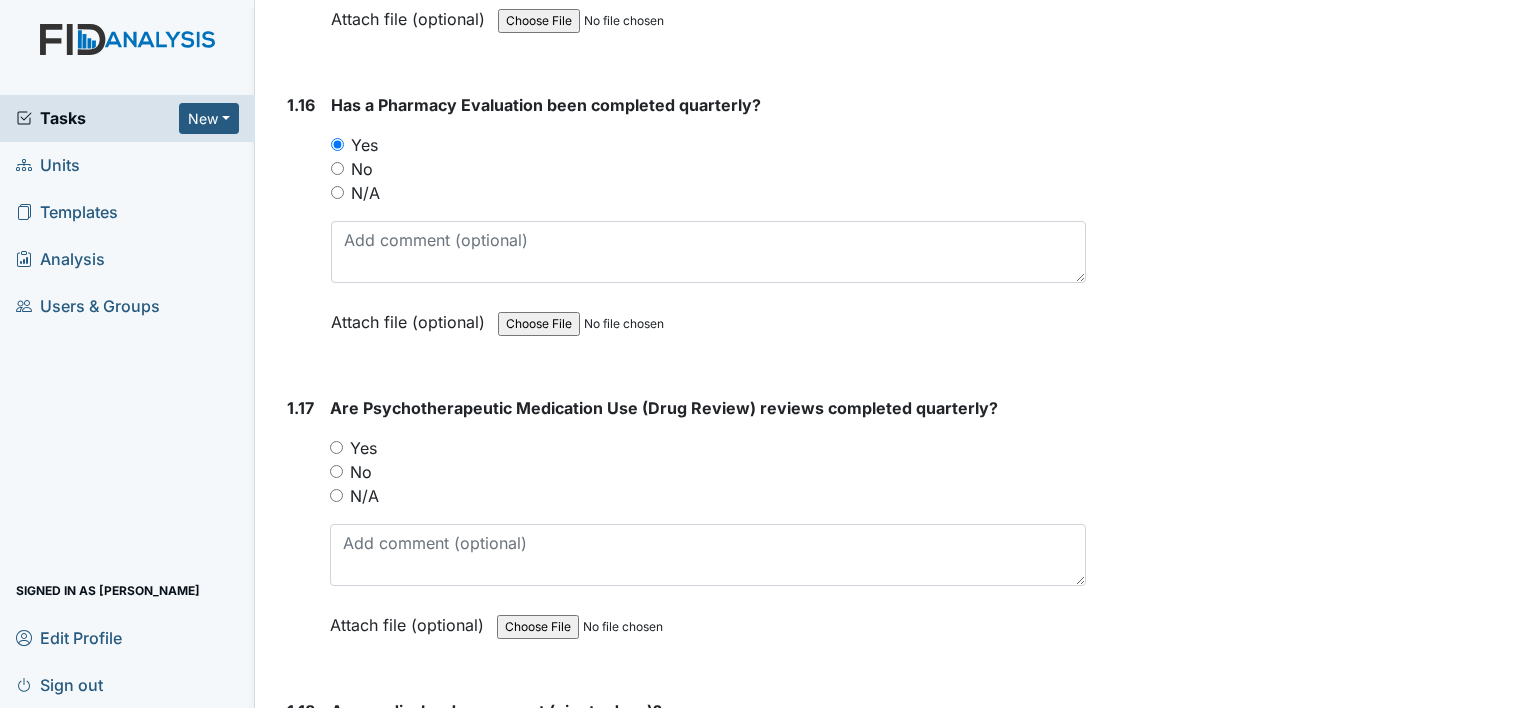 click on "Yes" at bounding box center (336, 447) 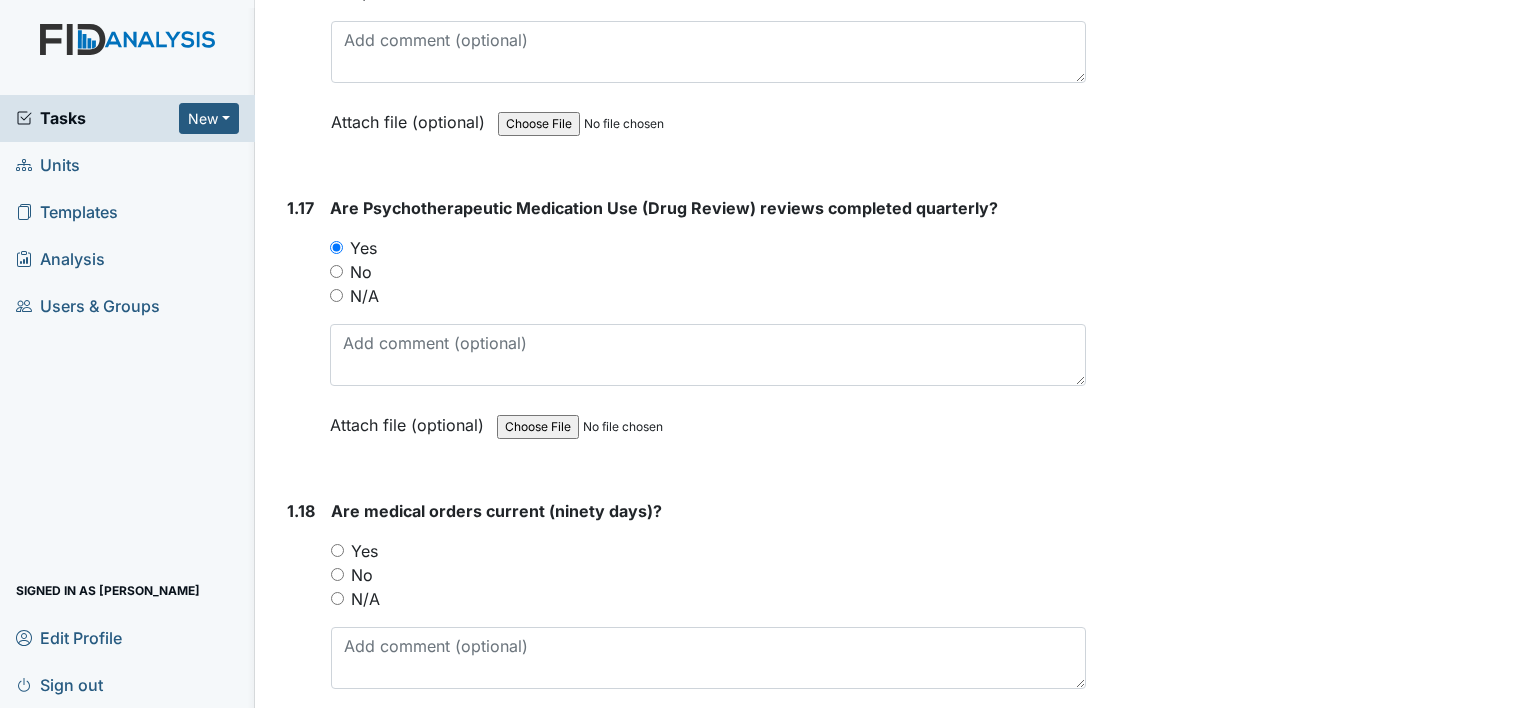 click on "Yes" at bounding box center [364, 551] 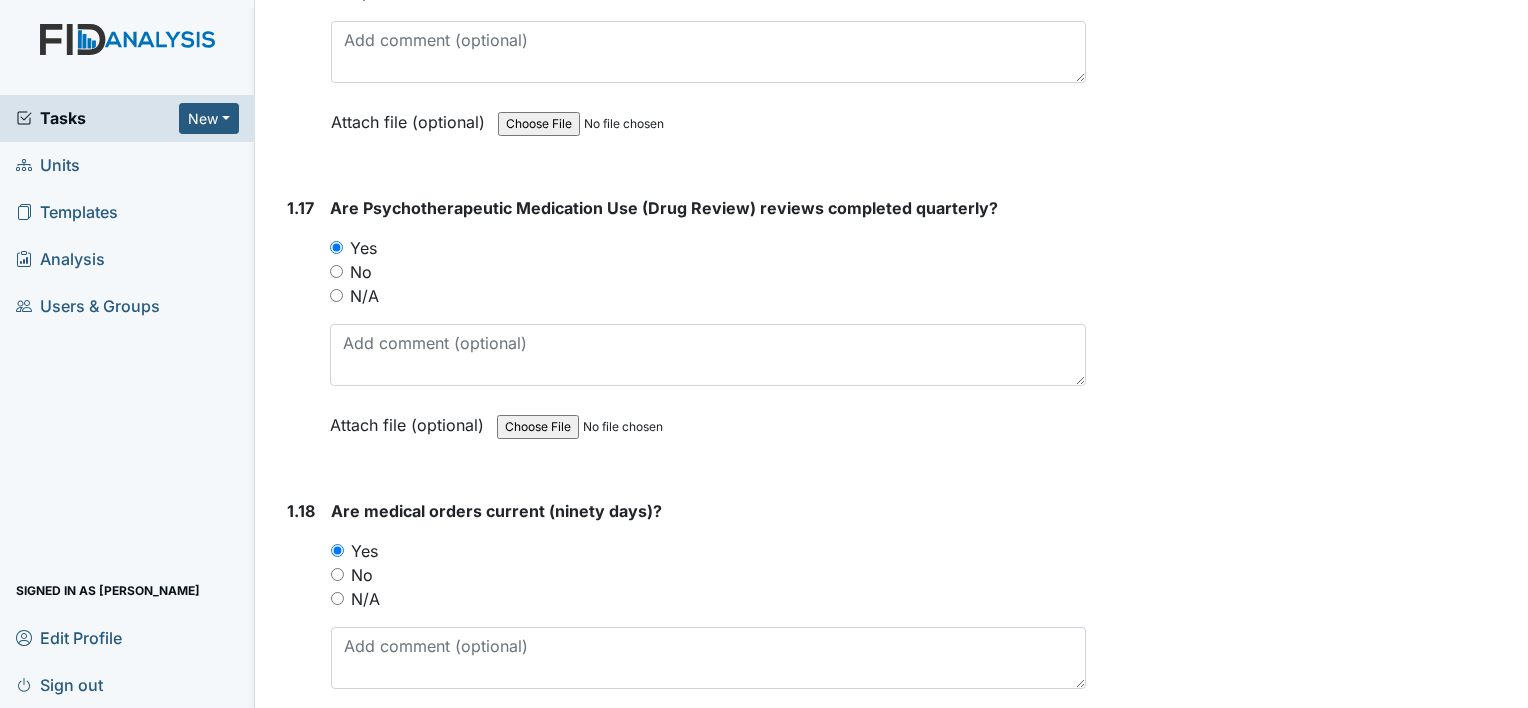 scroll, scrollTop: 5300, scrollLeft: 0, axis: vertical 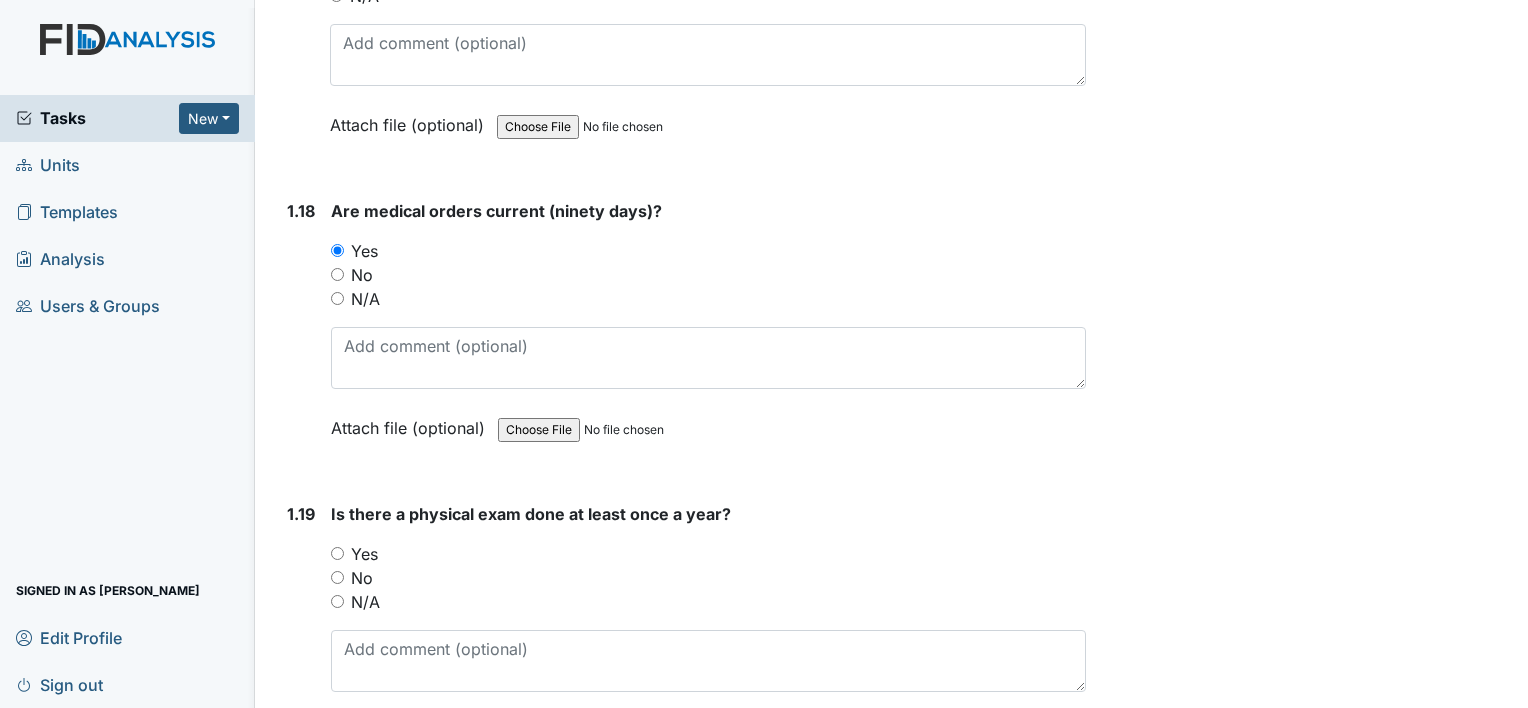 click on "No" at bounding box center (708, 578) 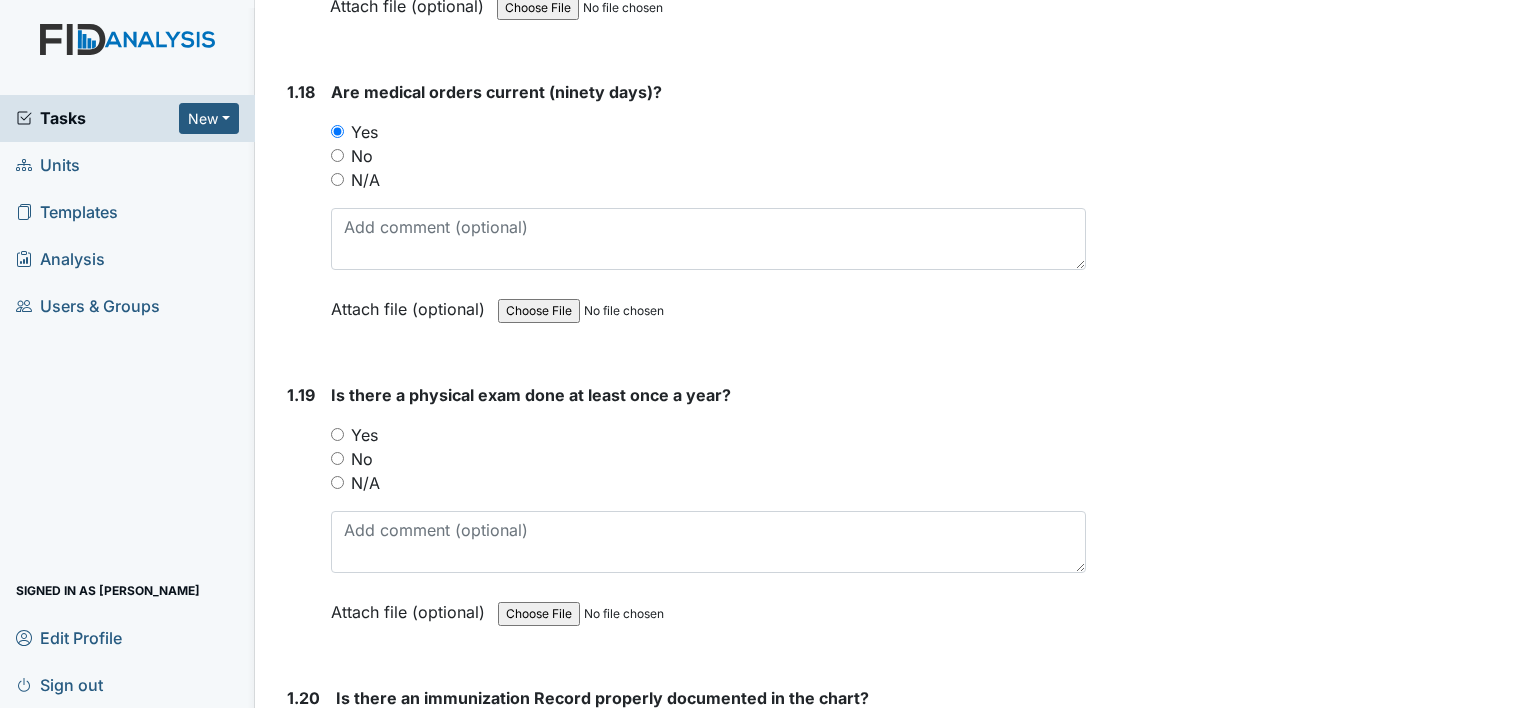 scroll, scrollTop: 5700, scrollLeft: 0, axis: vertical 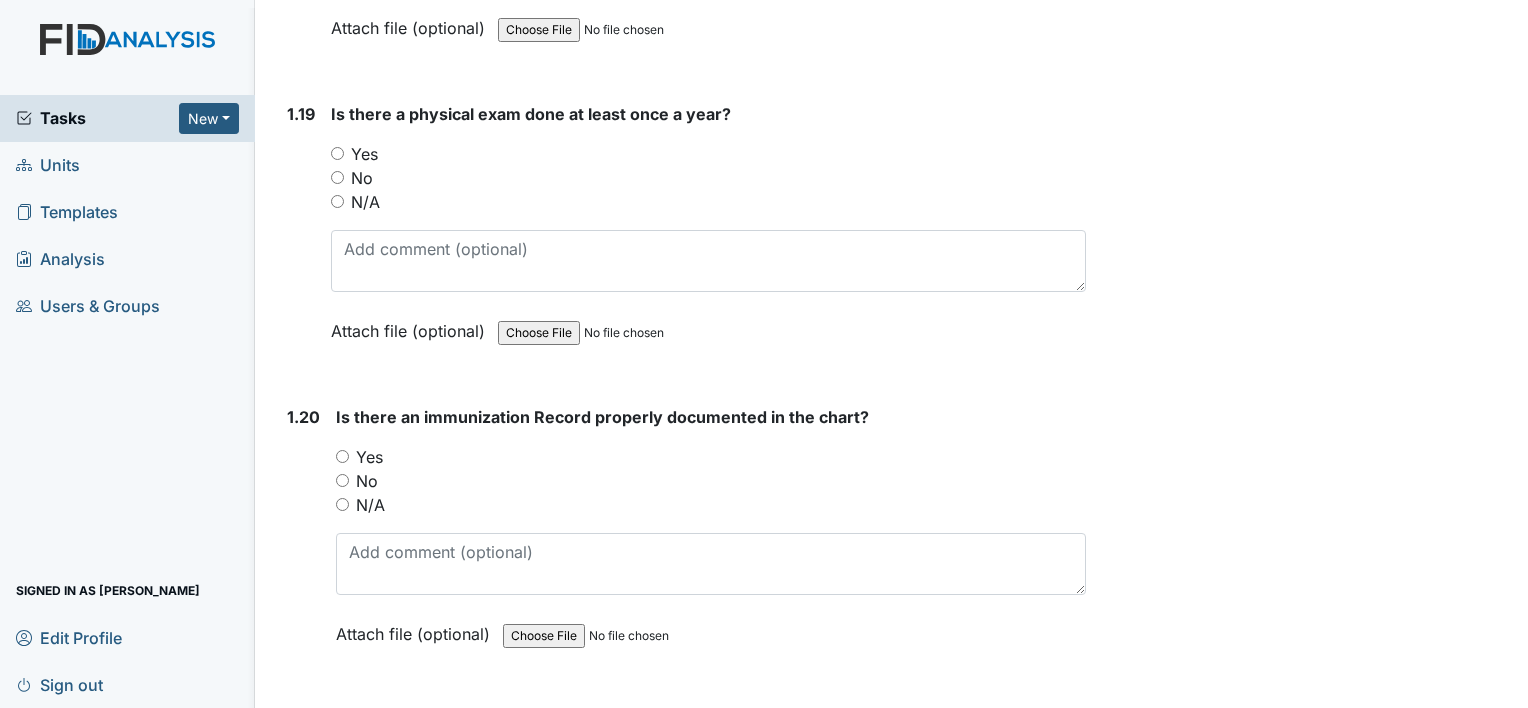 click on "No" at bounding box center (362, 178) 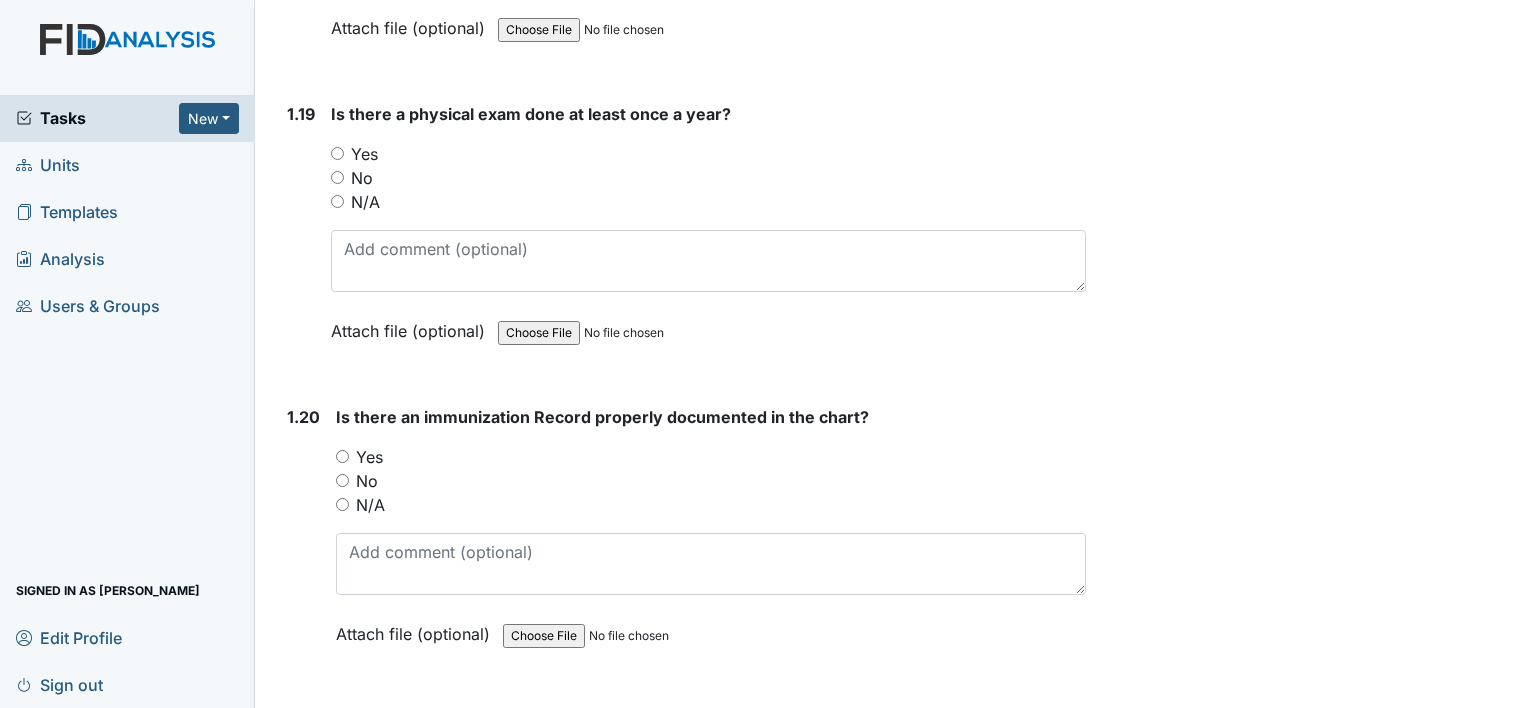 click on "No" at bounding box center [337, 177] 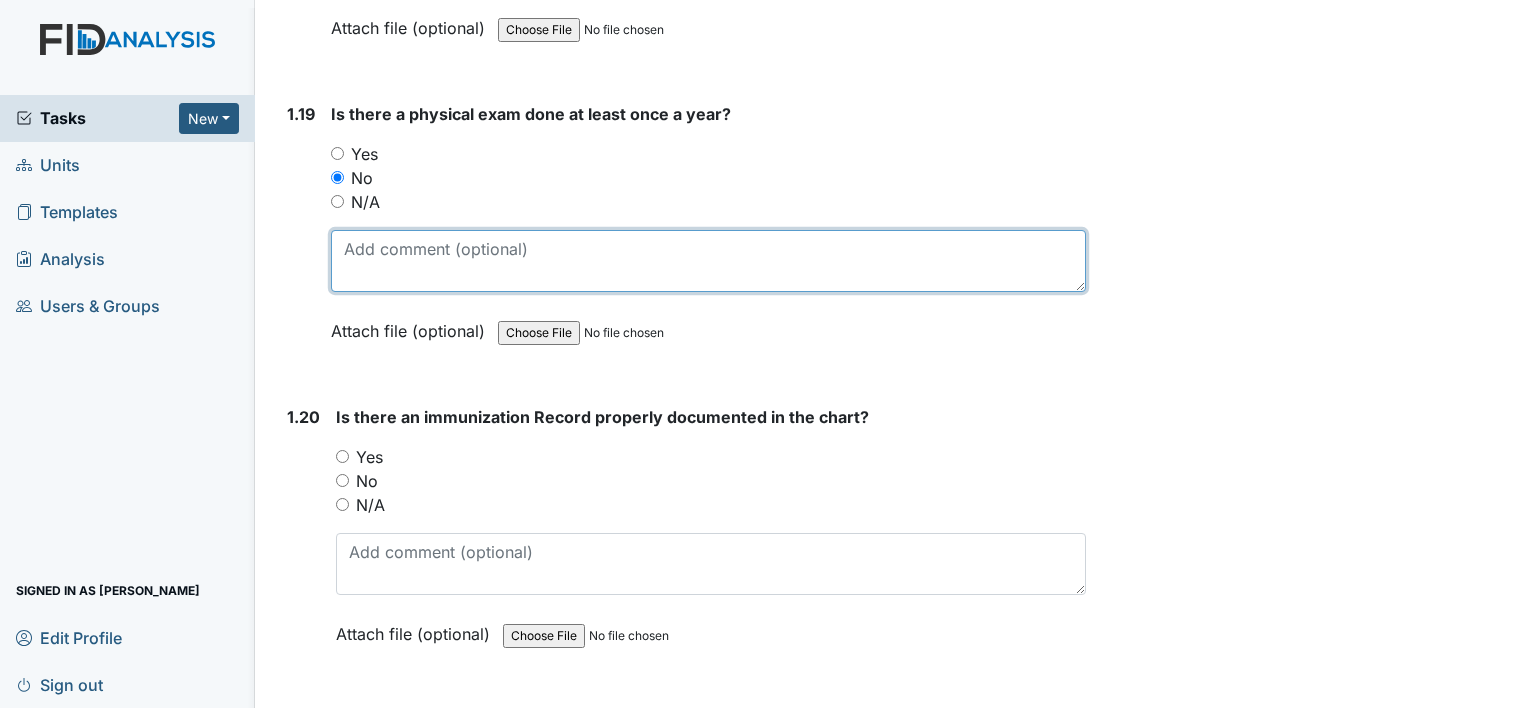 click at bounding box center (708, 261) 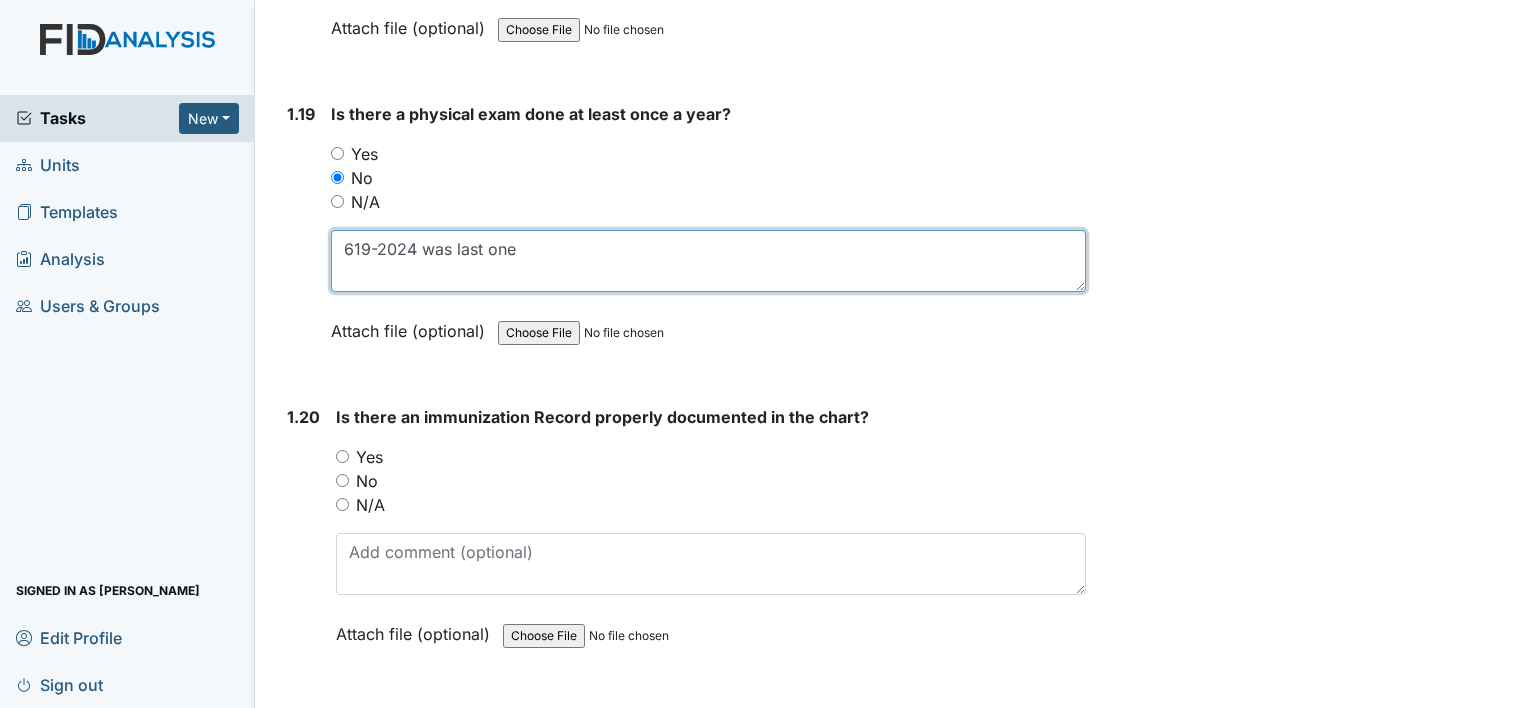 type on "619-2024 was last one" 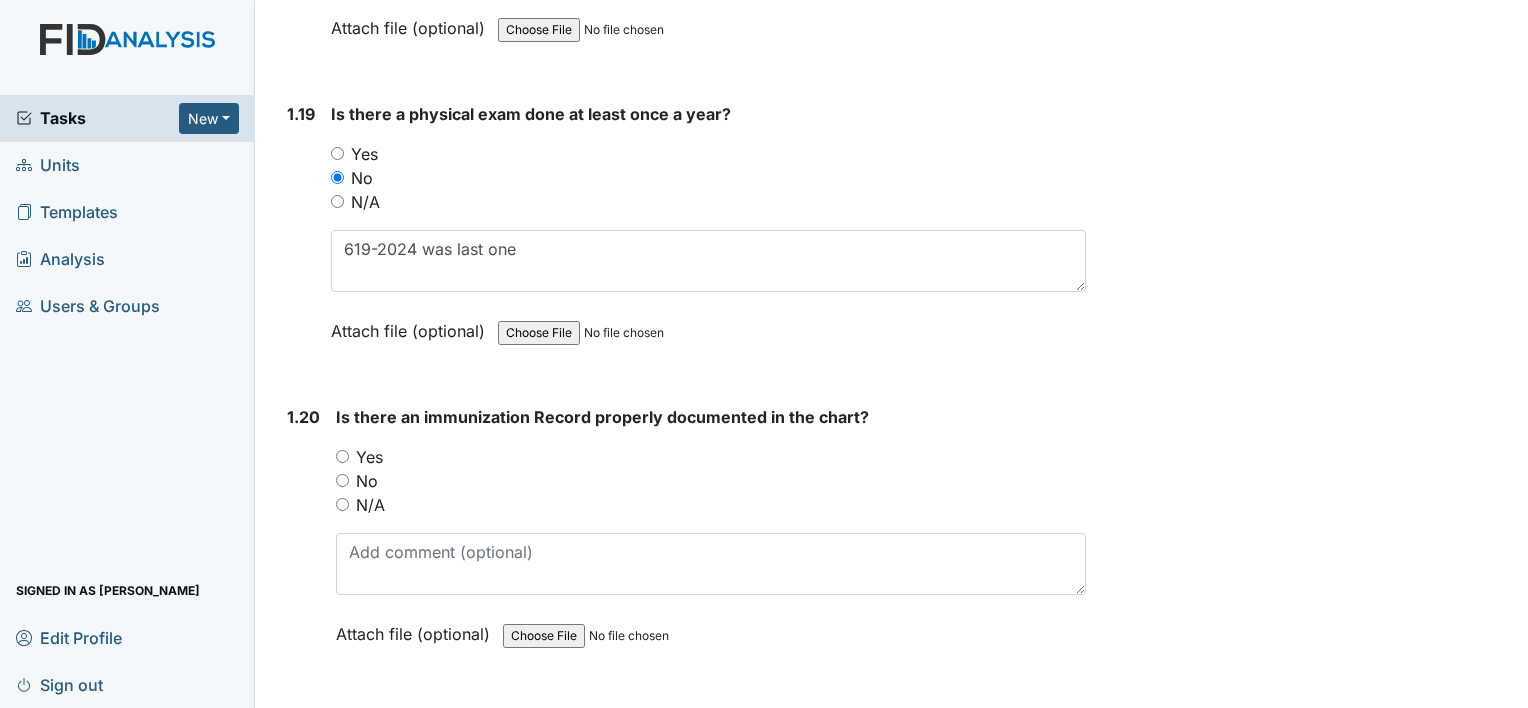 click on "Yes" at bounding box center [711, 457] 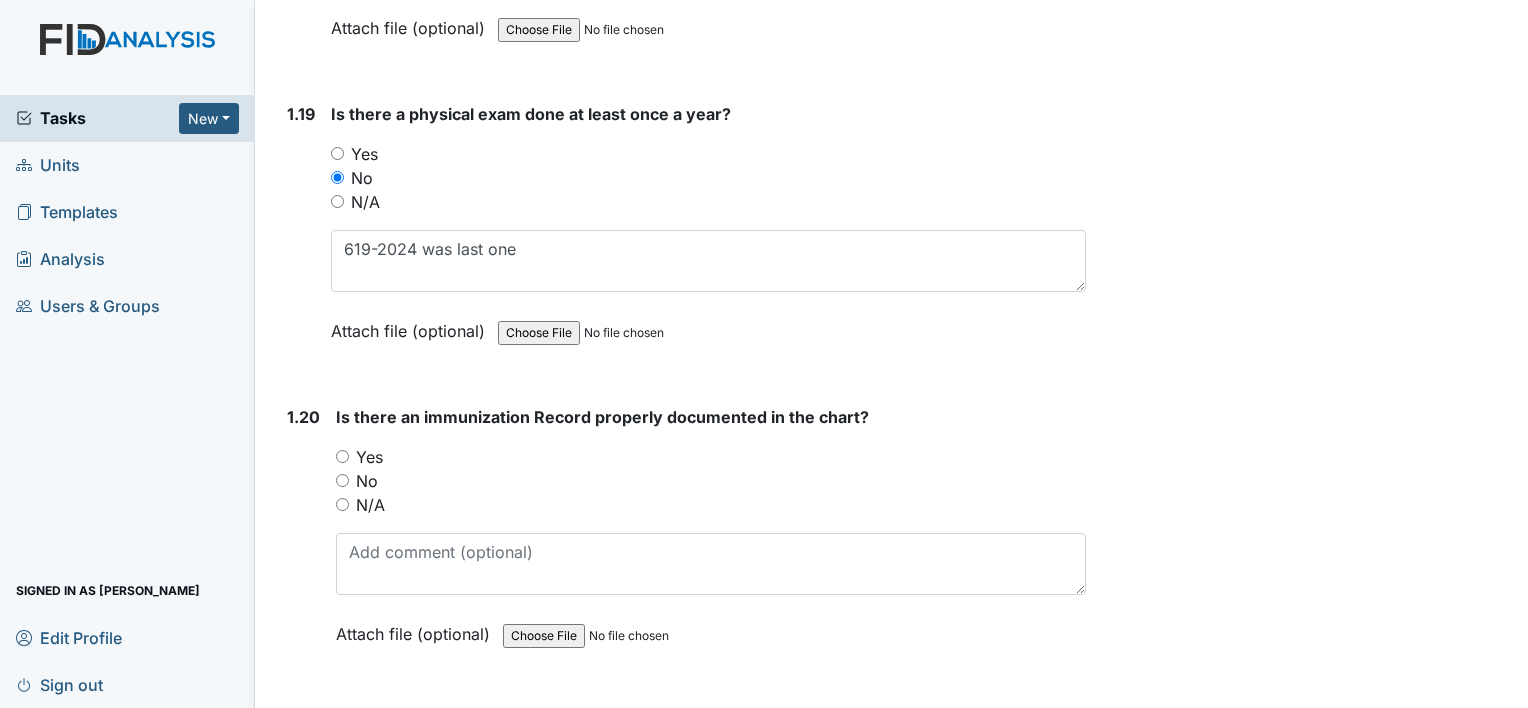 click on "Yes" at bounding box center (342, 456) 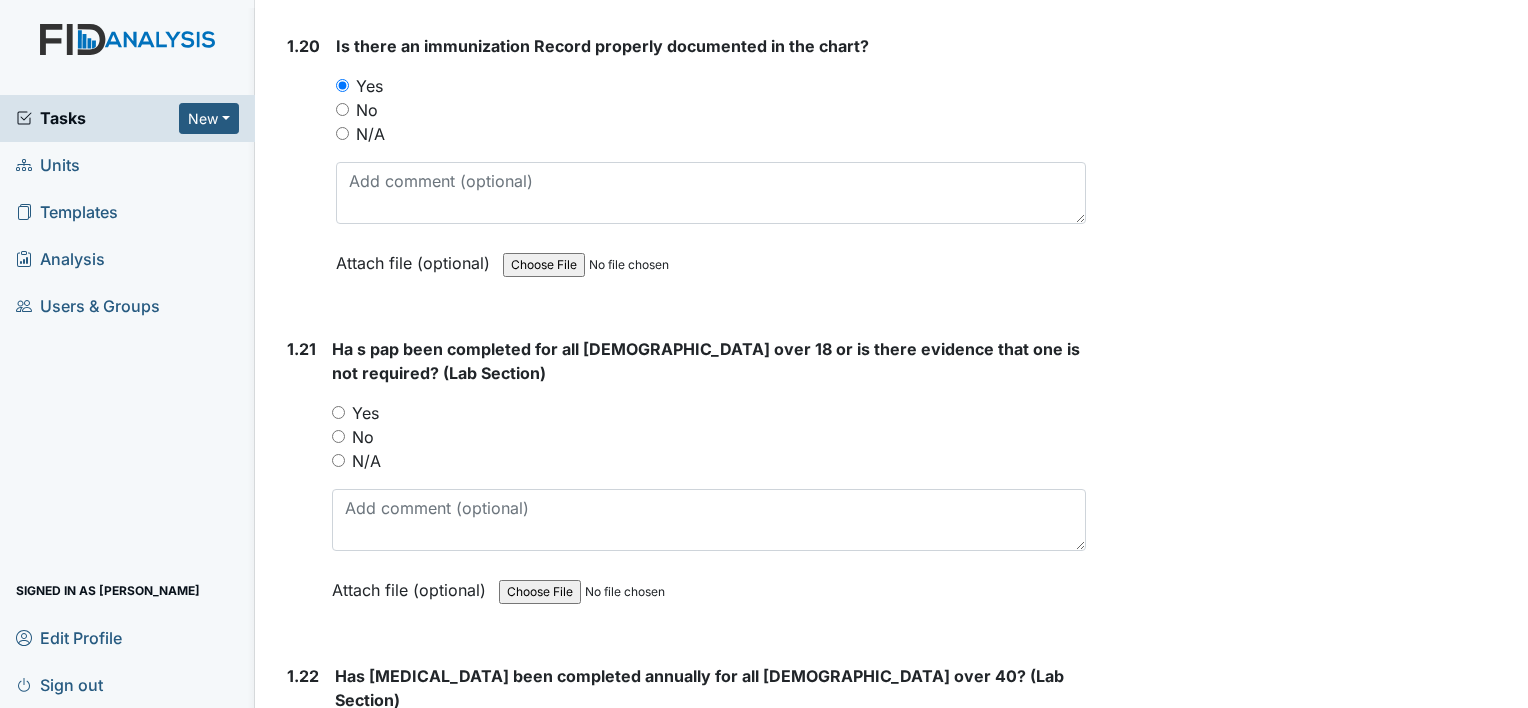 scroll, scrollTop: 6200, scrollLeft: 0, axis: vertical 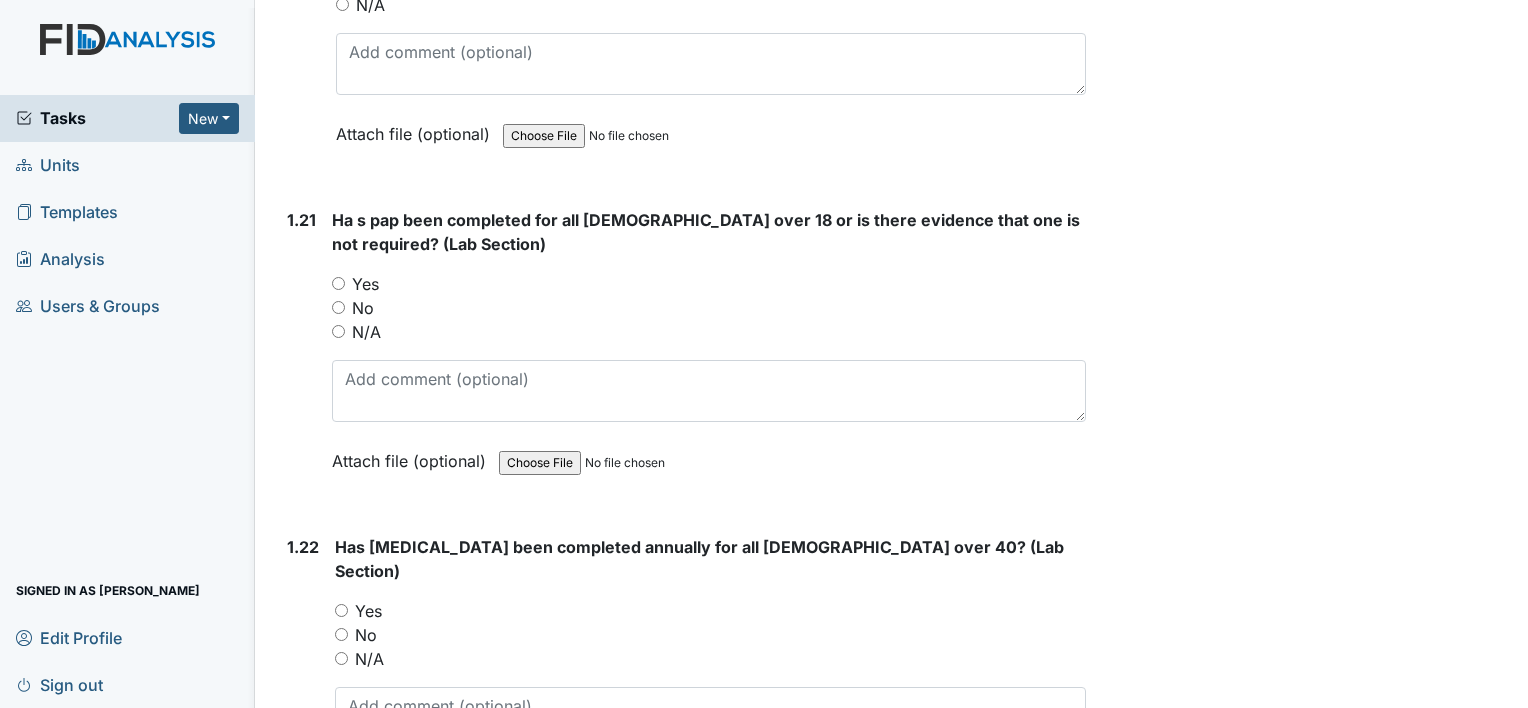 click on "N/A" at bounding box center [366, 332] 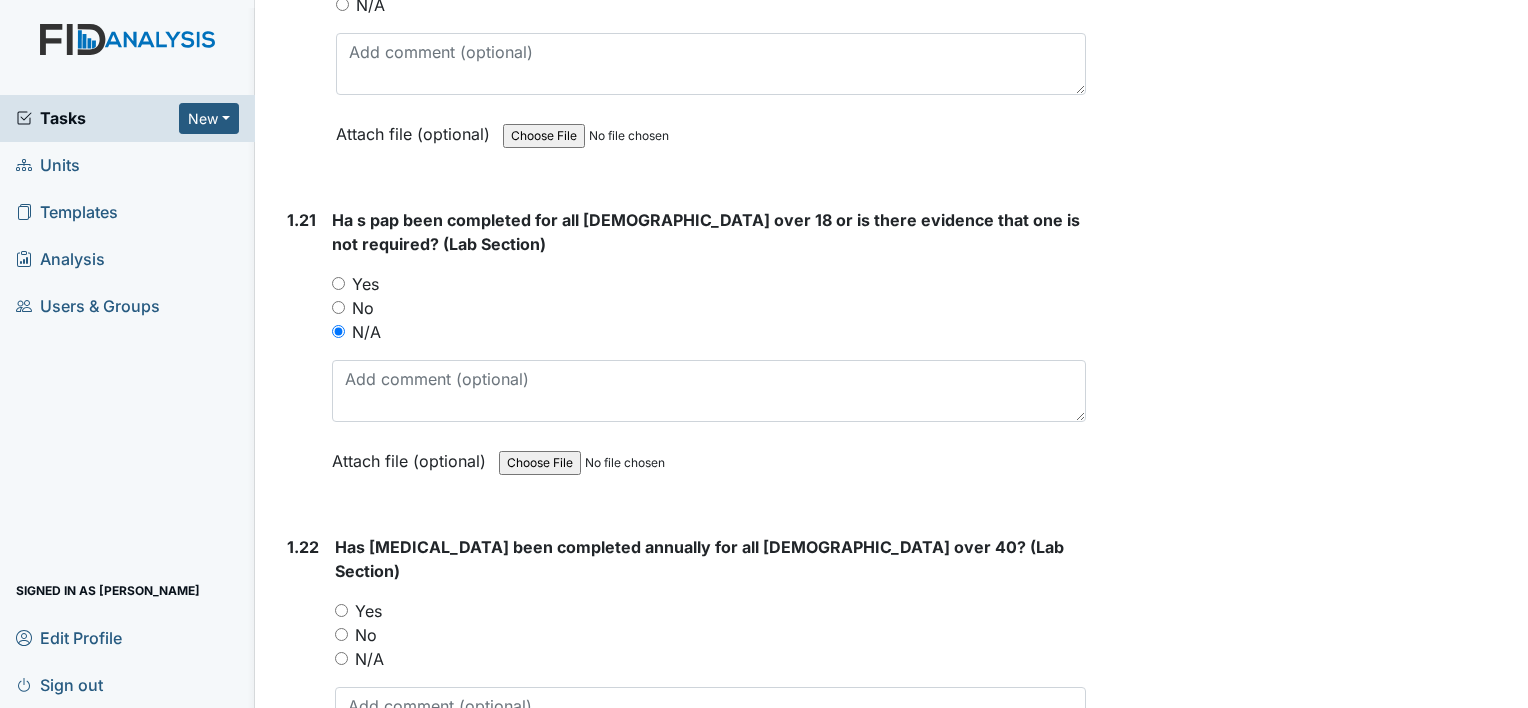 click on "N/A" at bounding box center (369, 659) 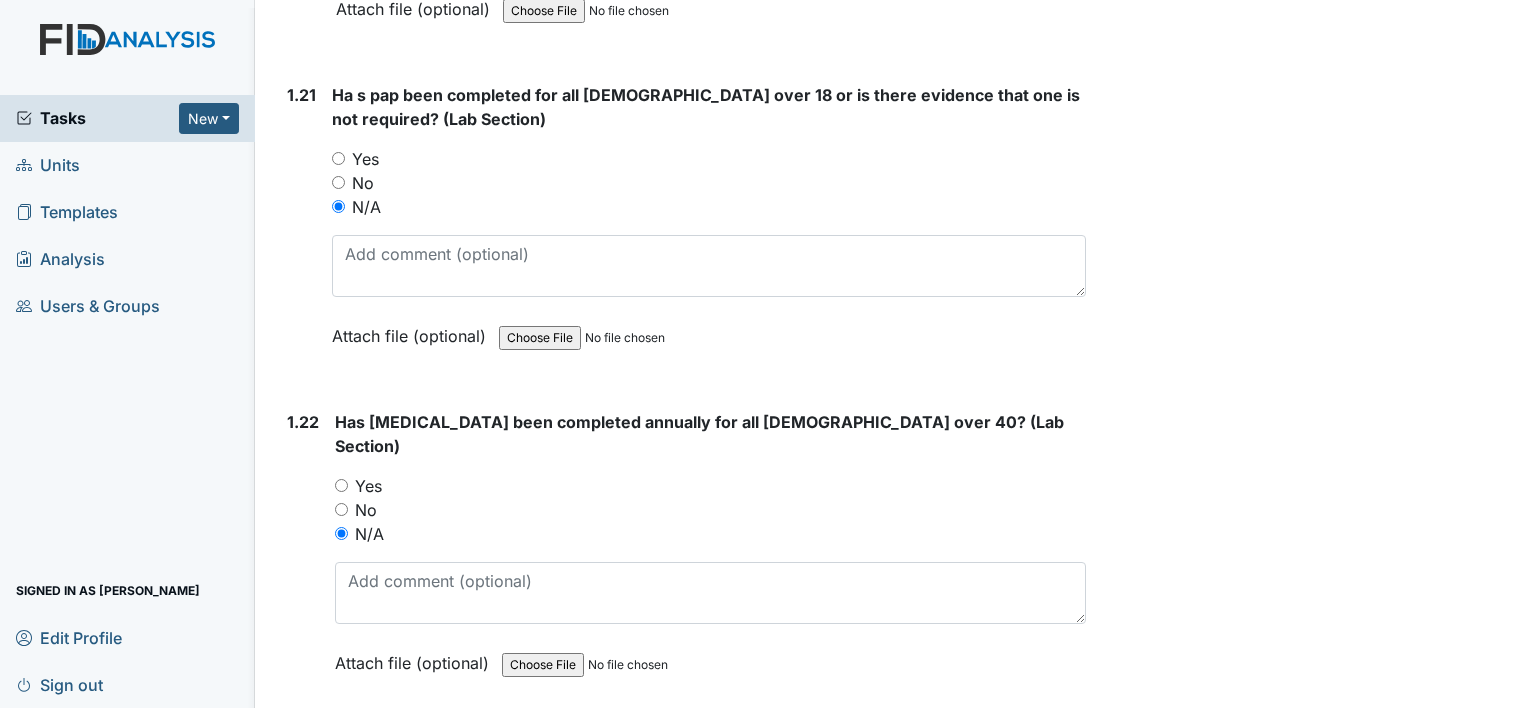 scroll, scrollTop: 6600, scrollLeft: 0, axis: vertical 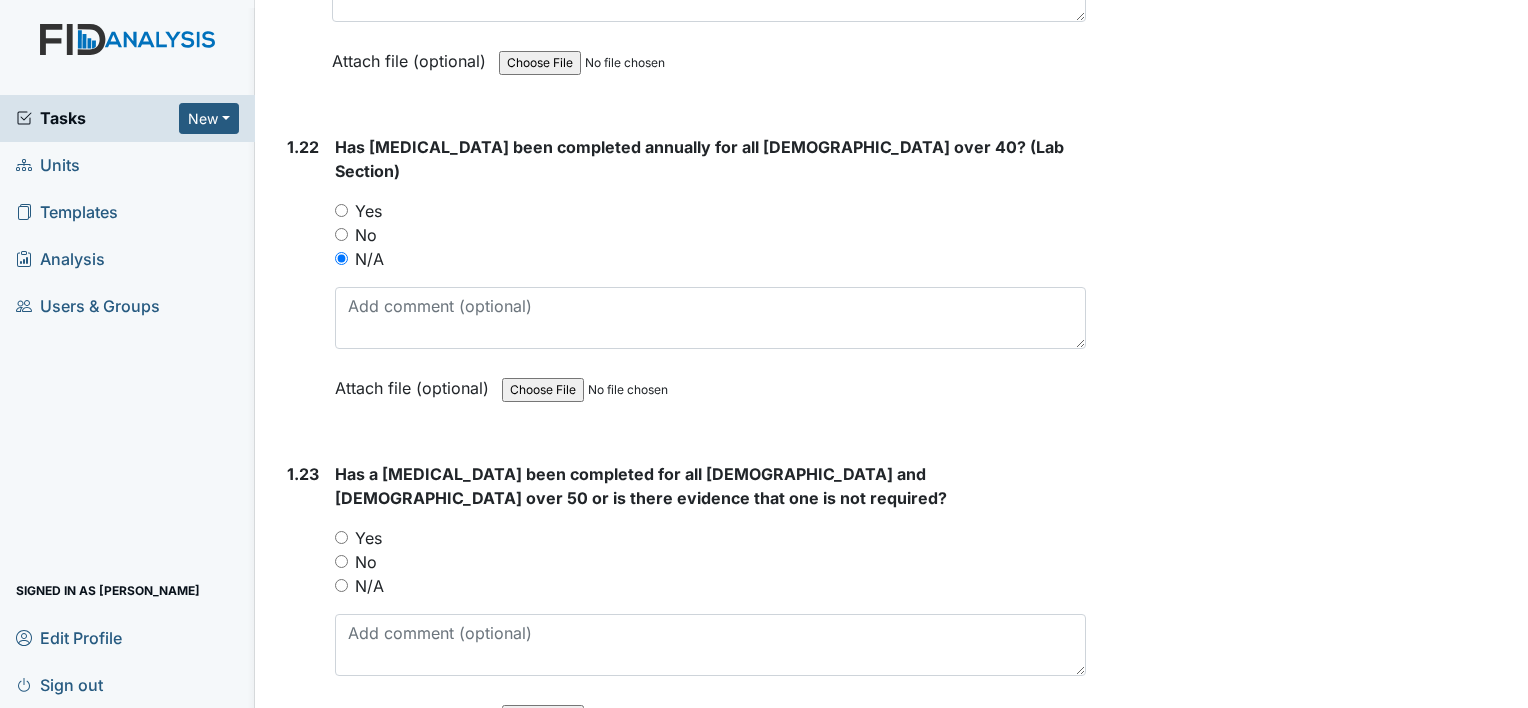 click on "N/A" at bounding box center (369, 586) 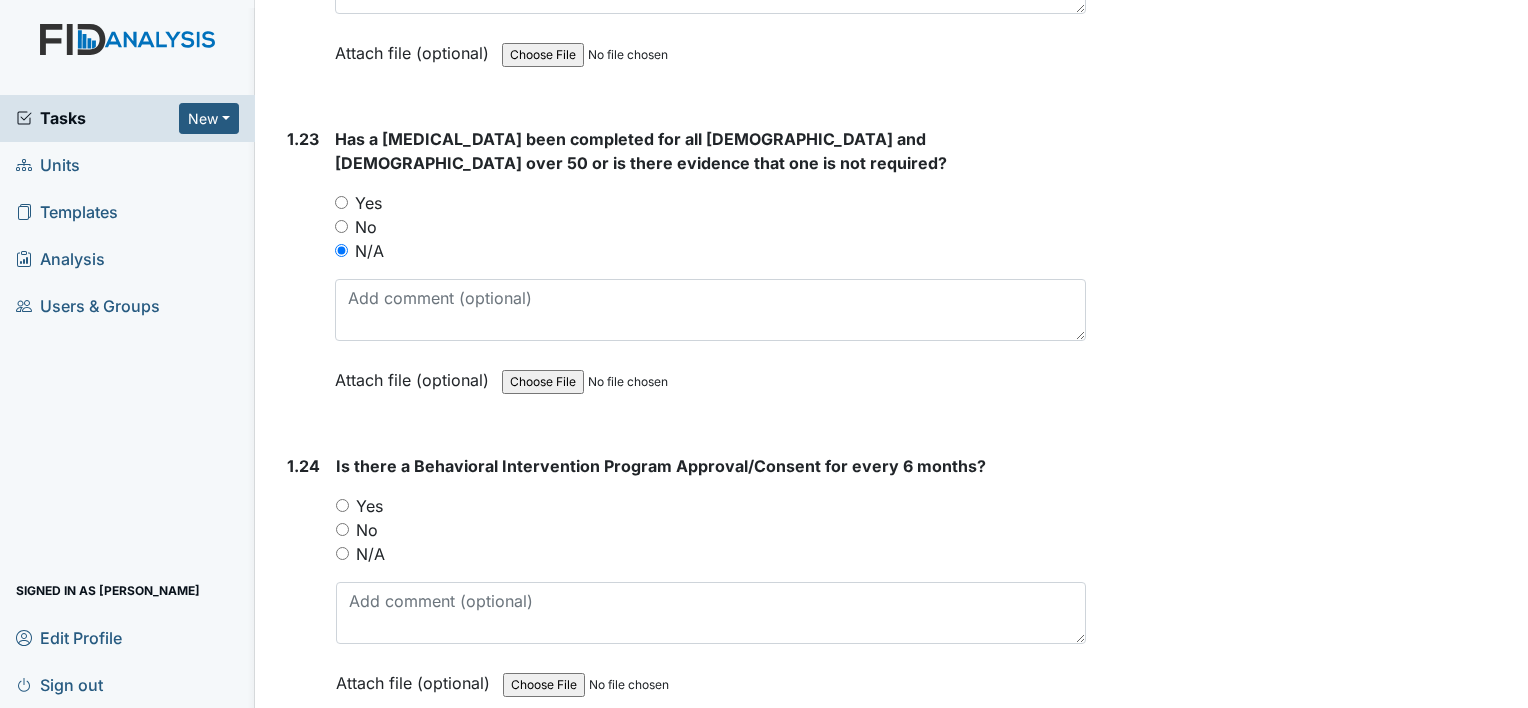 scroll, scrollTop: 7000, scrollLeft: 0, axis: vertical 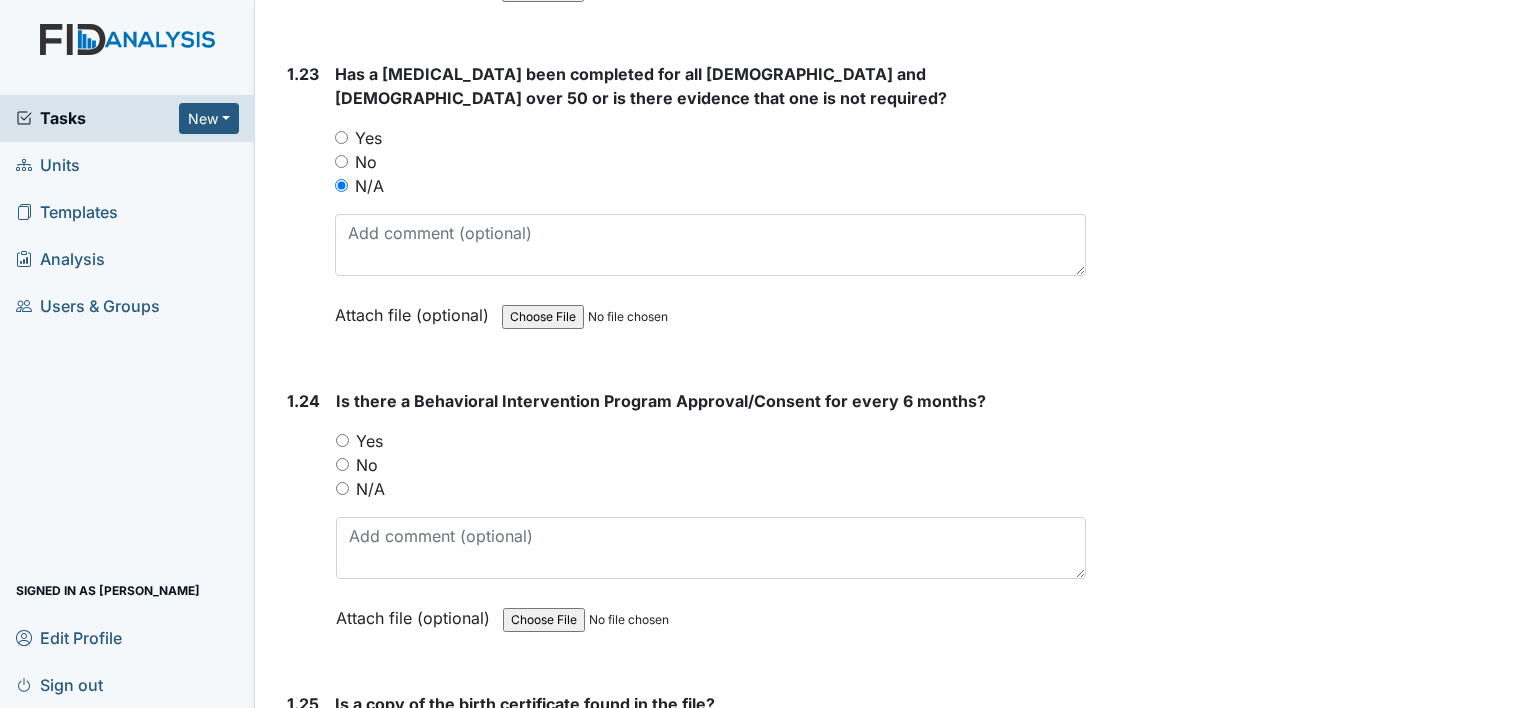 click on "No" at bounding box center [367, 465] 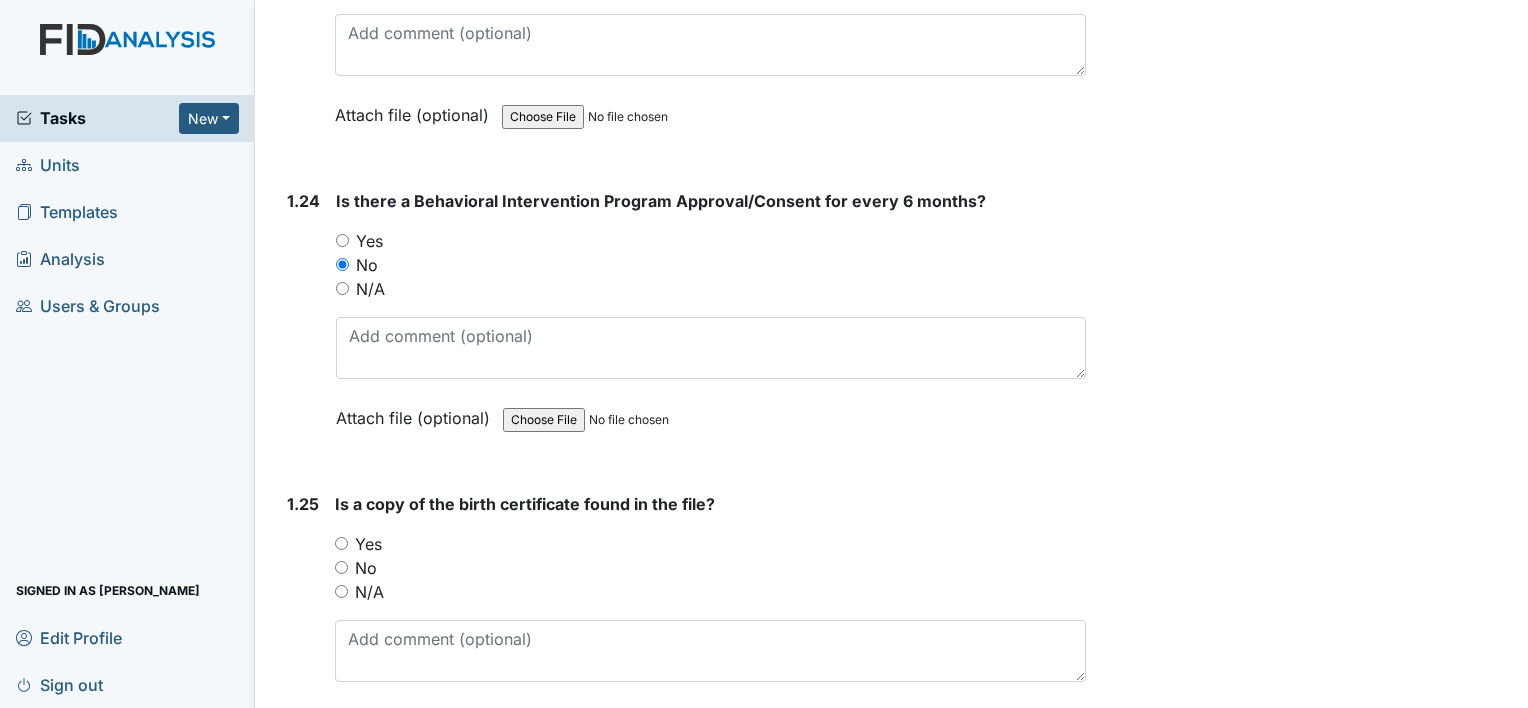 click on "No" at bounding box center (366, 568) 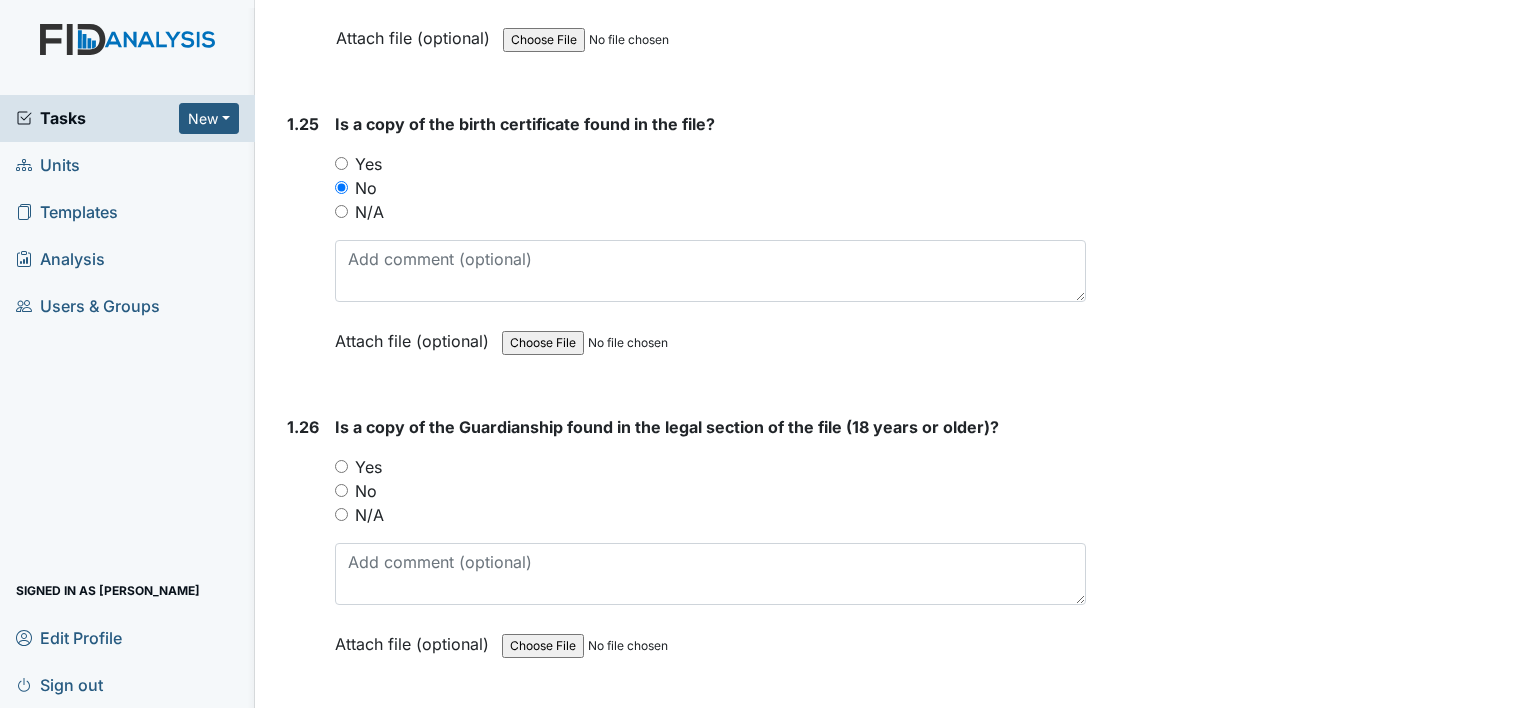 scroll, scrollTop: 7600, scrollLeft: 0, axis: vertical 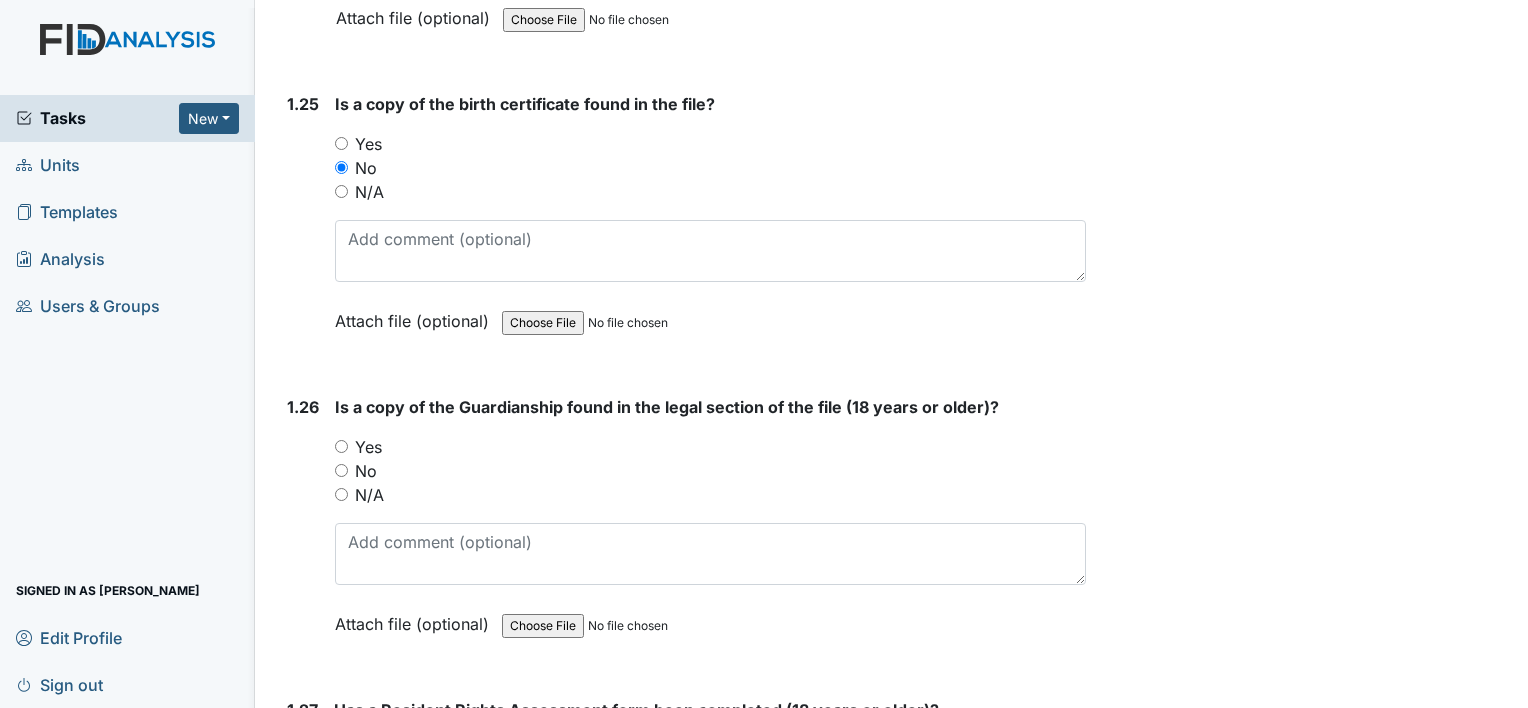 click on "Yes" at bounding box center [368, 447] 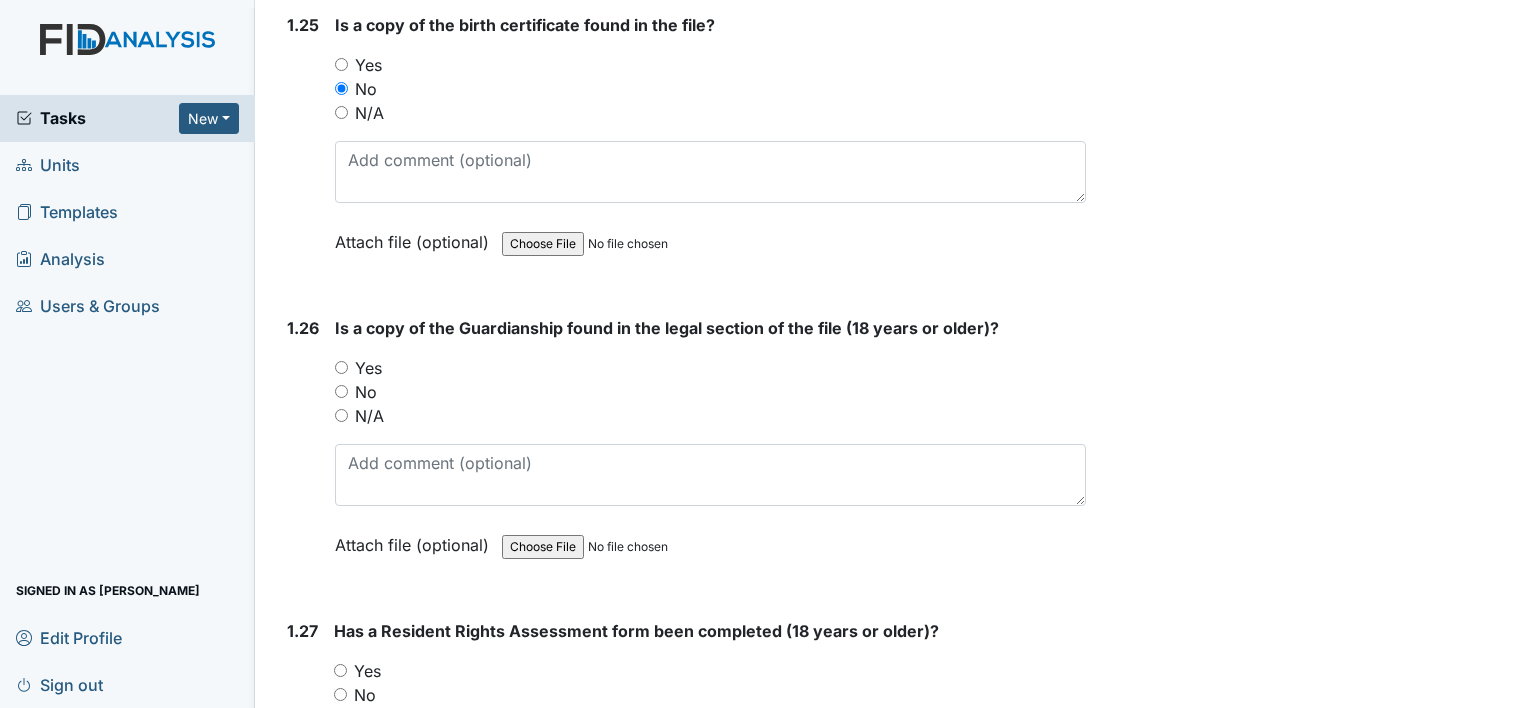 scroll, scrollTop: 7800, scrollLeft: 0, axis: vertical 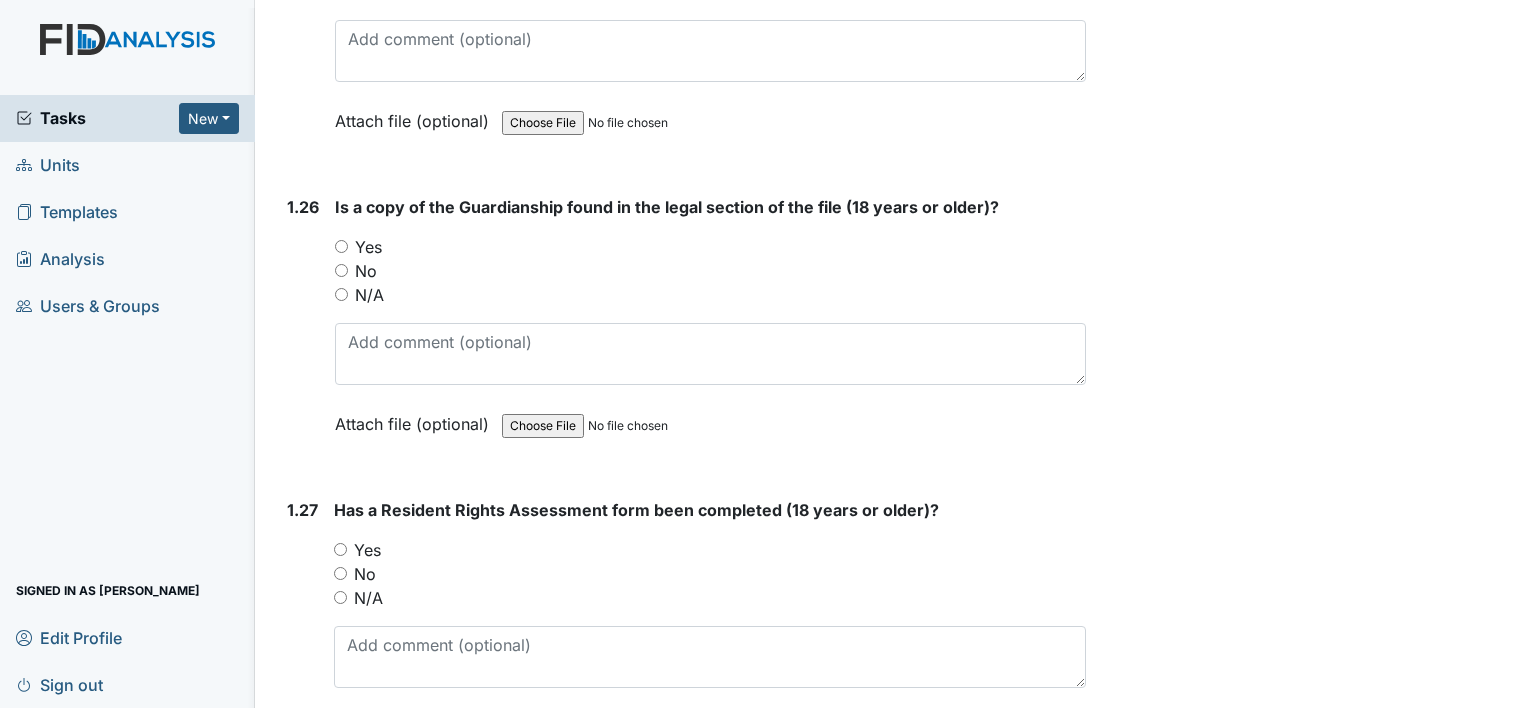 click on "Yes" at bounding box center (367, 550) 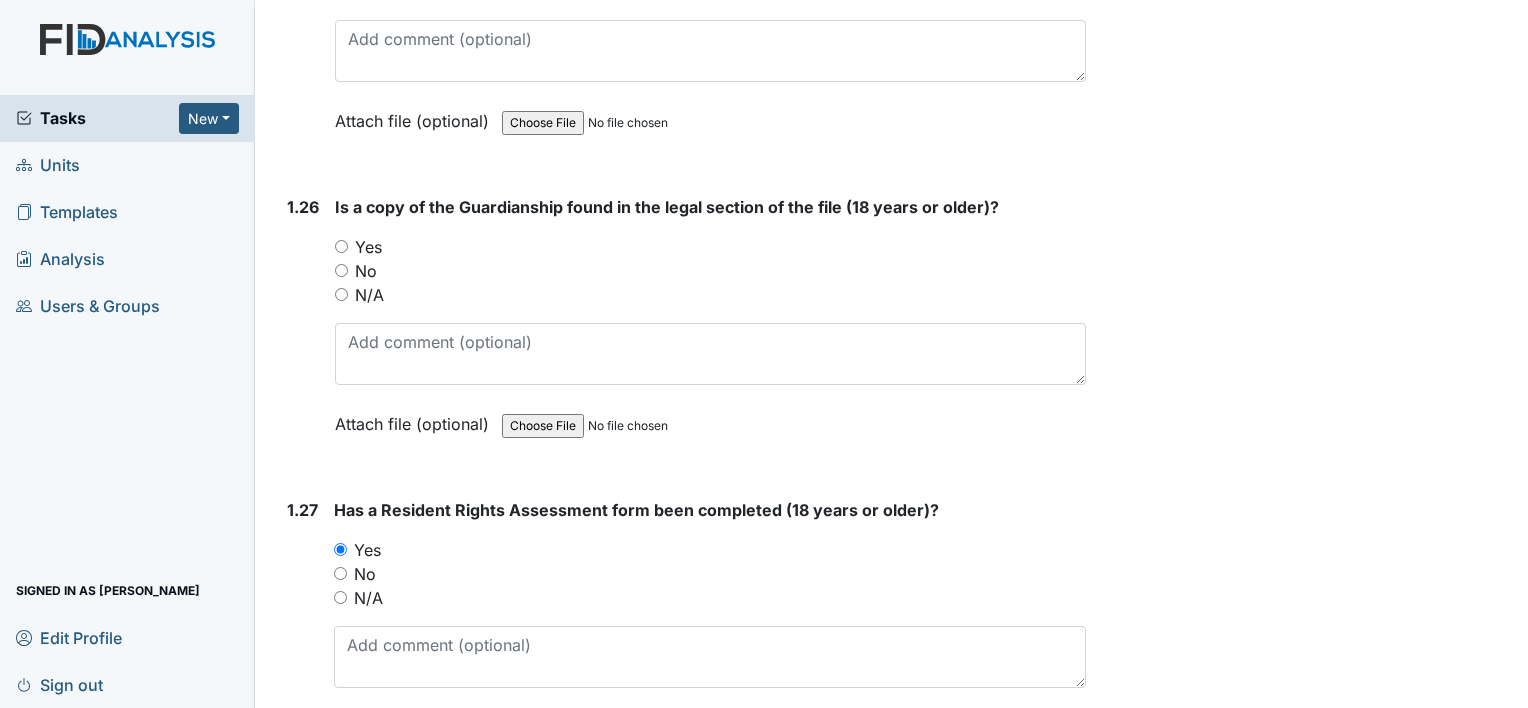 click on "Yes" at bounding box center (368, 247) 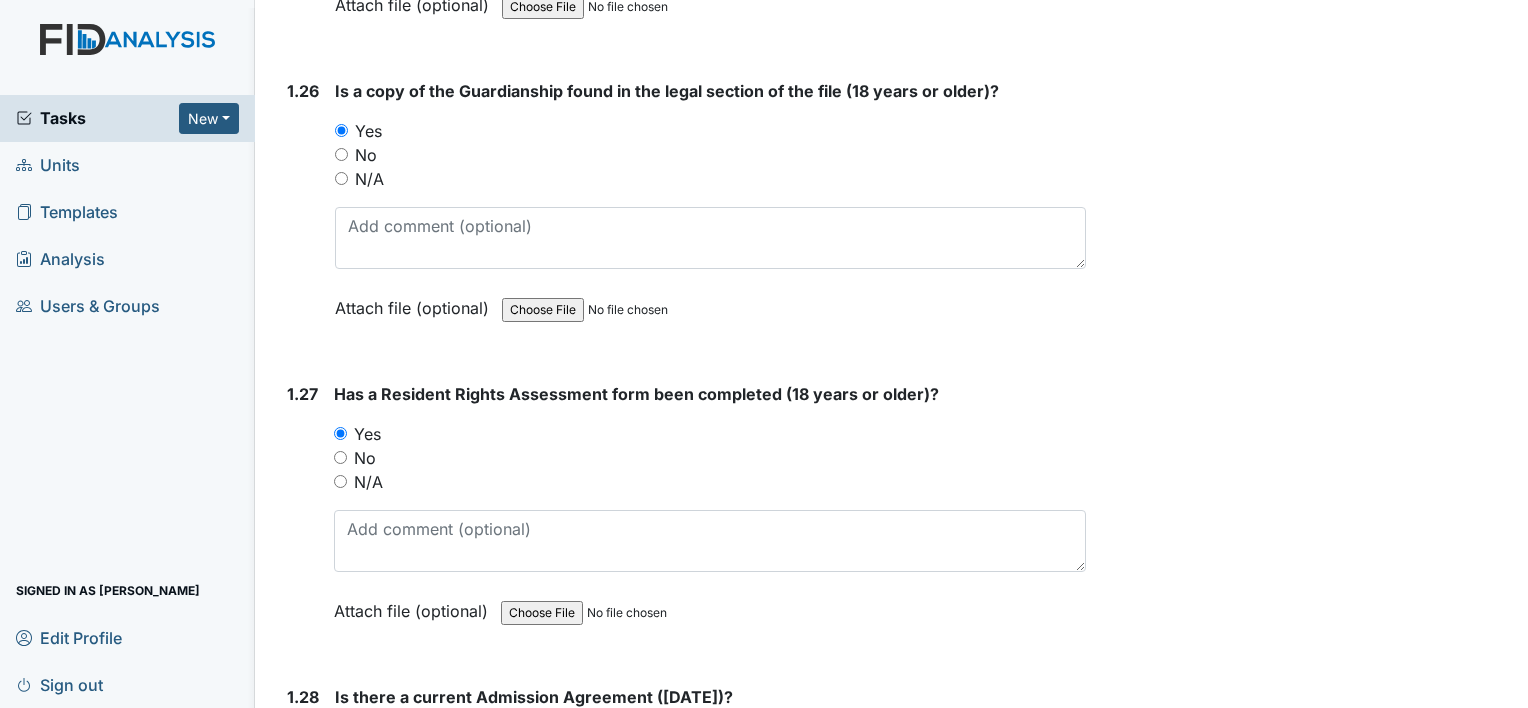 scroll, scrollTop: 8200, scrollLeft: 0, axis: vertical 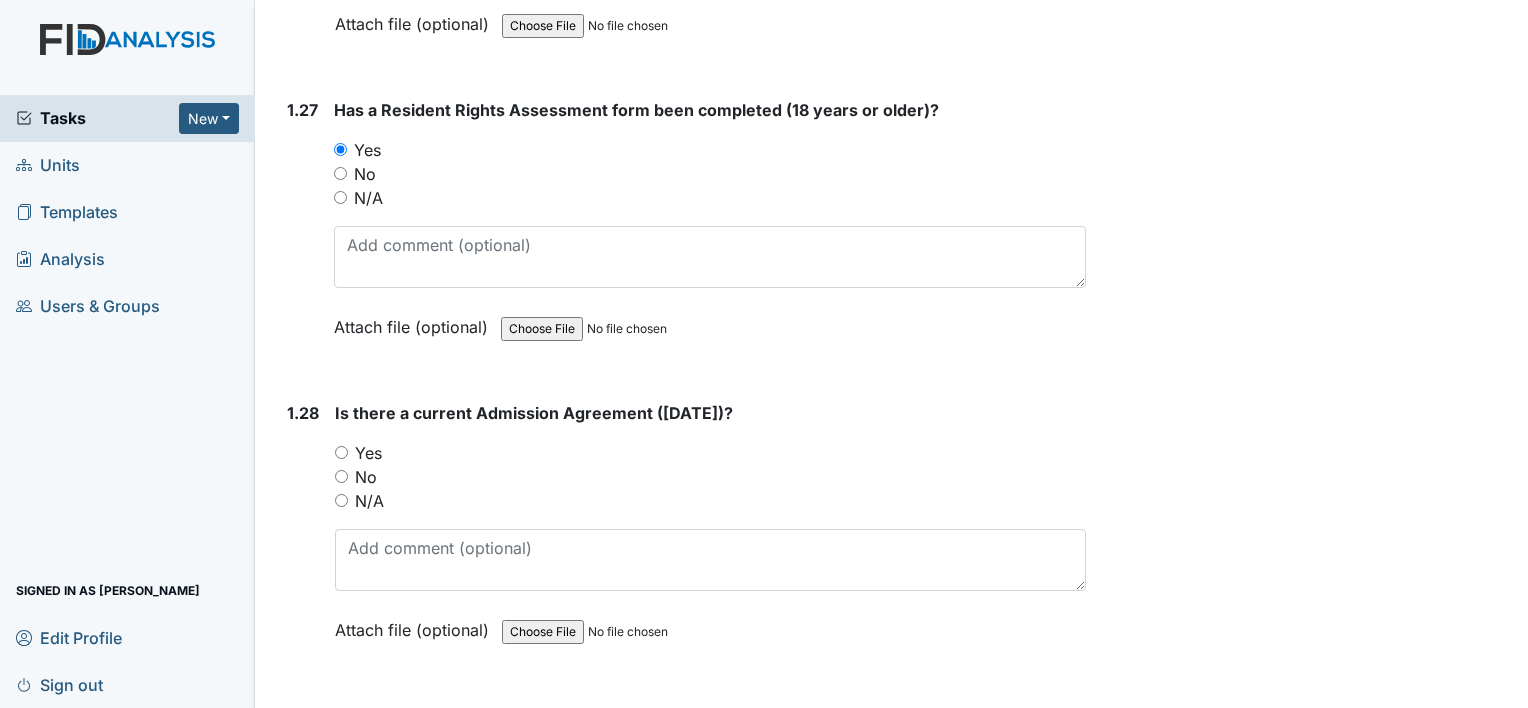 click on "Yes" at bounding box center (368, 453) 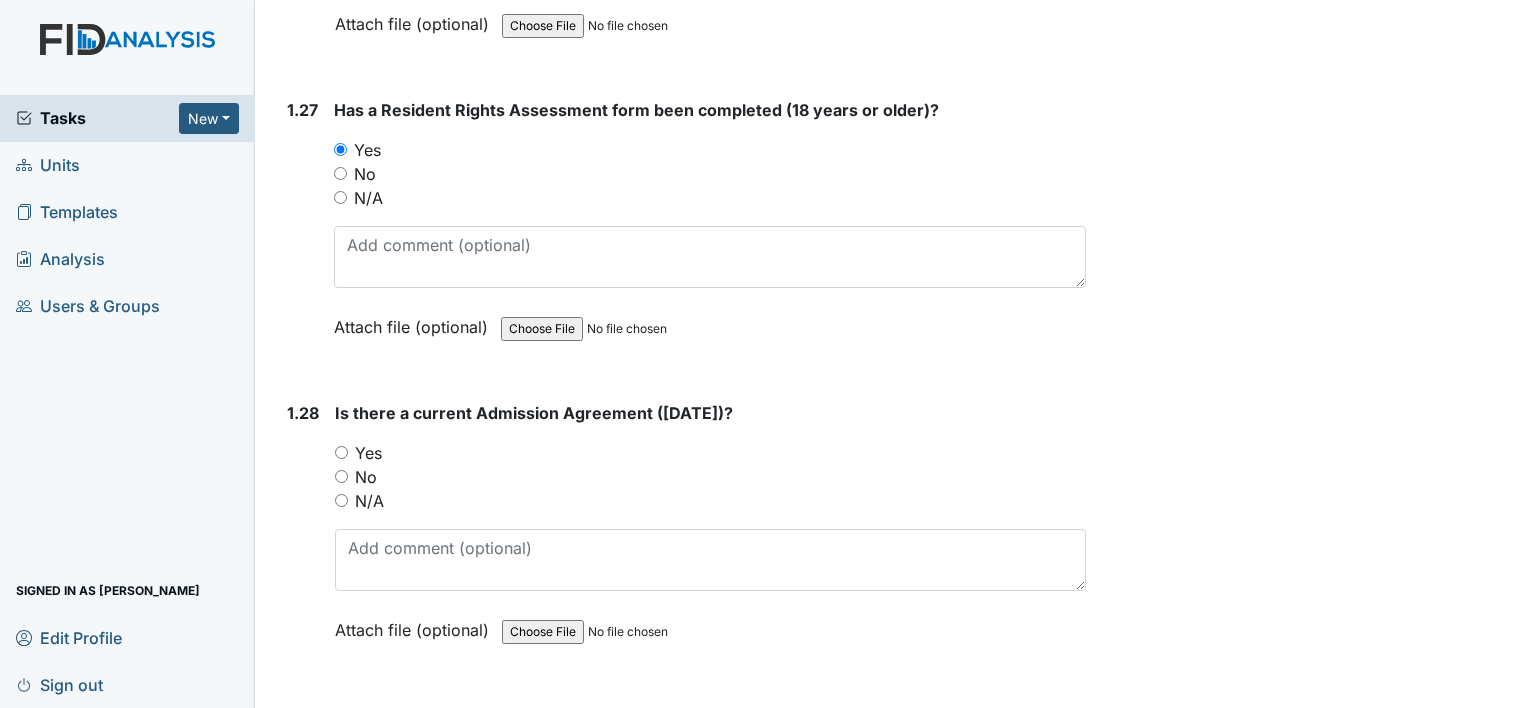 click on "Yes" at bounding box center [341, 452] 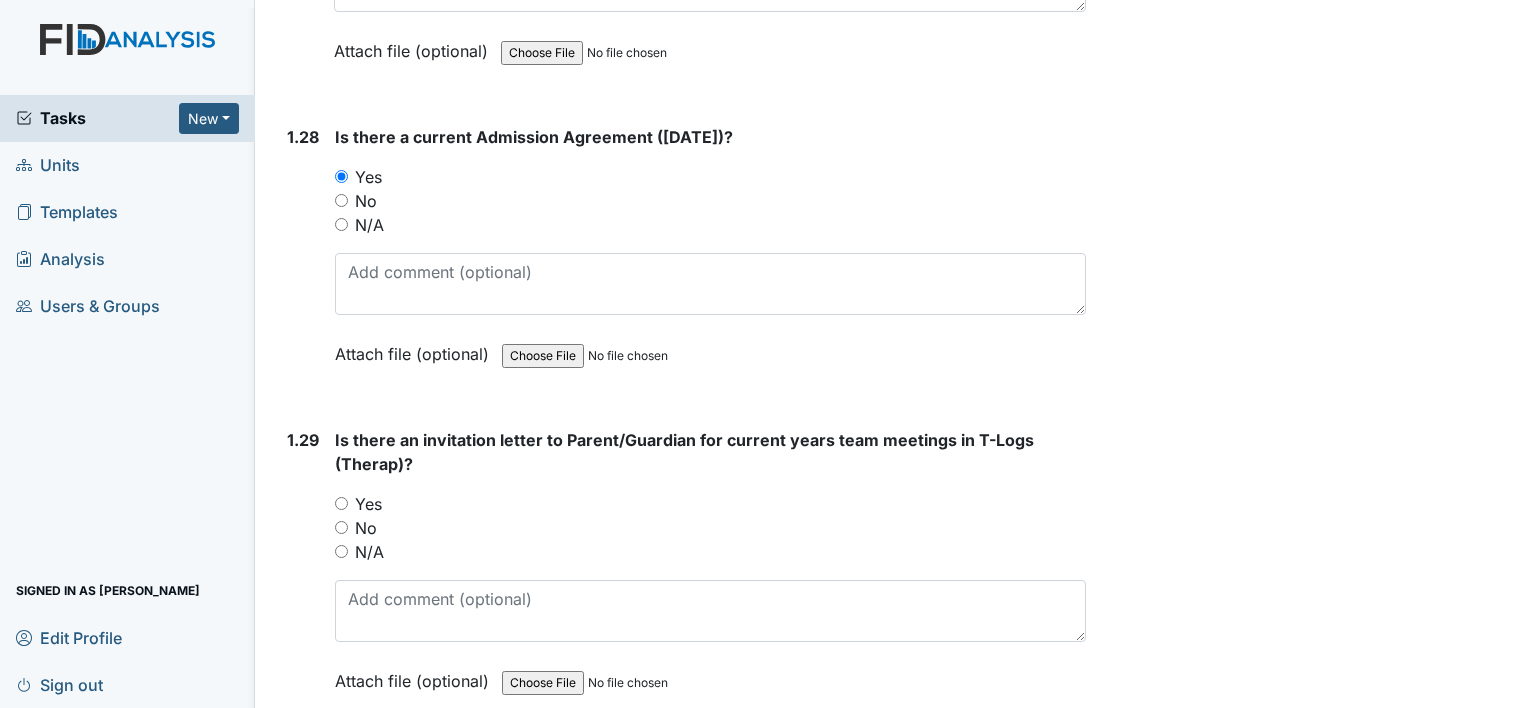 scroll, scrollTop: 8500, scrollLeft: 0, axis: vertical 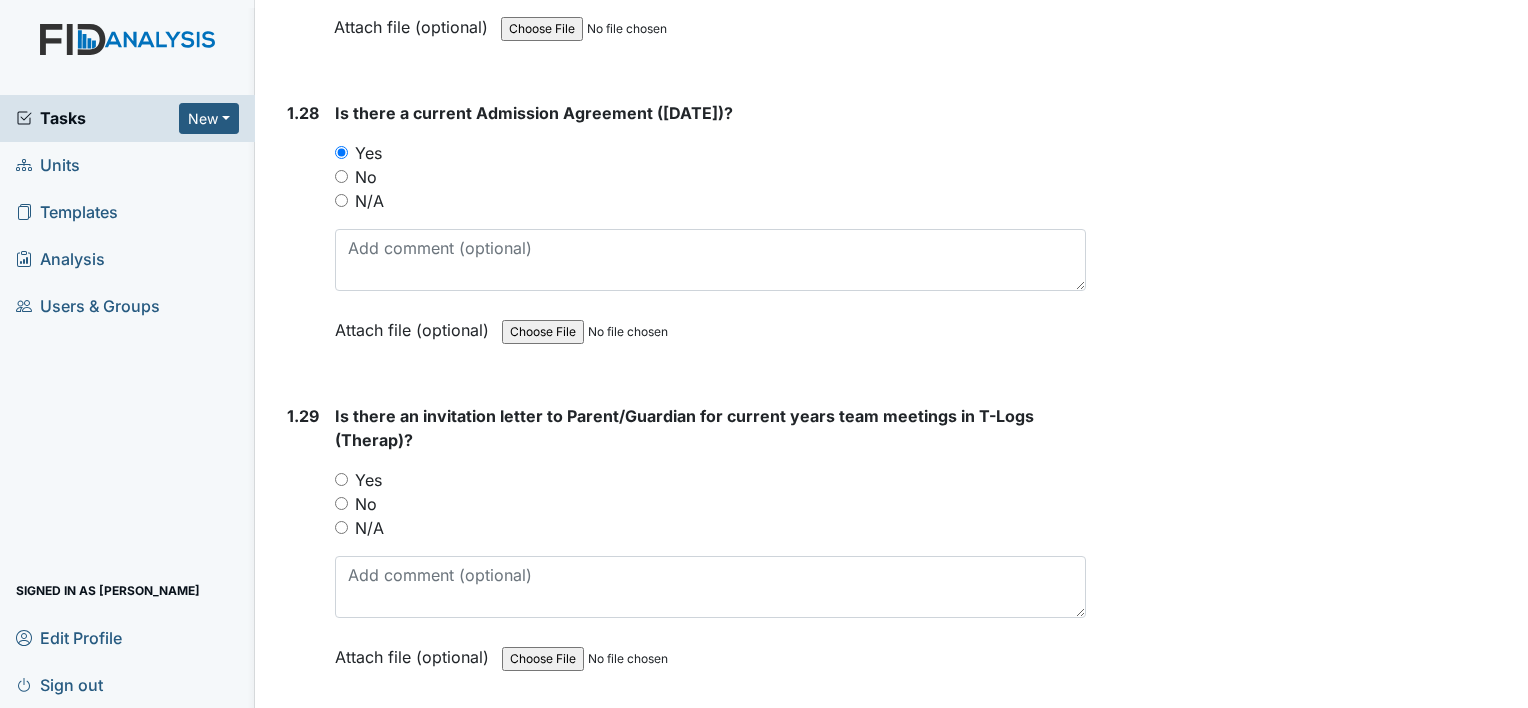 click on "N/A" at bounding box center [369, 528] 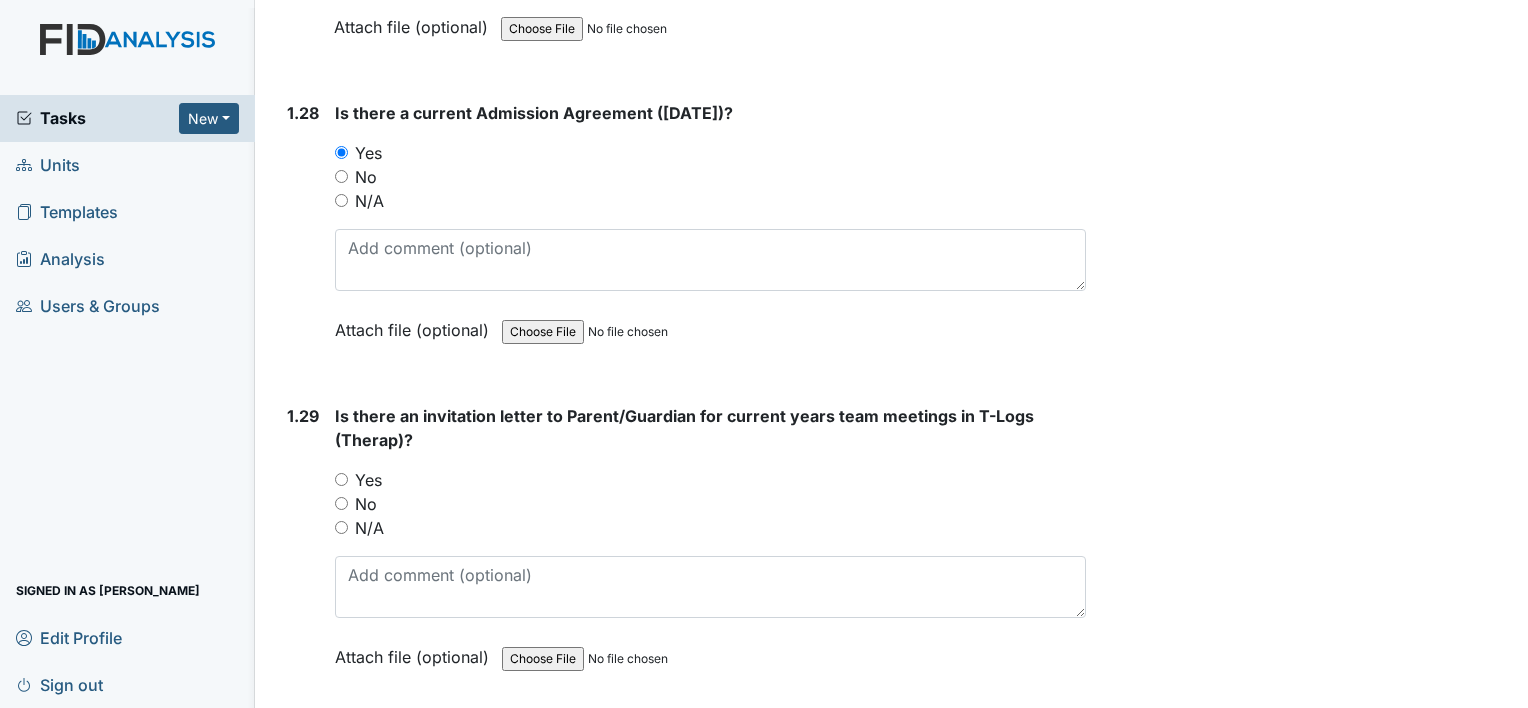 click on "N/A" at bounding box center [341, 527] 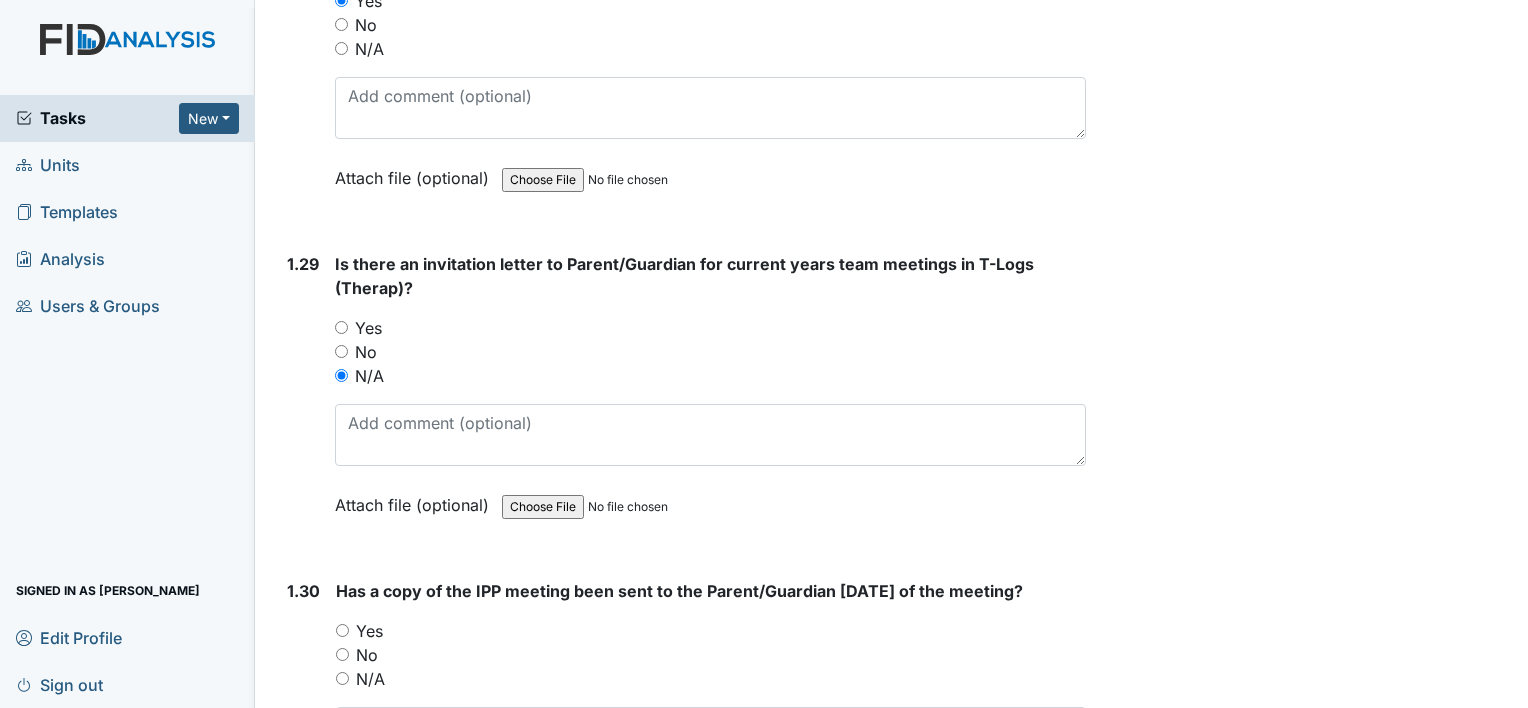 scroll, scrollTop: 8900, scrollLeft: 0, axis: vertical 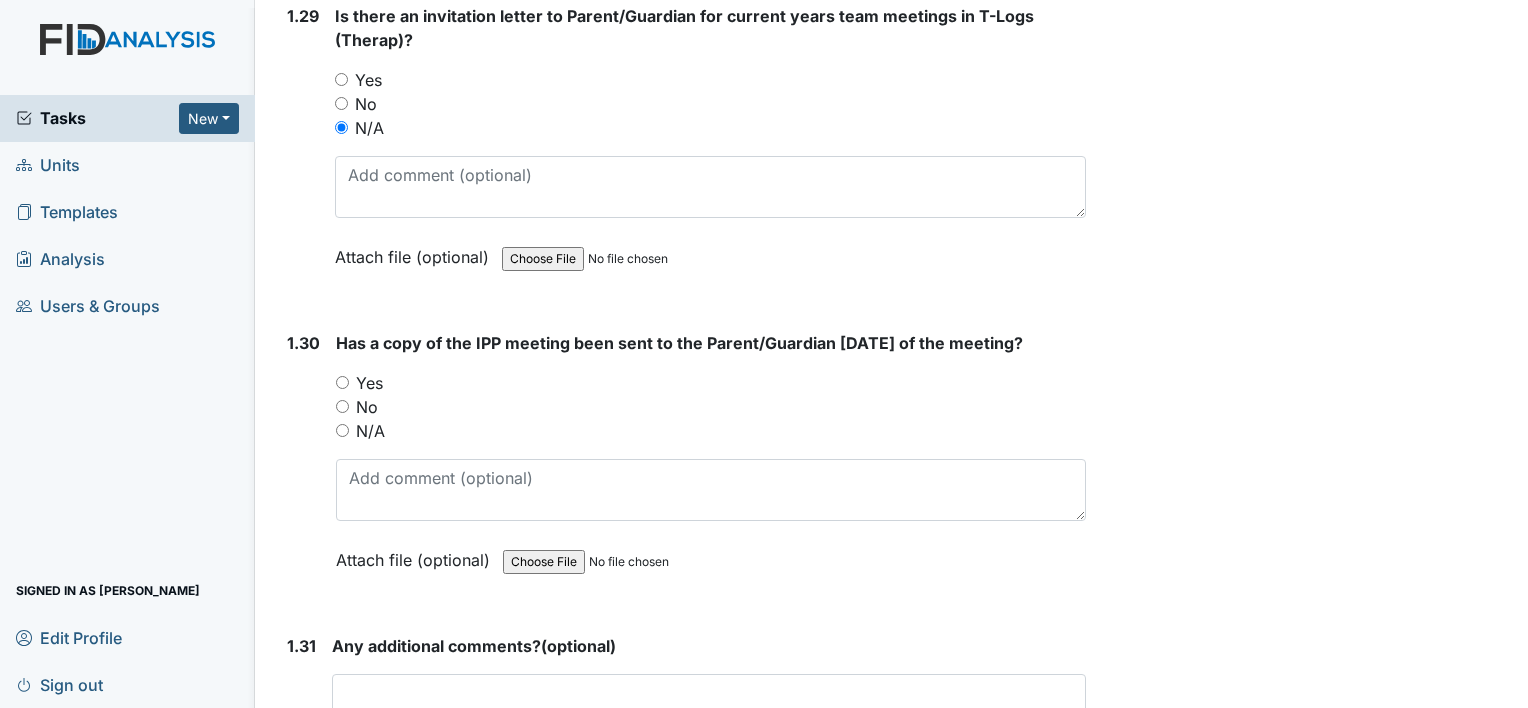 click on "N/A" at bounding box center (370, 431) 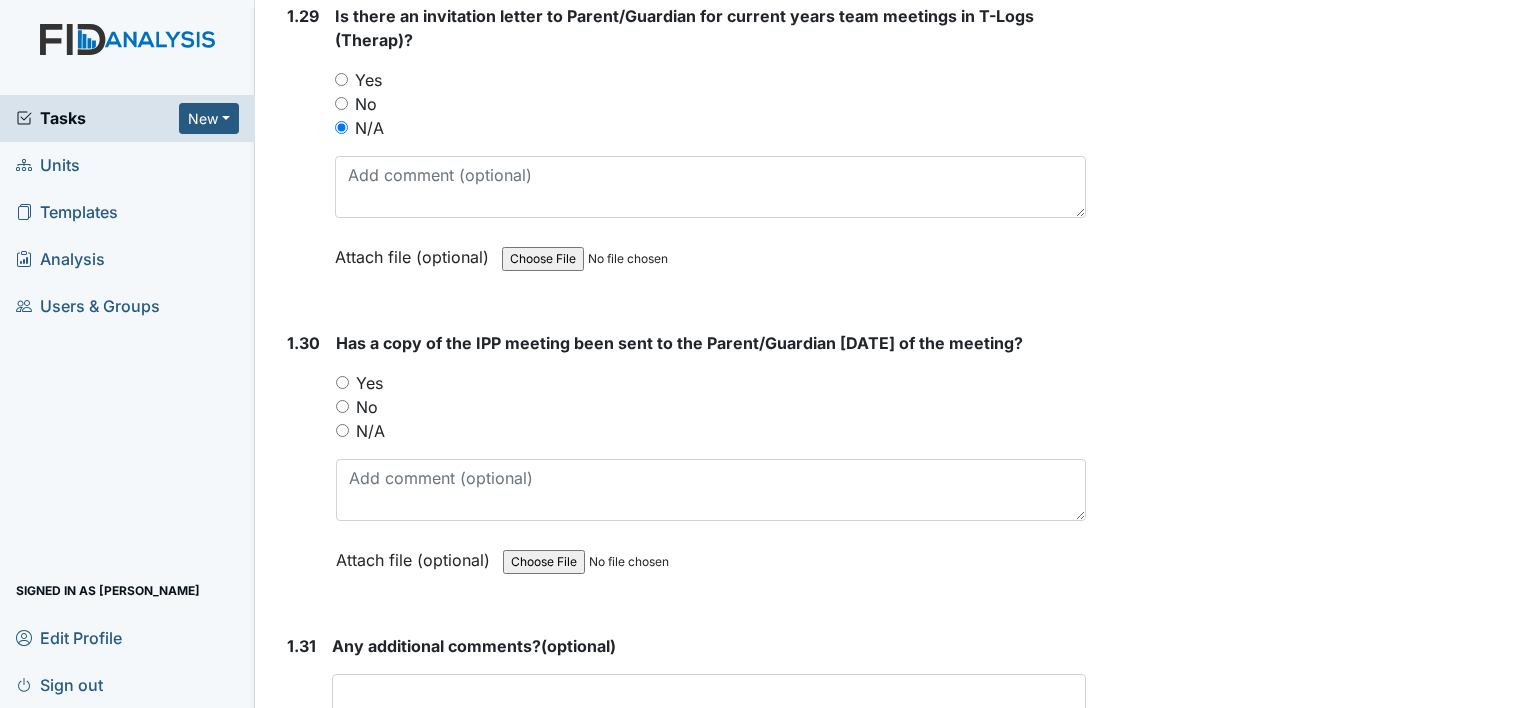 click on "N/A" at bounding box center (342, 430) 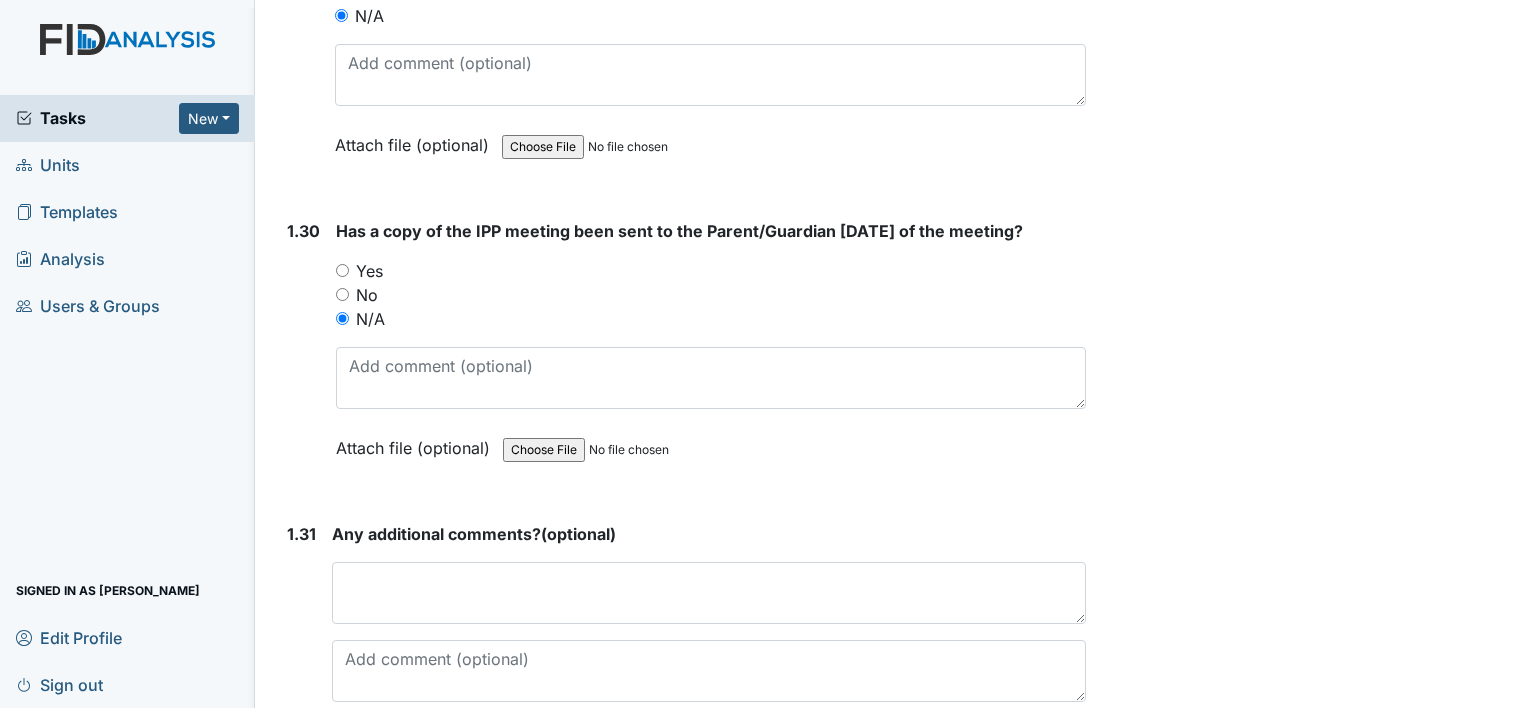 scroll, scrollTop: 9092, scrollLeft: 0, axis: vertical 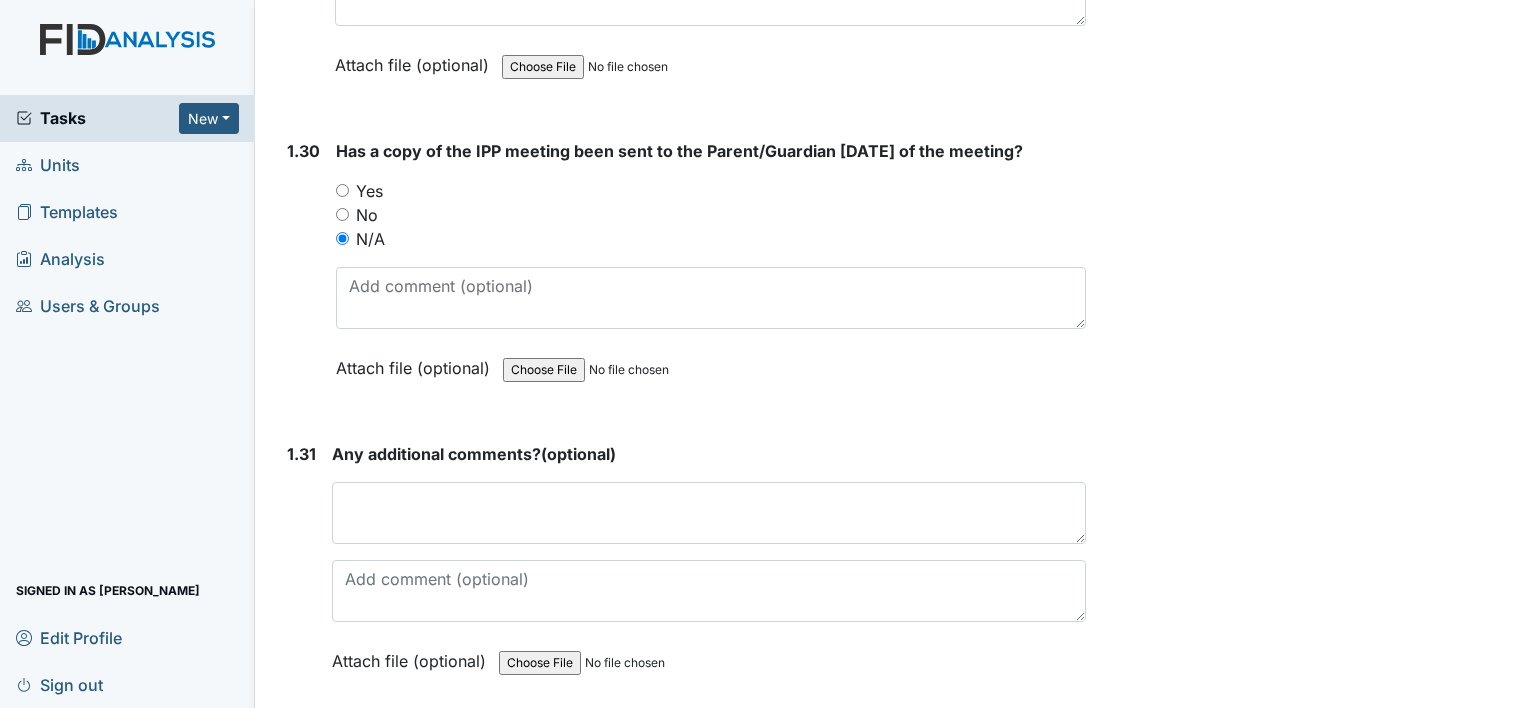 click on "Submit" at bounding box center [330, 754] 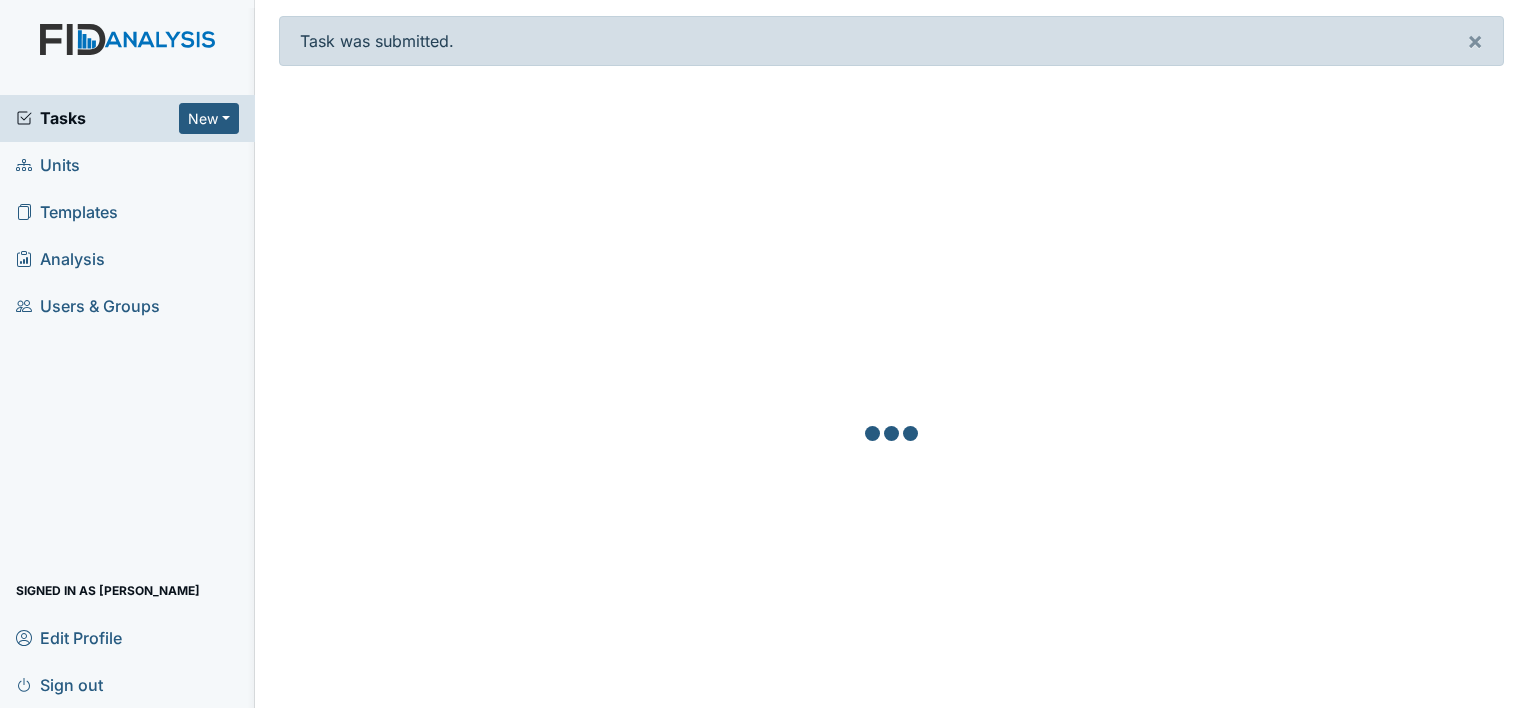 scroll, scrollTop: 0, scrollLeft: 0, axis: both 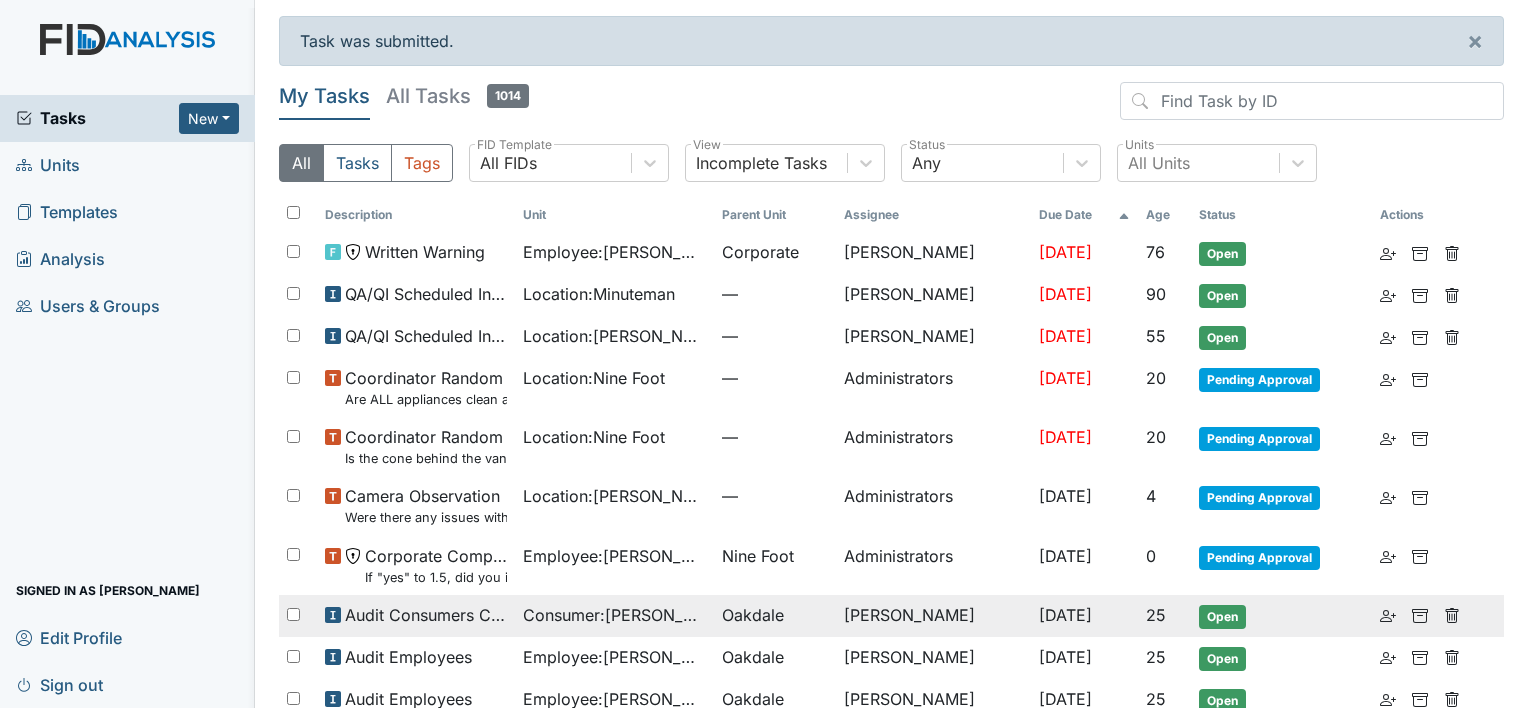 click on "Consumer :  [PERSON_NAME]" at bounding box center (614, 615) 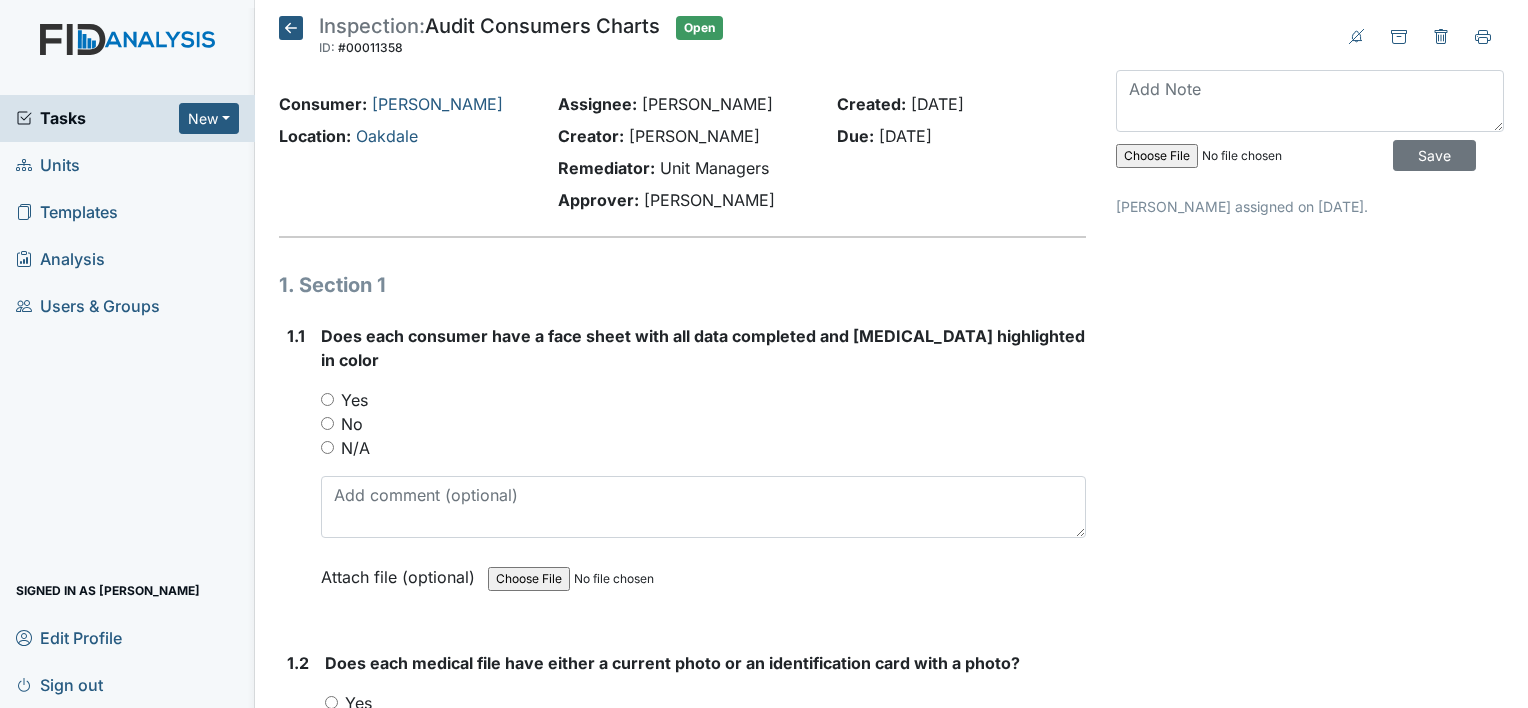 scroll, scrollTop: 0, scrollLeft: 0, axis: both 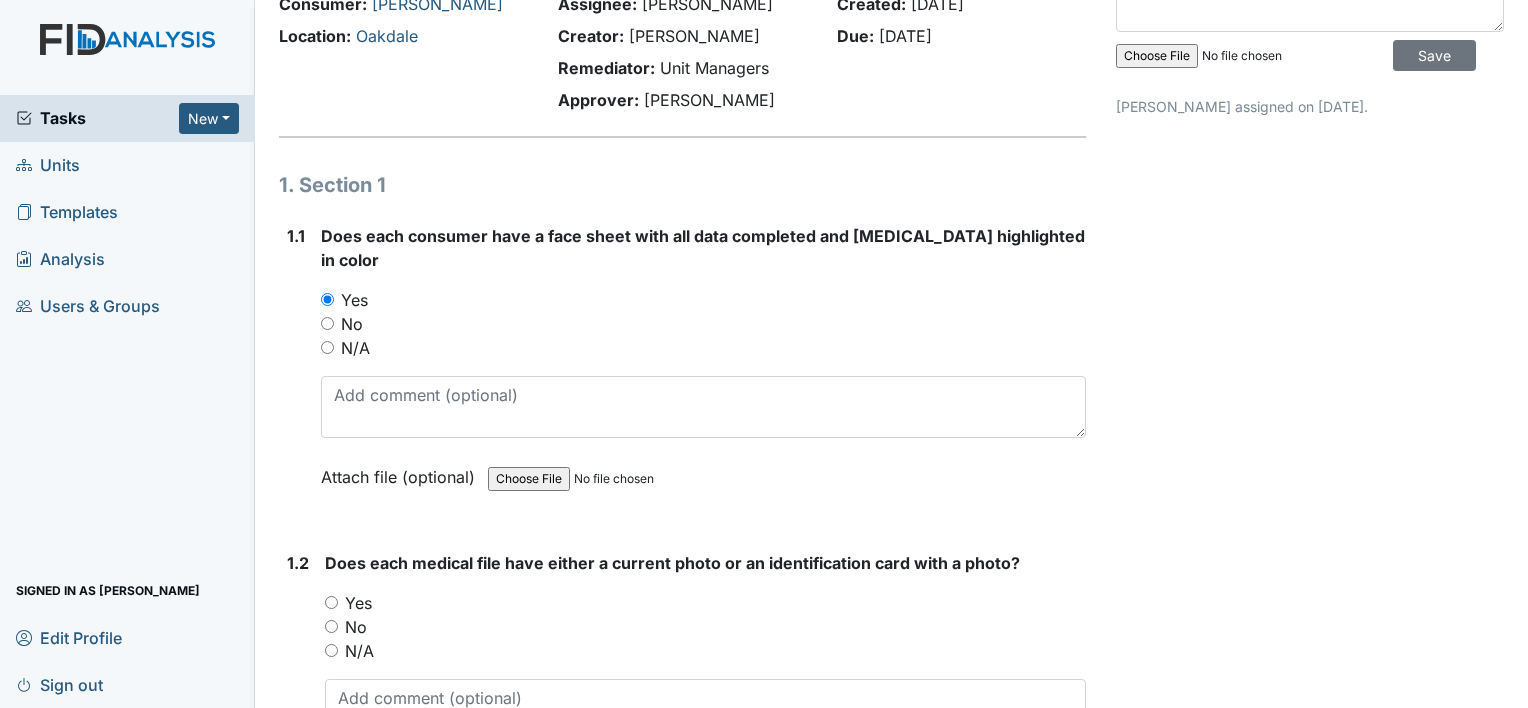 click on "Yes" at bounding box center (358, 603) 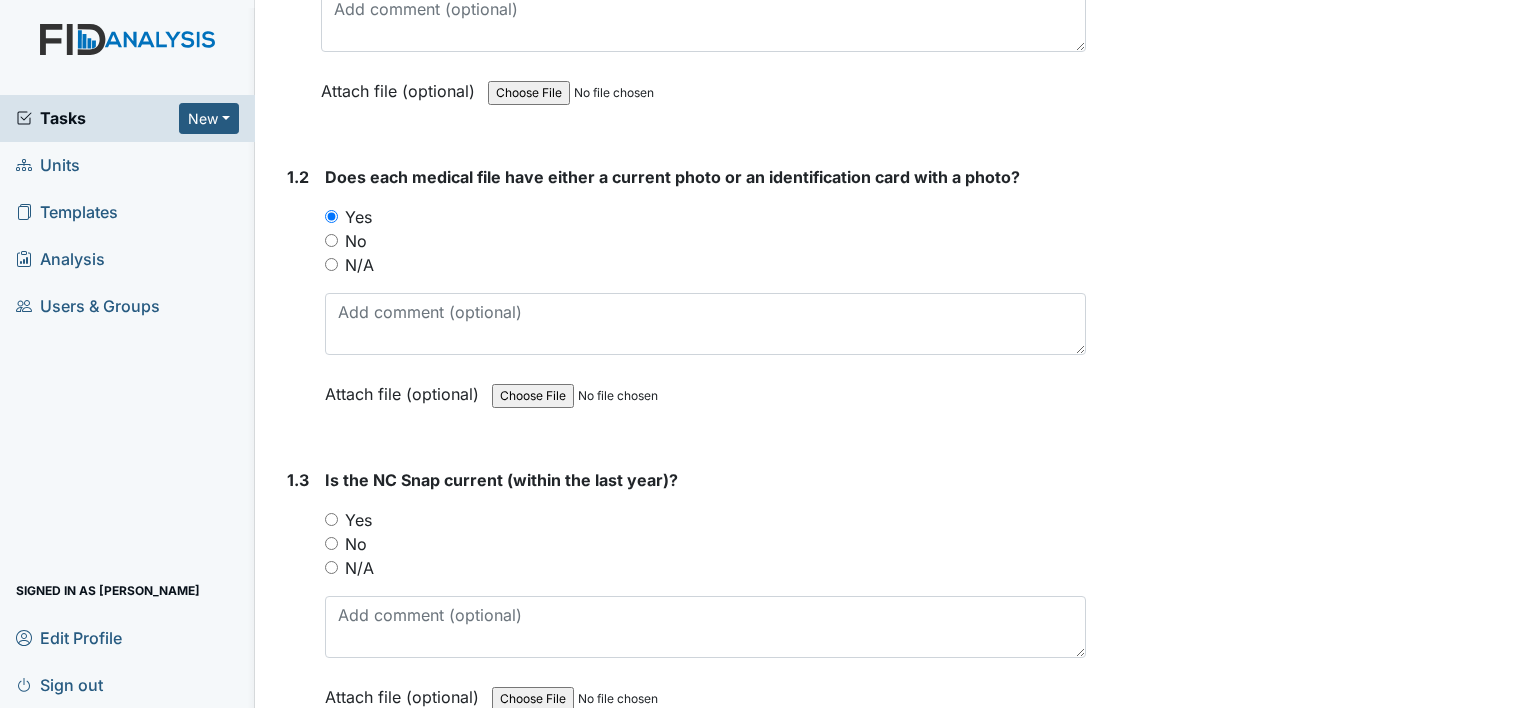 scroll, scrollTop: 500, scrollLeft: 0, axis: vertical 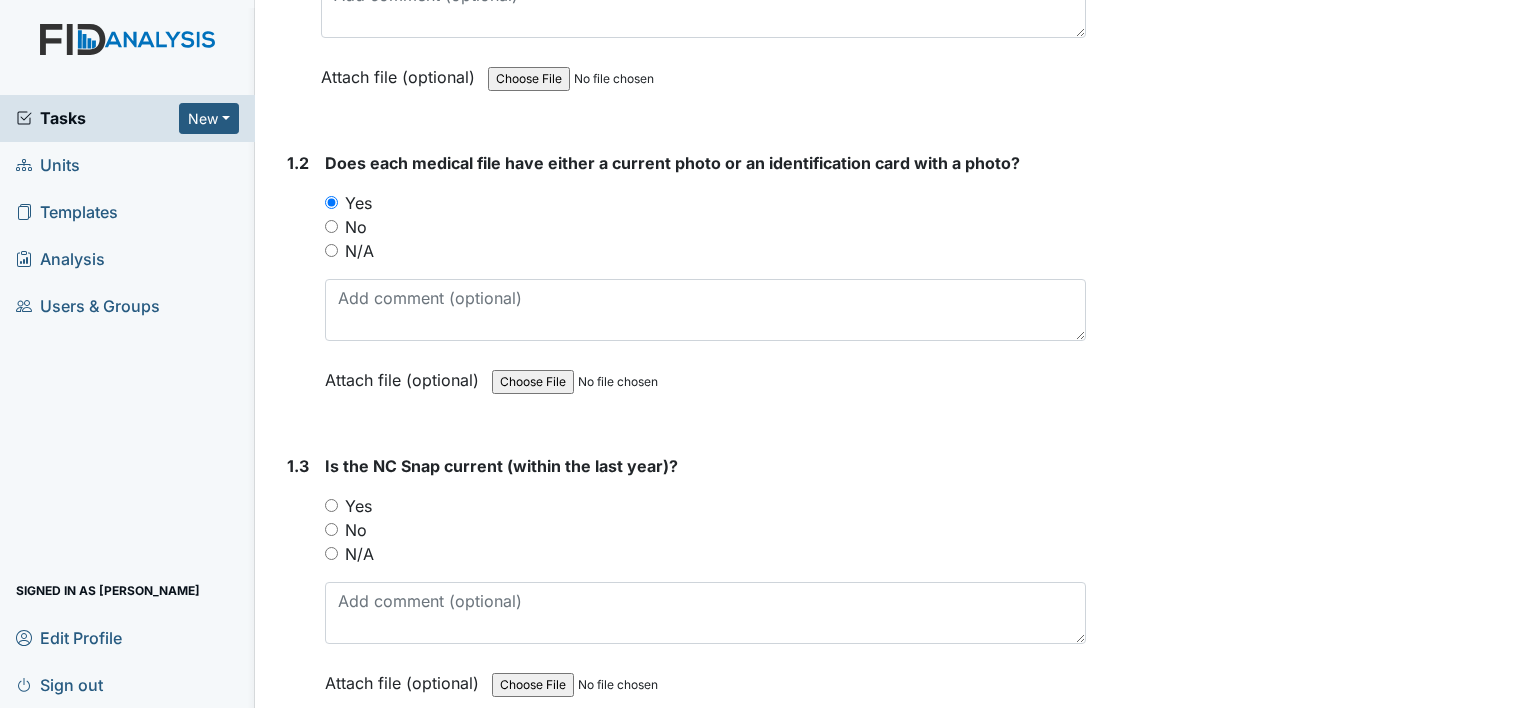 click on "Yes" at bounding box center (358, 506) 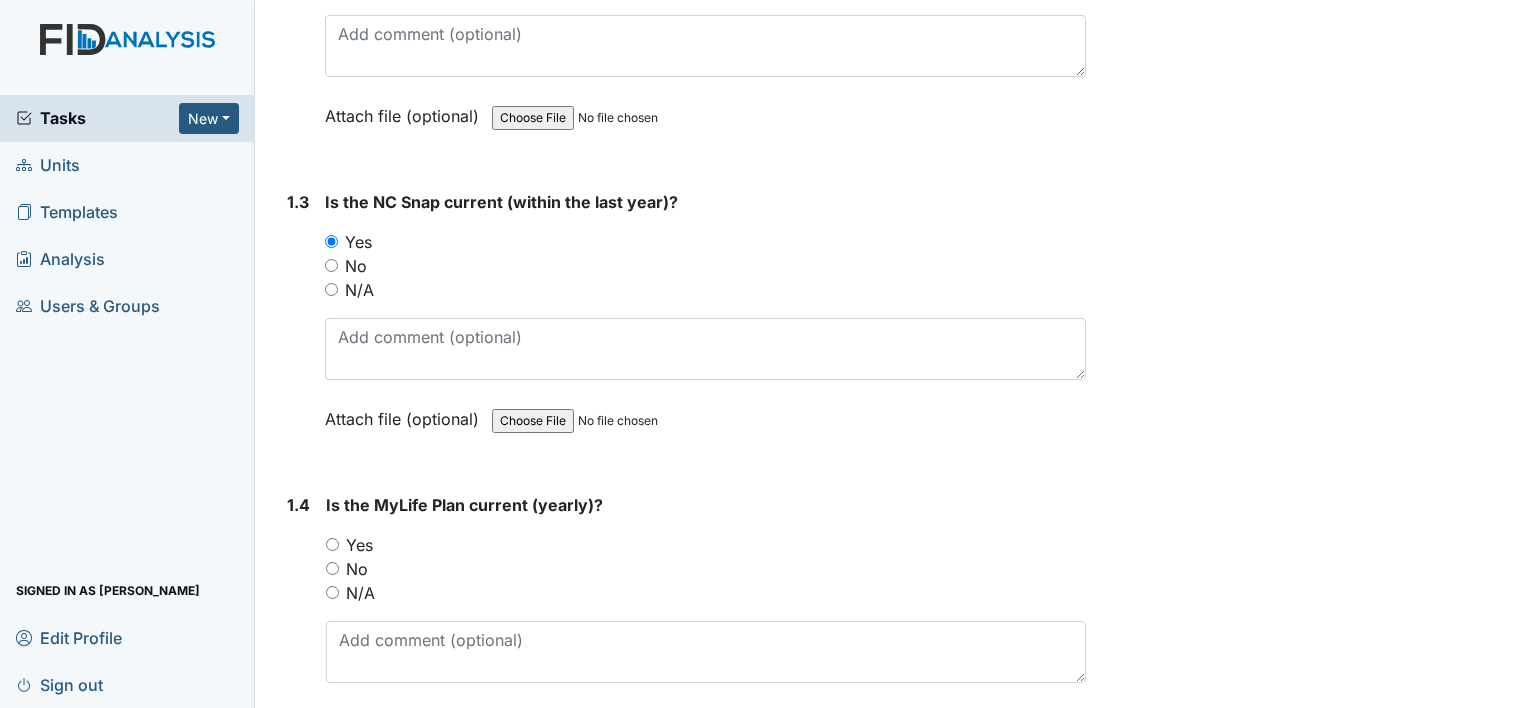 scroll, scrollTop: 800, scrollLeft: 0, axis: vertical 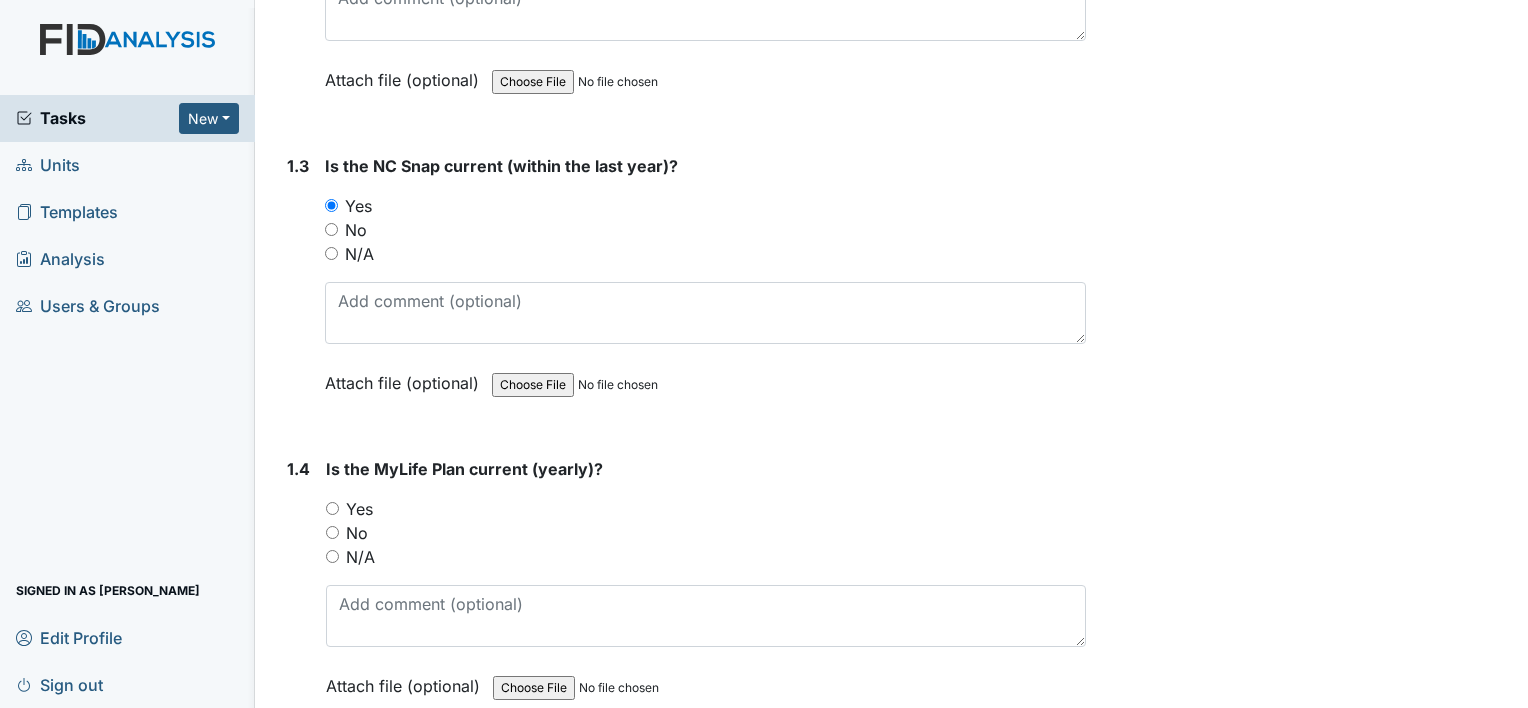 click on "No" at bounding box center (357, 533) 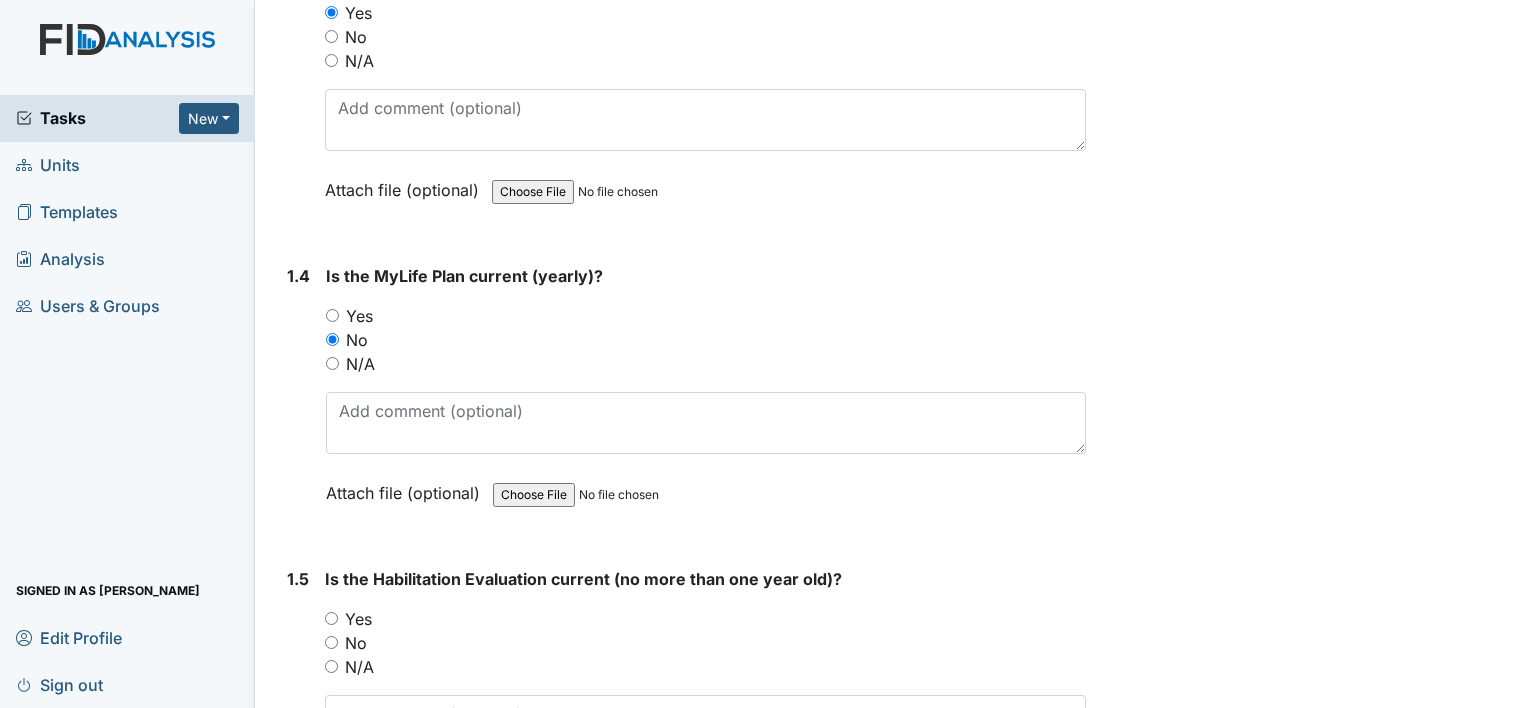 scroll, scrollTop: 1100, scrollLeft: 0, axis: vertical 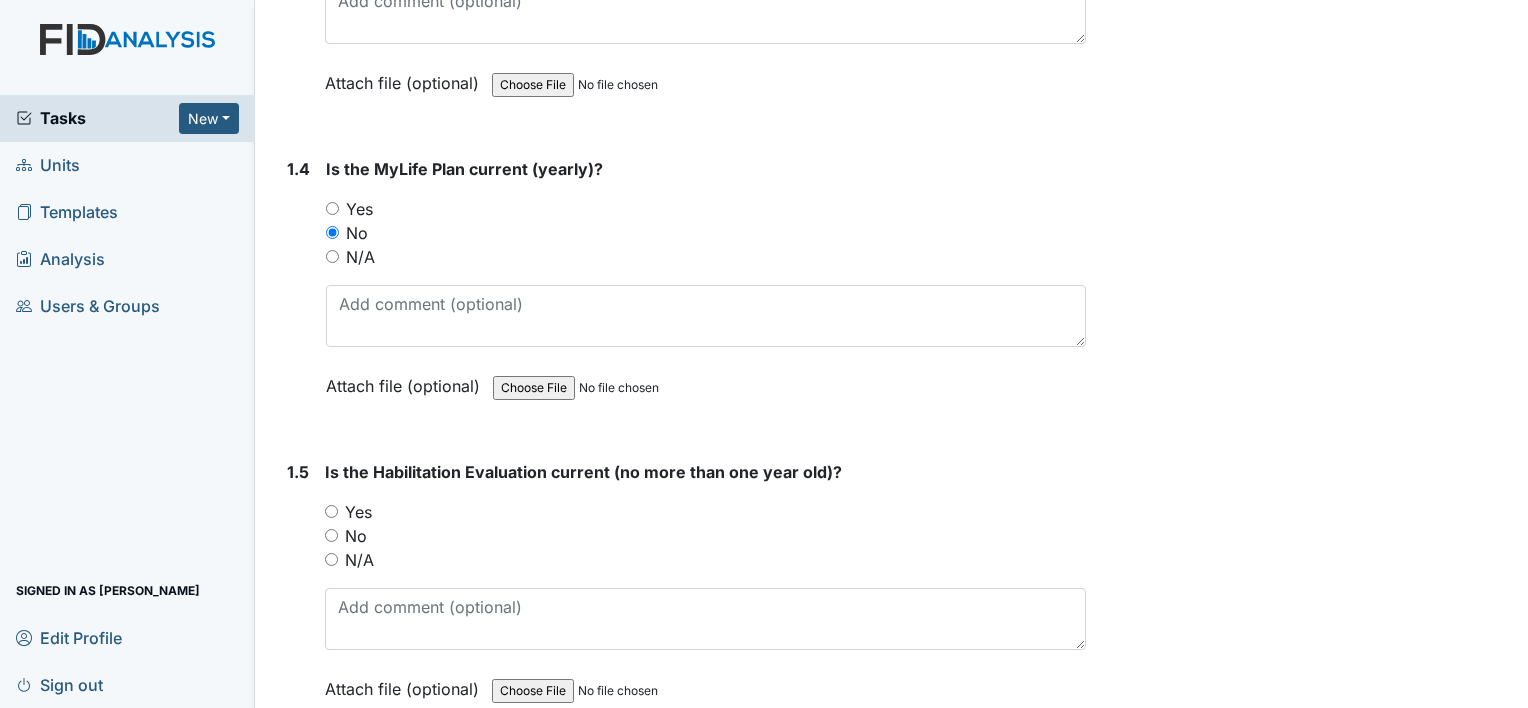 click on "Yes" at bounding box center [358, 512] 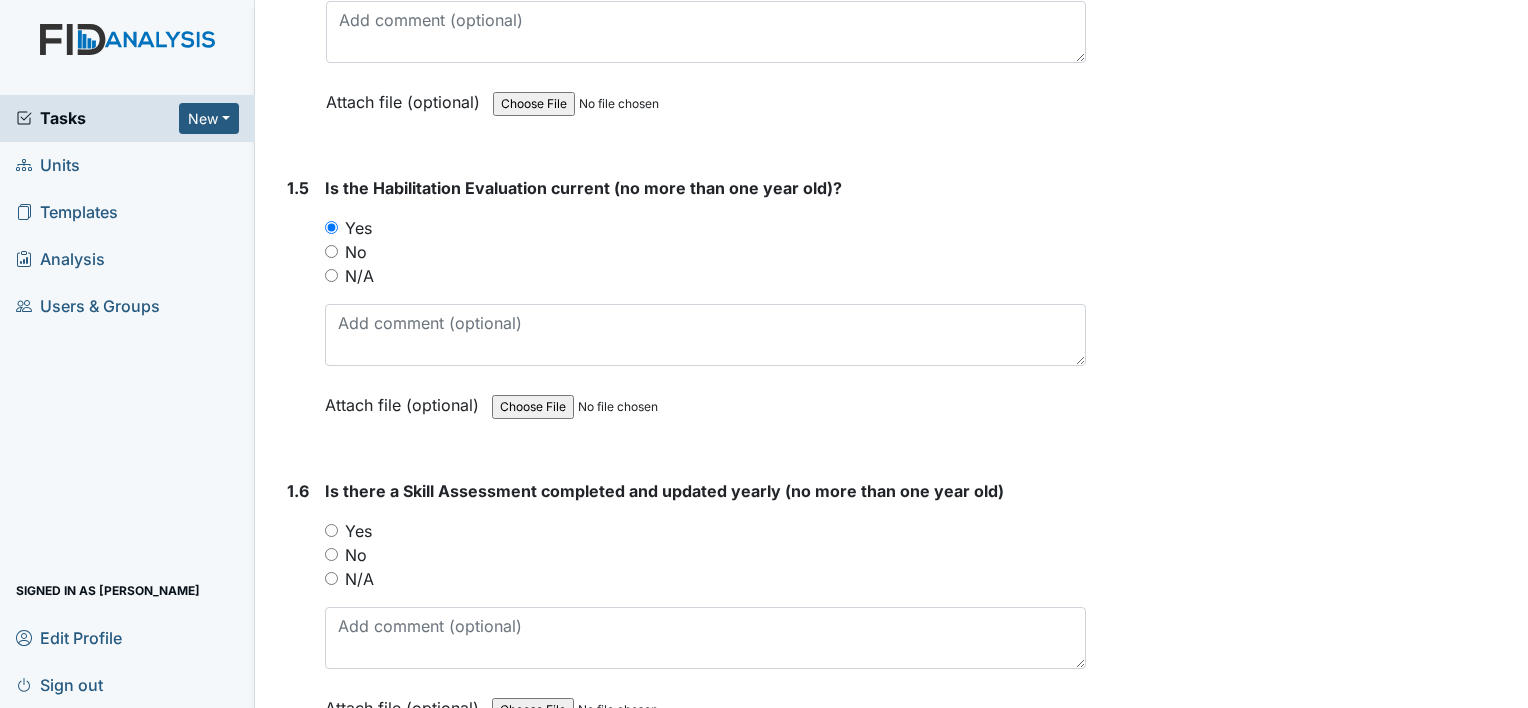 scroll, scrollTop: 1400, scrollLeft: 0, axis: vertical 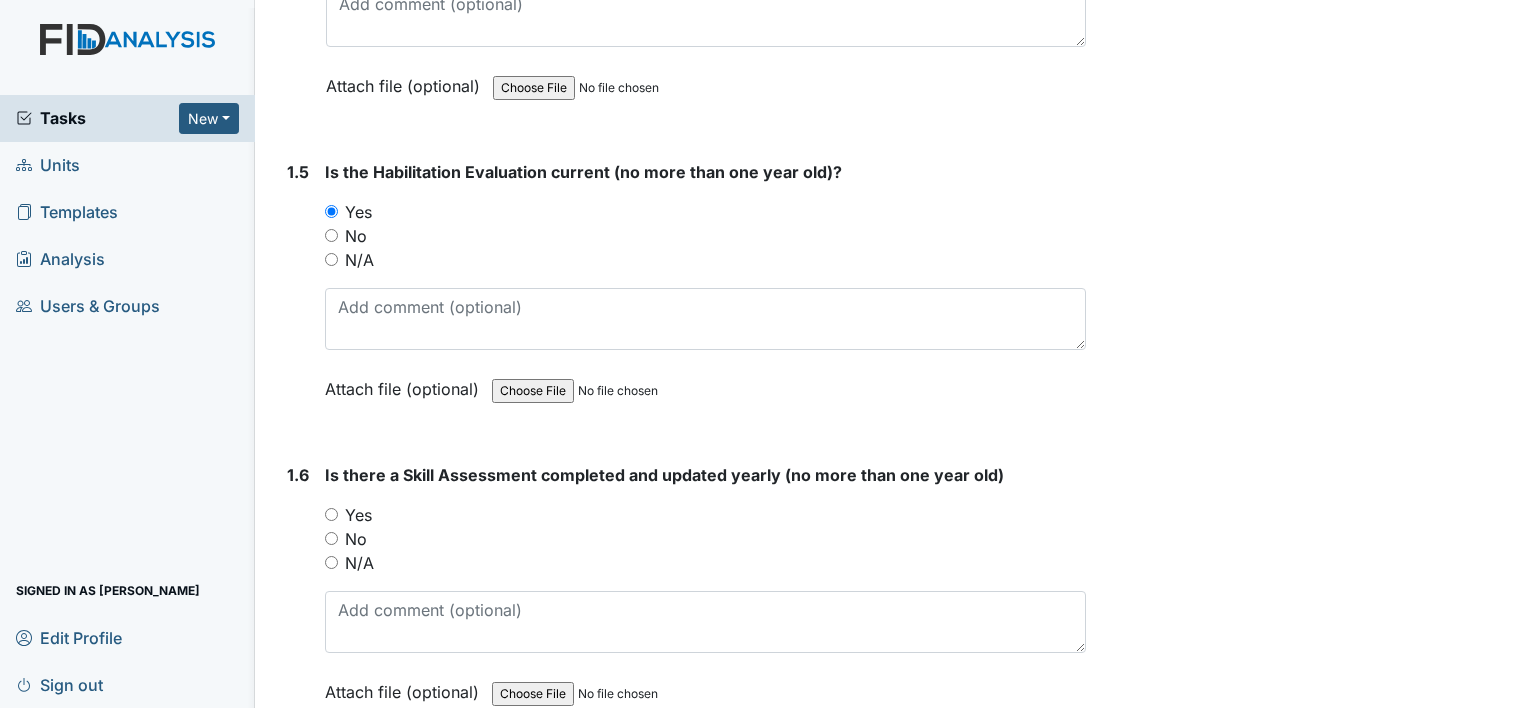 click on "No" at bounding box center [356, 539] 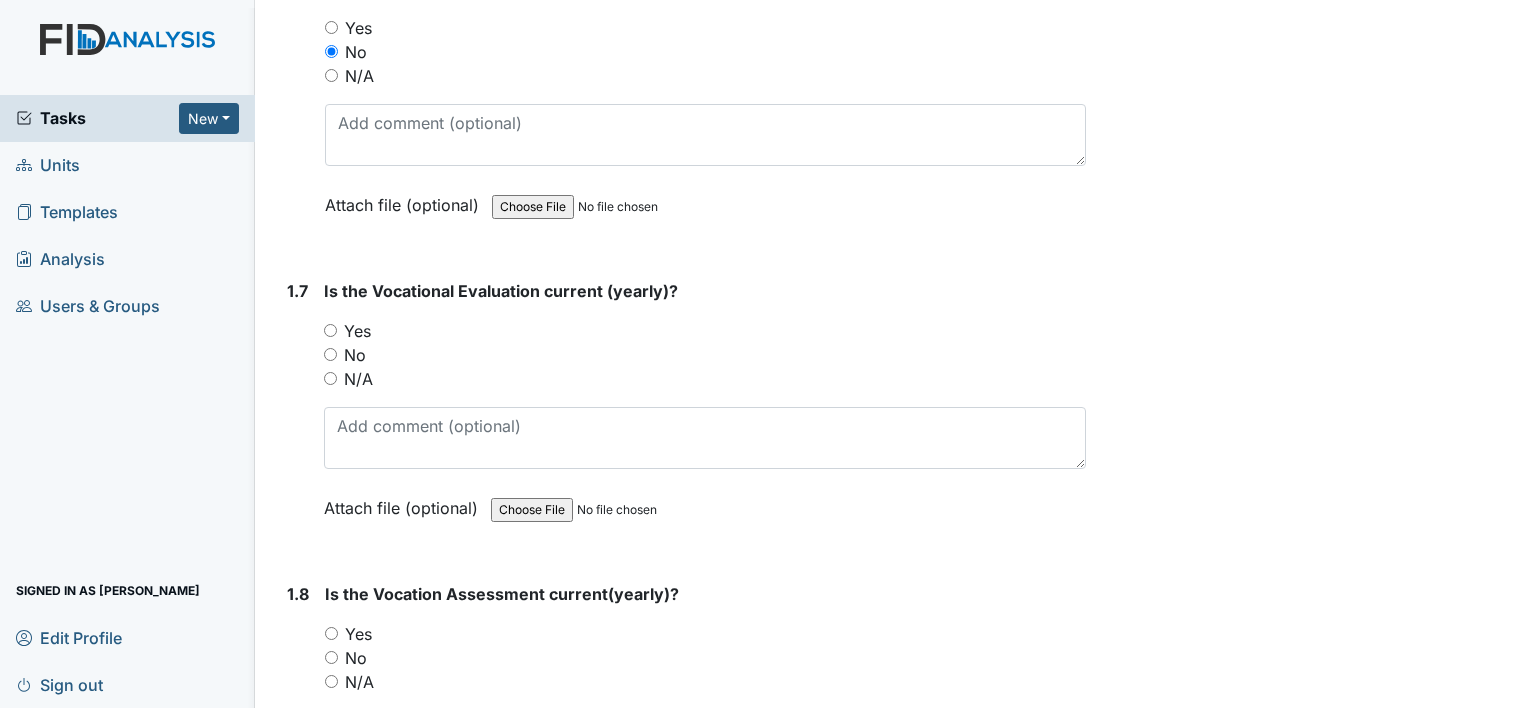 scroll, scrollTop: 1900, scrollLeft: 0, axis: vertical 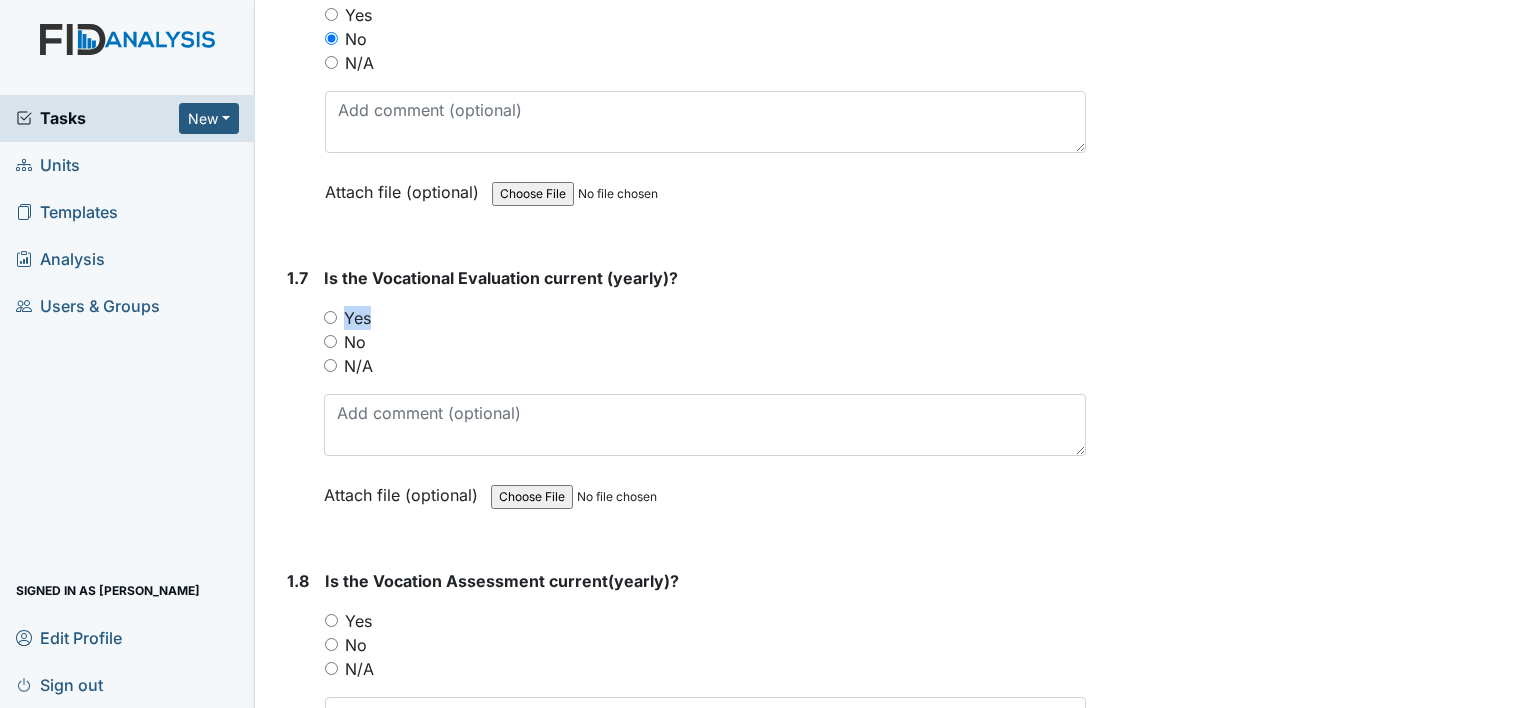 click on "Yes" at bounding box center [357, 318] 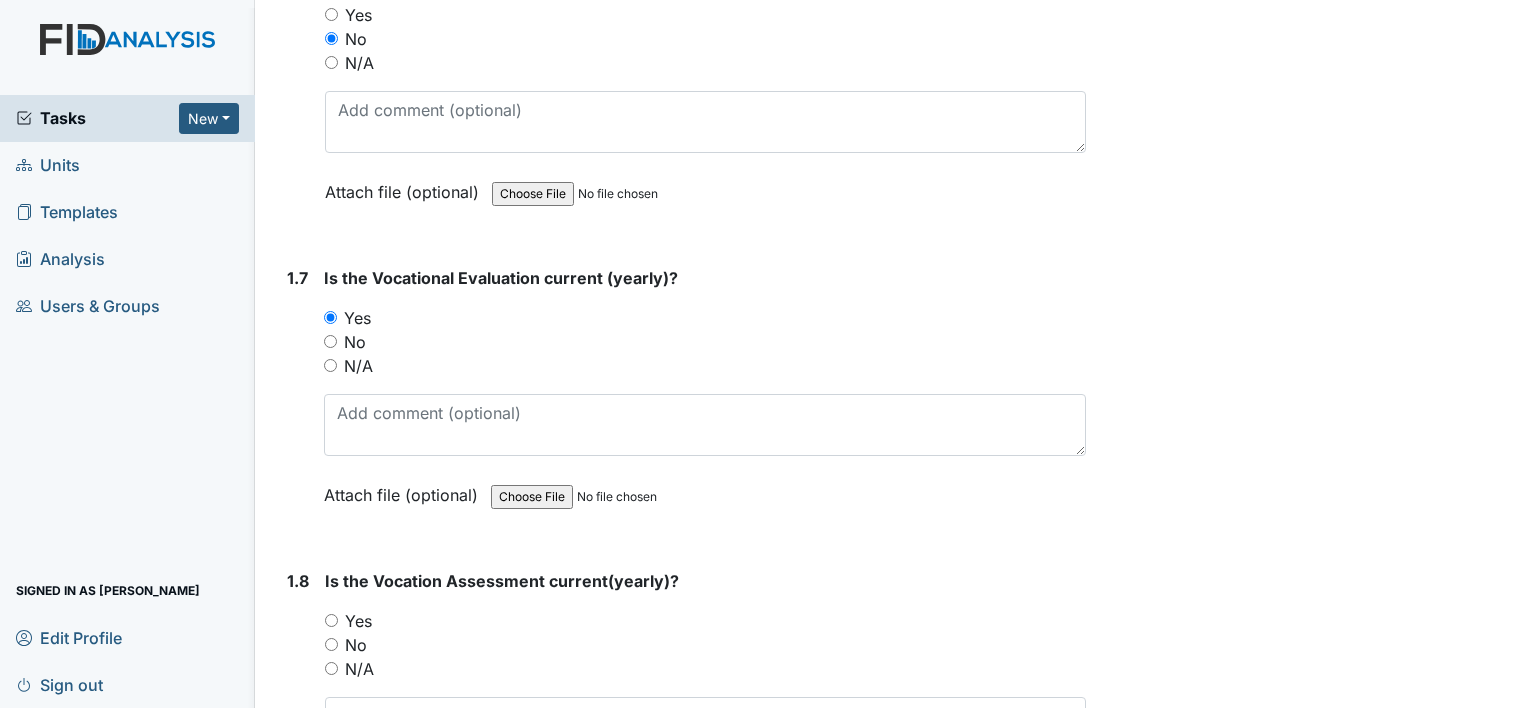 click on "Yes" at bounding box center [358, 621] 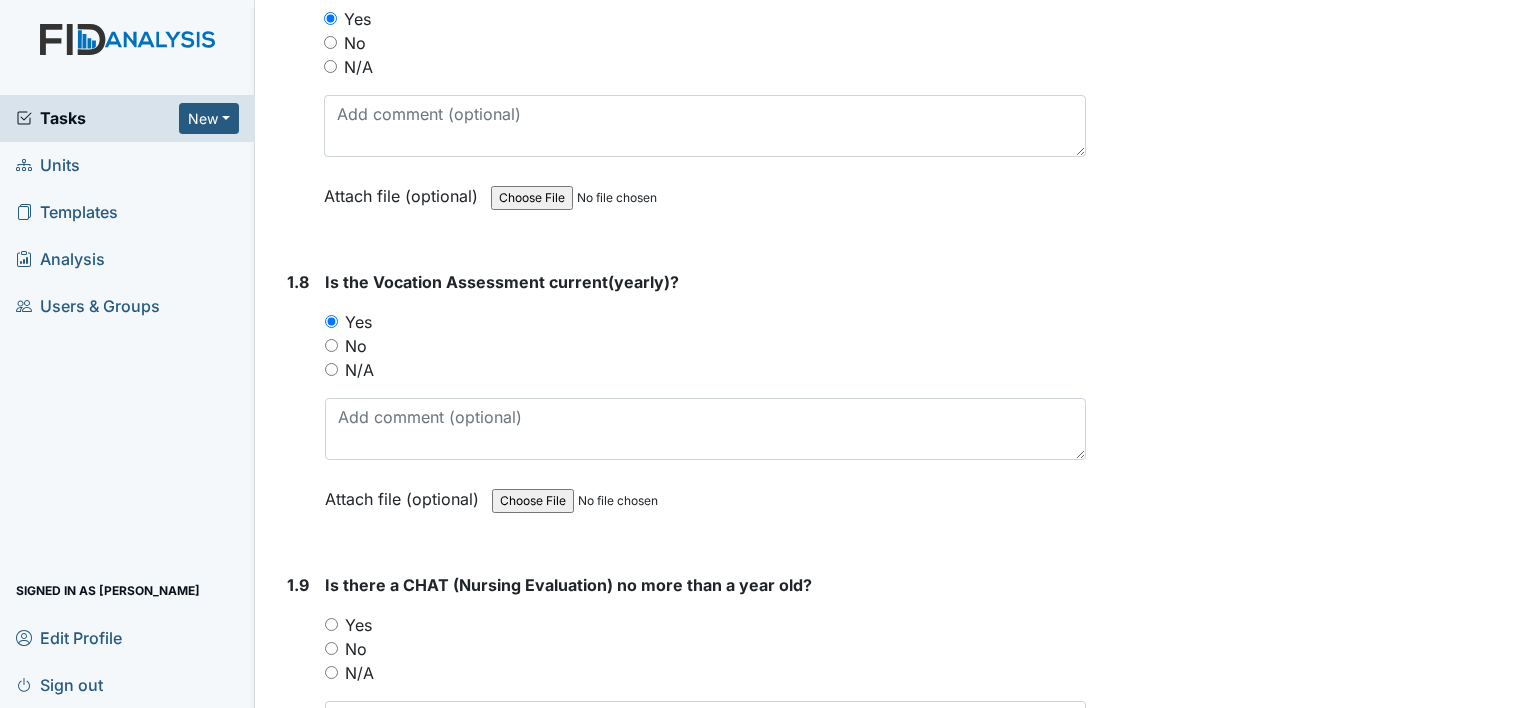 scroll, scrollTop: 2200, scrollLeft: 0, axis: vertical 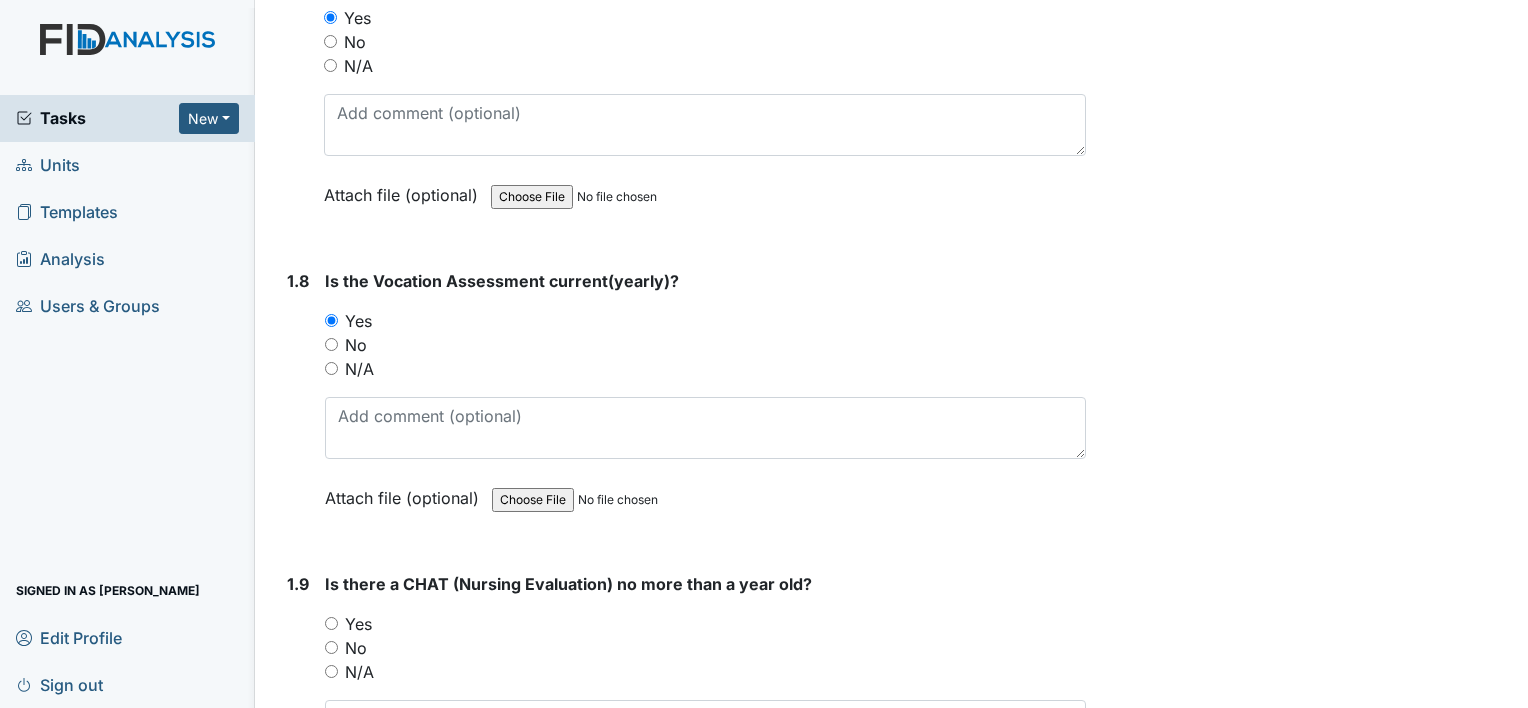 click on "Yes" at bounding box center [705, 624] 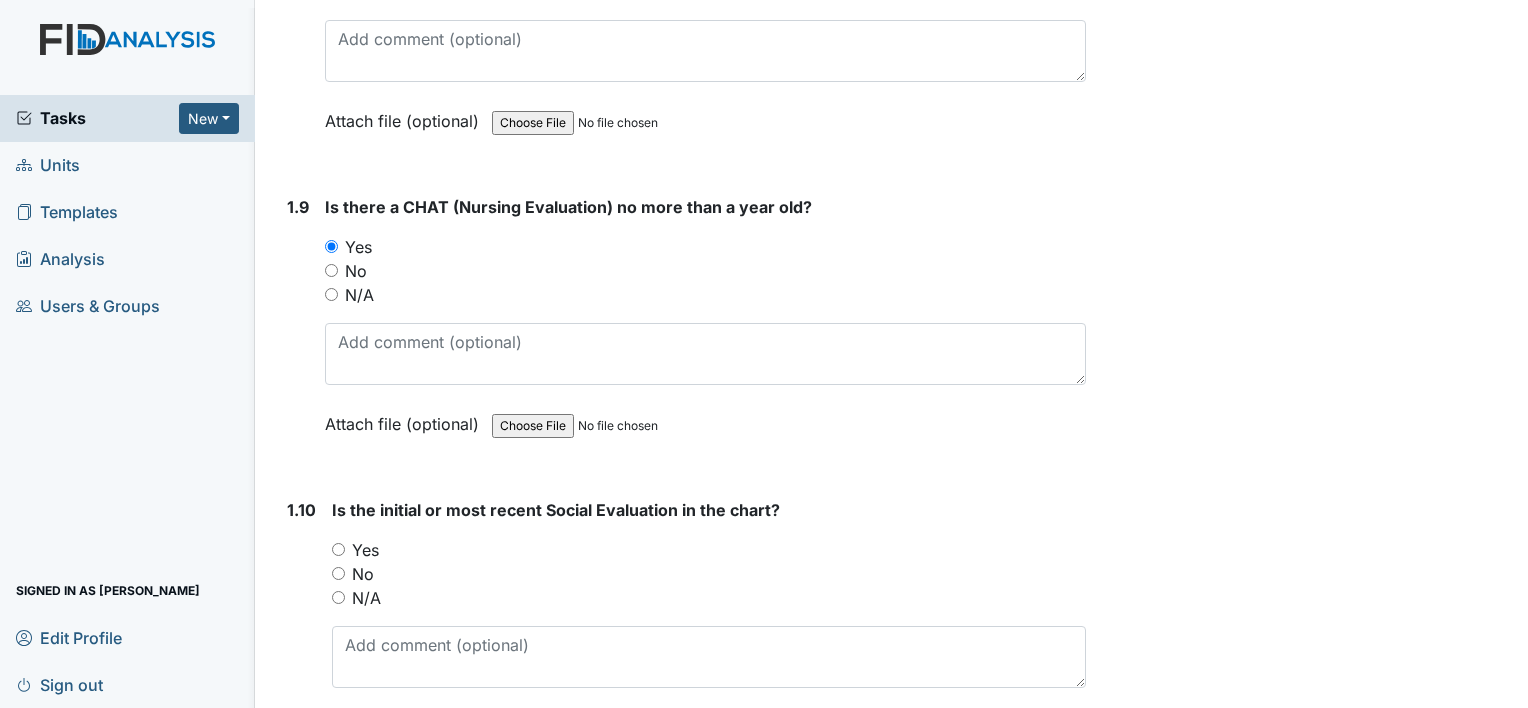 scroll, scrollTop: 2600, scrollLeft: 0, axis: vertical 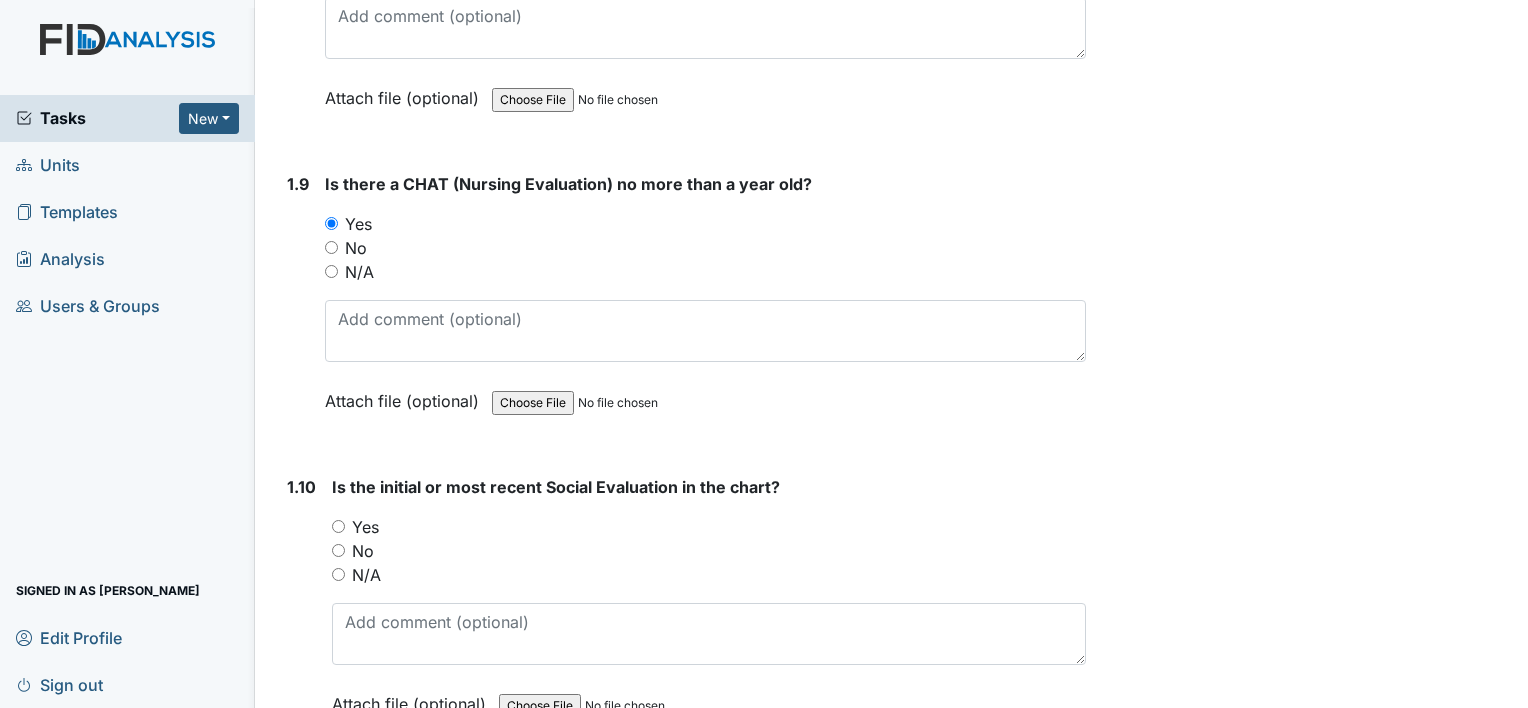 click on "Yes" at bounding box center (365, 527) 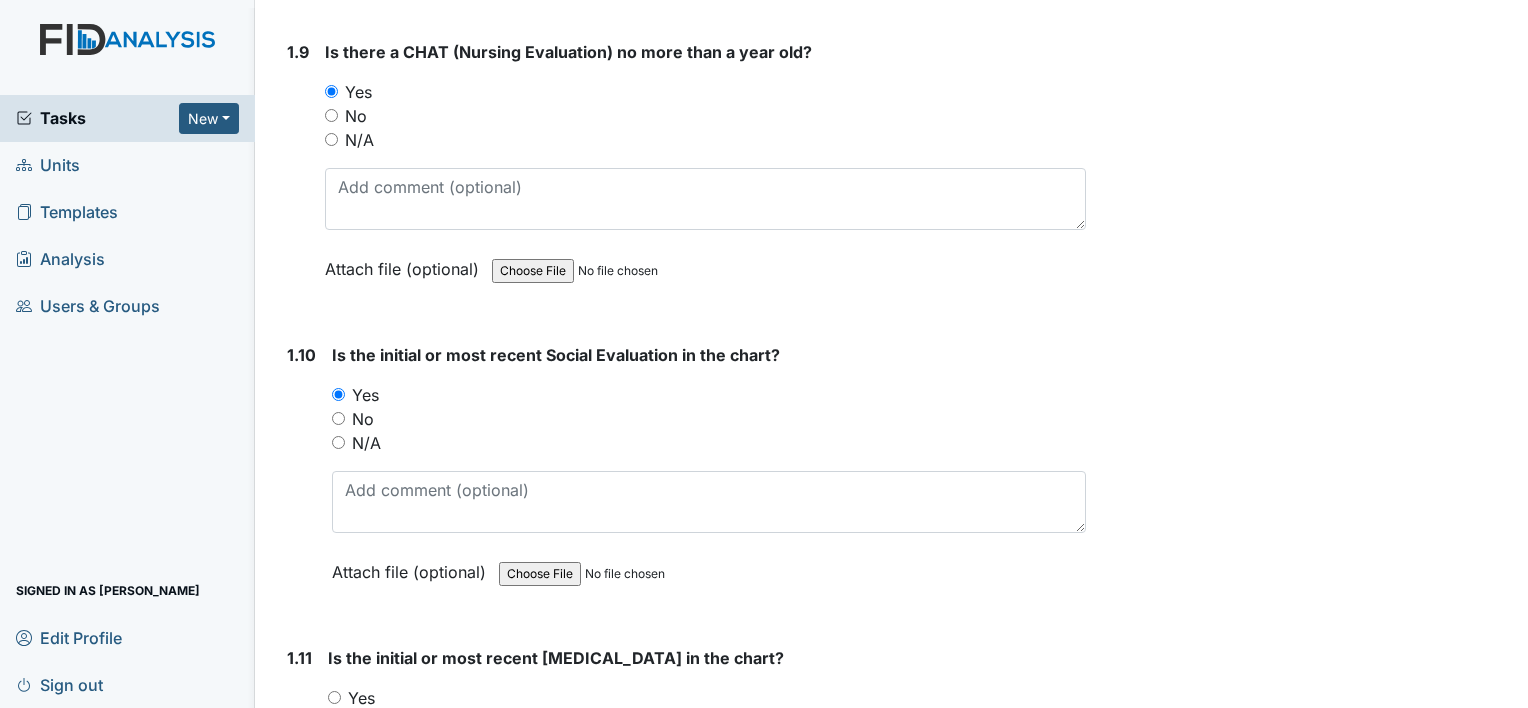 scroll, scrollTop: 2900, scrollLeft: 0, axis: vertical 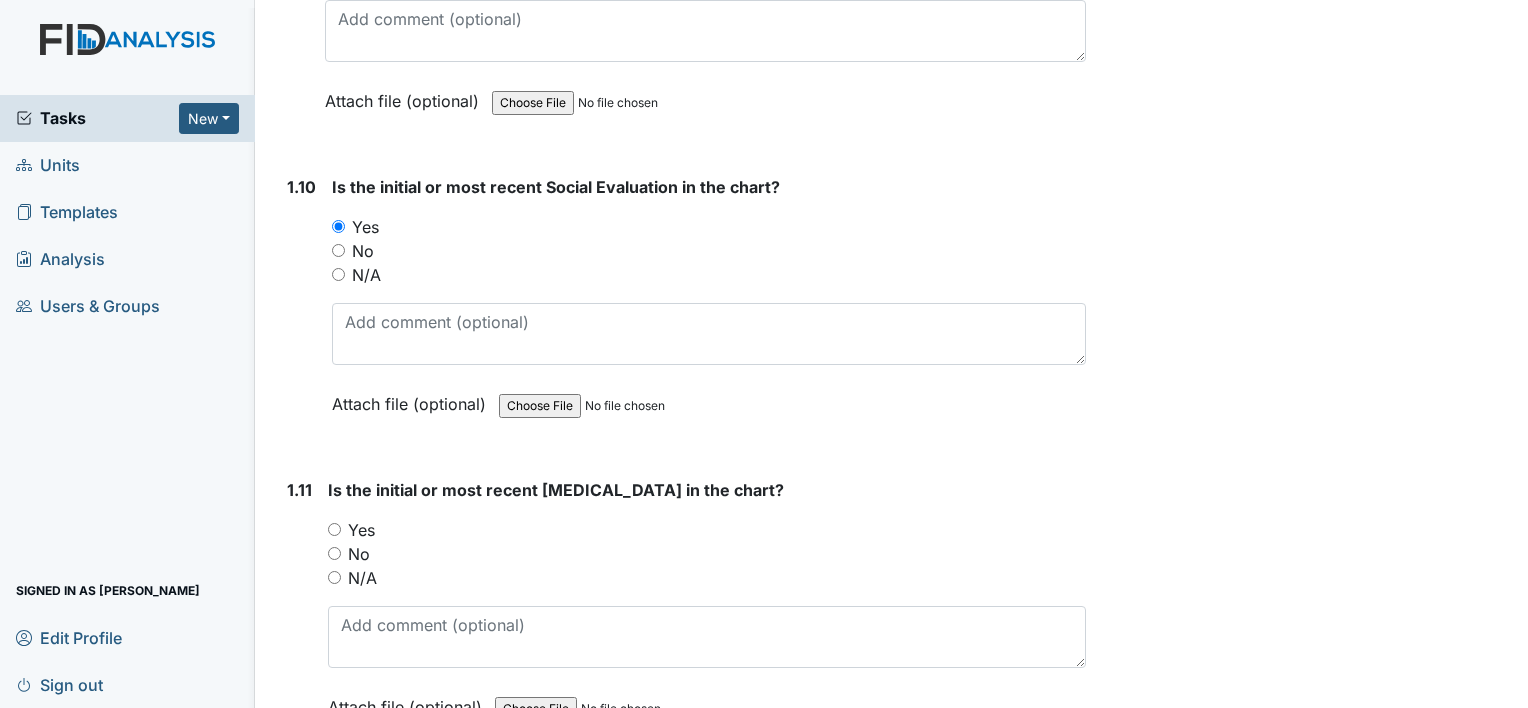 click on "Yes" at bounding box center (361, 530) 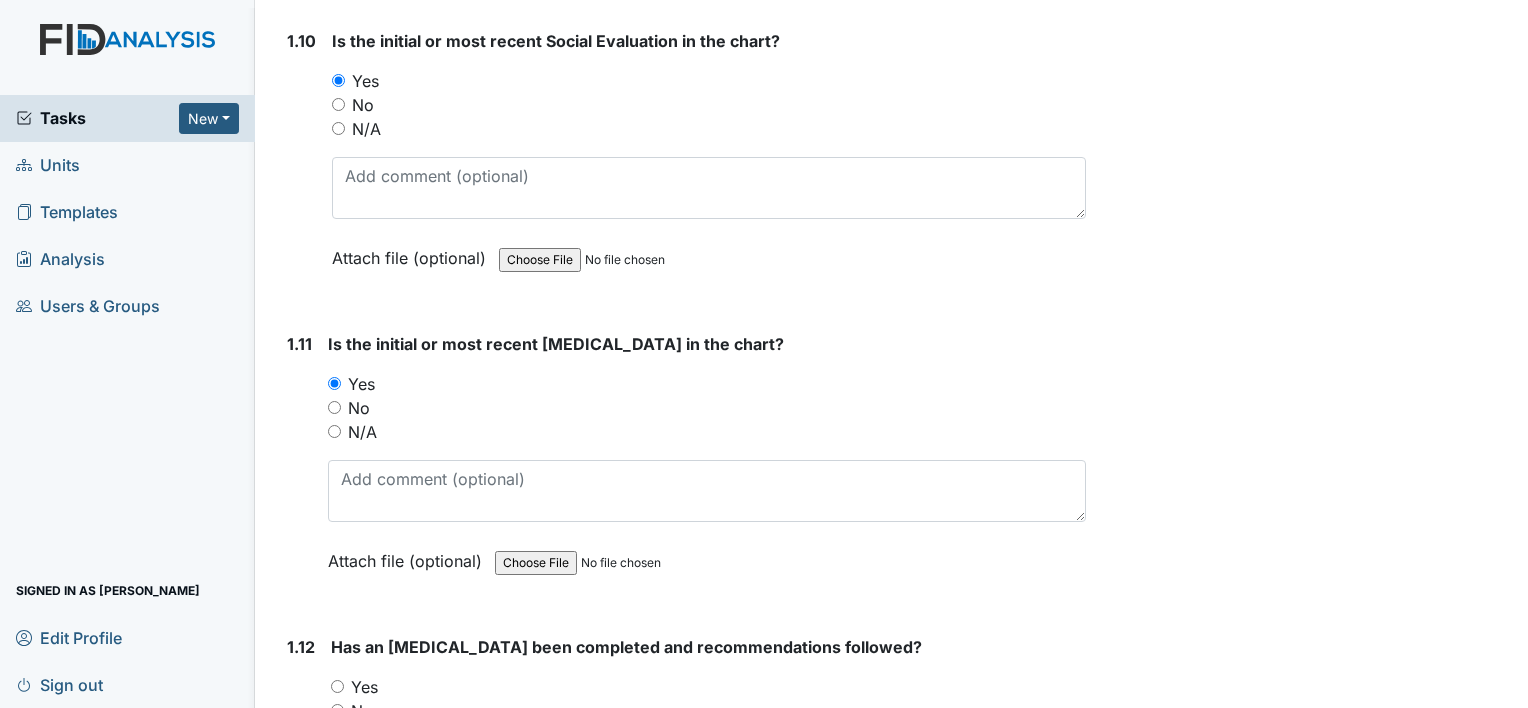 scroll, scrollTop: 3200, scrollLeft: 0, axis: vertical 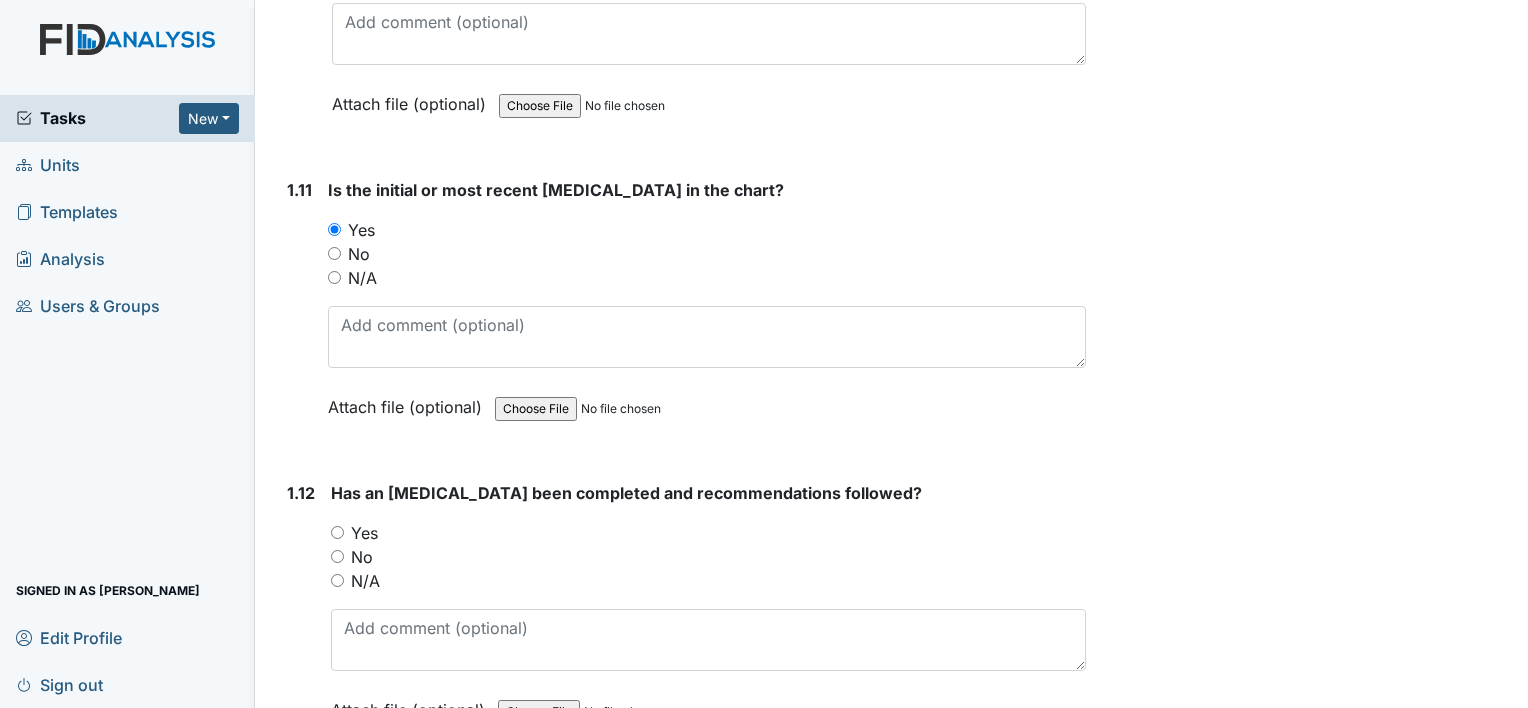 click on "Yes" at bounding box center (364, 533) 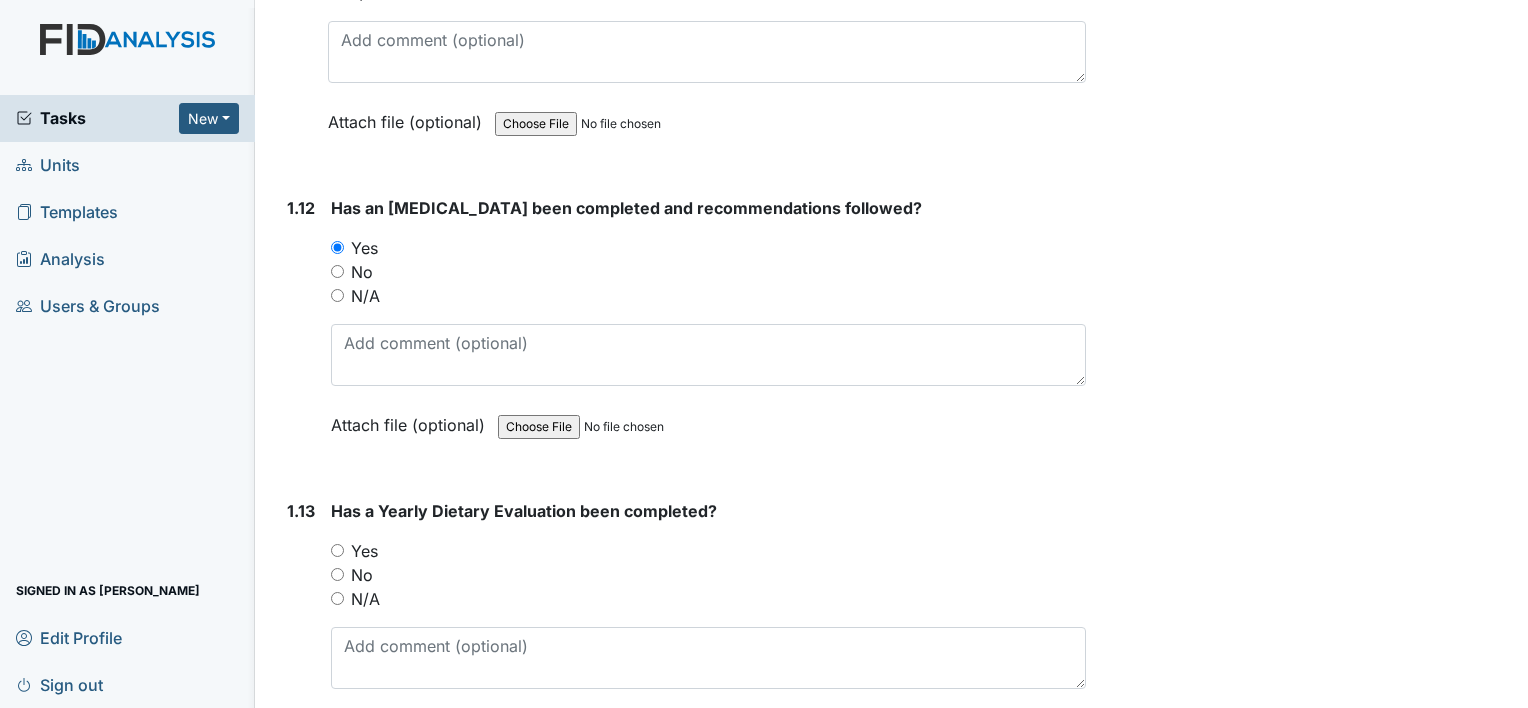 scroll, scrollTop: 3500, scrollLeft: 0, axis: vertical 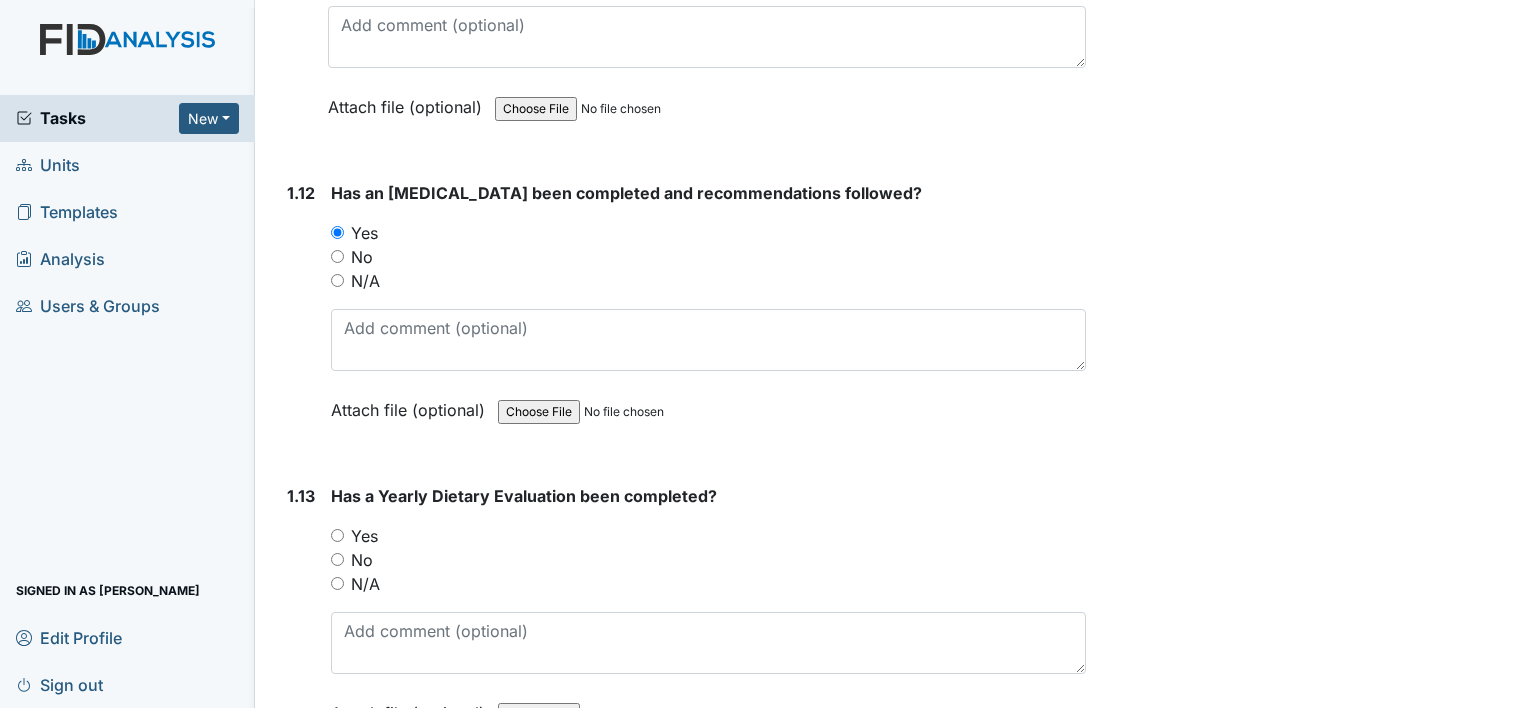 click on "No" at bounding box center [362, 560] 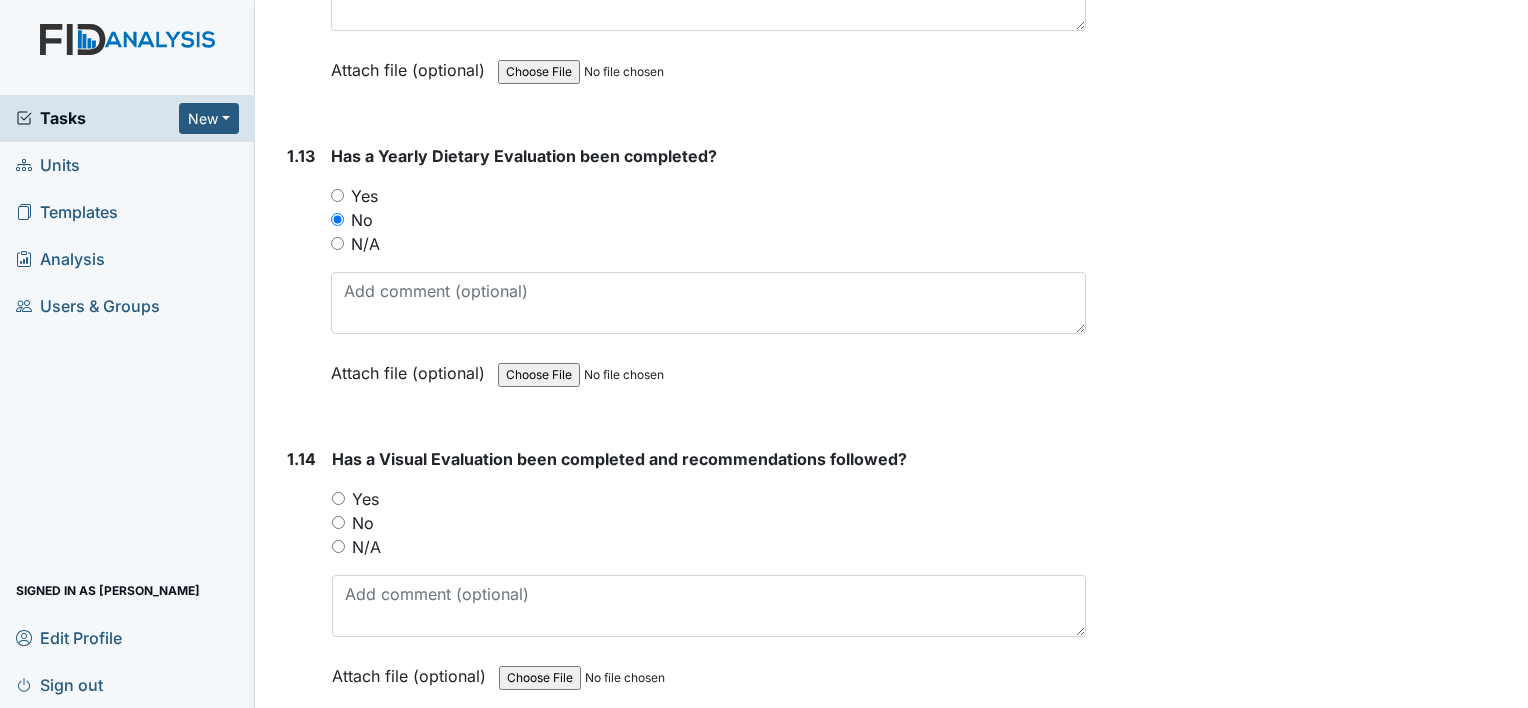 scroll, scrollTop: 3900, scrollLeft: 0, axis: vertical 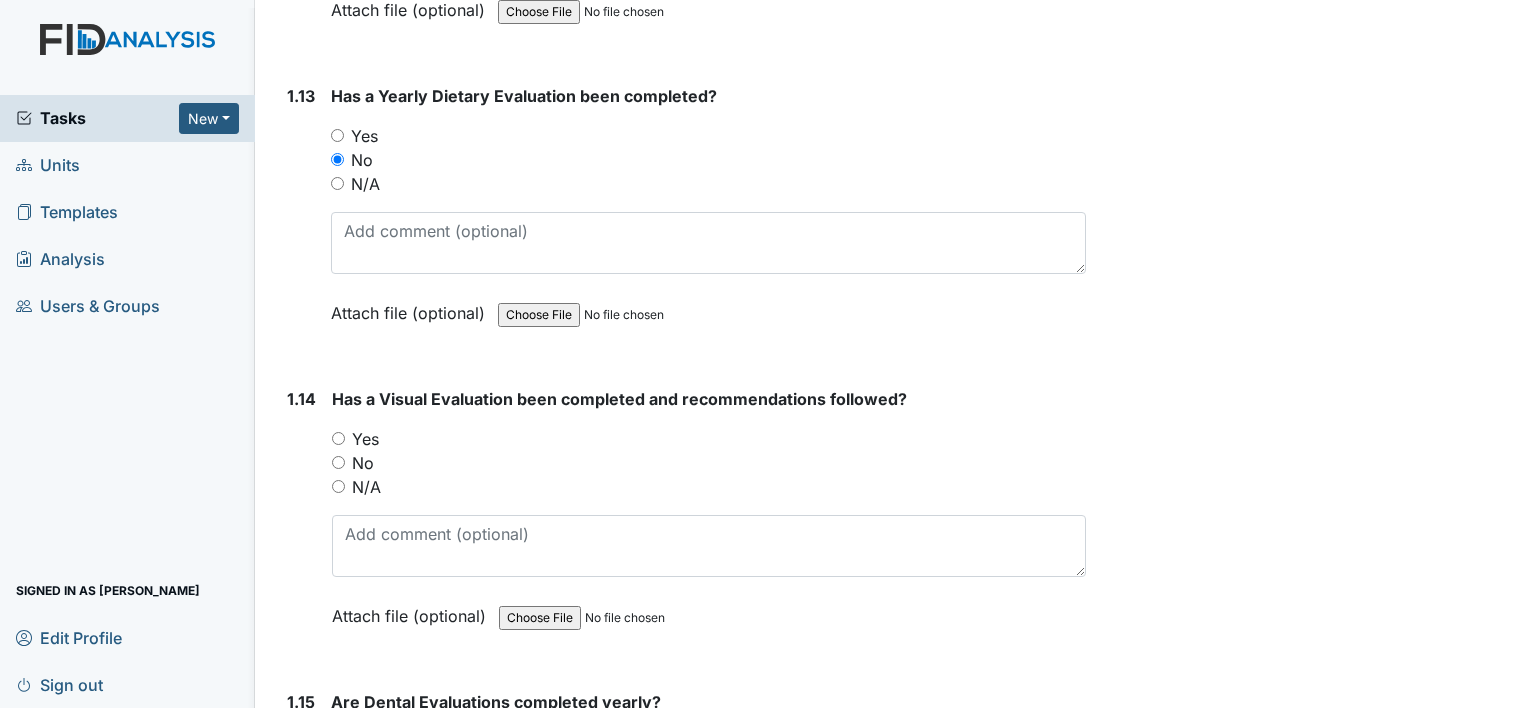 click on "Yes" at bounding box center (365, 439) 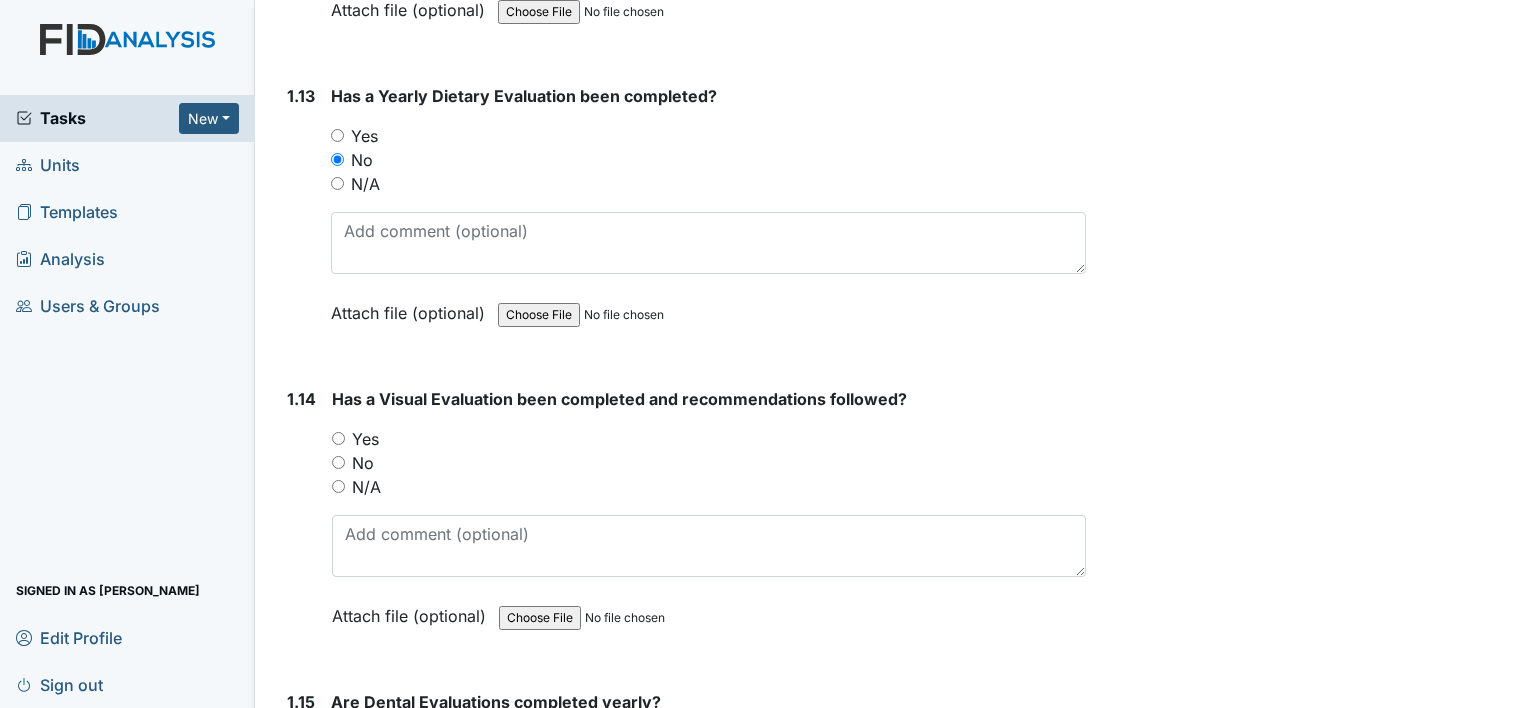 click on "Yes" at bounding box center (338, 438) 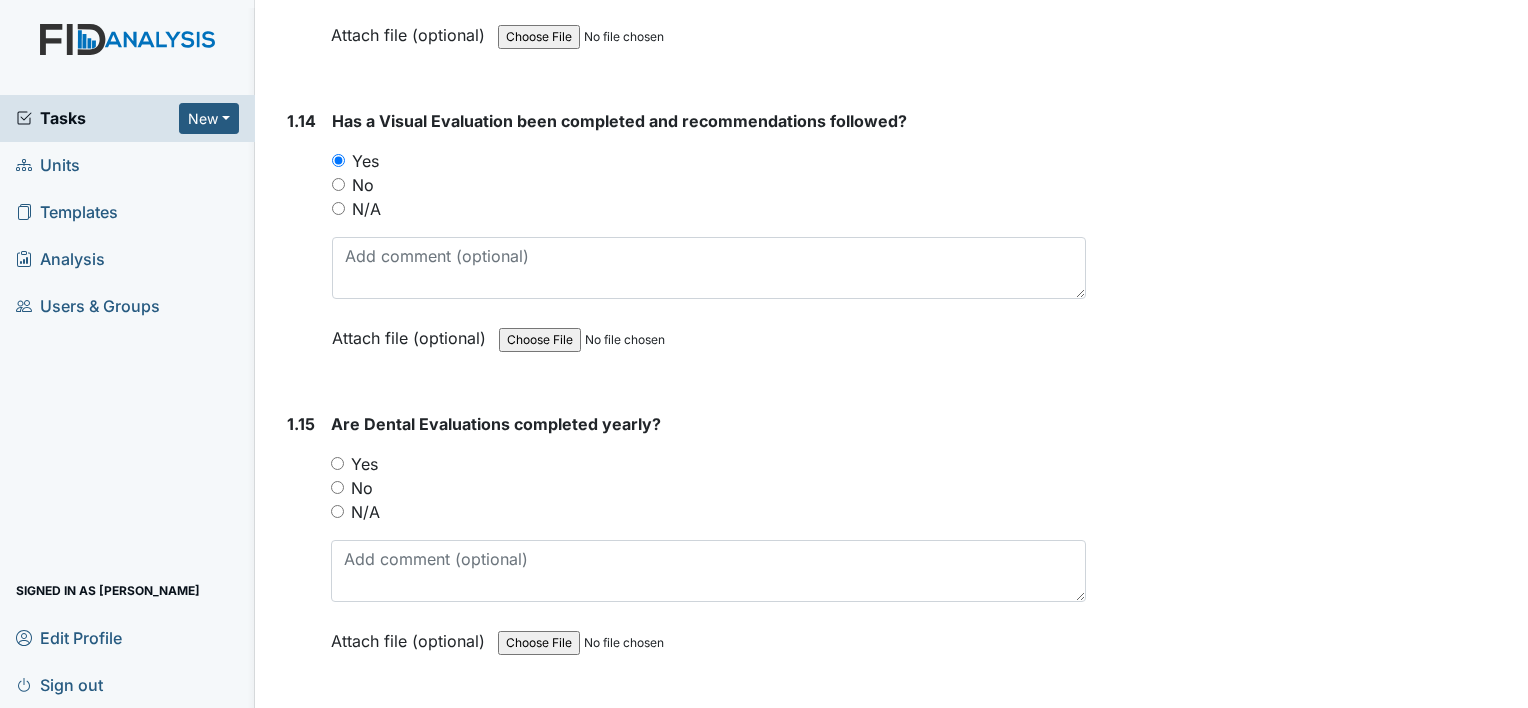 scroll, scrollTop: 4200, scrollLeft: 0, axis: vertical 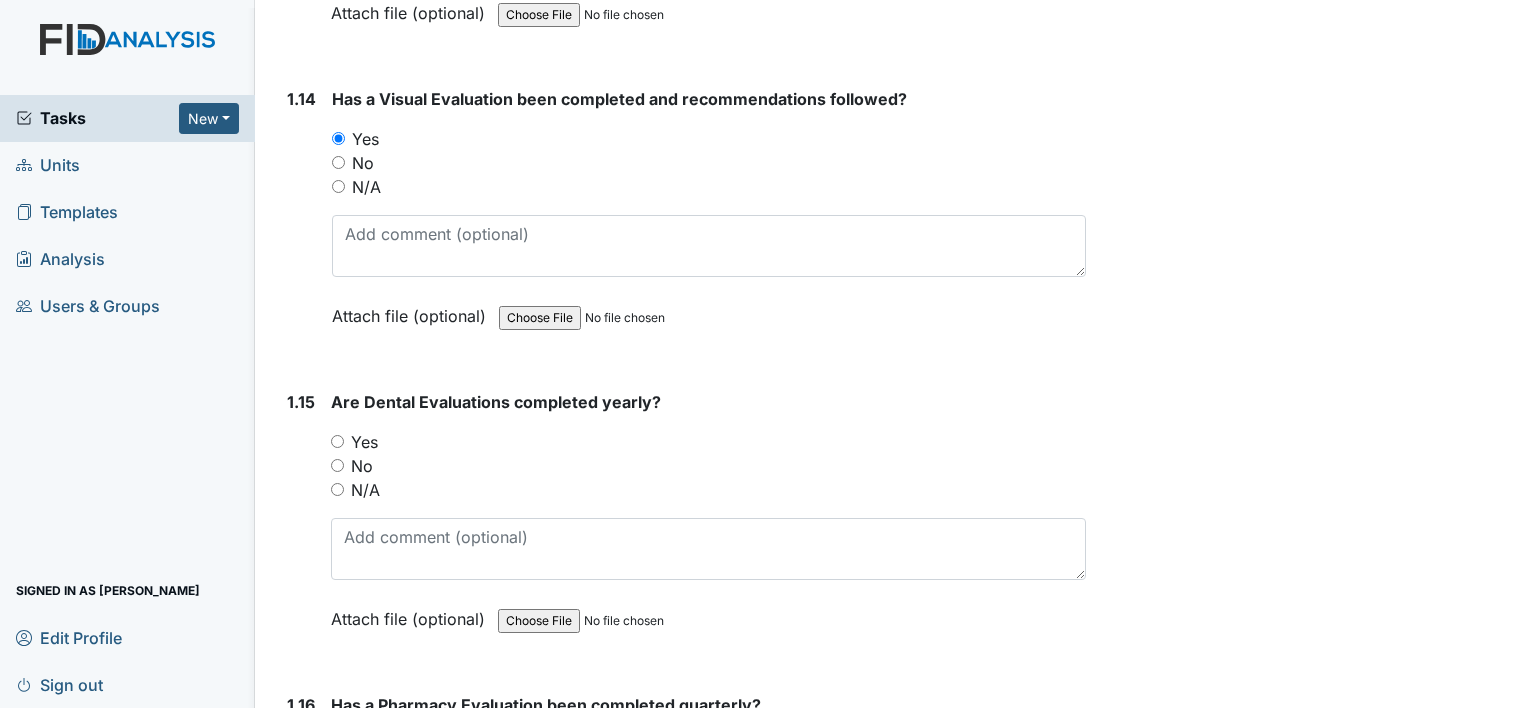 click on "Yes" at bounding box center [364, 442] 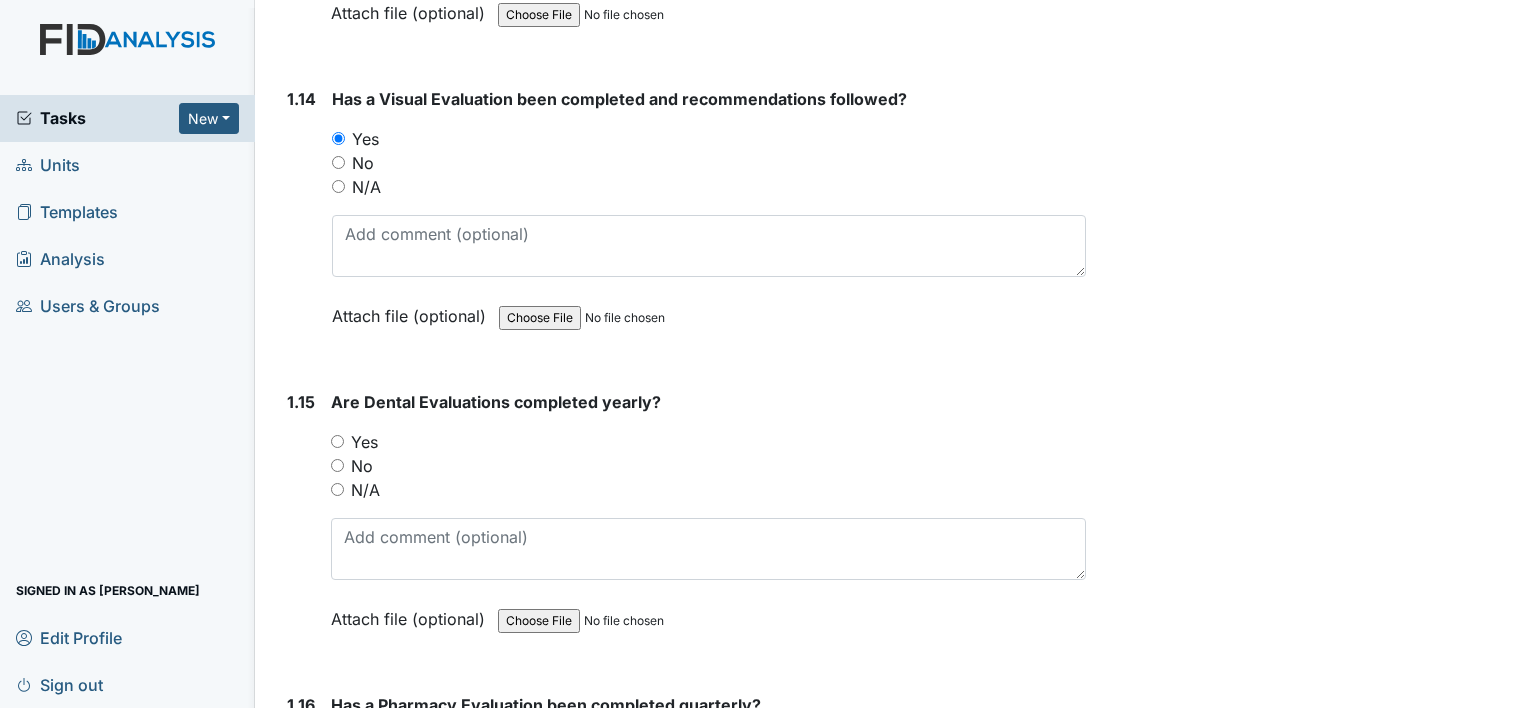 click on "Yes" at bounding box center [337, 441] 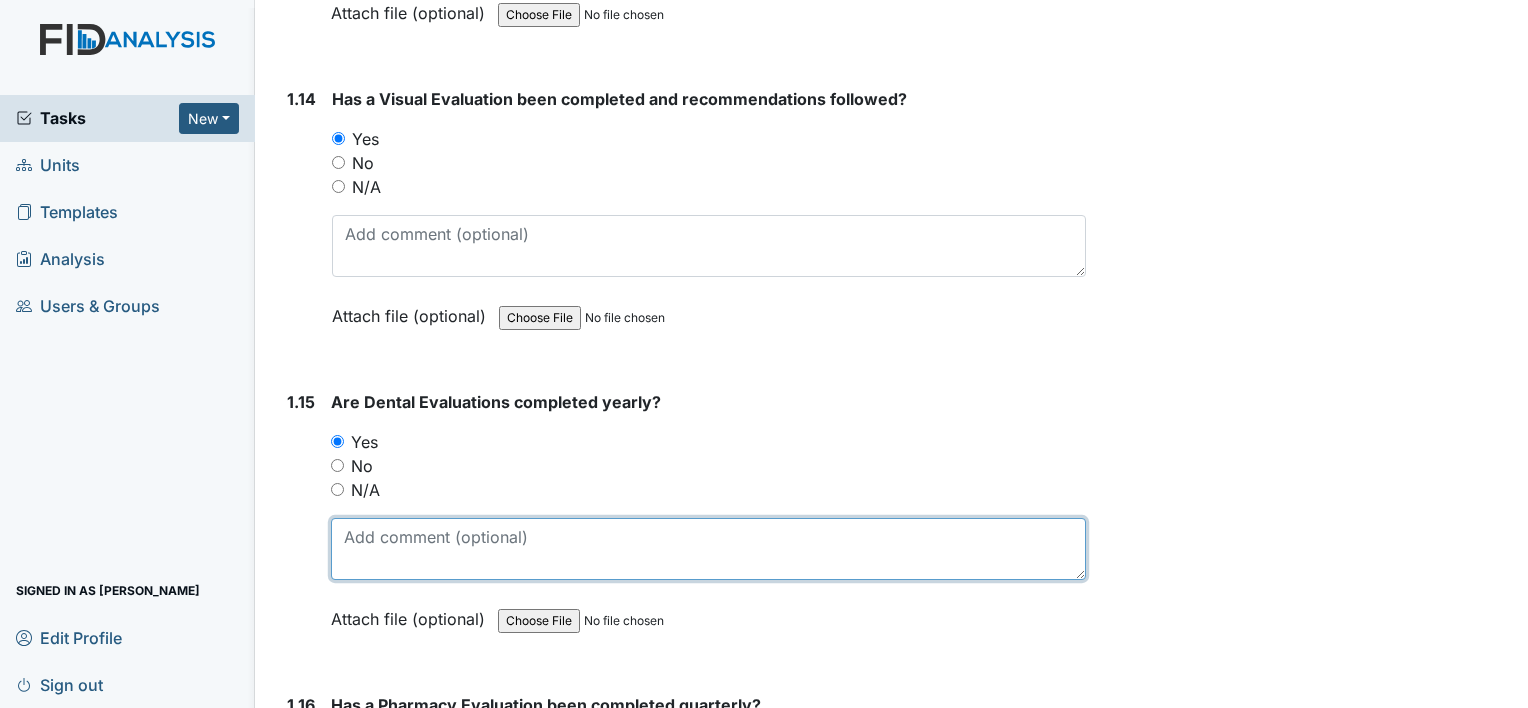 click at bounding box center [708, 549] 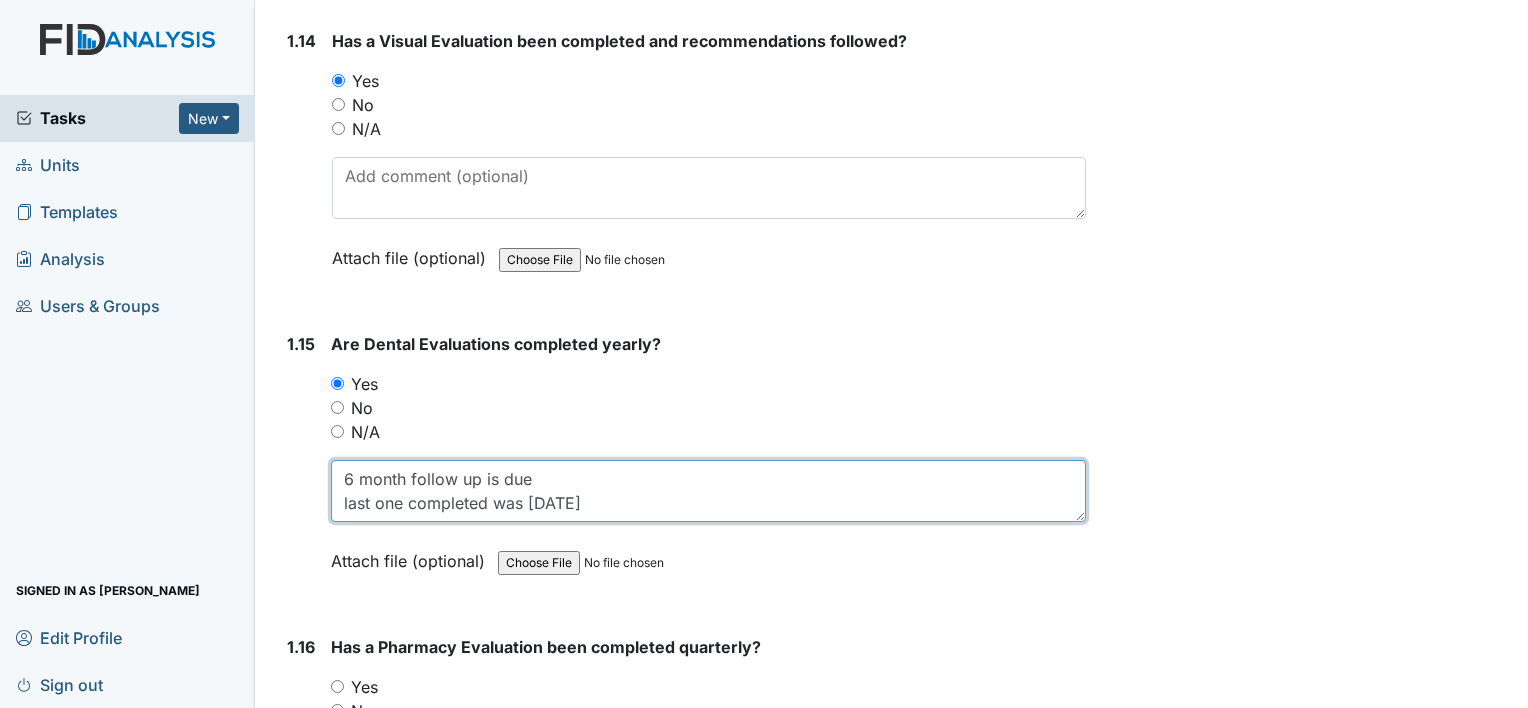 scroll, scrollTop: 4500, scrollLeft: 0, axis: vertical 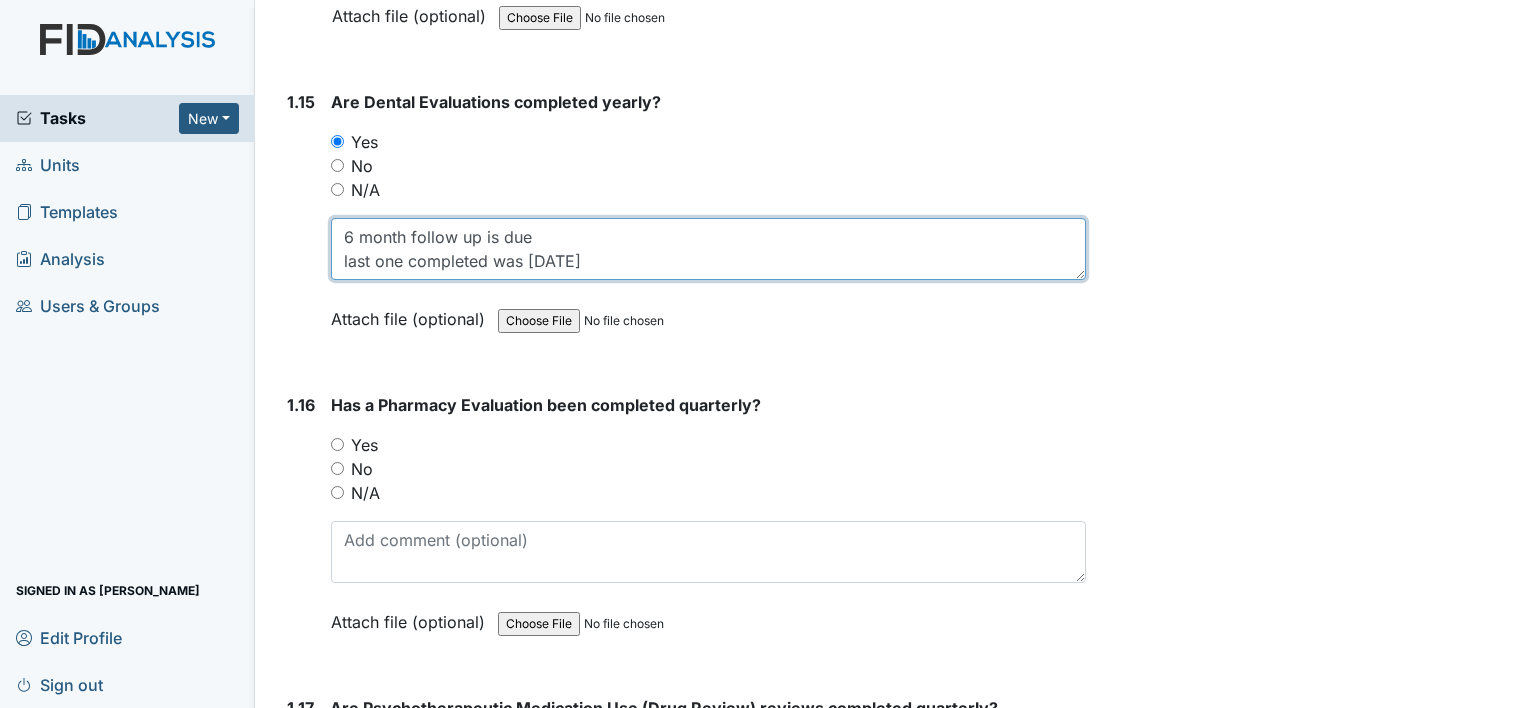 type on "6 month follow up is due
last one completed was 11-12-2024" 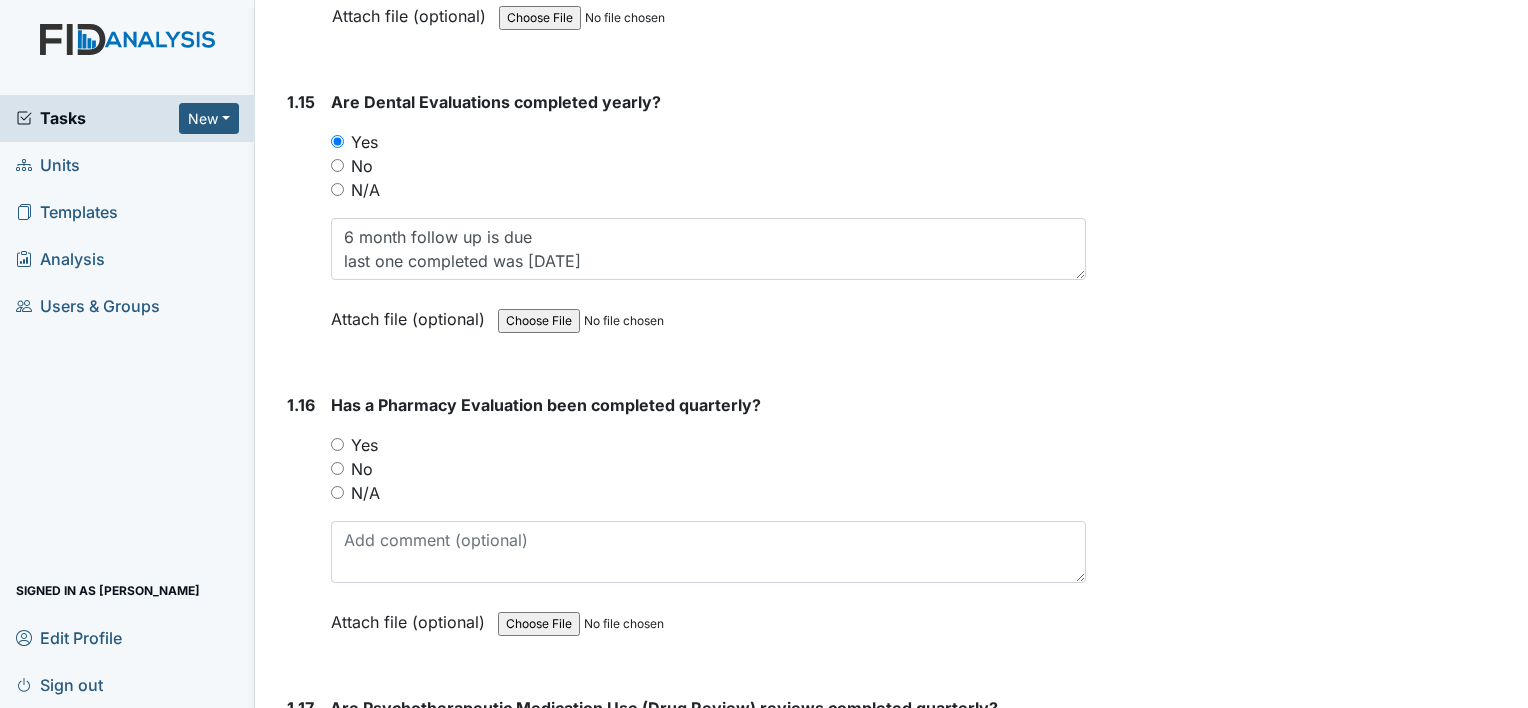 click on "Yes" at bounding box center [364, 445] 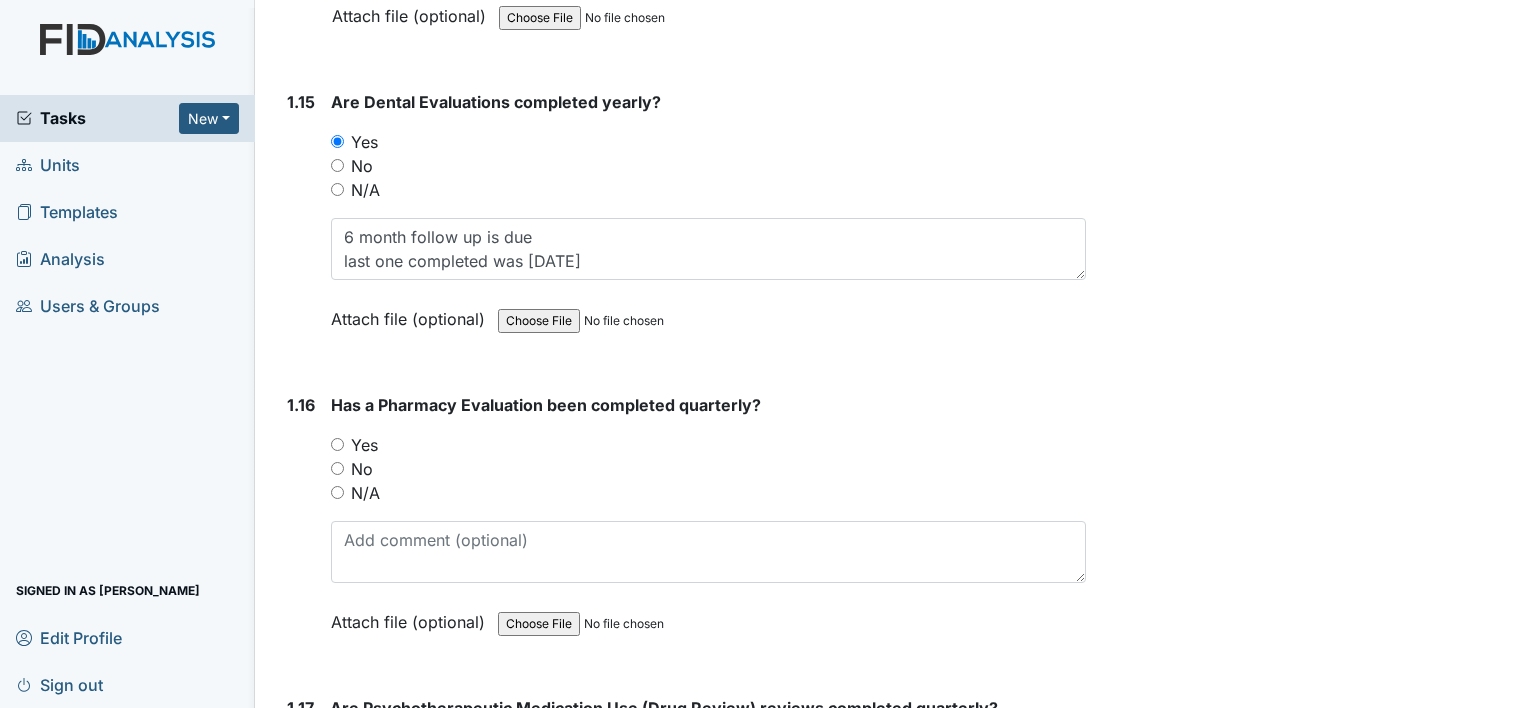 click on "Yes" at bounding box center (337, 444) 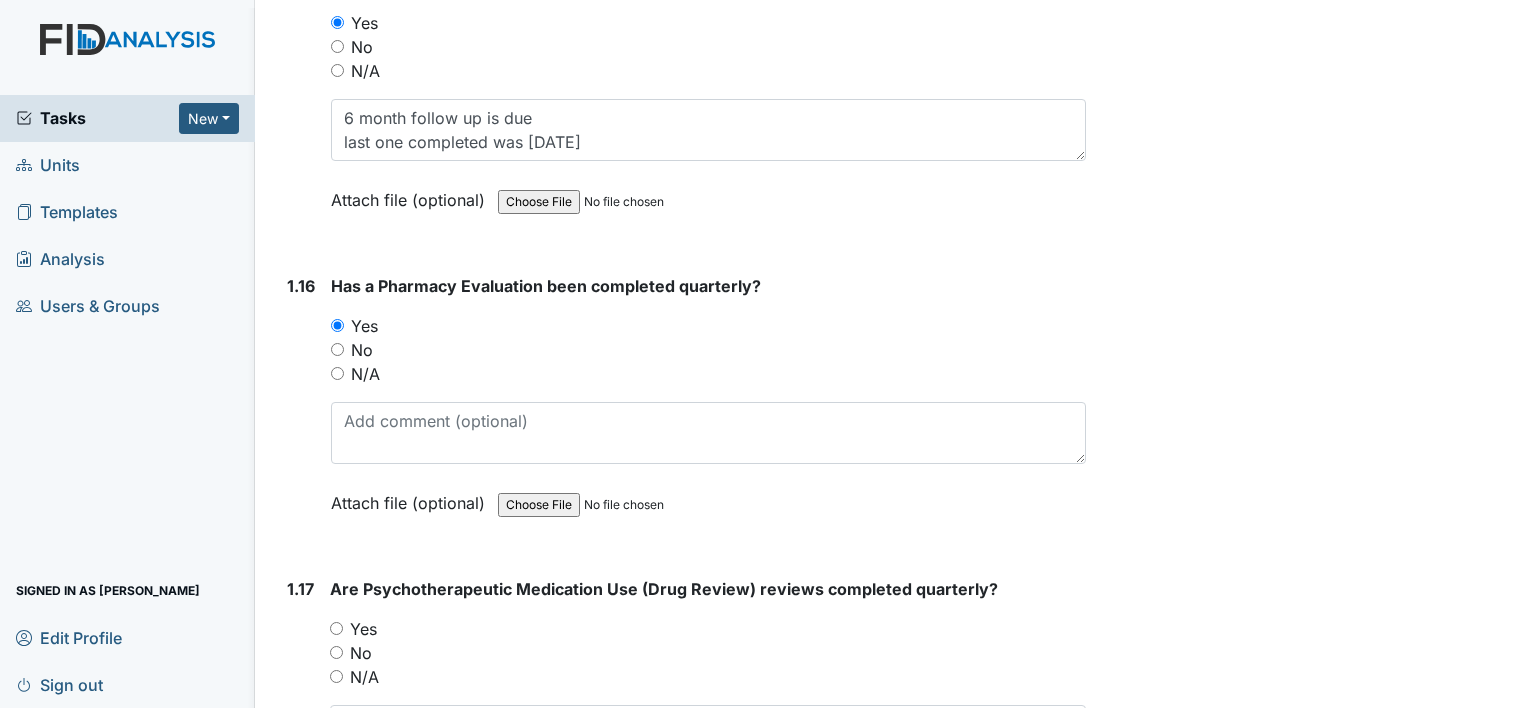scroll, scrollTop: 4700, scrollLeft: 0, axis: vertical 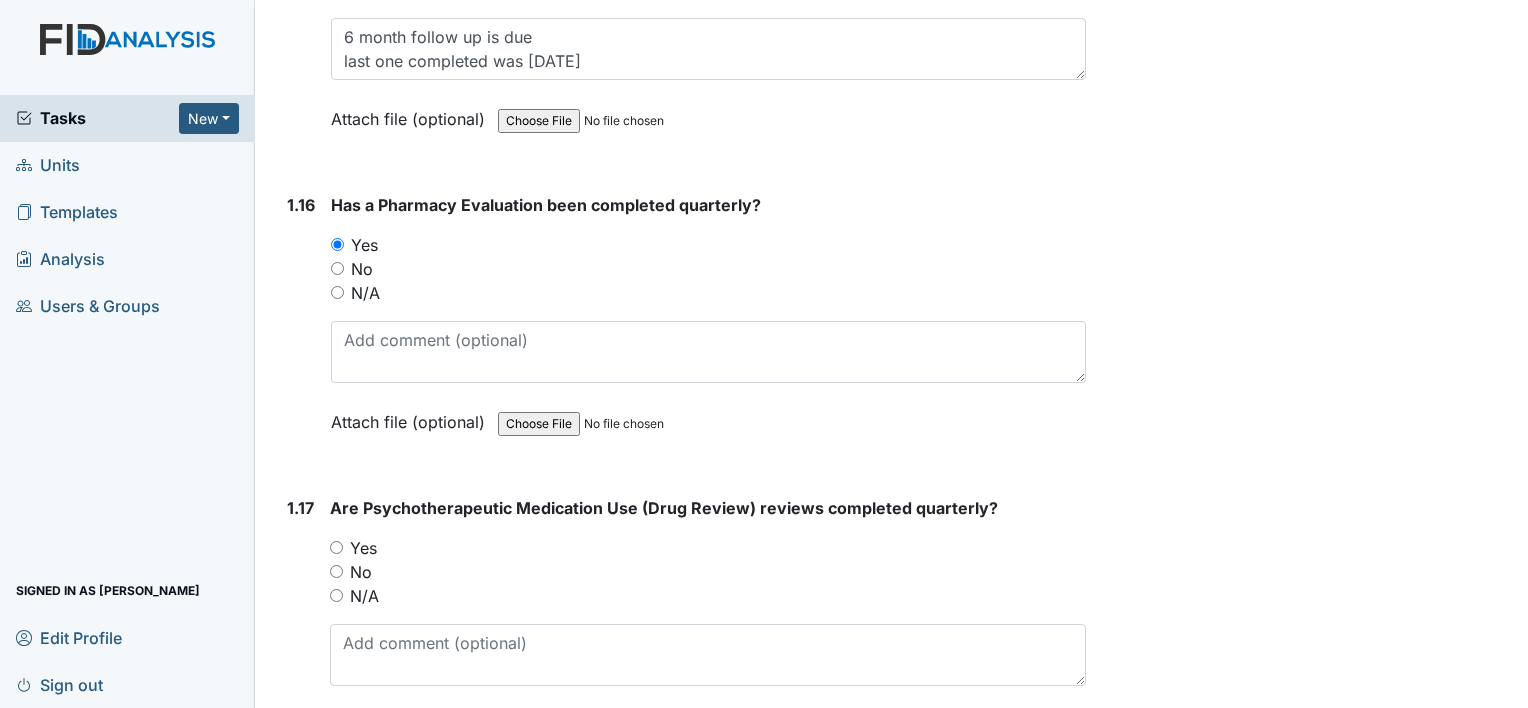 click on "Yes" at bounding box center [363, 548] 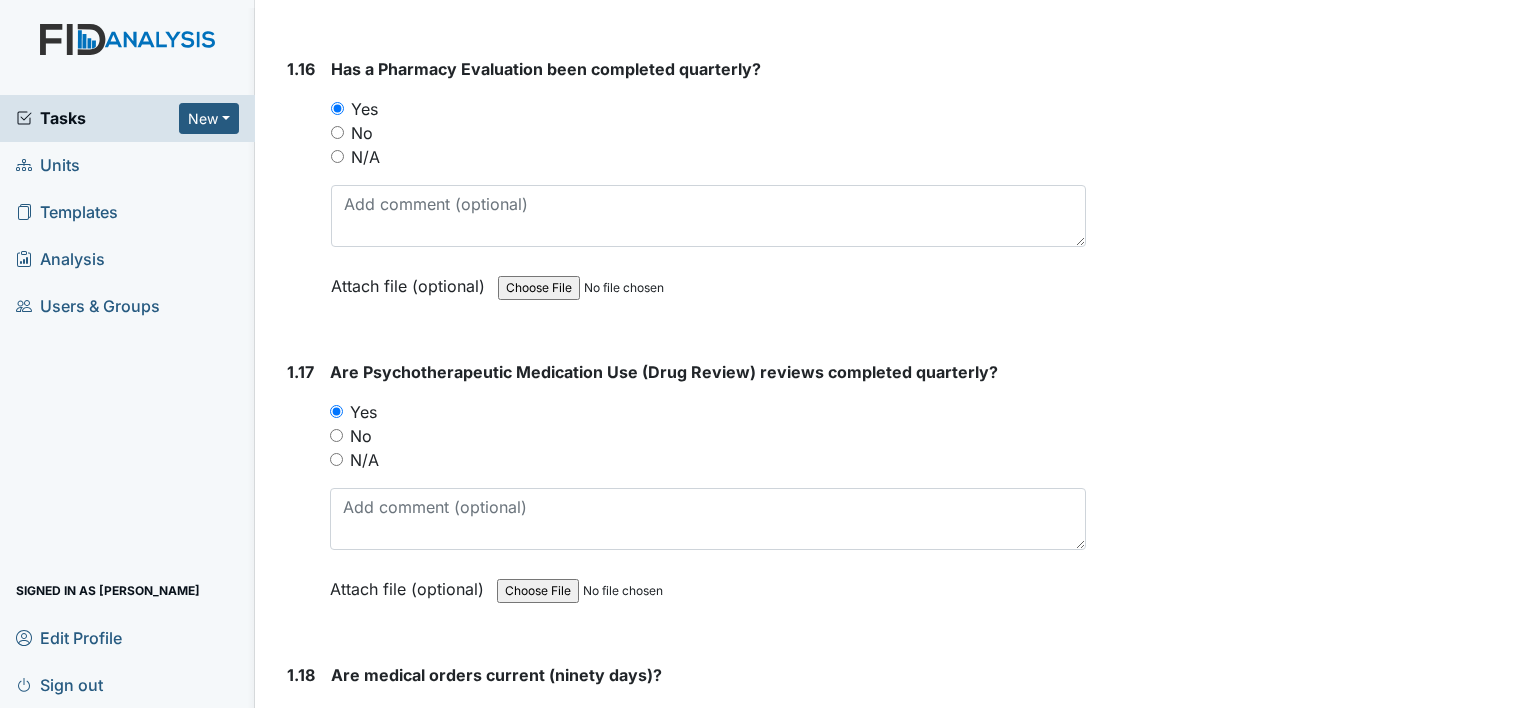 scroll, scrollTop: 4900, scrollLeft: 0, axis: vertical 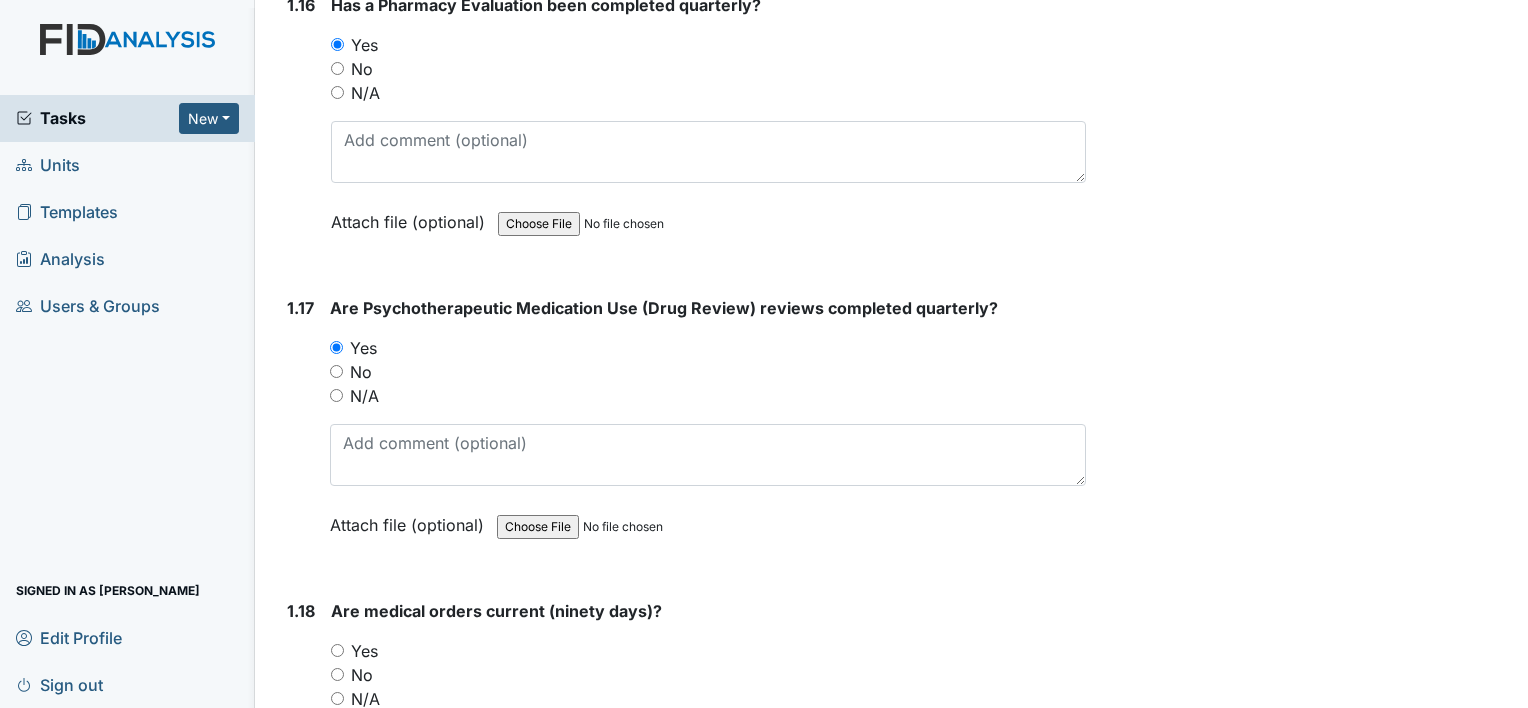 click on "Yes" at bounding box center [364, 651] 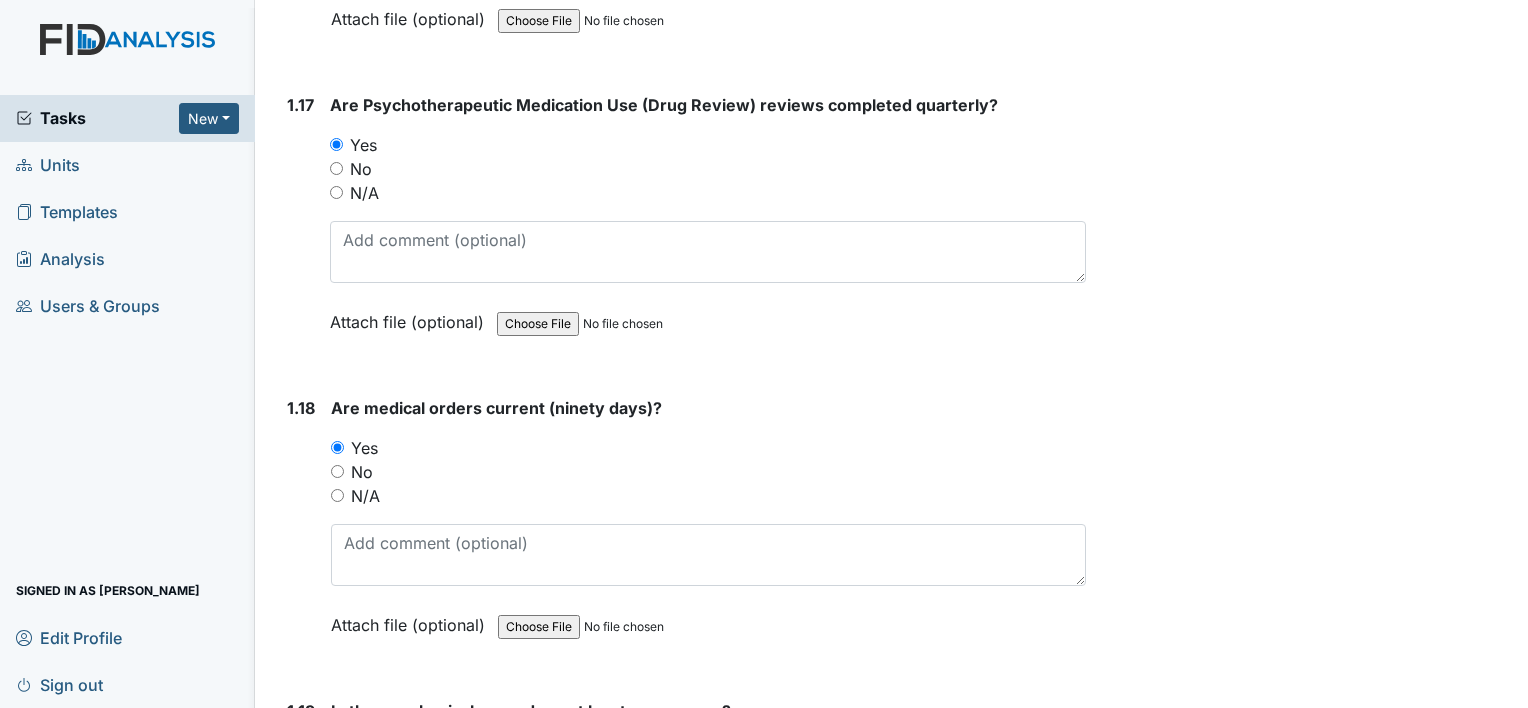 scroll, scrollTop: 5200, scrollLeft: 0, axis: vertical 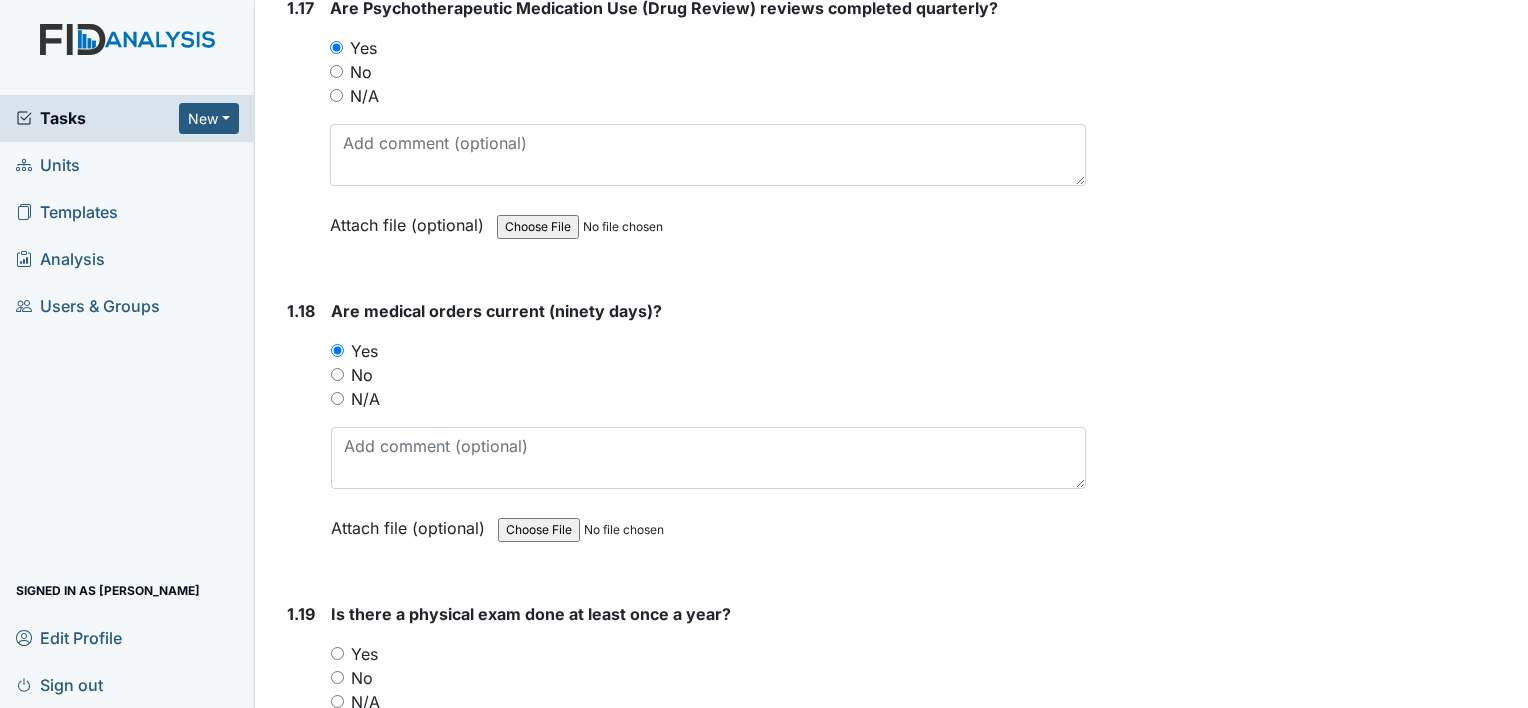click on "Yes" at bounding box center [364, 654] 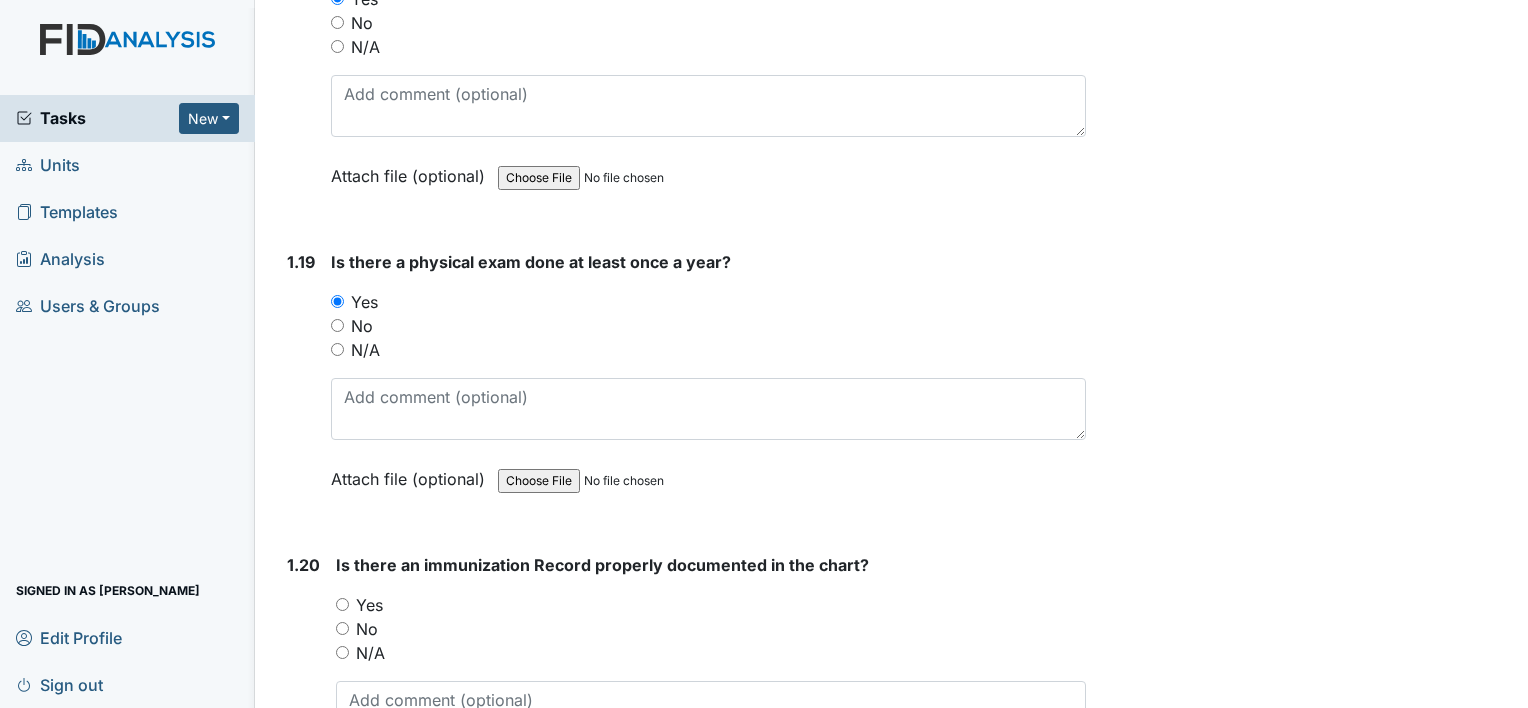 scroll, scrollTop: 5600, scrollLeft: 0, axis: vertical 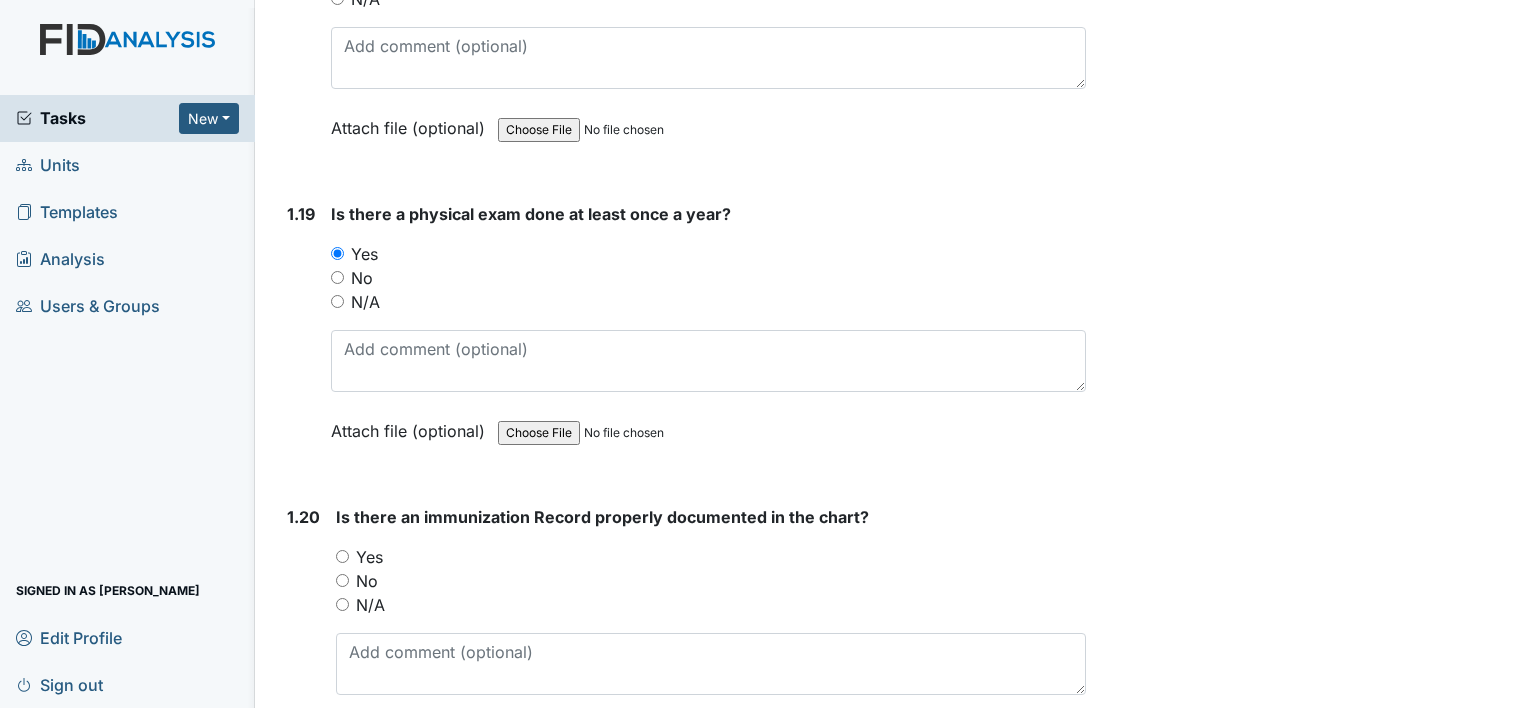 click on "Yes" at bounding box center (369, 557) 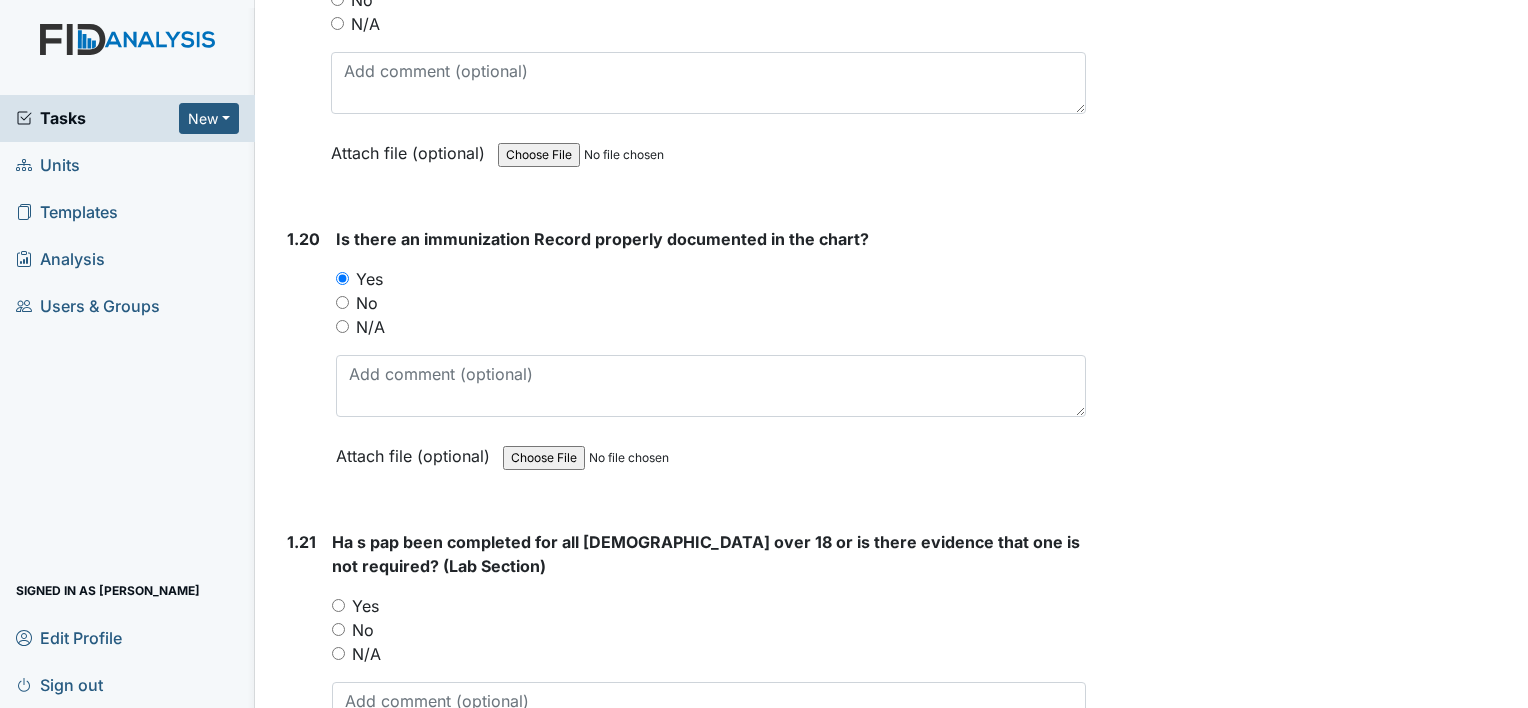 scroll, scrollTop: 5900, scrollLeft: 0, axis: vertical 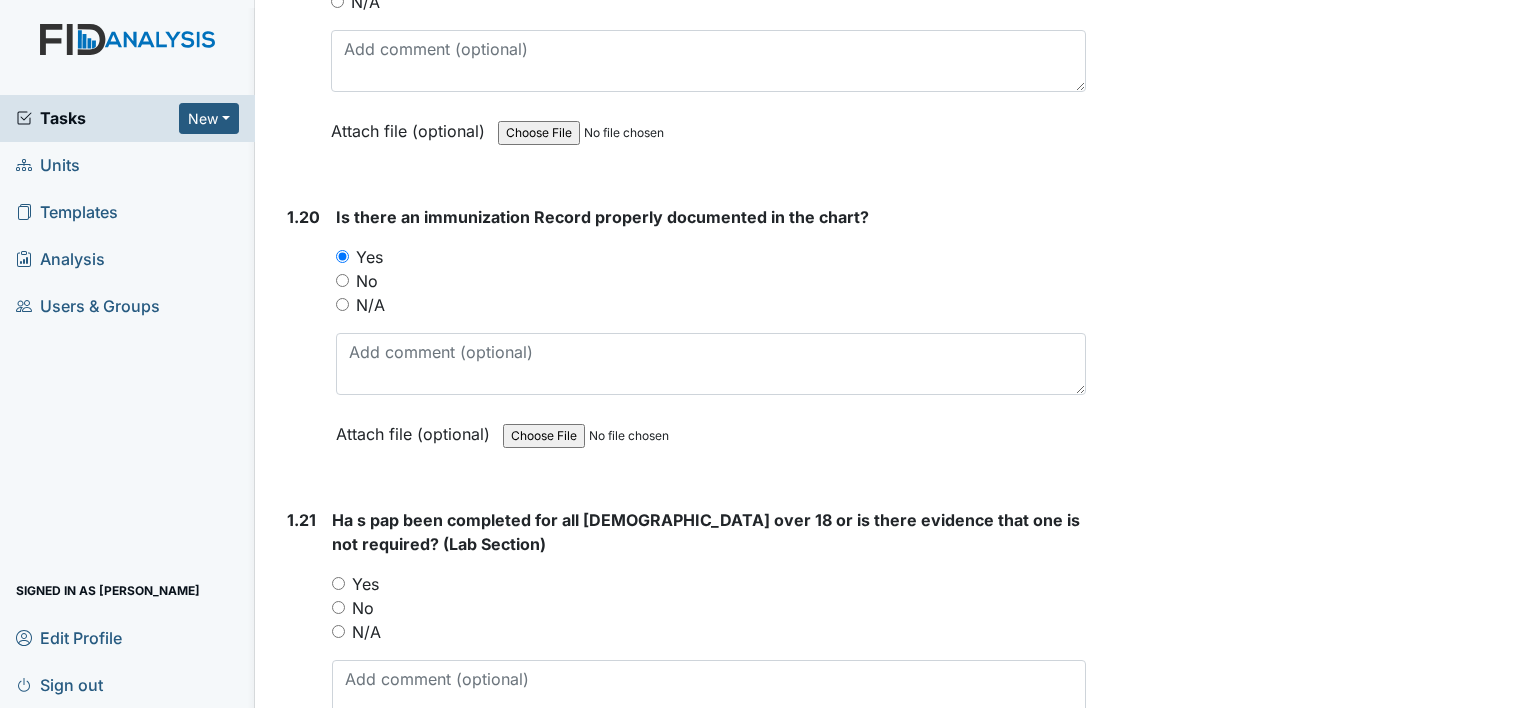 click on "N/A" at bounding box center (366, 632) 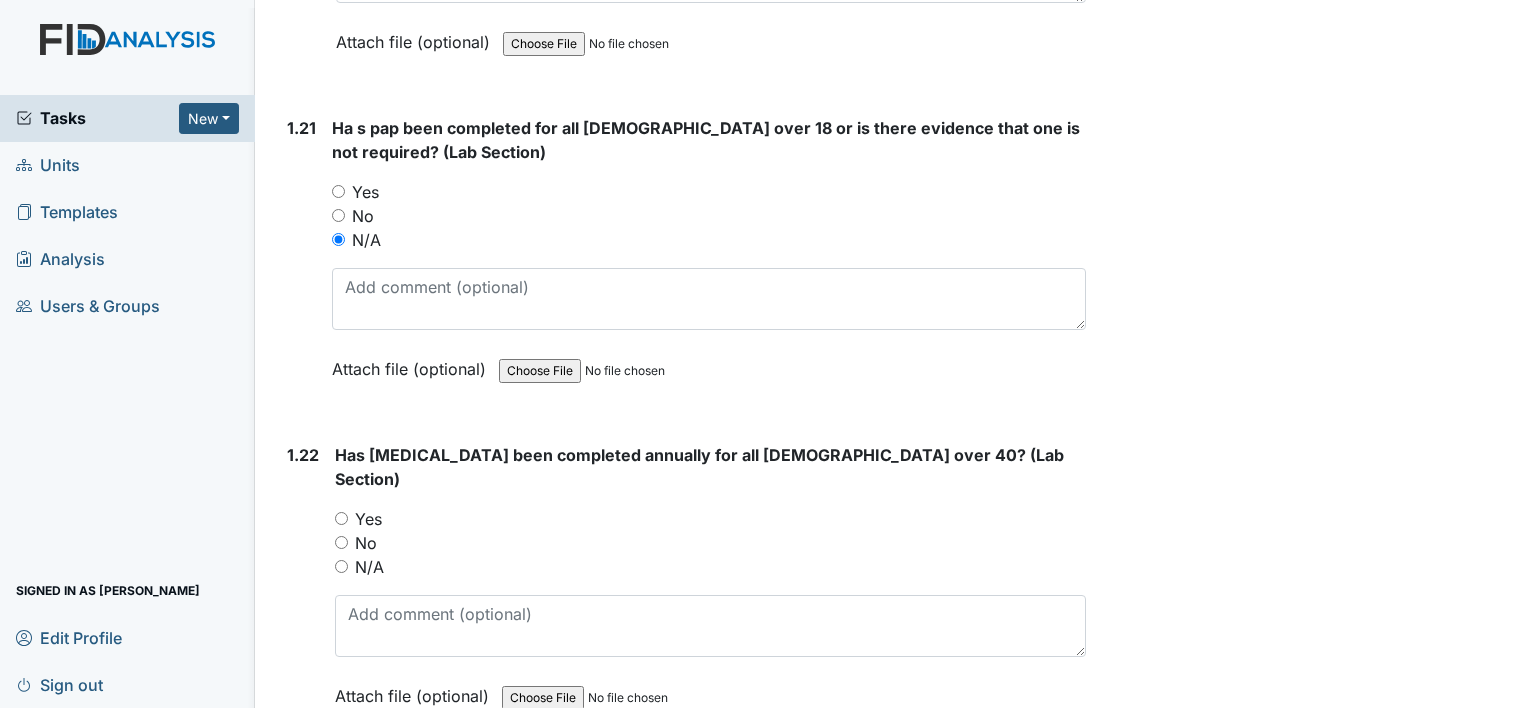 scroll, scrollTop: 6300, scrollLeft: 0, axis: vertical 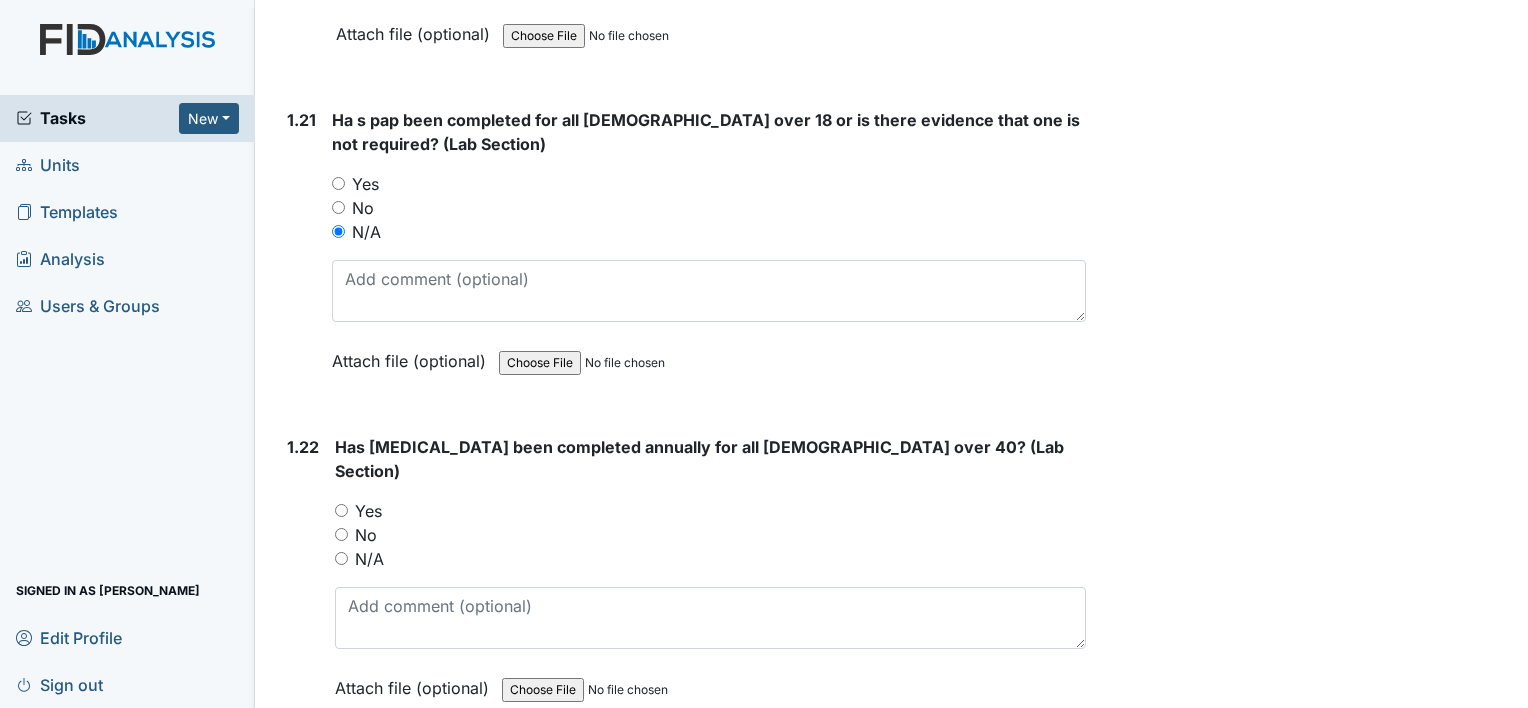 click on "N/A" at bounding box center (369, 559) 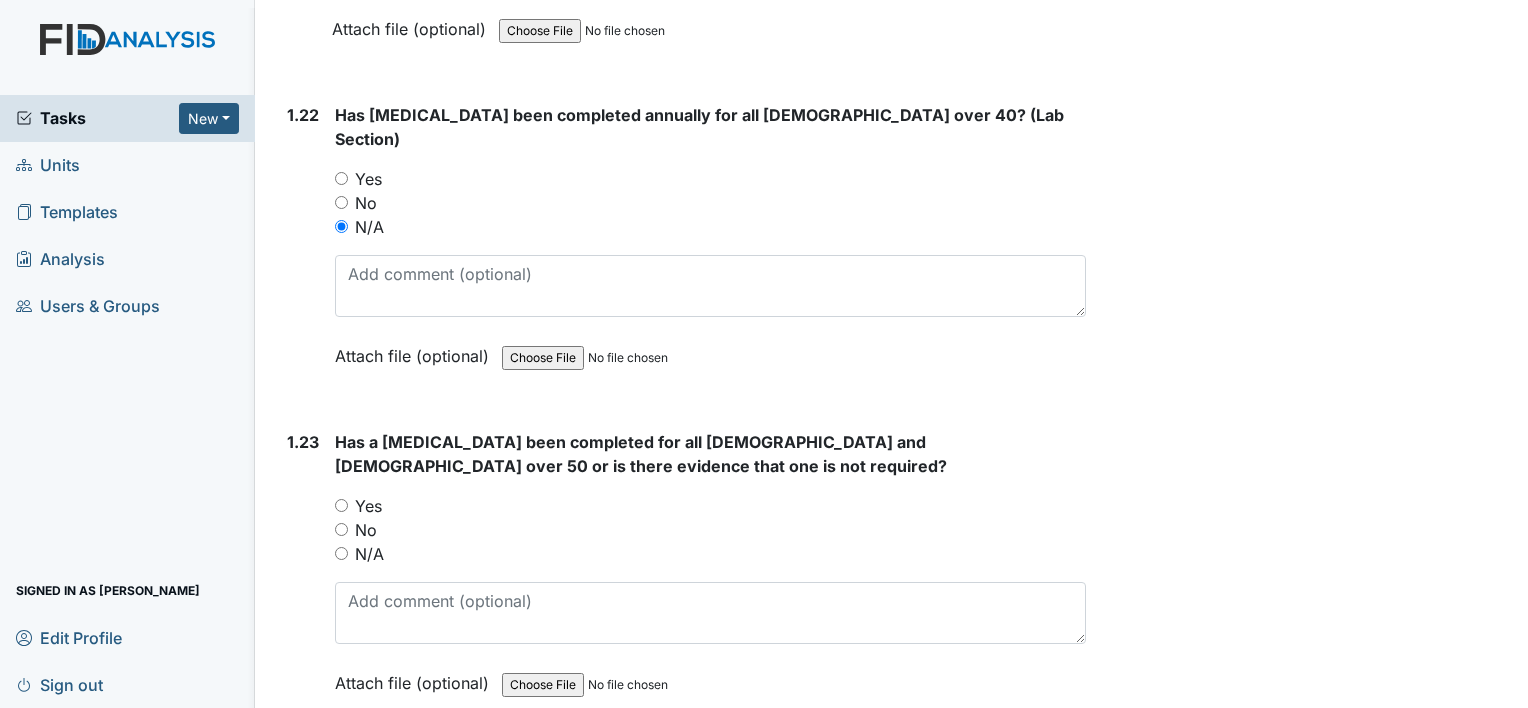scroll, scrollTop: 6700, scrollLeft: 0, axis: vertical 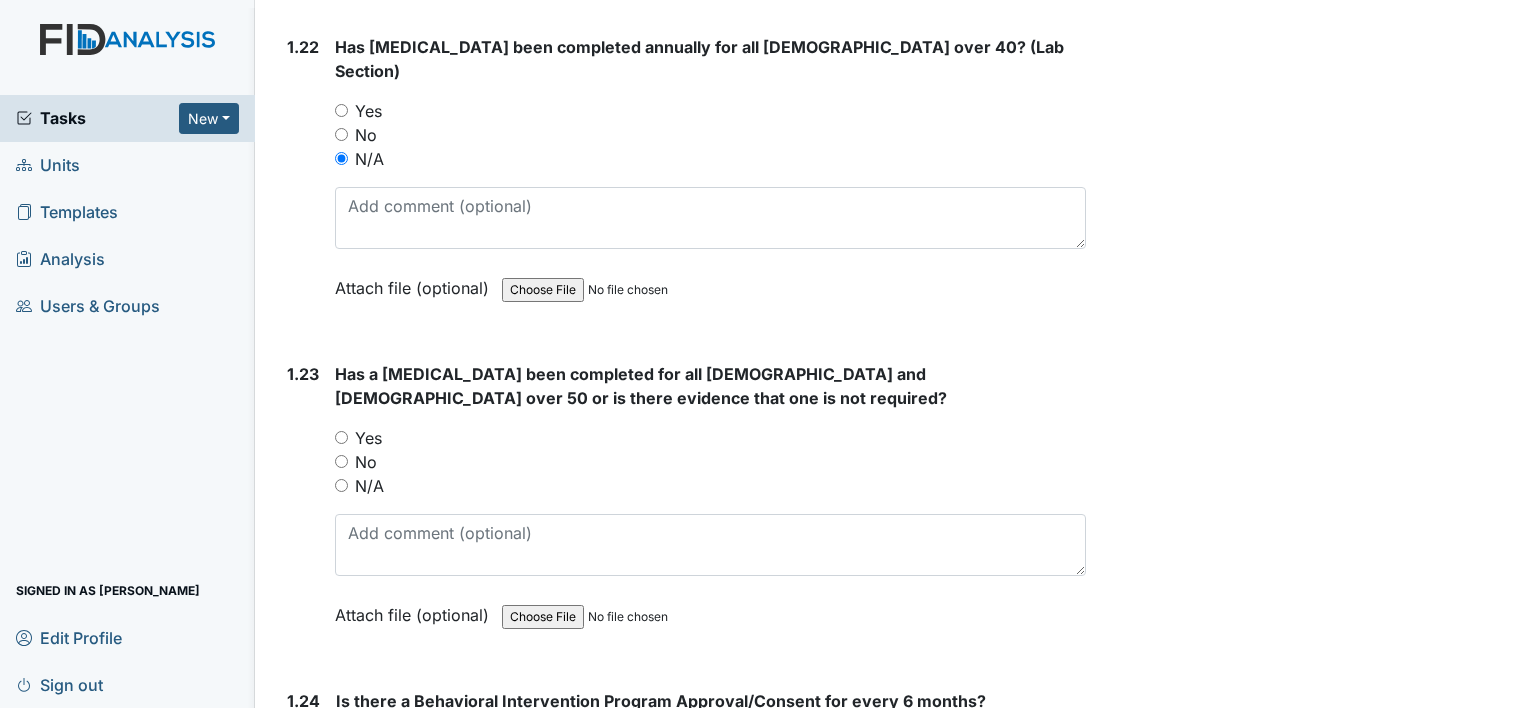 click on "N/A" at bounding box center [369, 486] 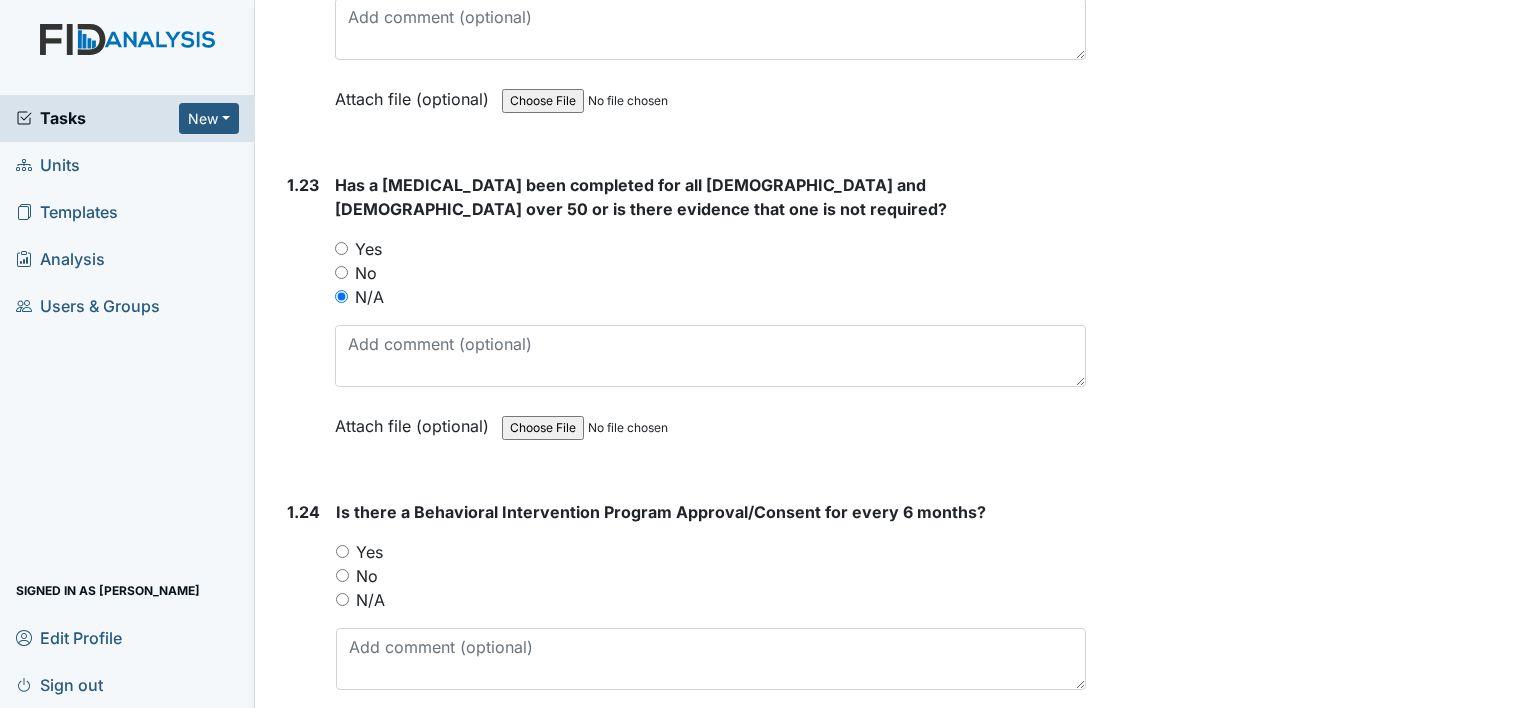 scroll, scrollTop: 6900, scrollLeft: 0, axis: vertical 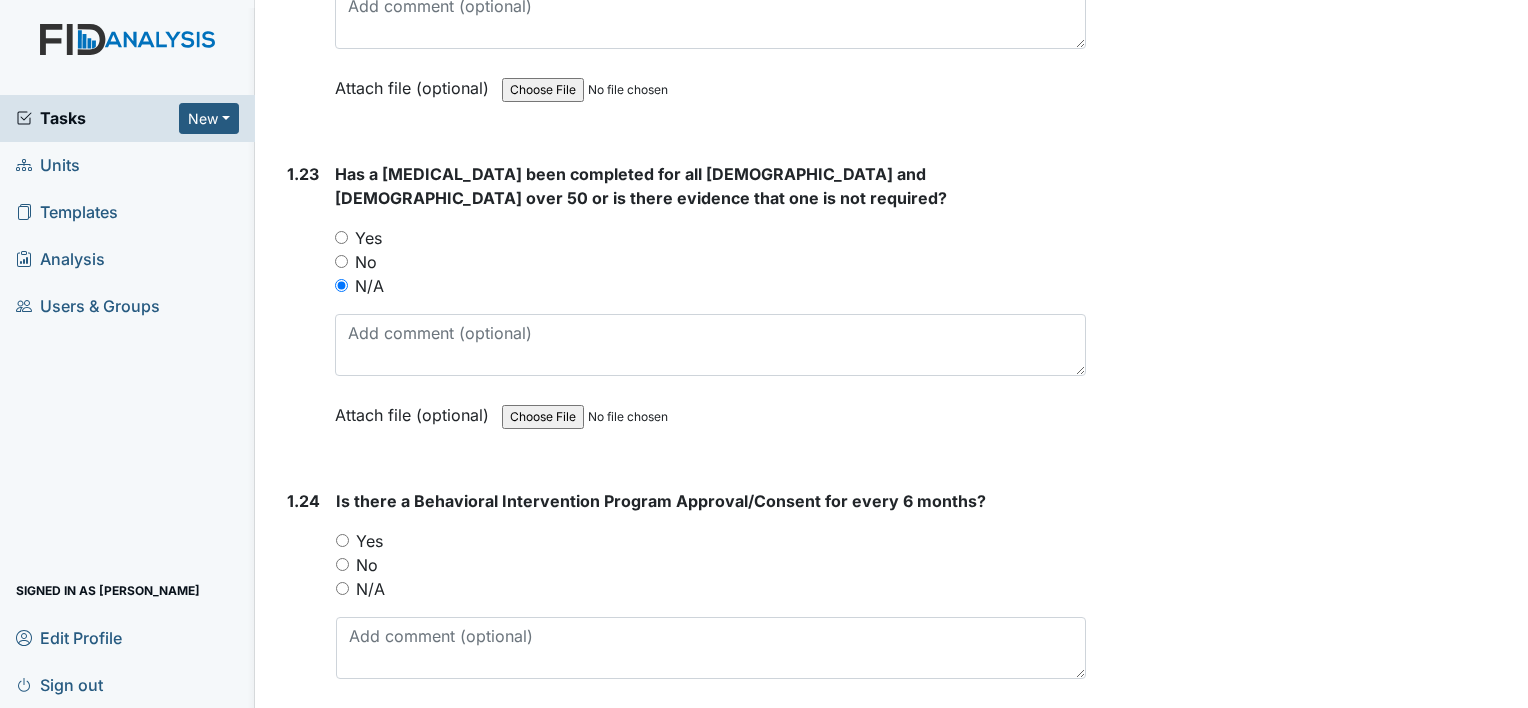 click on "No" at bounding box center (711, 565) 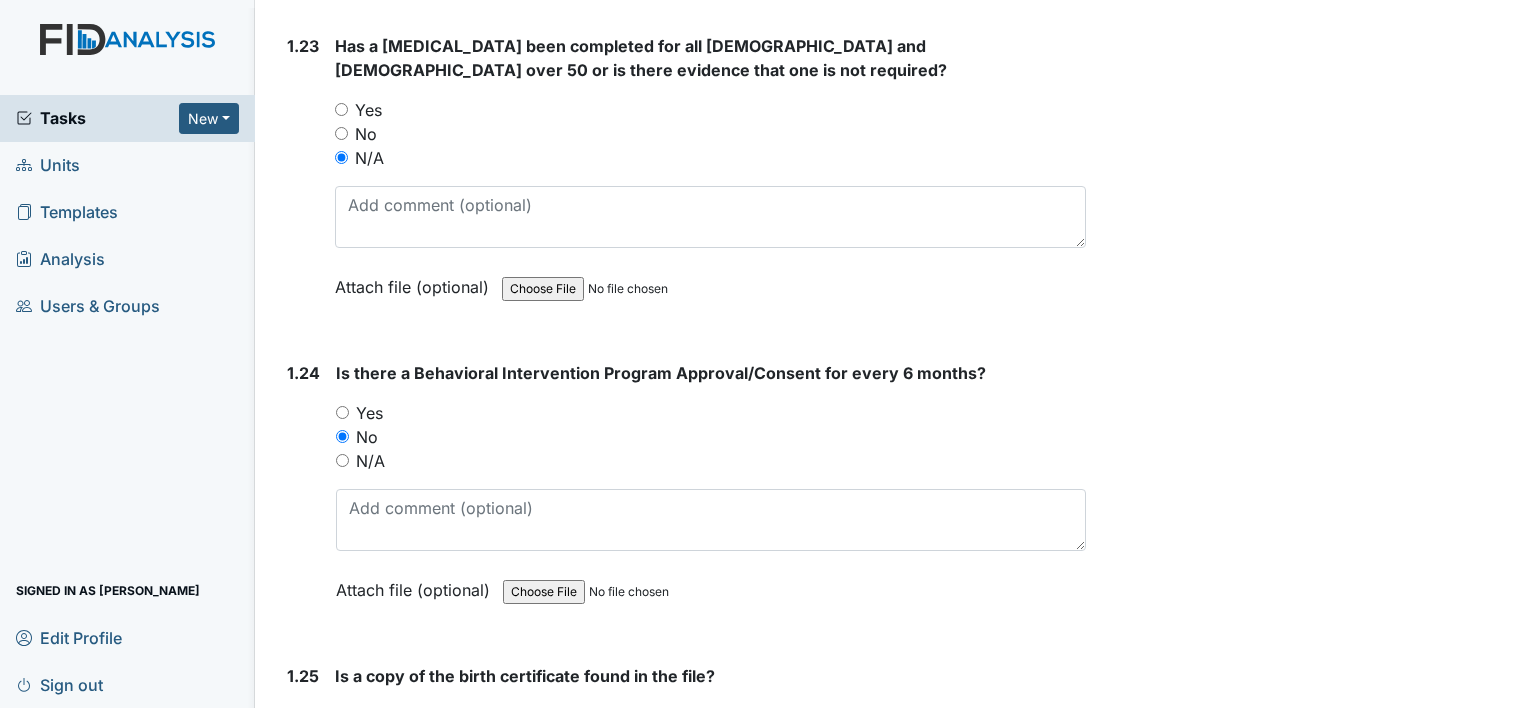 scroll, scrollTop: 7200, scrollLeft: 0, axis: vertical 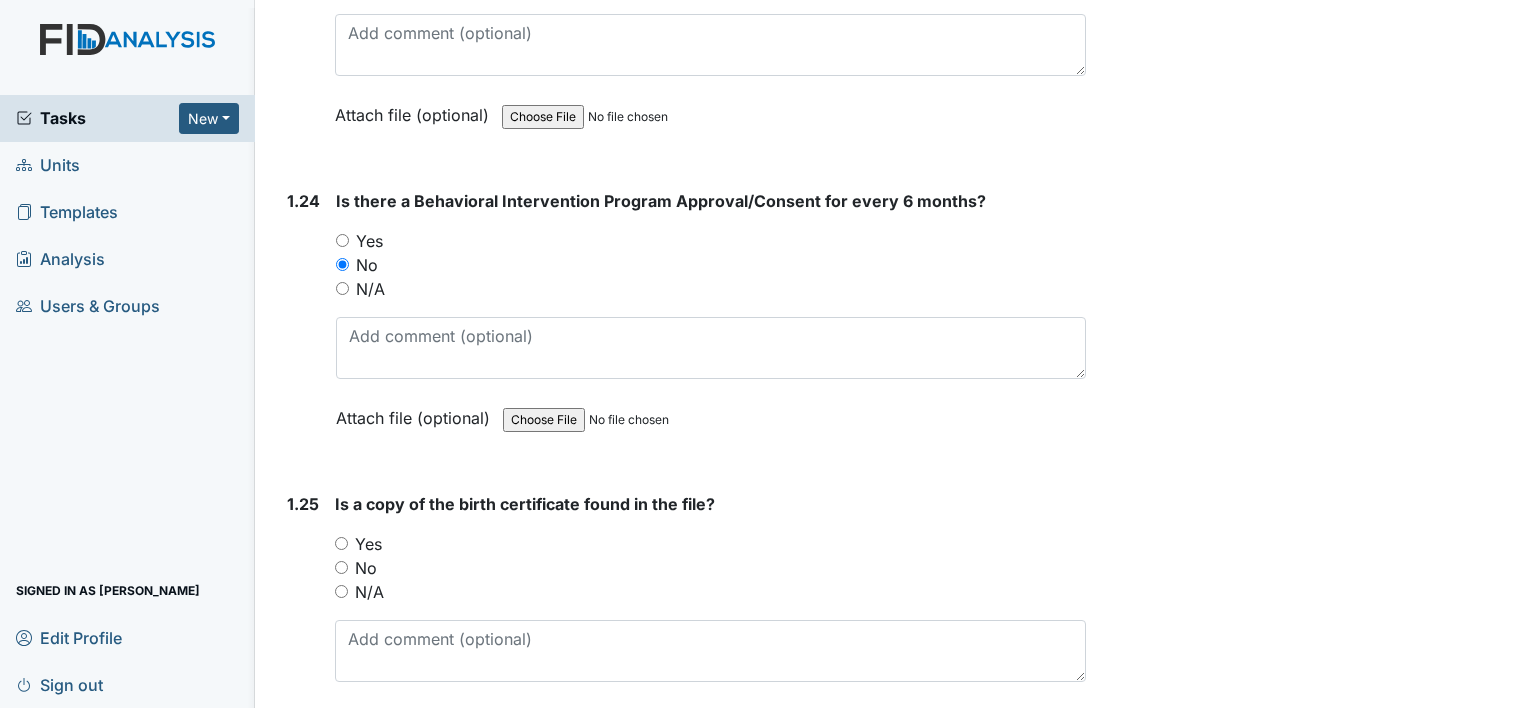 click on "No" at bounding box center [366, 568] 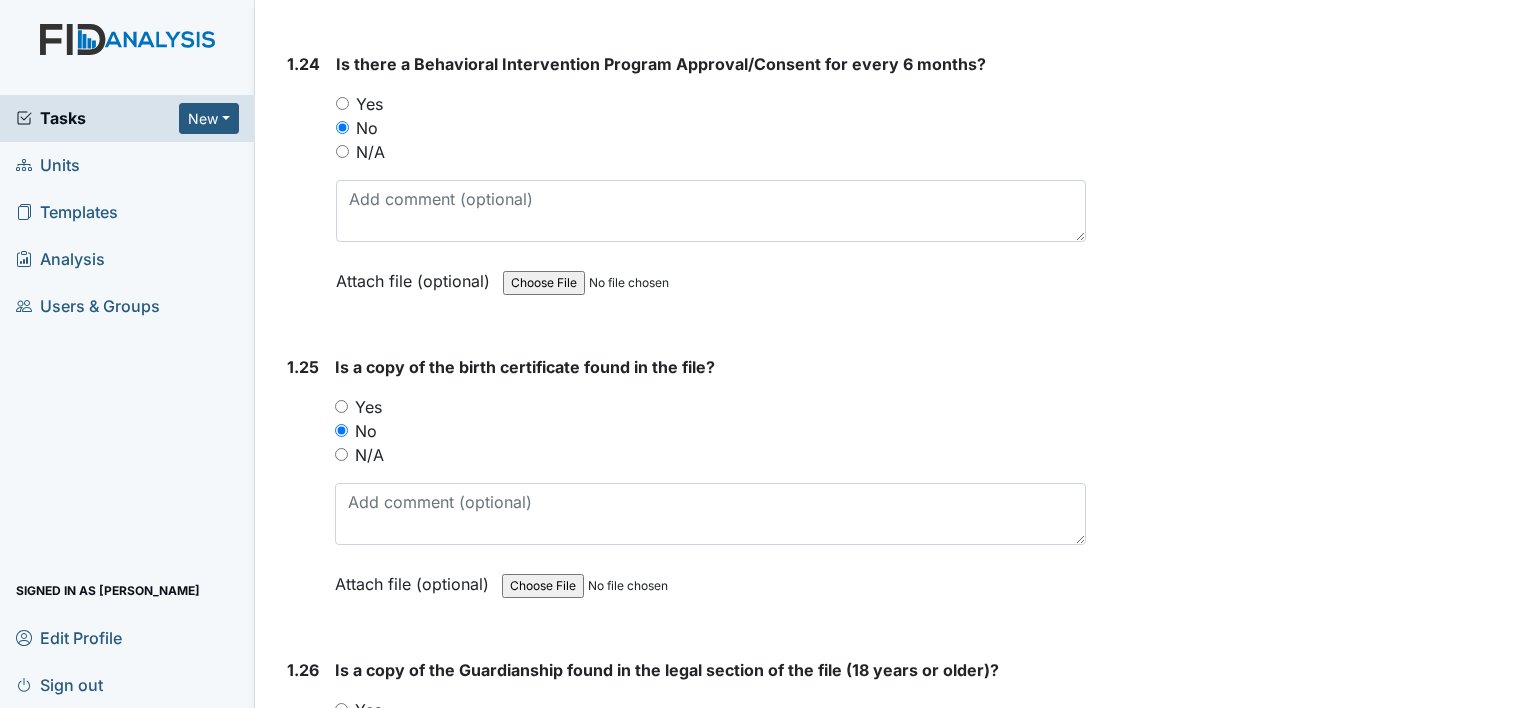 scroll, scrollTop: 7500, scrollLeft: 0, axis: vertical 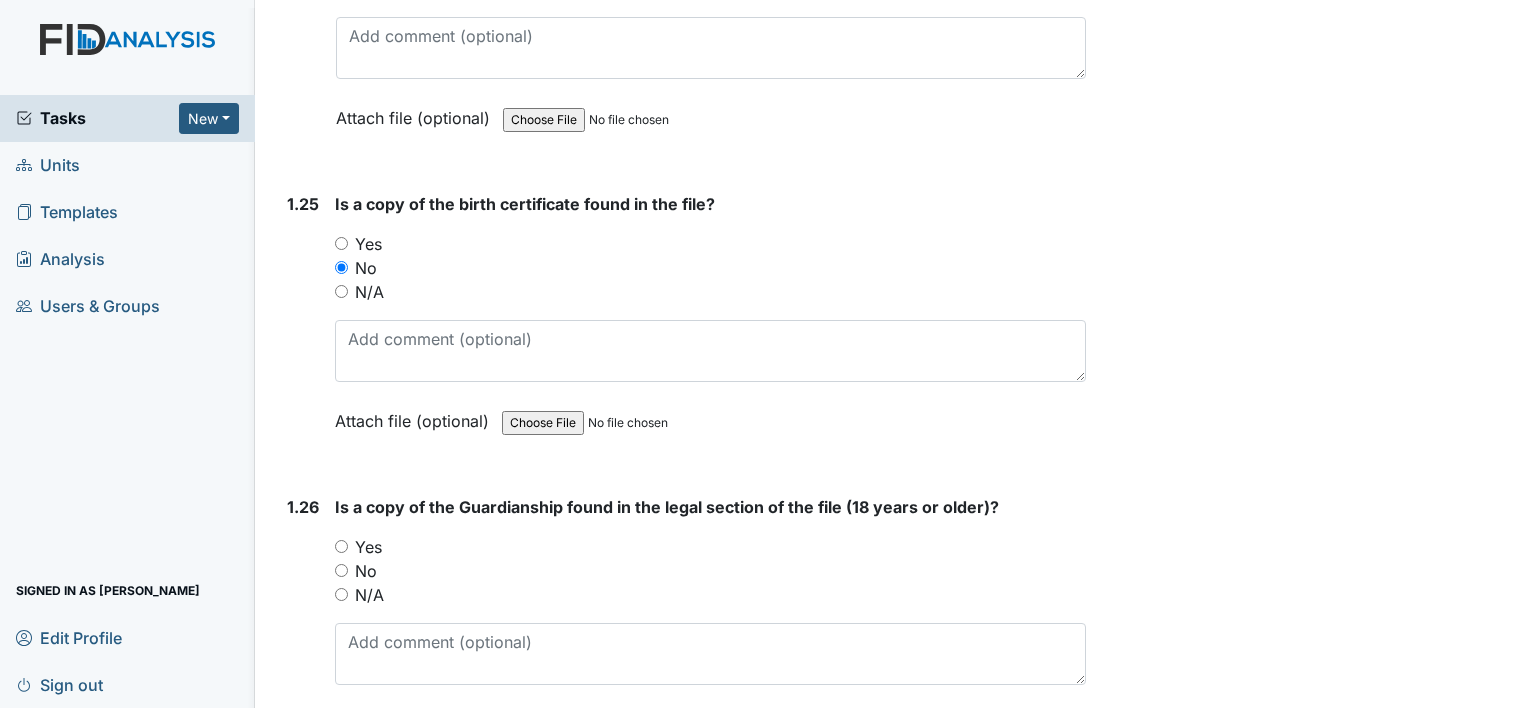 click on "Yes" at bounding box center [368, 547] 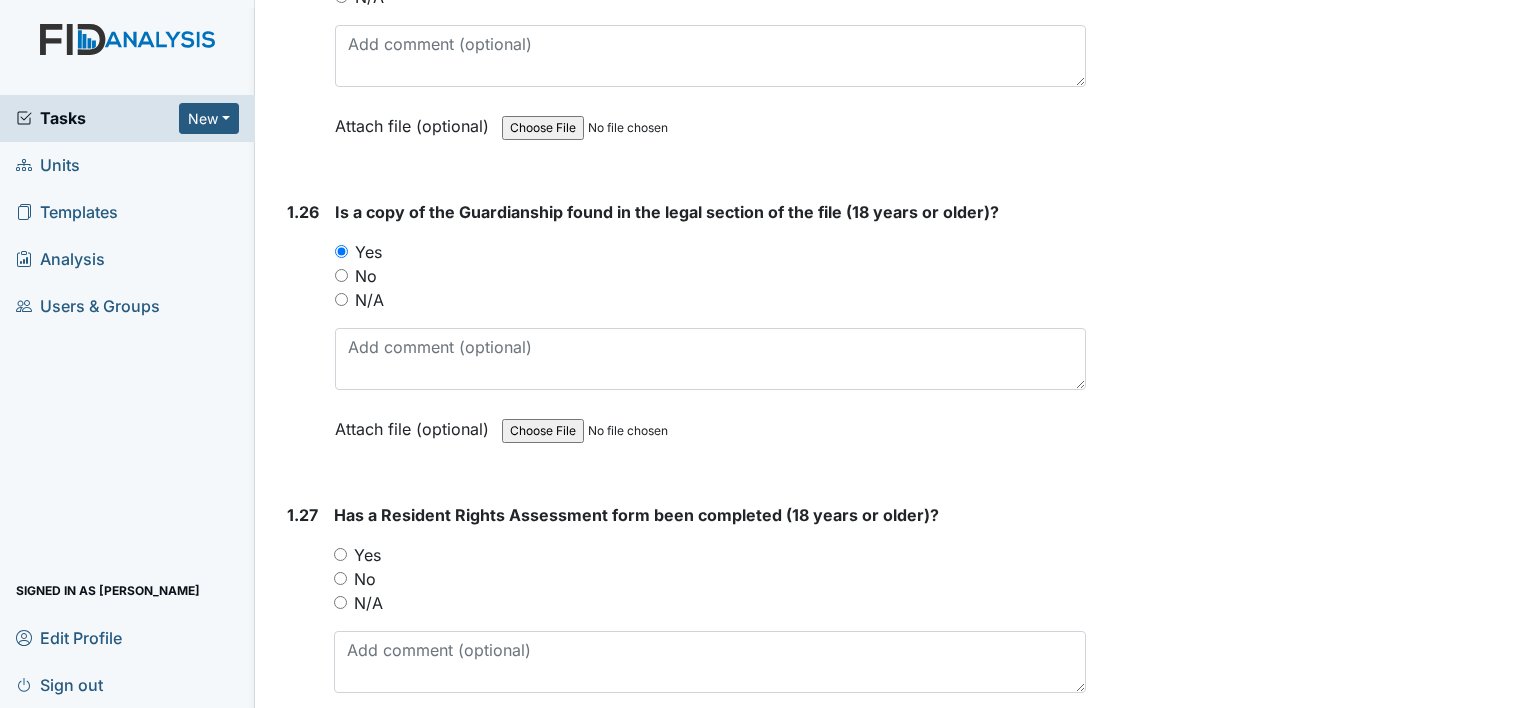 scroll, scrollTop: 7800, scrollLeft: 0, axis: vertical 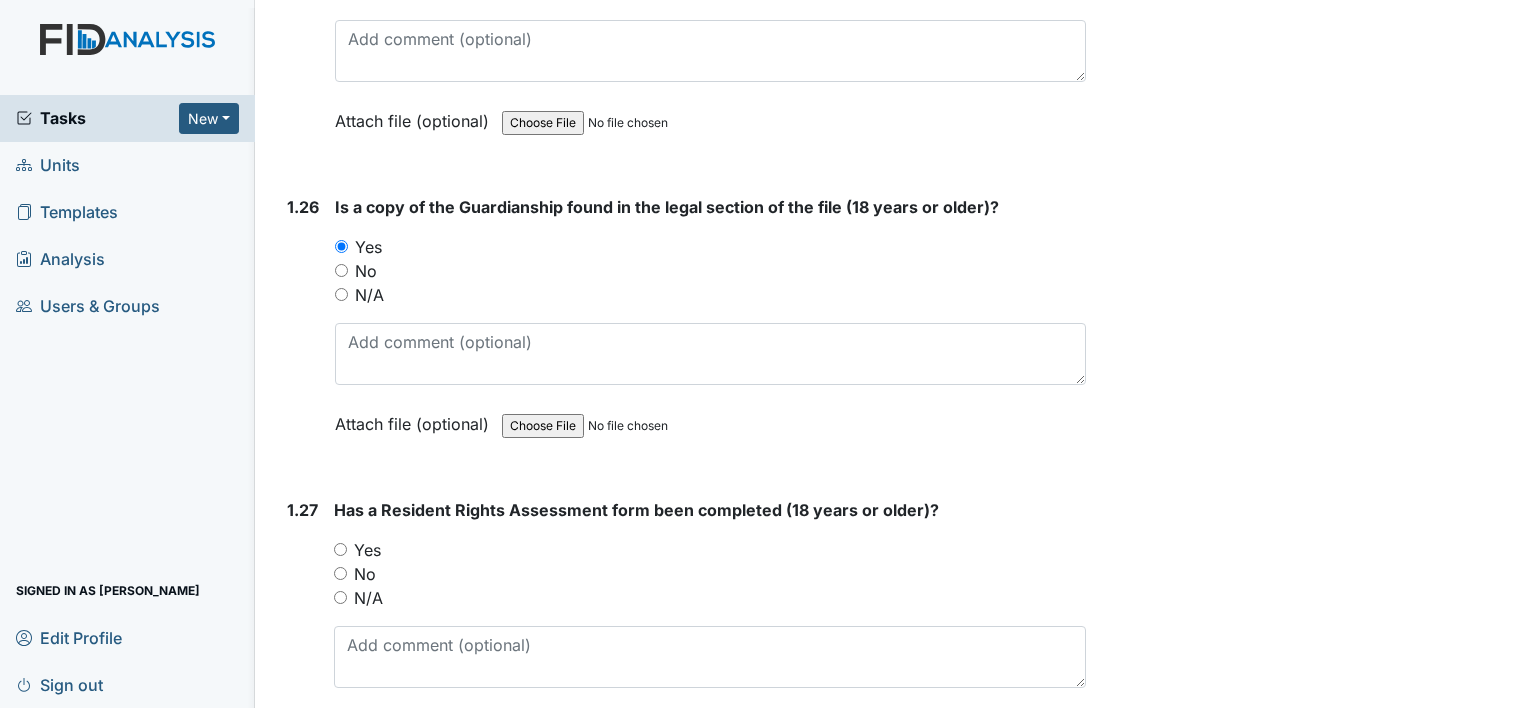 click on "Yes" at bounding box center [367, 550] 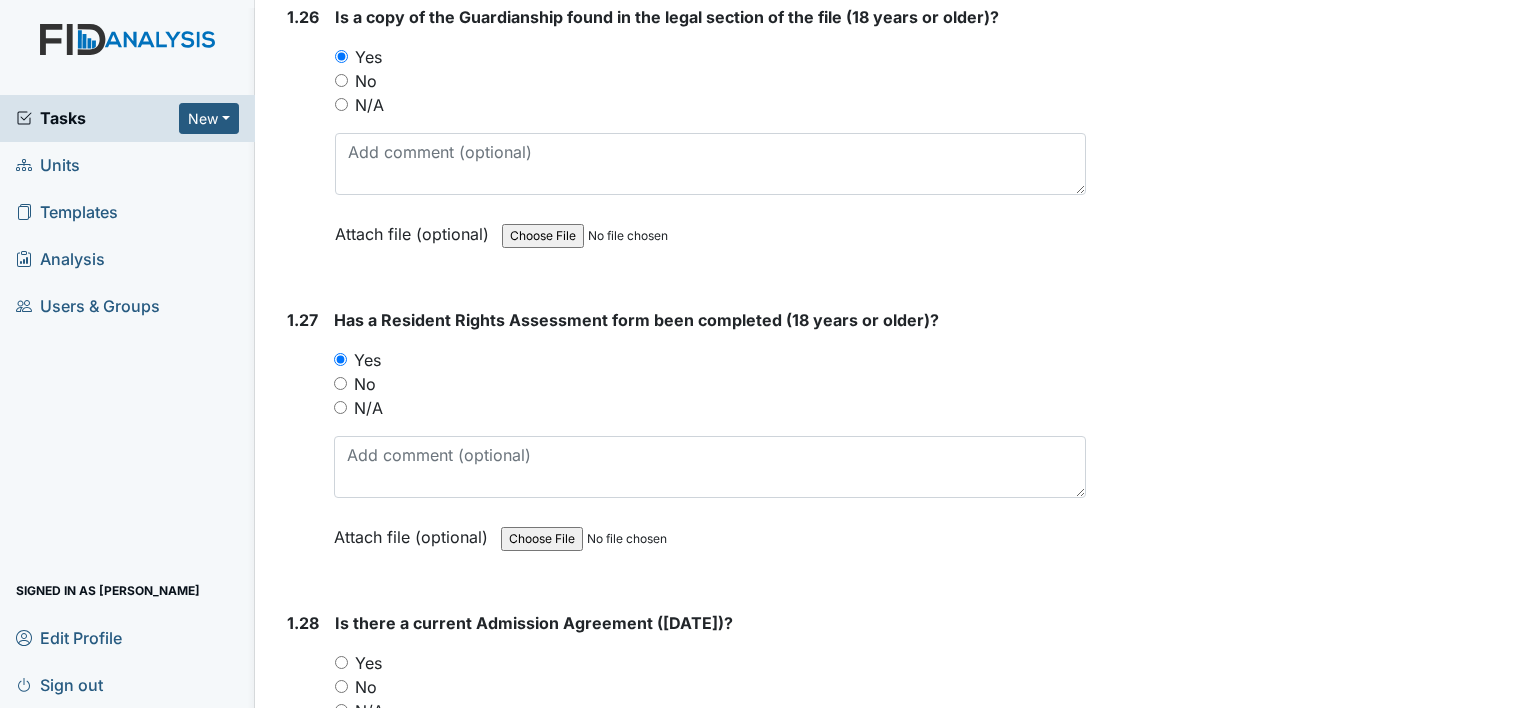 scroll, scrollTop: 8100, scrollLeft: 0, axis: vertical 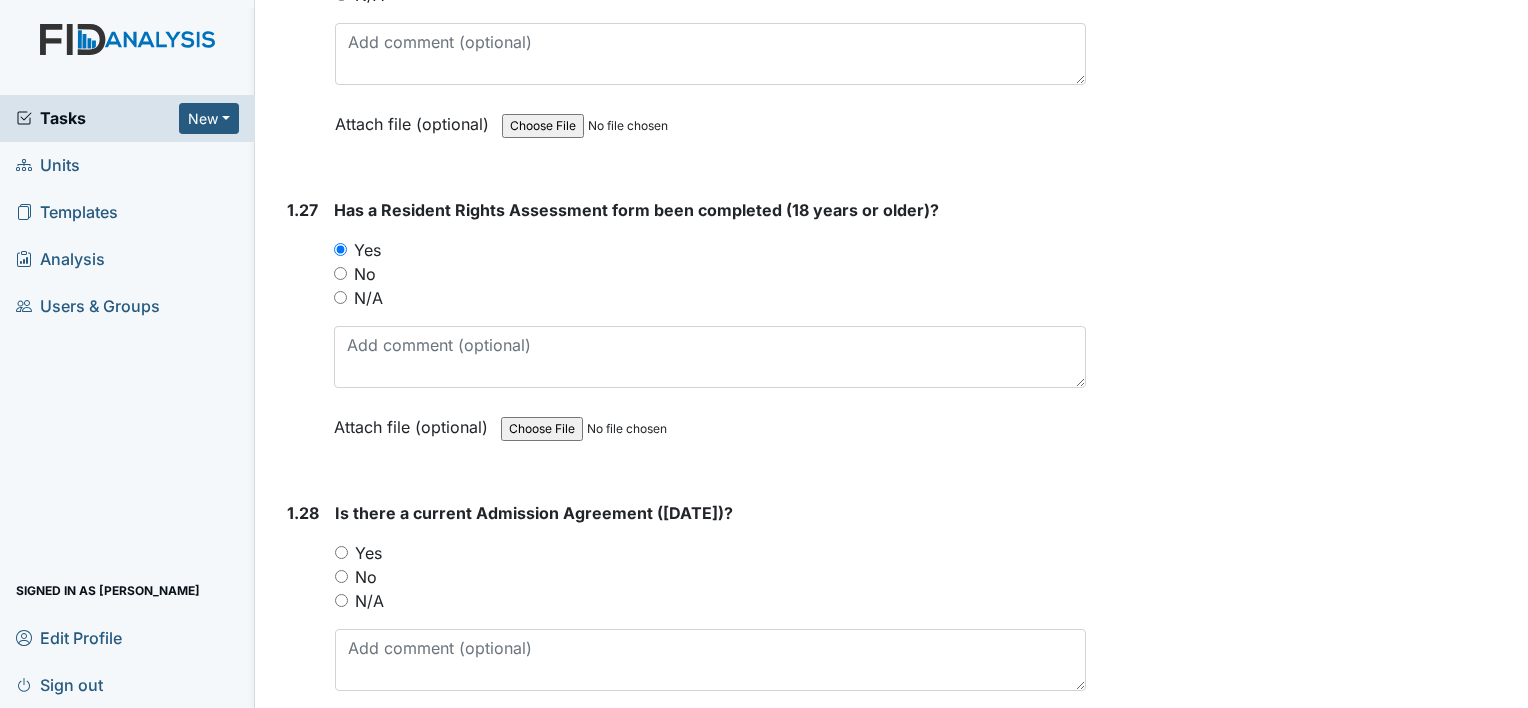click on "No" at bounding box center (366, 577) 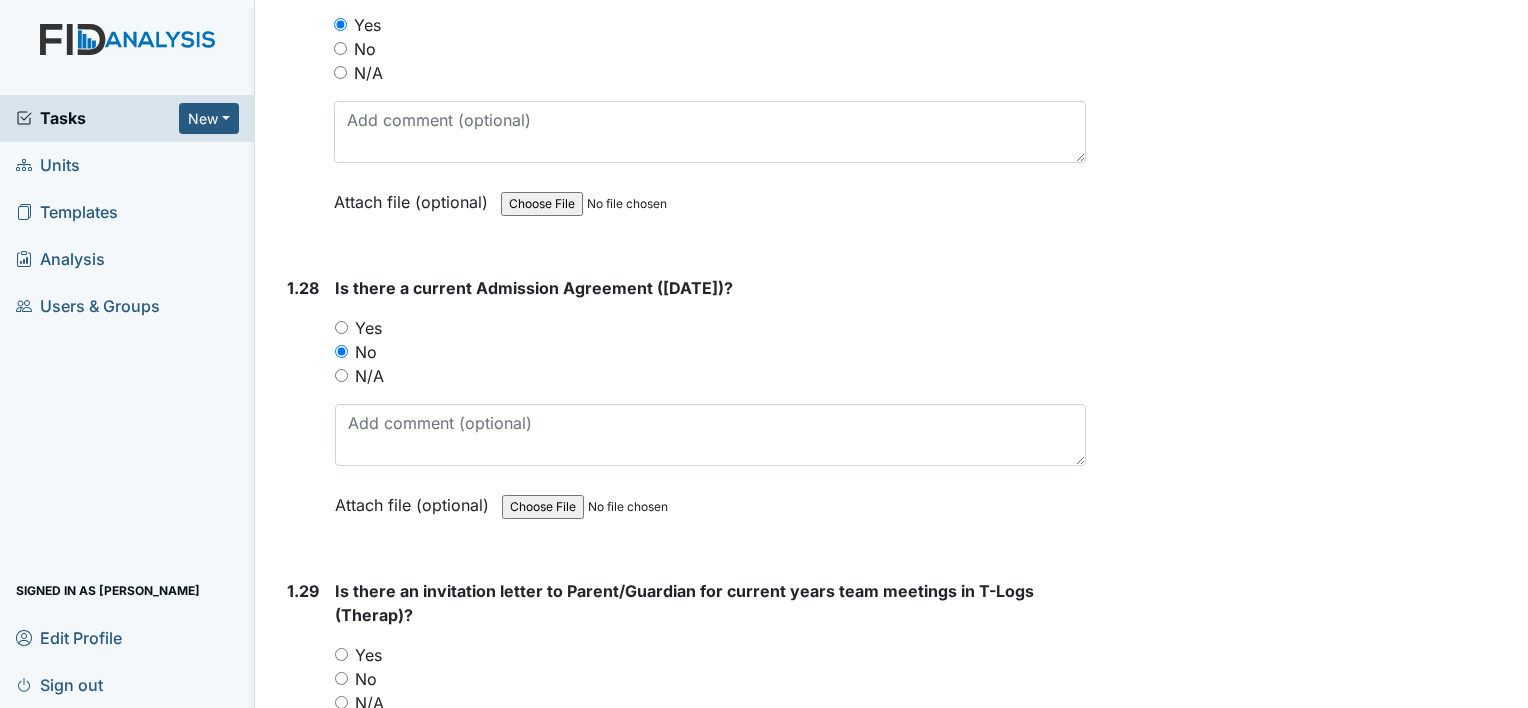 scroll, scrollTop: 8500, scrollLeft: 0, axis: vertical 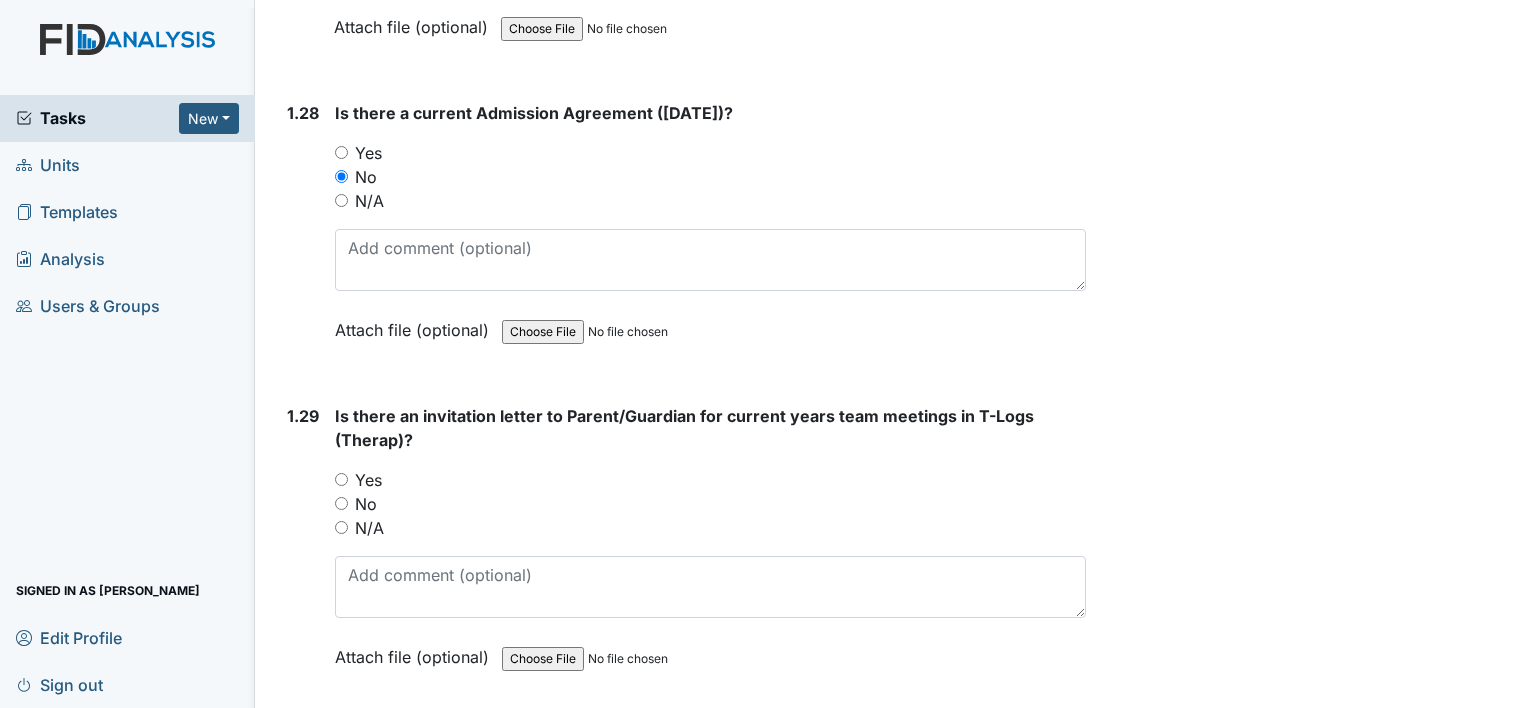 click on "N/A" at bounding box center [369, 528] 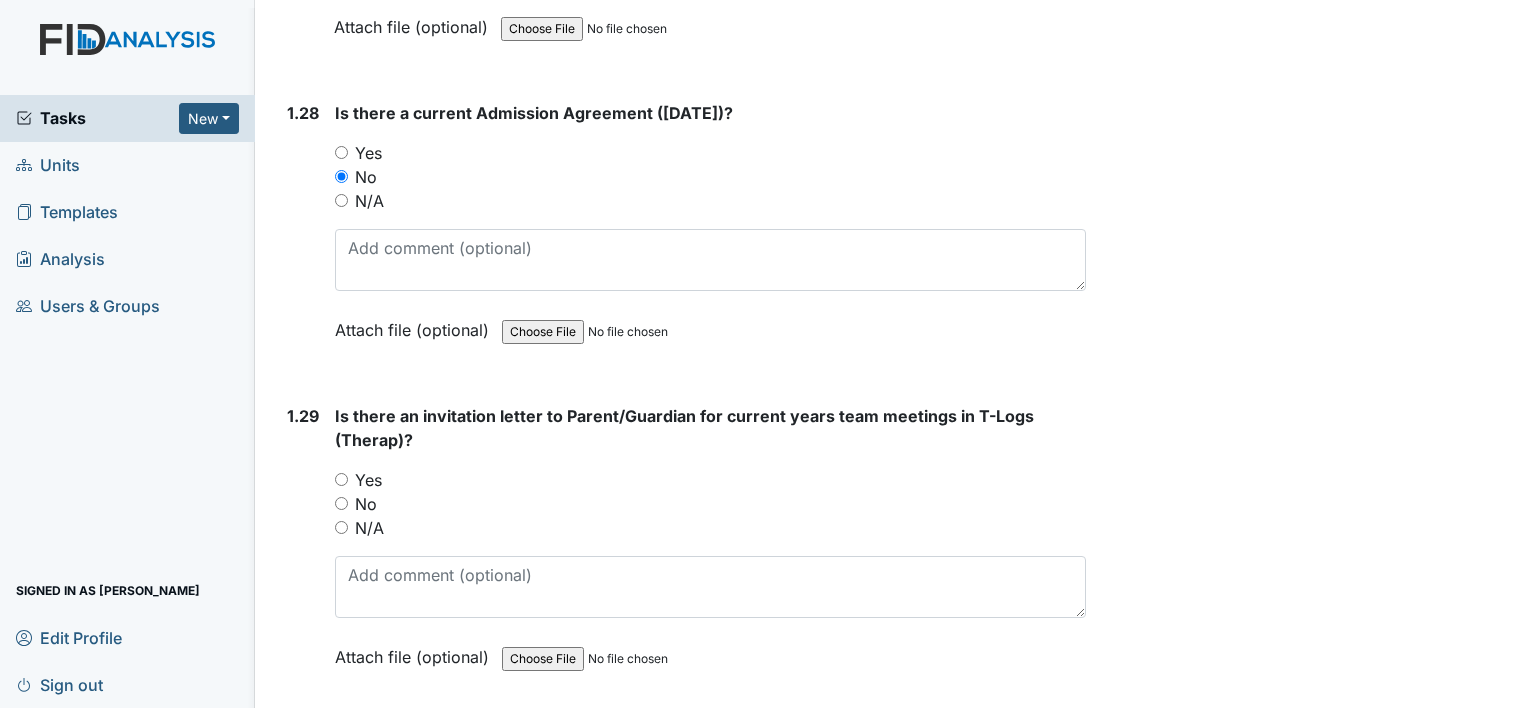 click on "N/A" at bounding box center (341, 527) 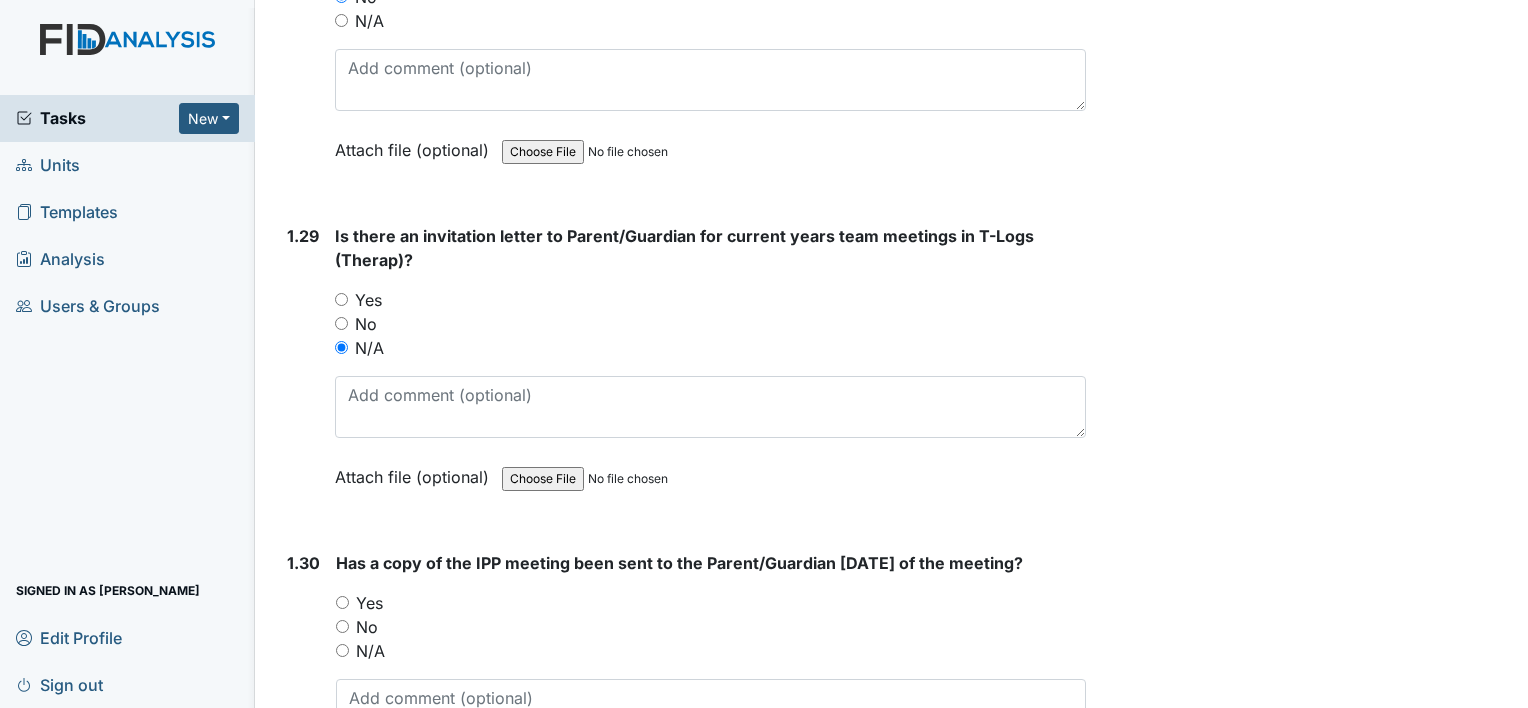 scroll, scrollTop: 8800, scrollLeft: 0, axis: vertical 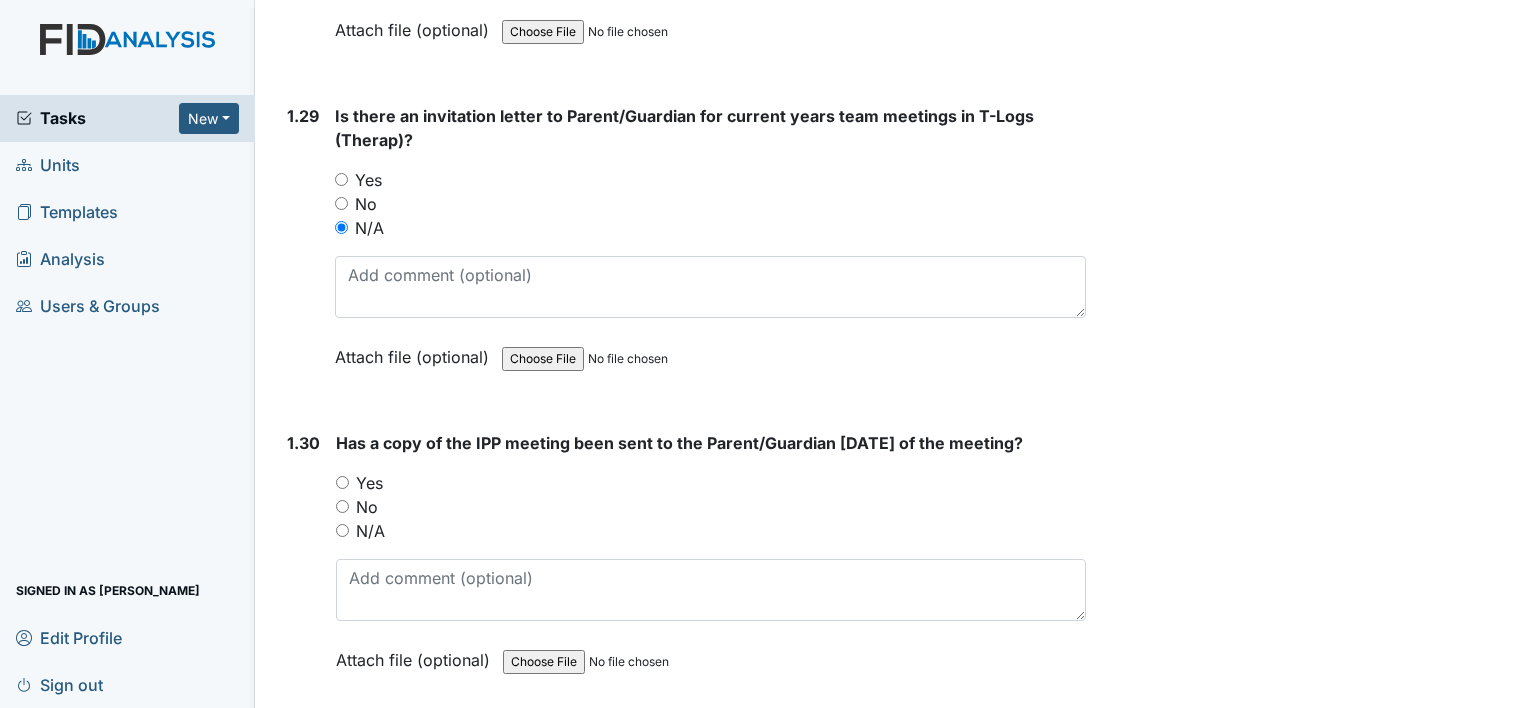 click on "N/A" at bounding box center (370, 531) 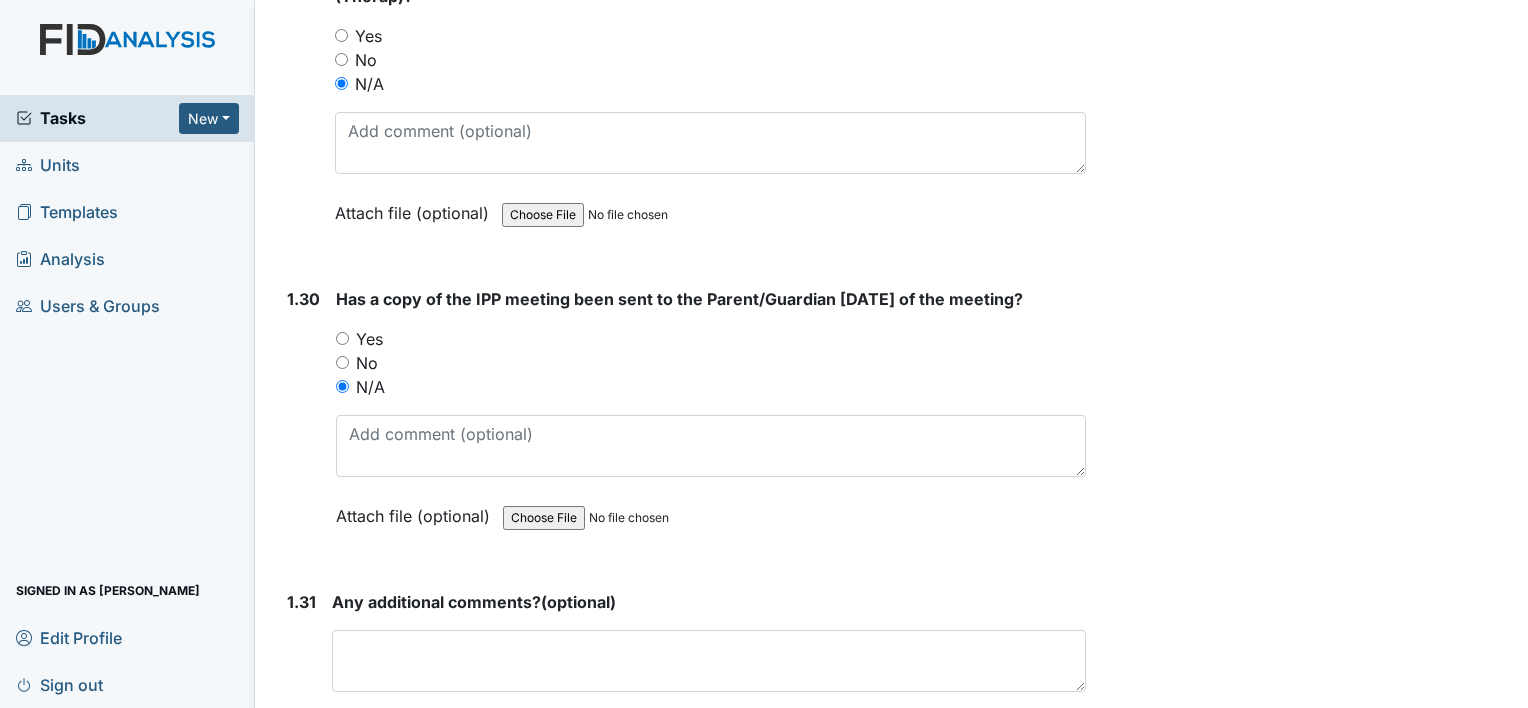 scroll, scrollTop: 9092, scrollLeft: 0, axis: vertical 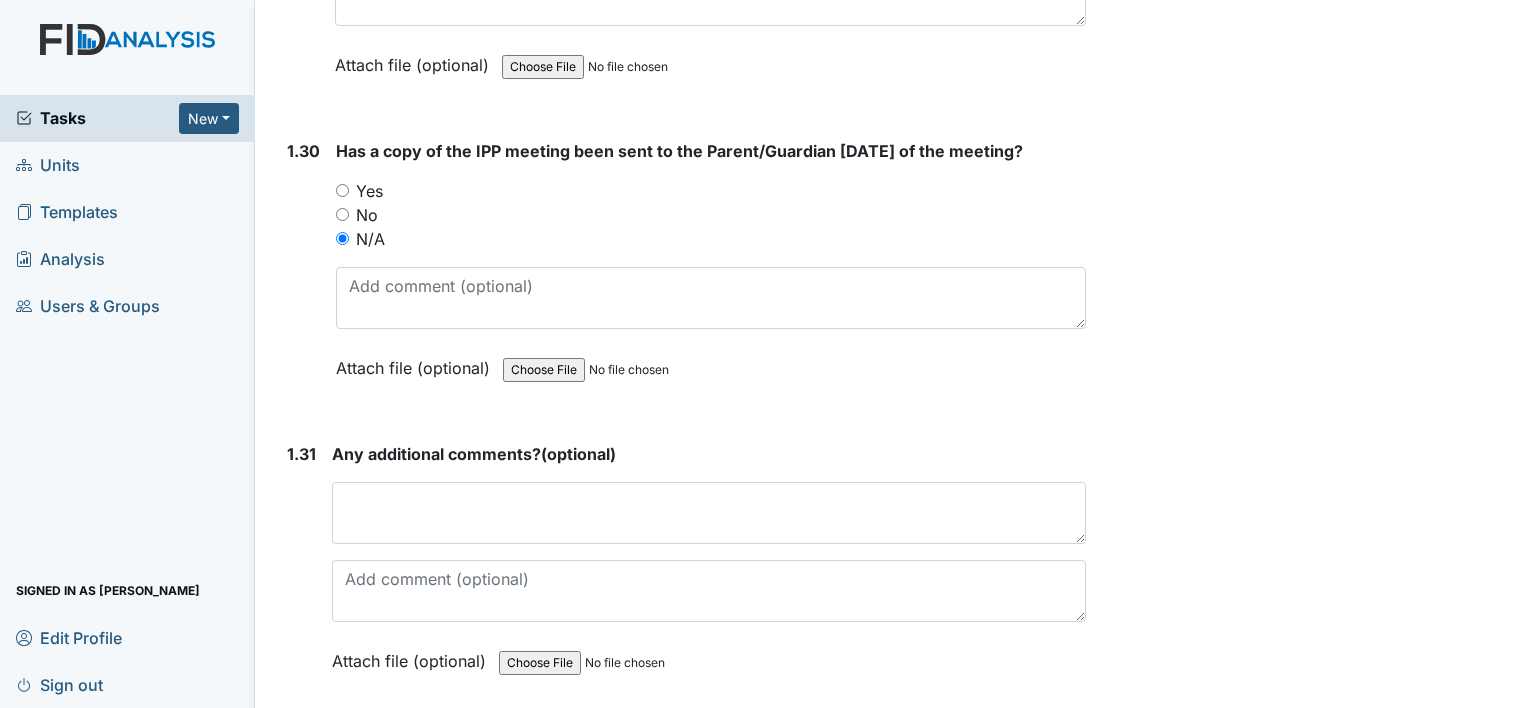 click on "Submit" at bounding box center (330, 754) 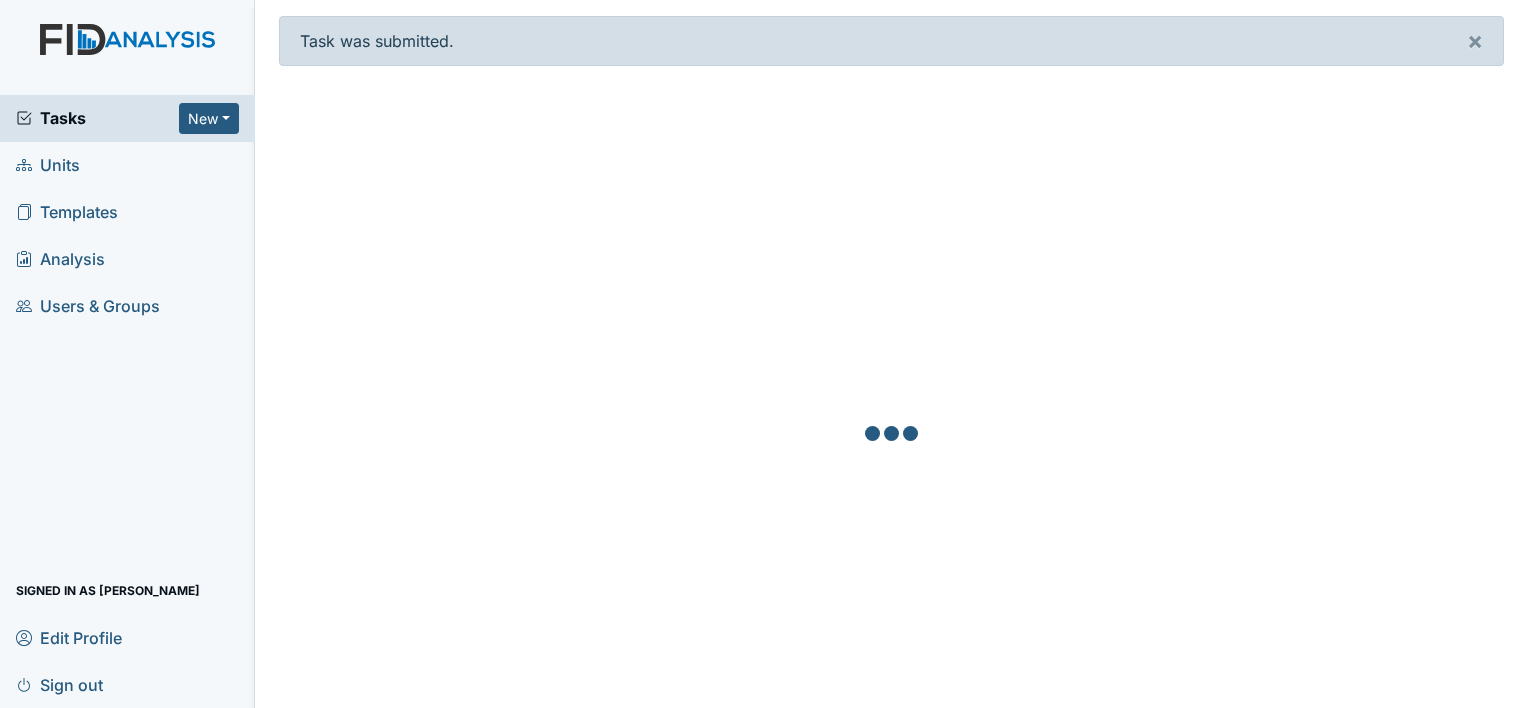 scroll, scrollTop: 0, scrollLeft: 0, axis: both 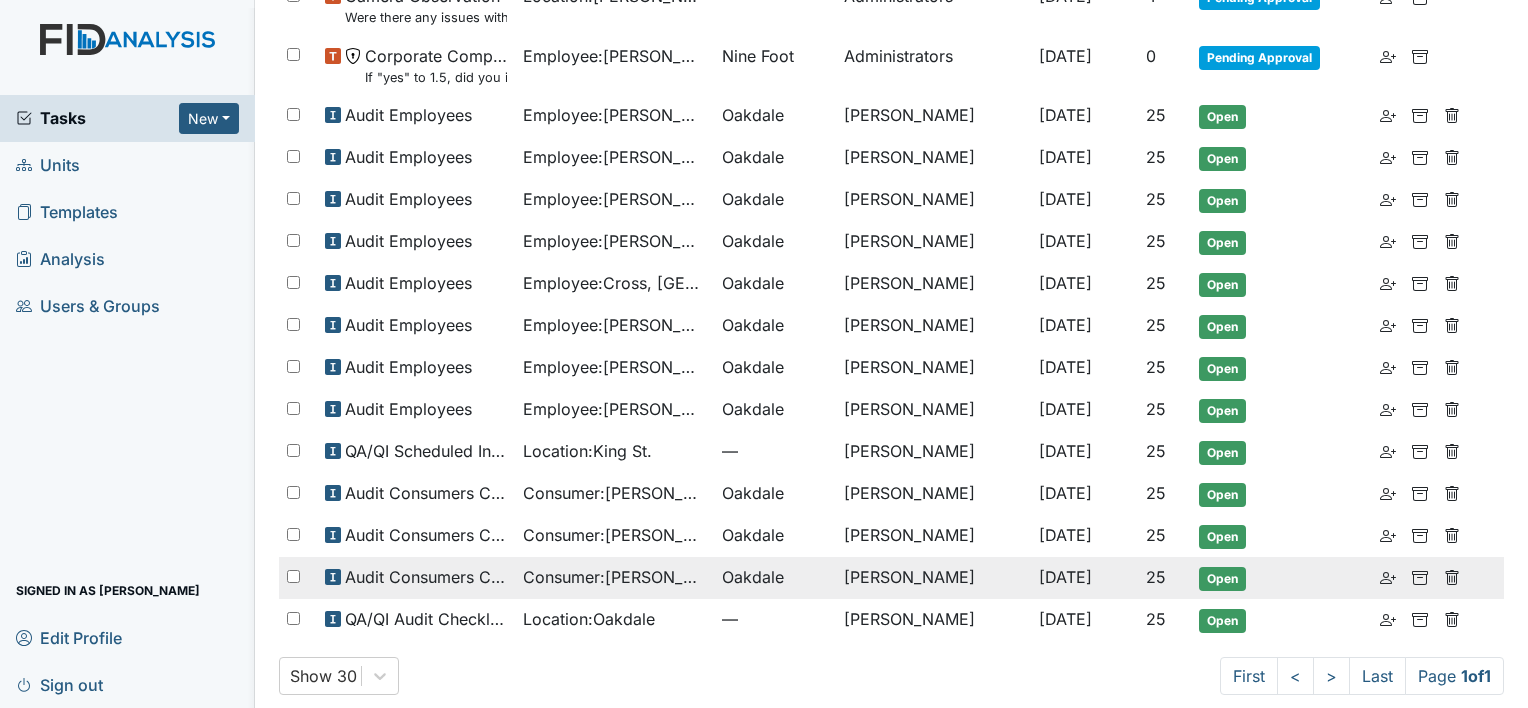 click on "Consumer :  [PERSON_NAME]" at bounding box center (614, 577) 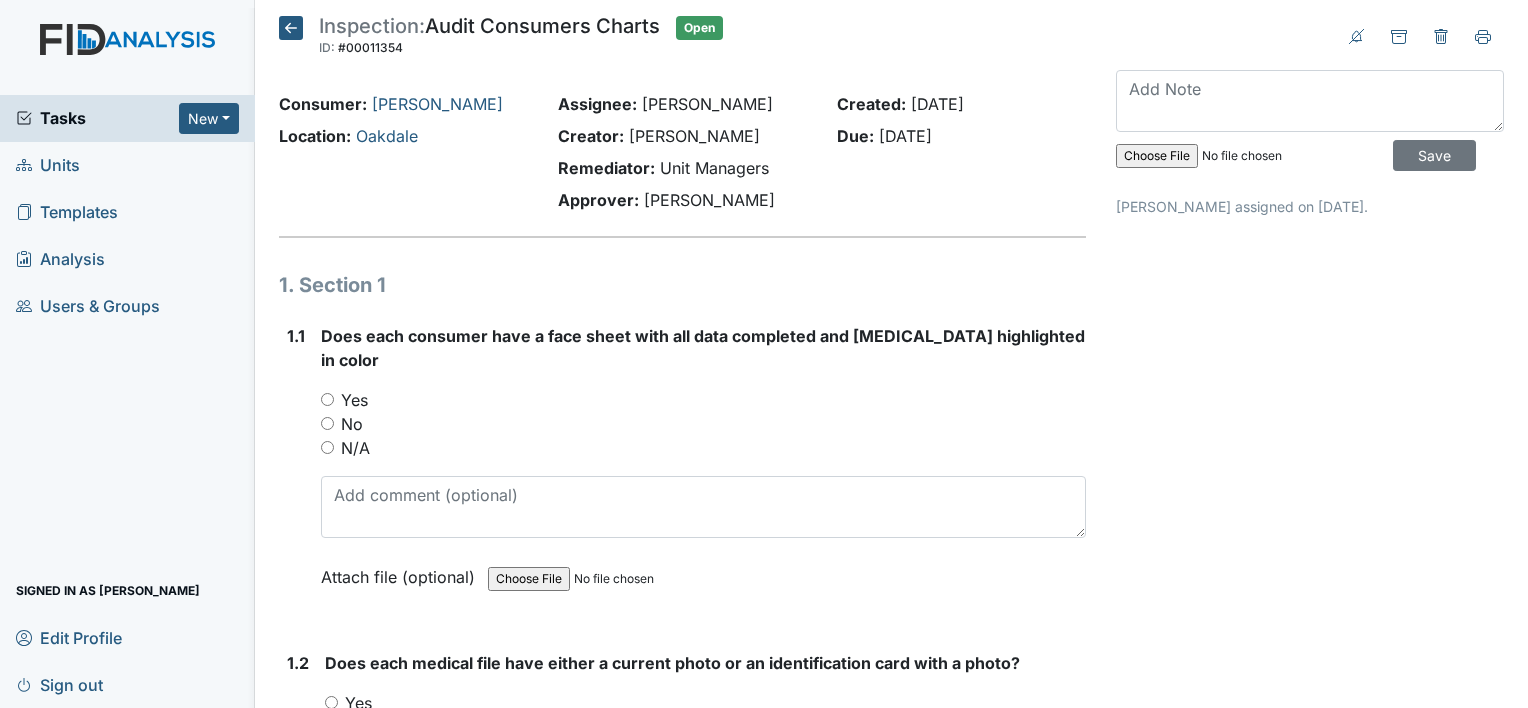 scroll, scrollTop: 0, scrollLeft: 0, axis: both 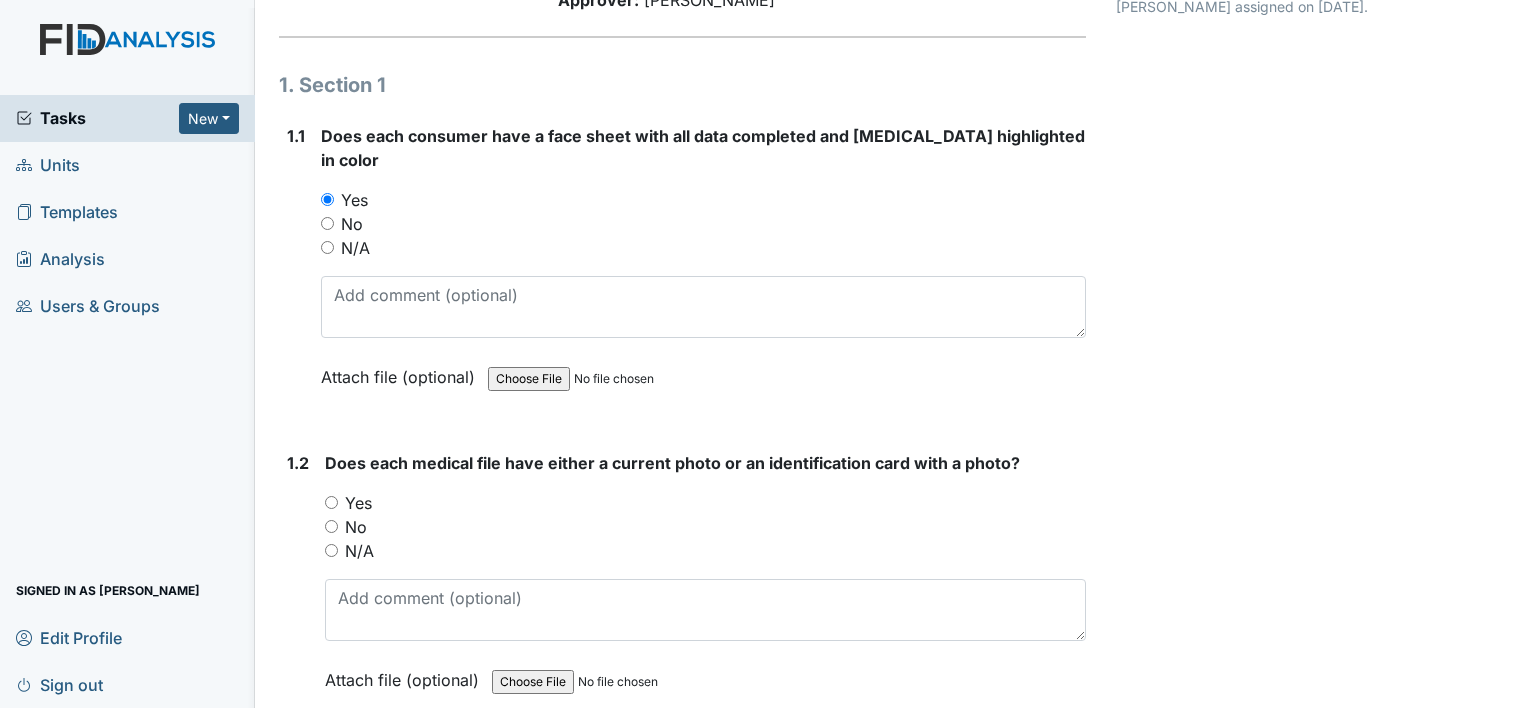 click on "Yes" at bounding box center (358, 503) 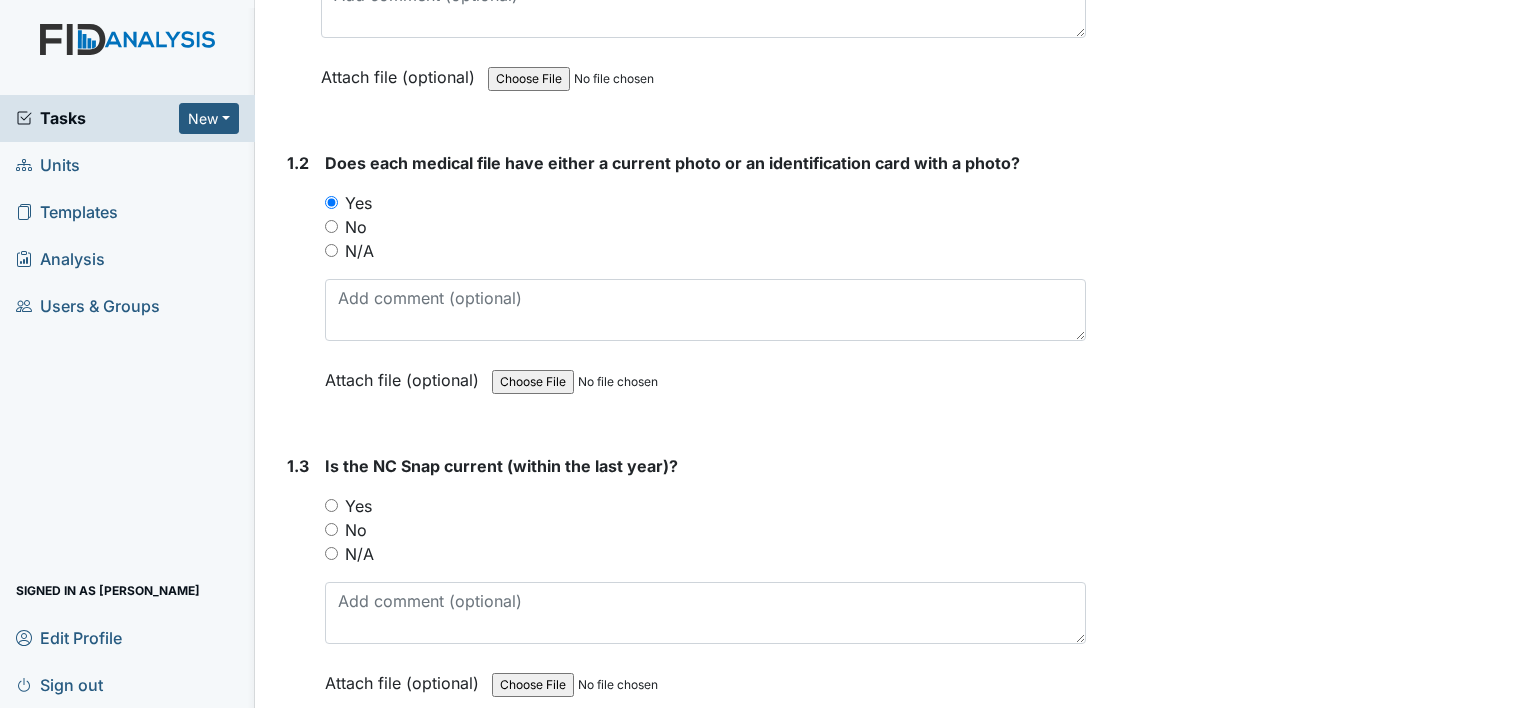 click on "Yes" at bounding box center (358, 506) 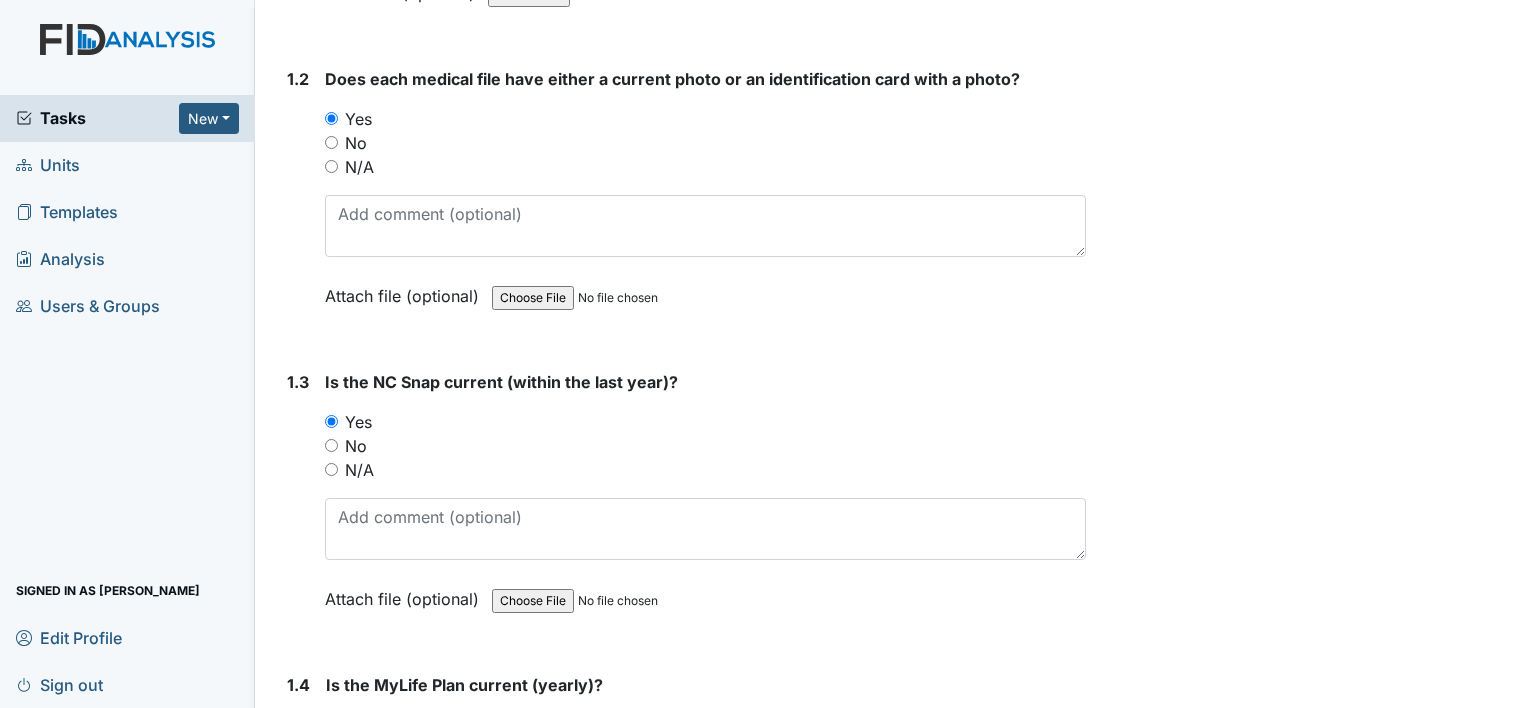 scroll, scrollTop: 700, scrollLeft: 0, axis: vertical 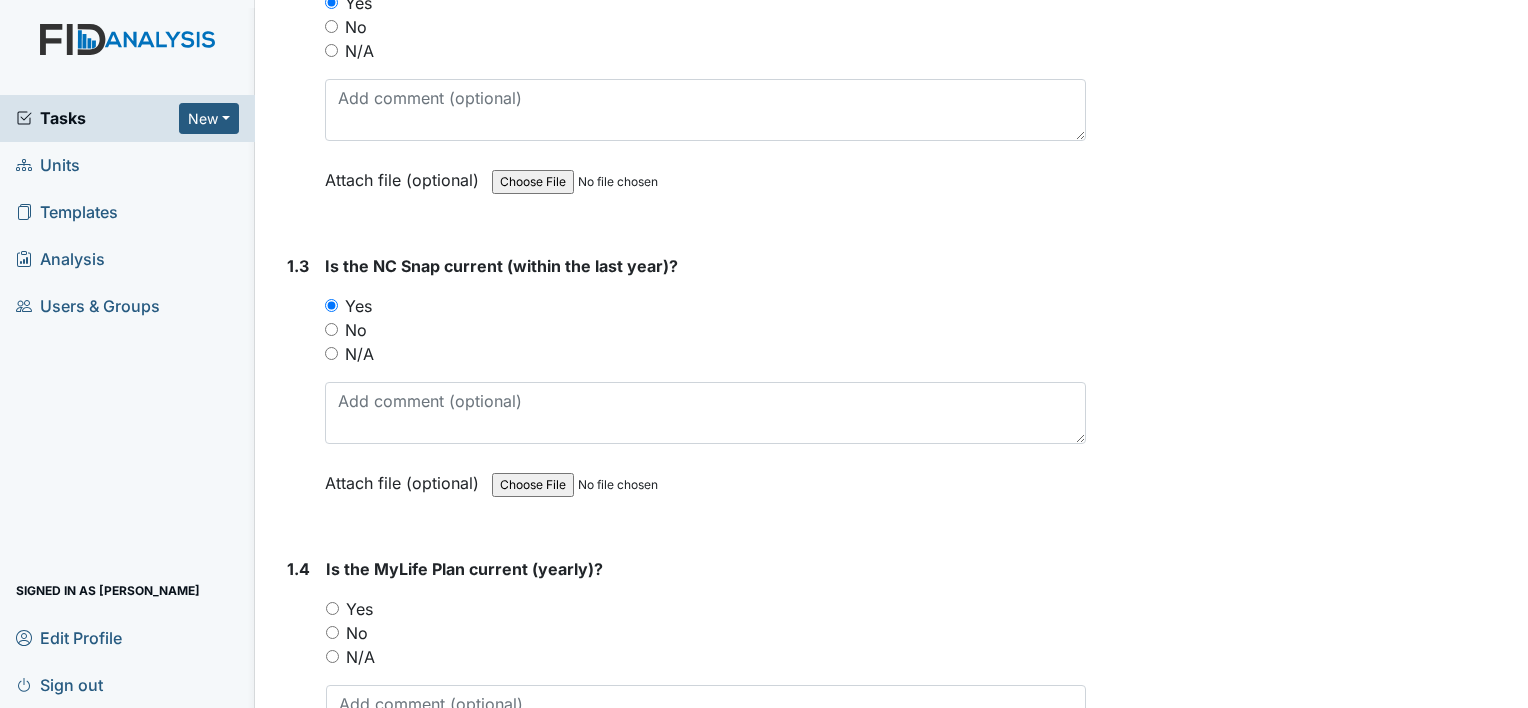 click on "Yes" at bounding box center (359, 609) 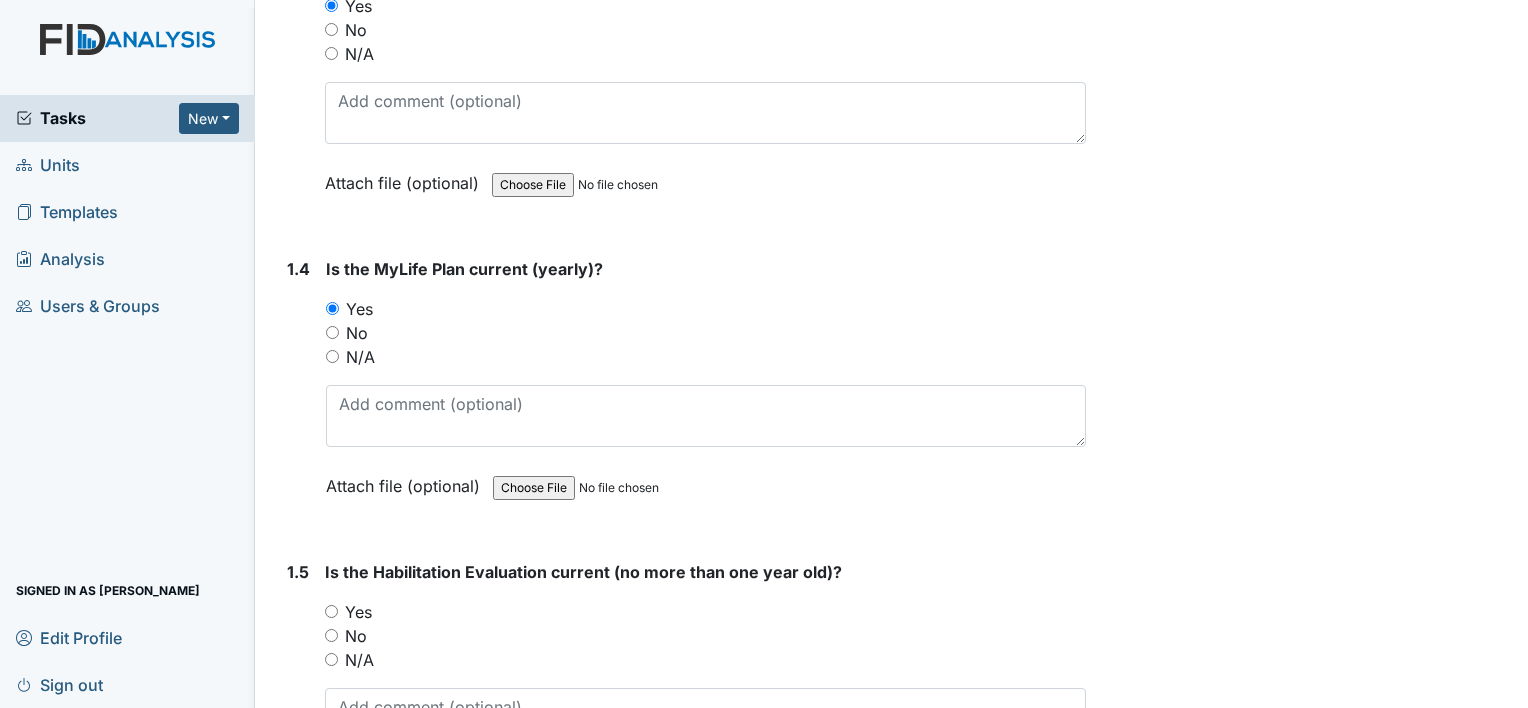 click on "Yes" at bounding box center [358, 612] 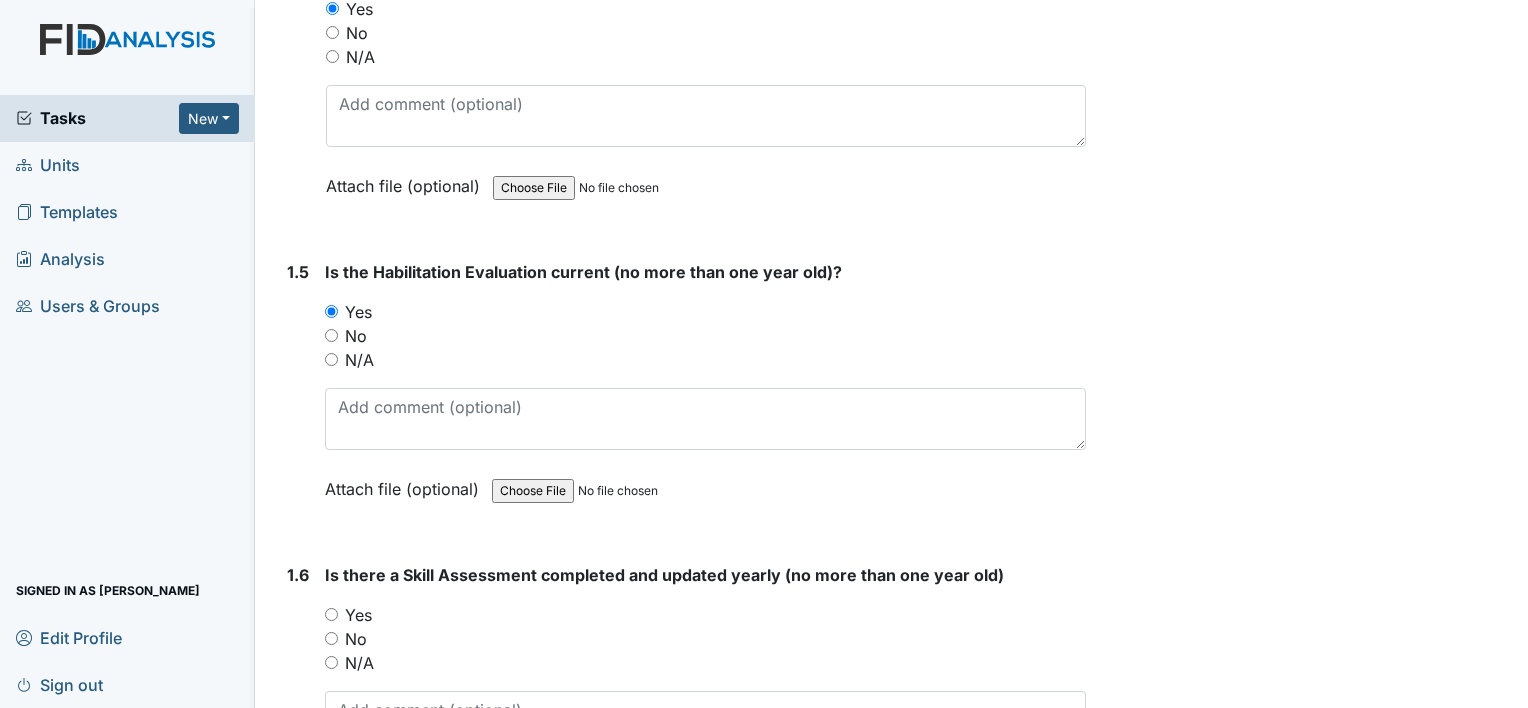 click on "Yes" at bounding box center [358, 615] 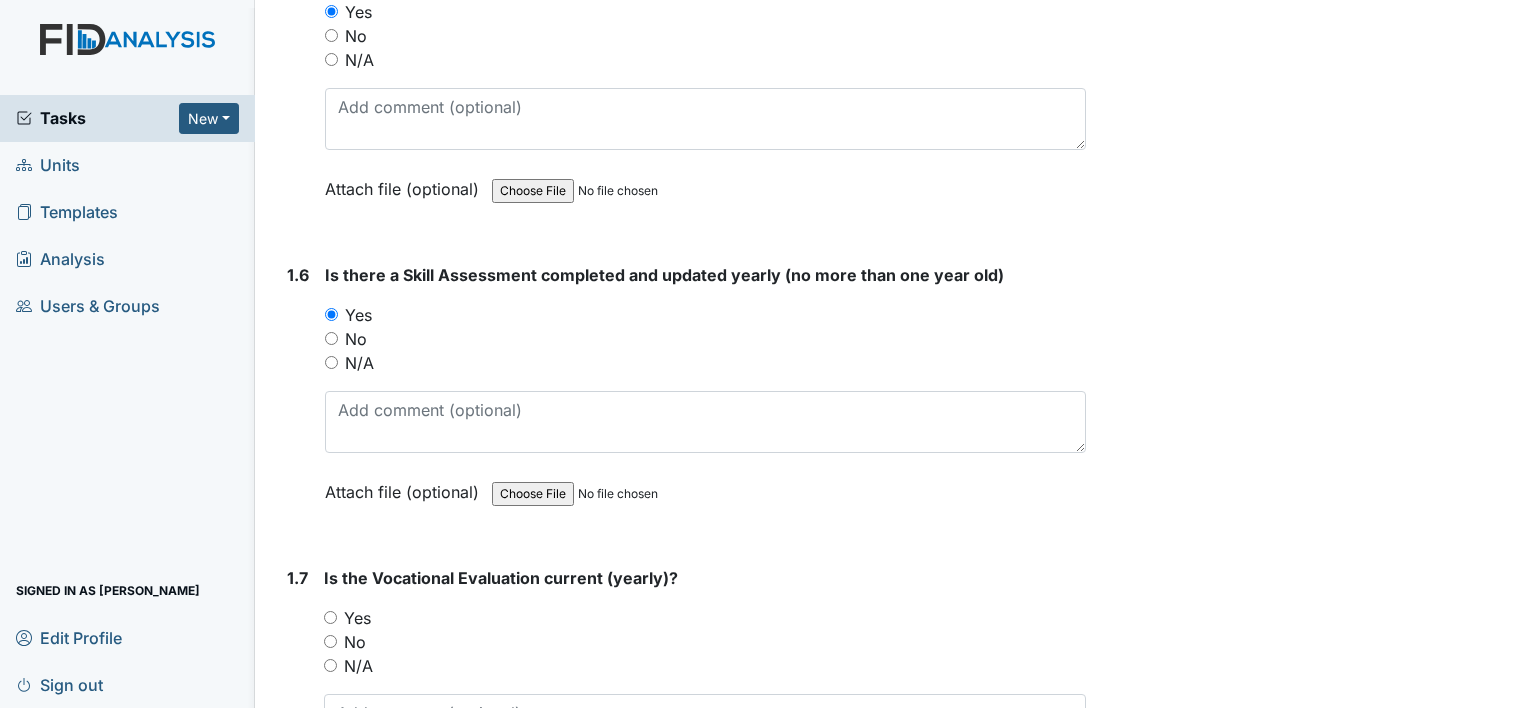 click on "Yes" at bounding box center [357, 618] 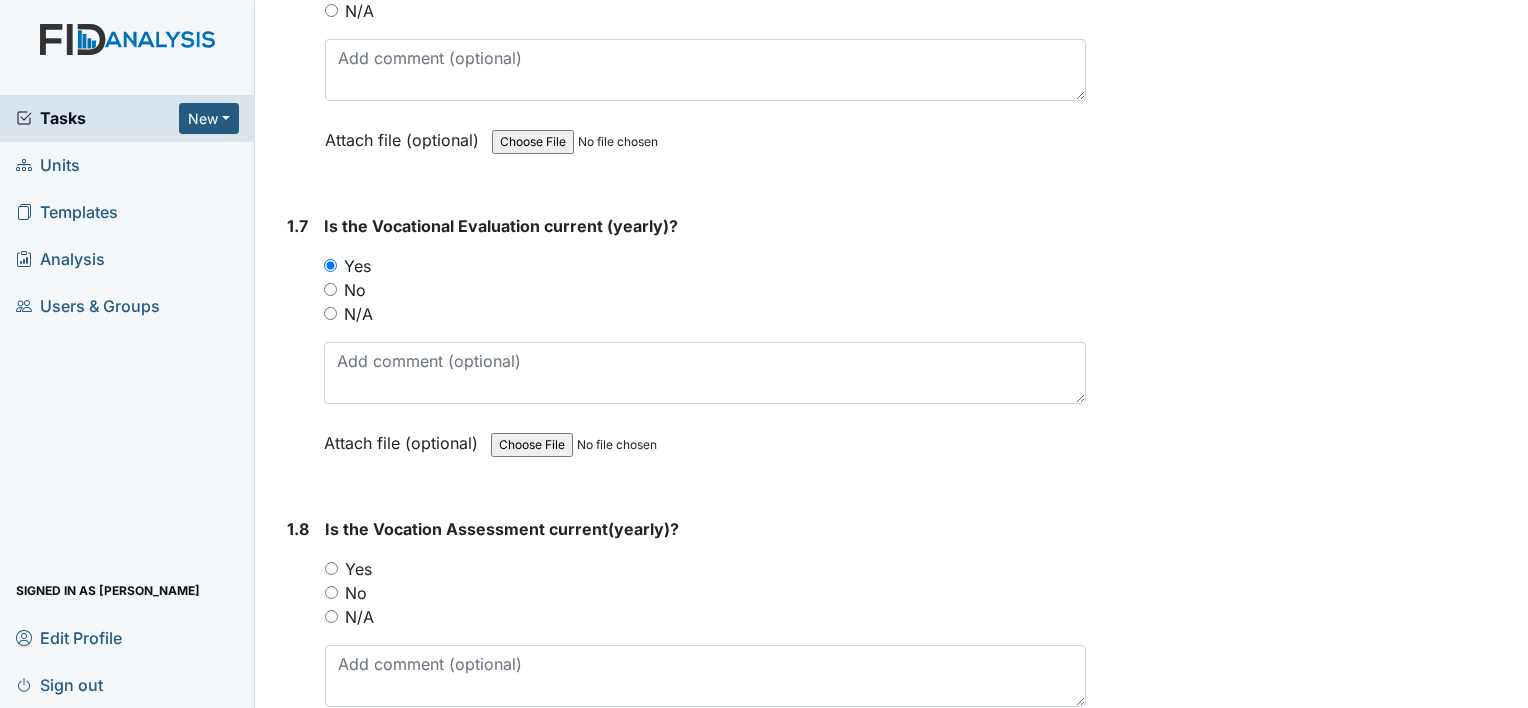 scroll, scrollTop: 2000, scrollLeft: 0, axis: vertical 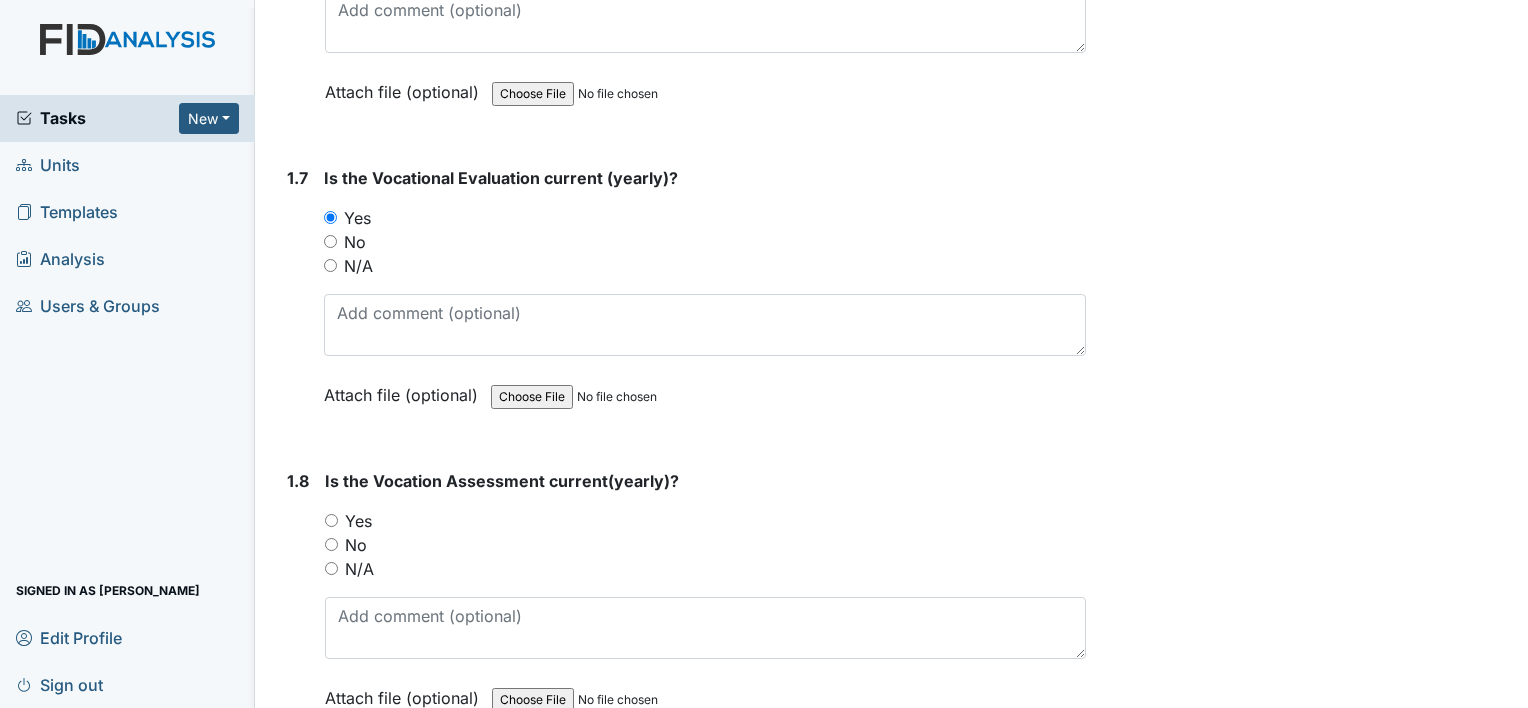click on "Yes" at bounding box center (358, 521) 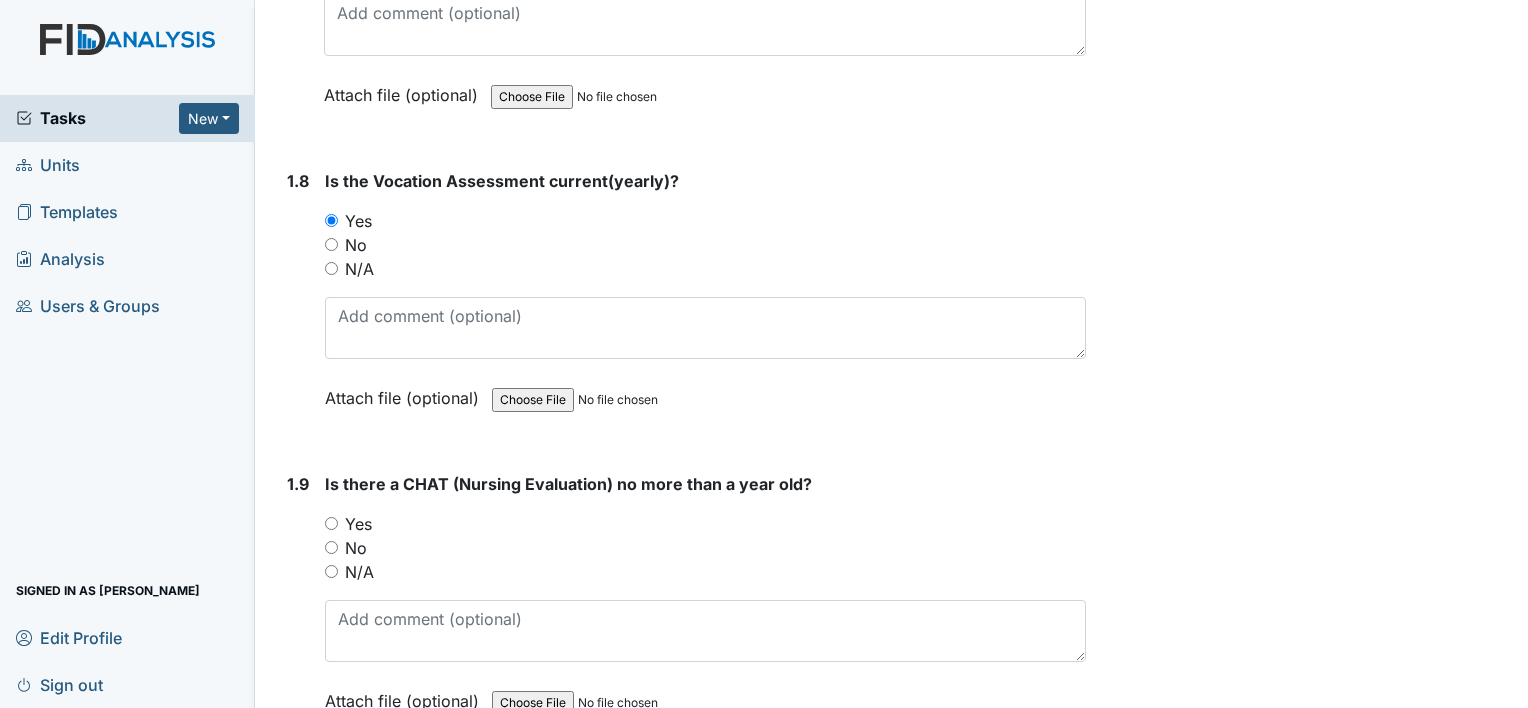click on "Yes" at bounding box center (358, 524) 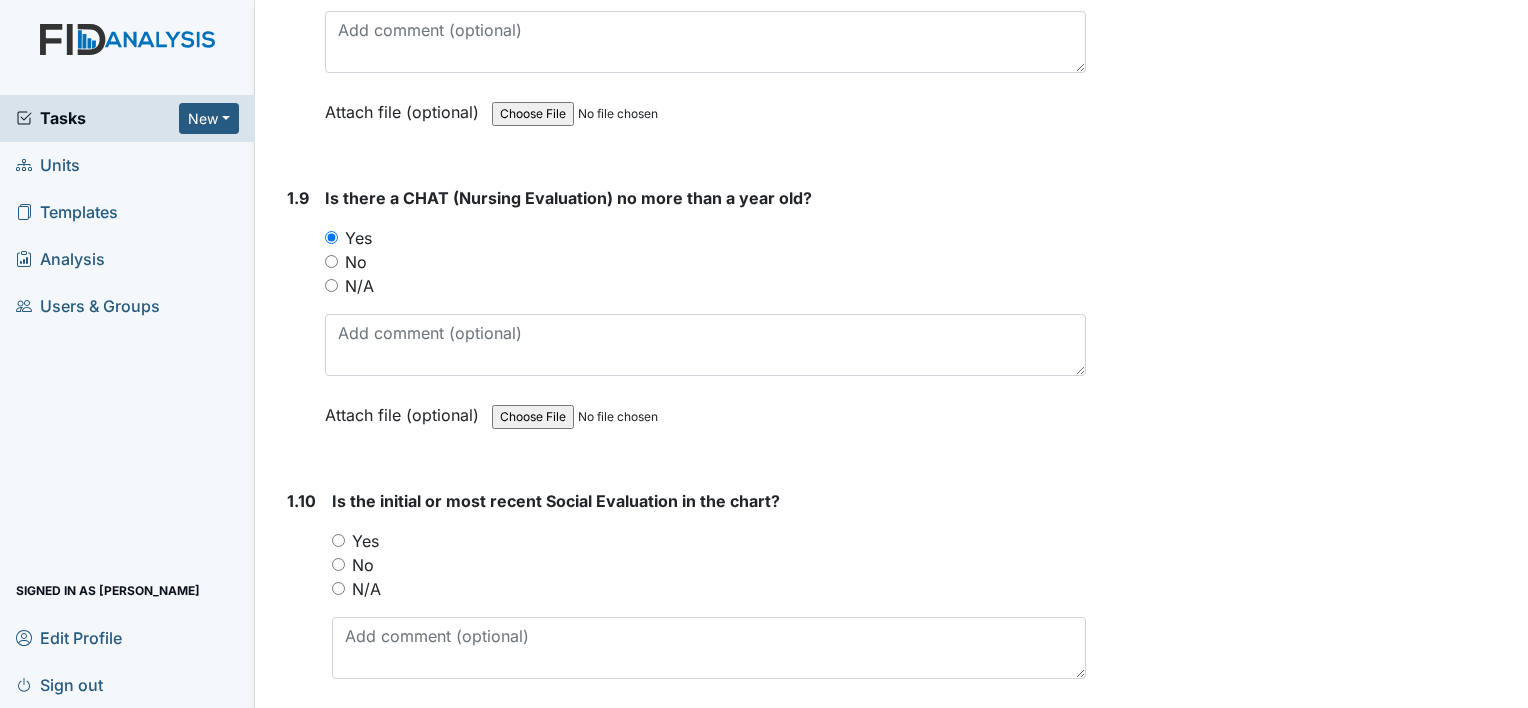 scroll, scrollTop: 2600, scrollLeft: 0, axis: vertical 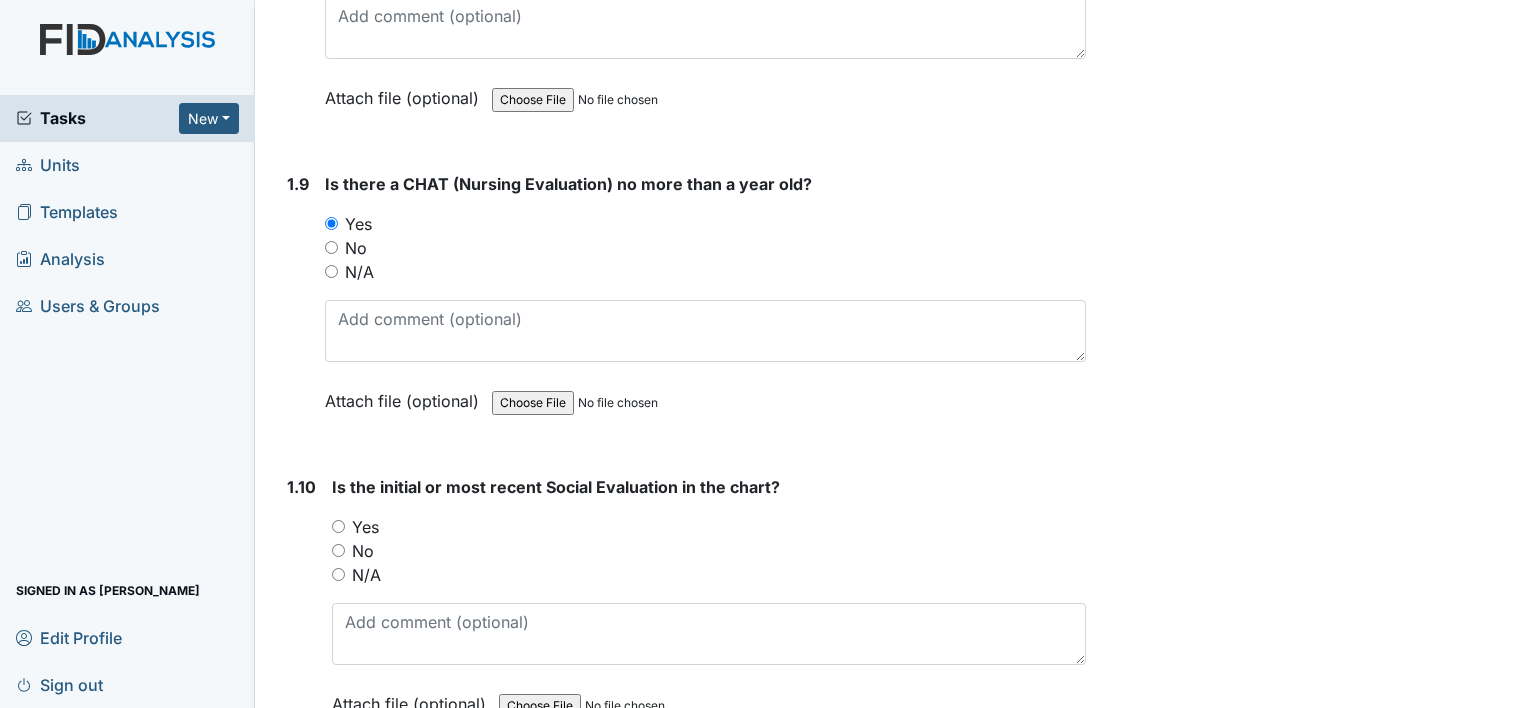 click on "Yes" at bounding box center [365, 527] 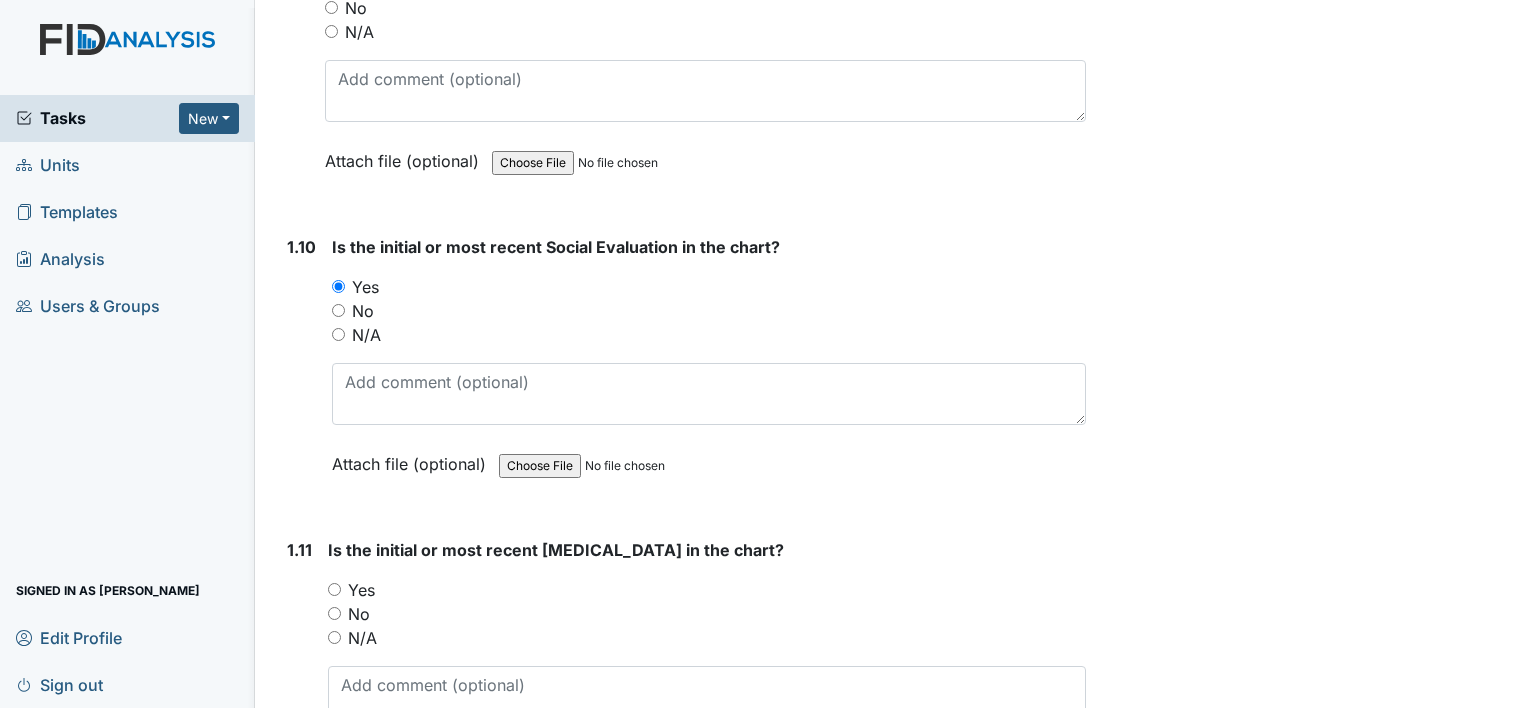 scroll, scrollTop: 2900, scrollLeft: 0, axis: vertical 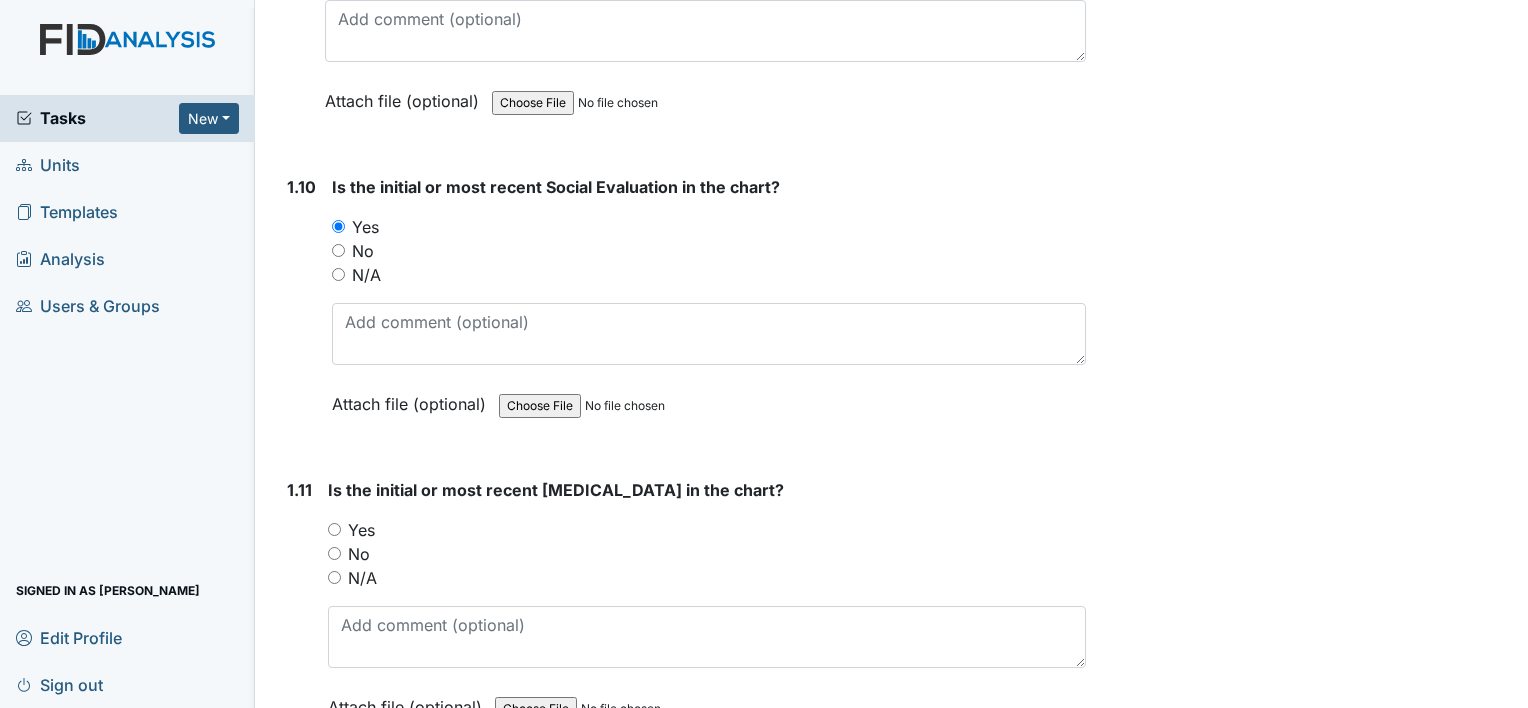 click on "Yes" at bounding box center [361, 530] 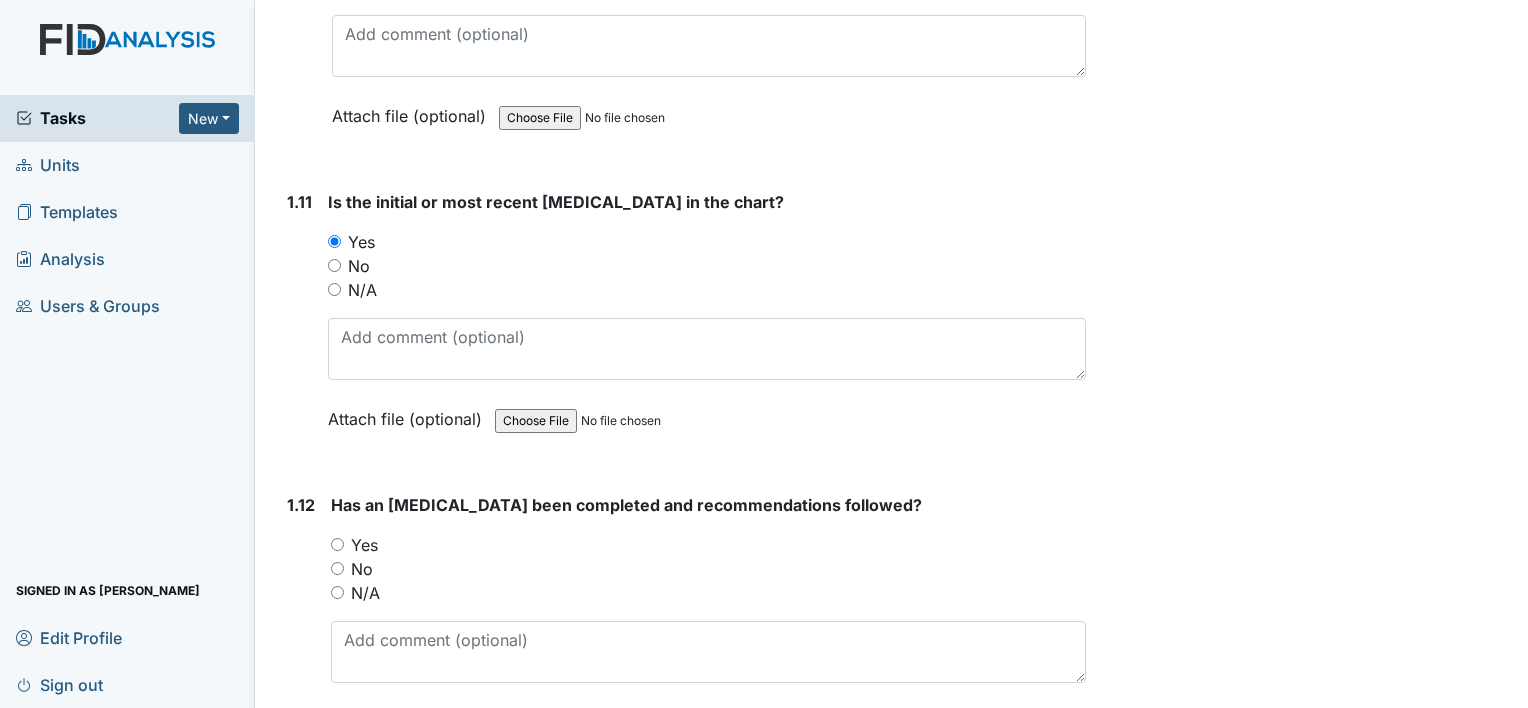 scroll, scrollTop: 3200, scrollLeft: 0, axis: vertical 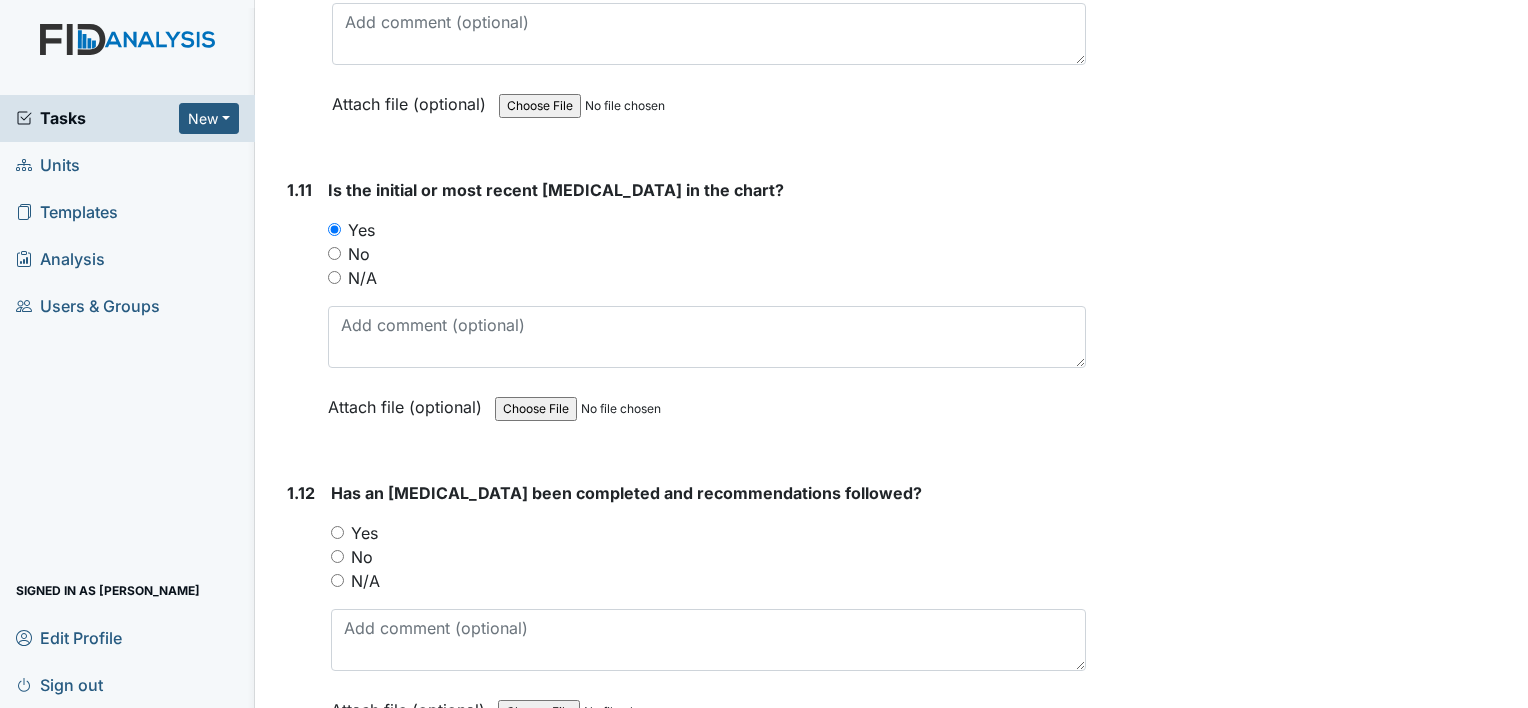 click on "Yes" at bounding box center [364, 533] 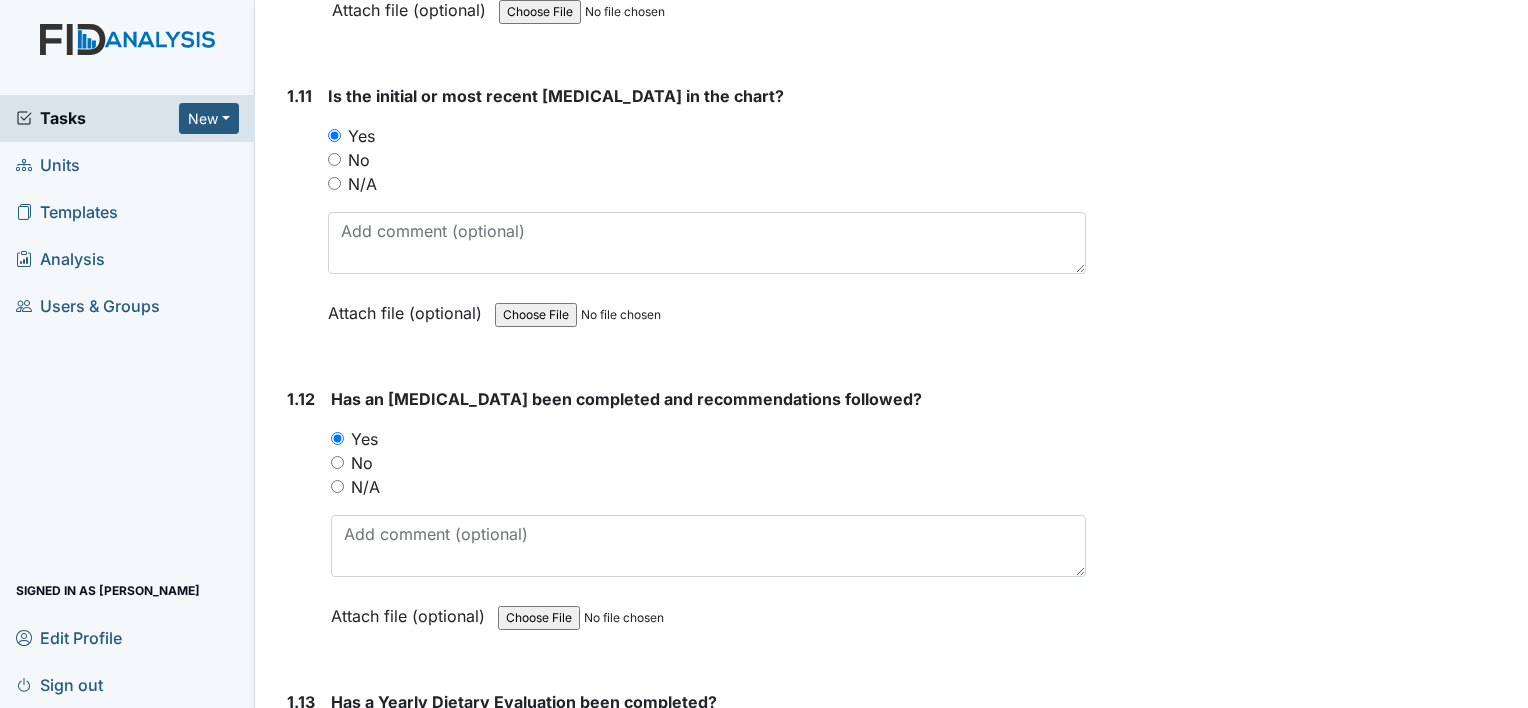 scroll, scrollTop: 3400, scrollLeft: 0, axis: vertical 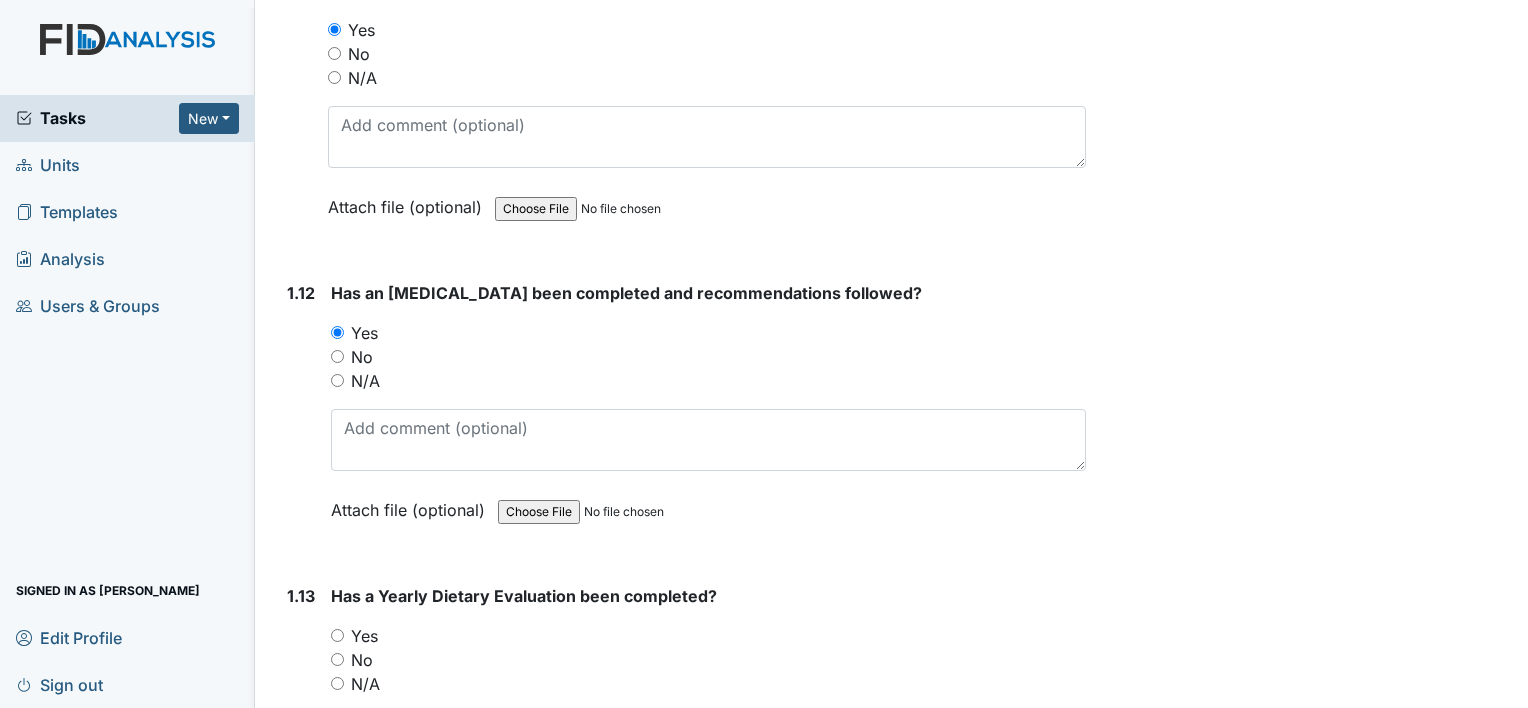 click on "No" at bounding box center (362, 660) 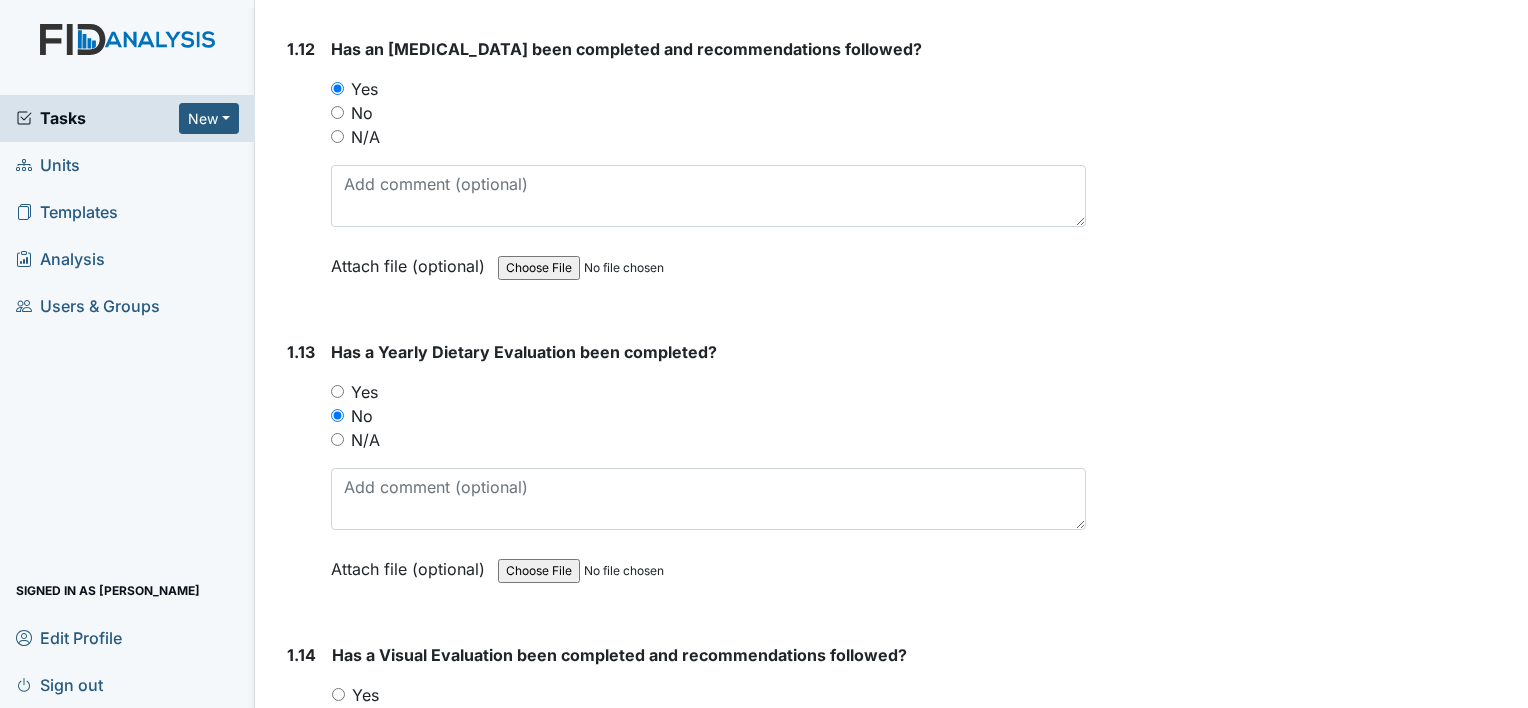 scroll, scrollTop: 3700, scrollLeft: 0, axis: vertical 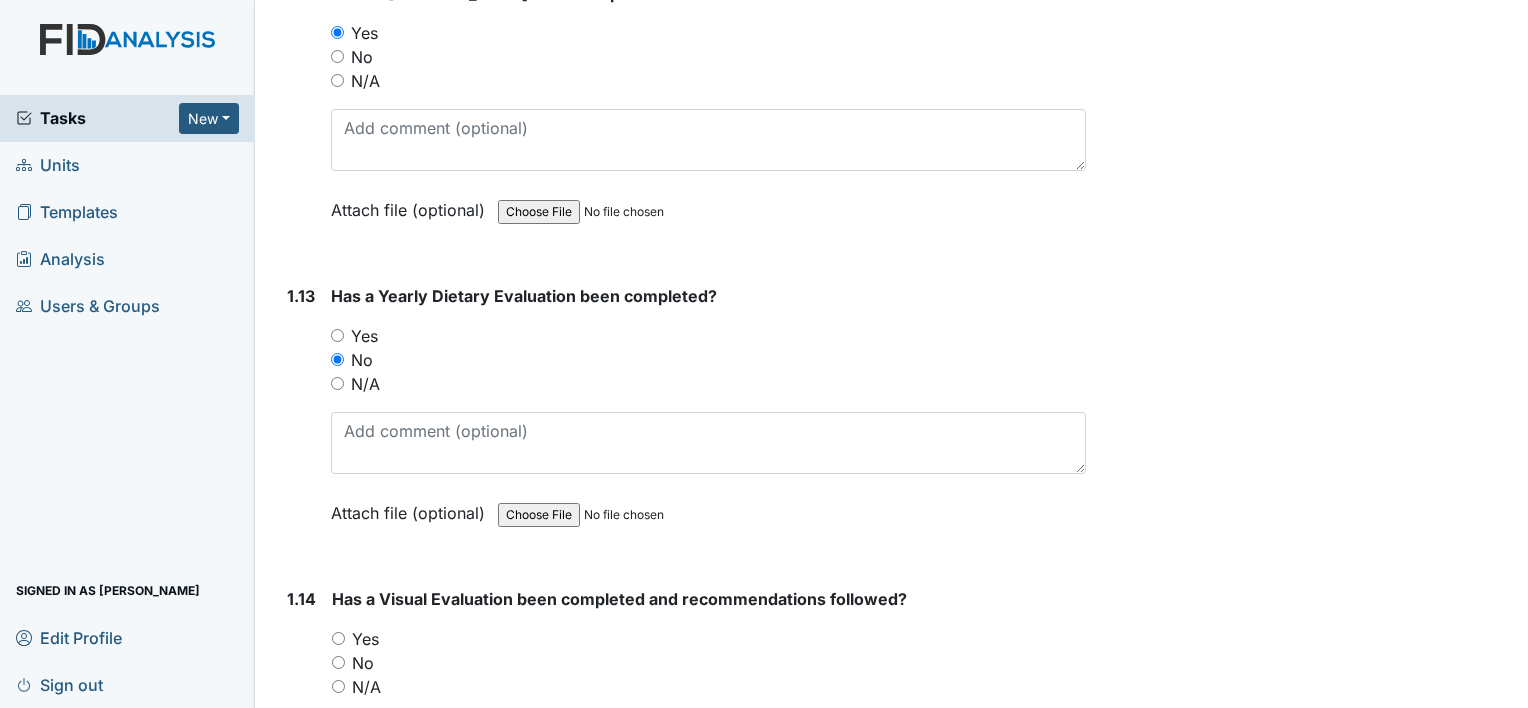 click on "Has a Visual Evaluation been completed and recommendations followed?
You must select one of the below options.
Yes
No
N/A
Attach file (optional)
You can upload .pdf, .txt, .jpg, .jpeg, .png, .csv, .xls, or .doc files under 100MB." at bounding box center [709, 714] 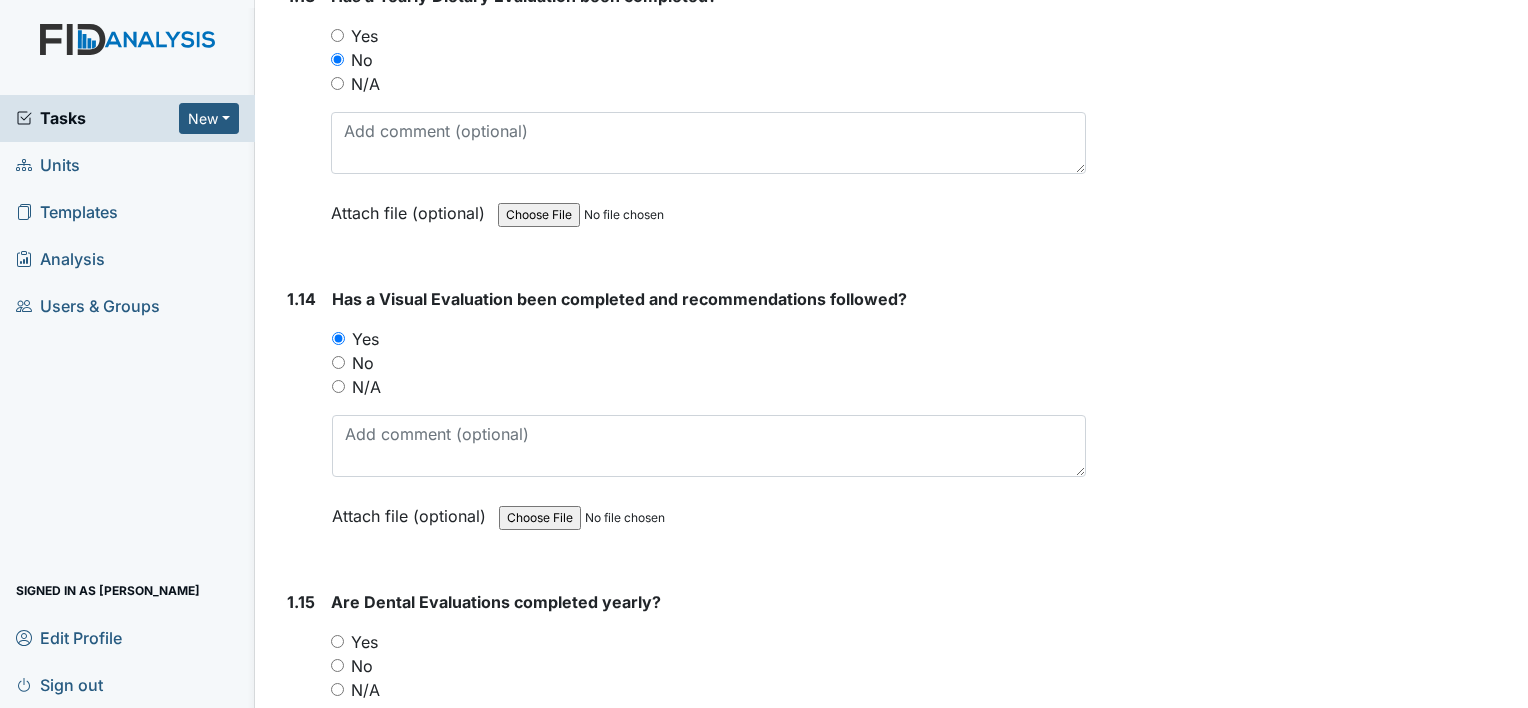 click on "Yes" at bounding box center [364, 642] 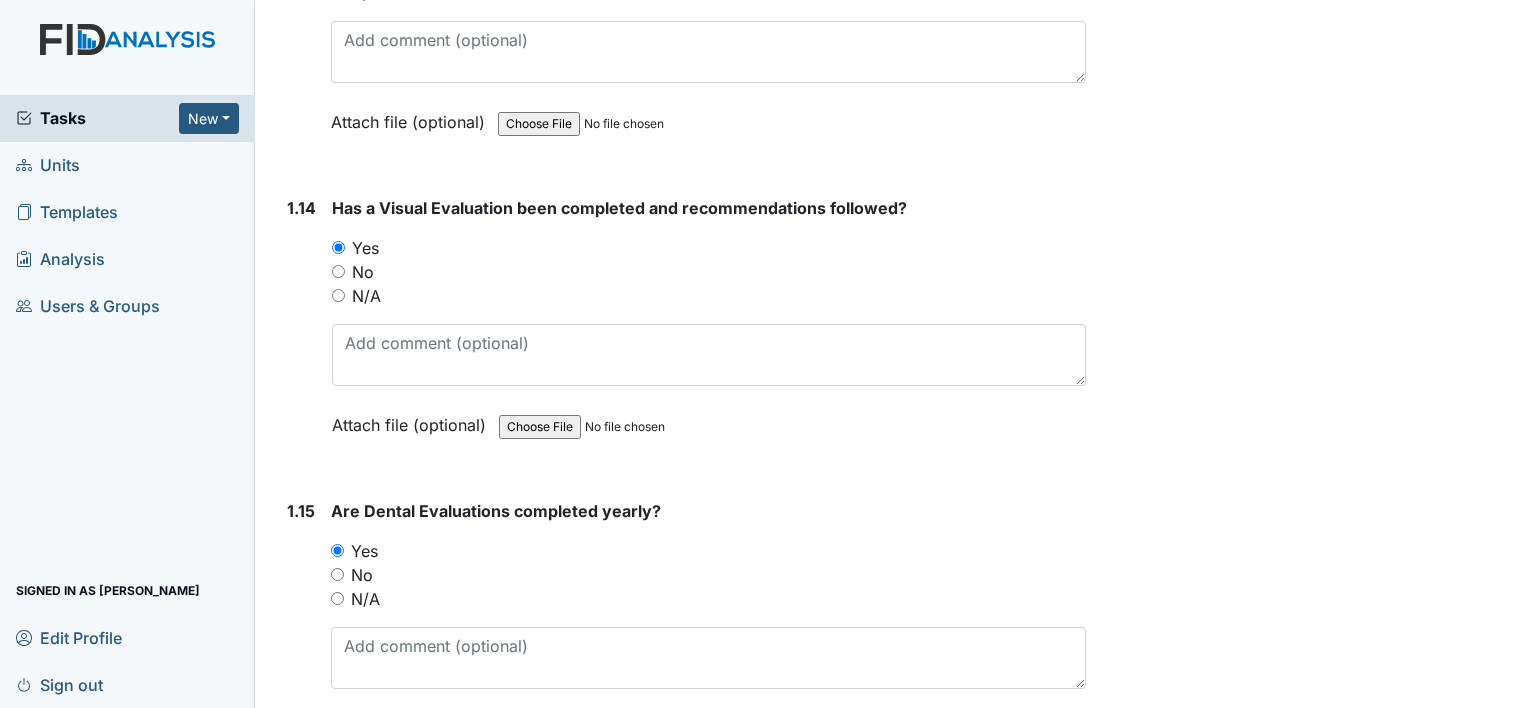 scroll, scrollTop: 4200, scrollLeft: 0, axis: vertical 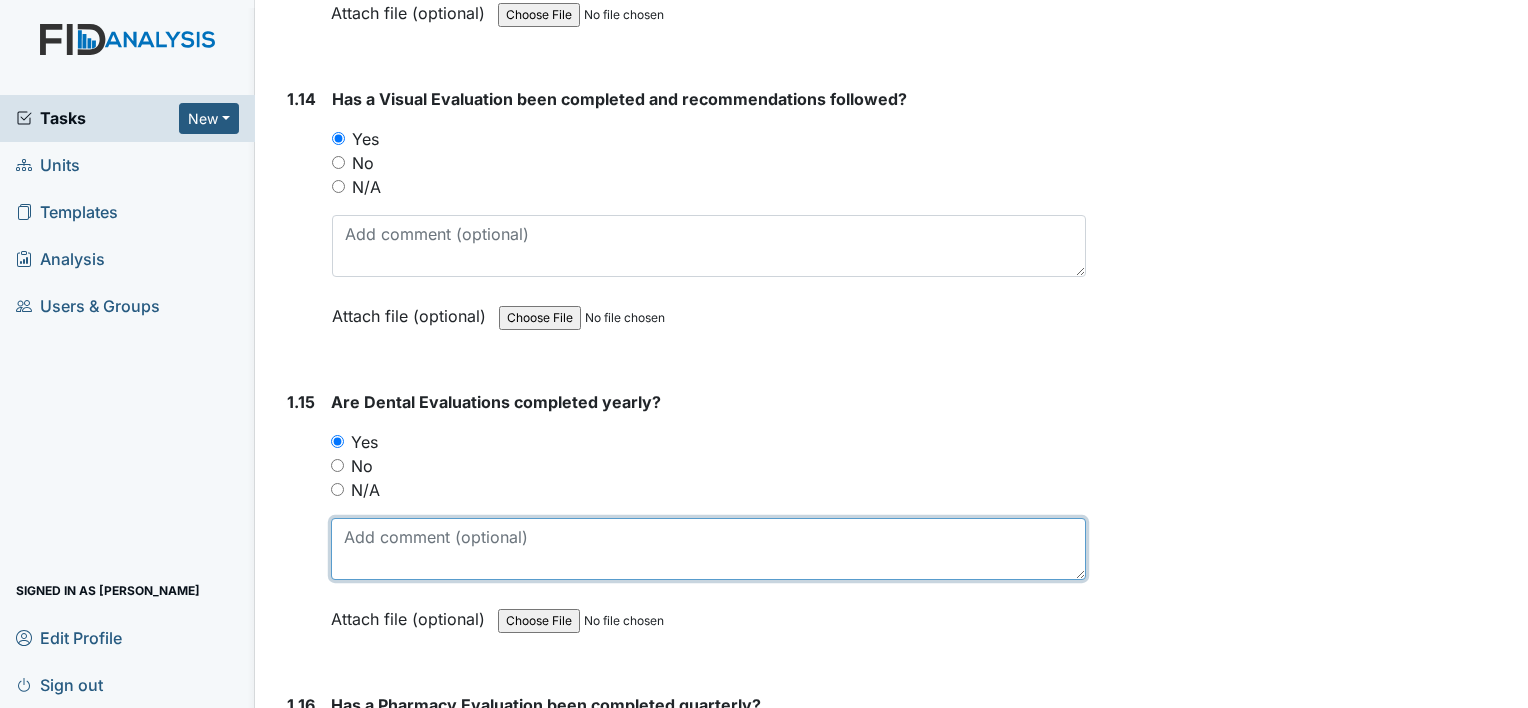 click at bounding box center [708, 549] 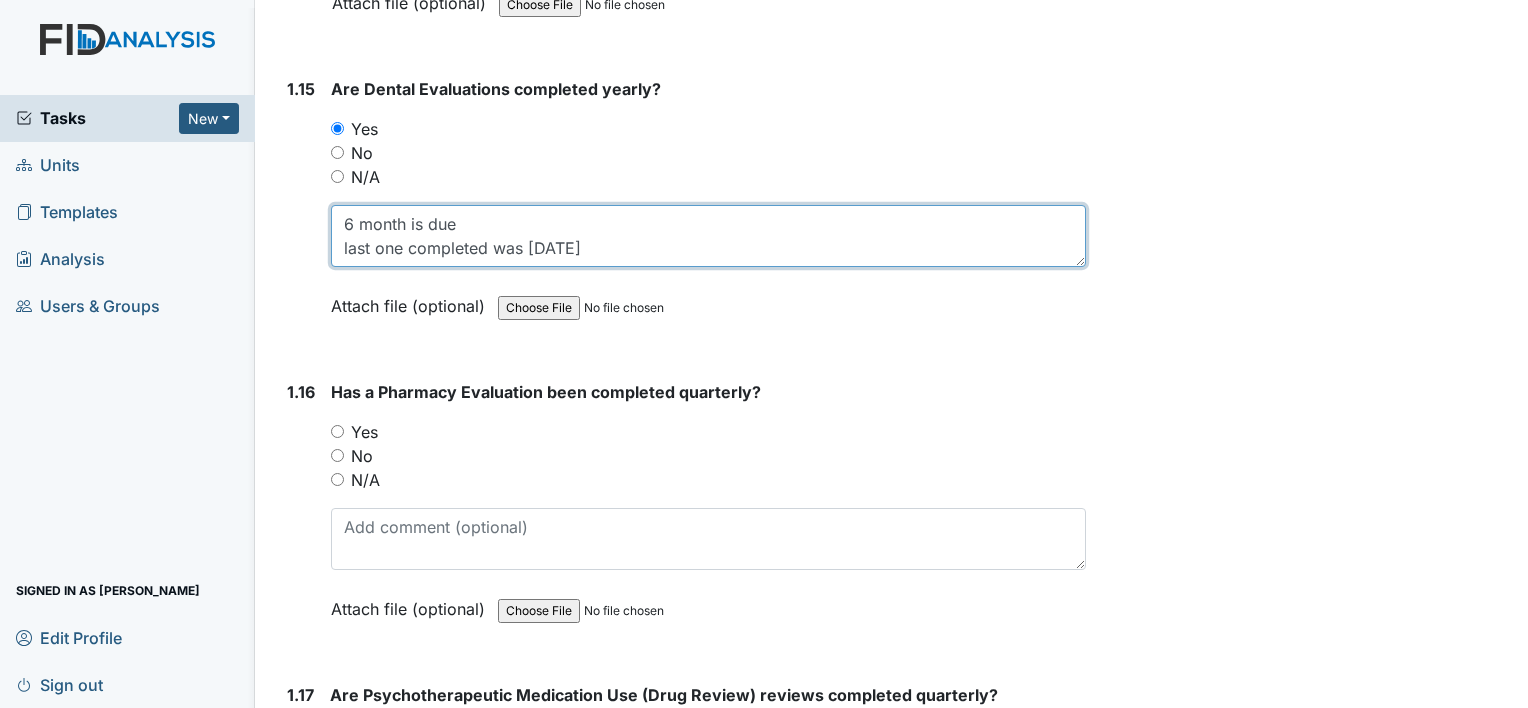 scroll, scrollTop: 4600, scrollLeft: 0, axis: vertical 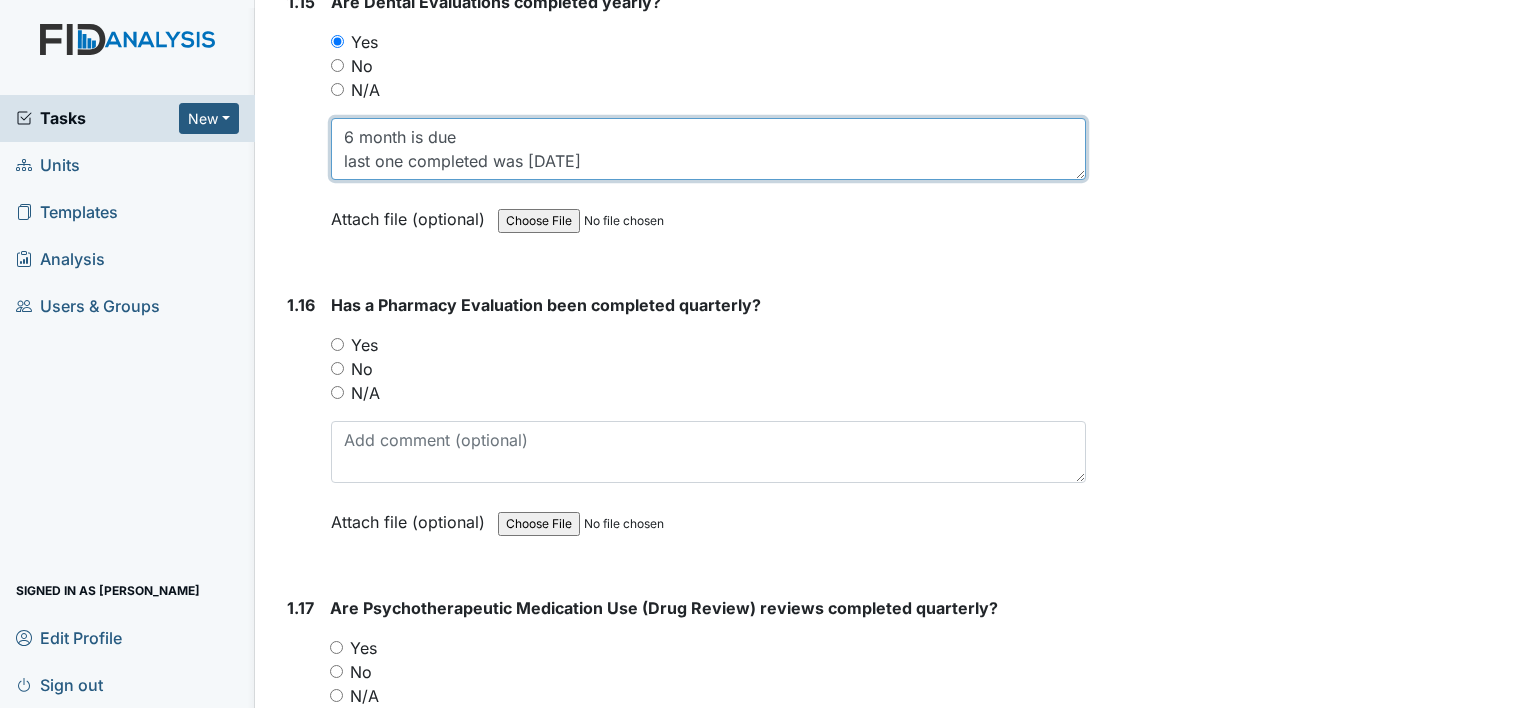 type on "6 month is due
last one completed was 11-12-2024" 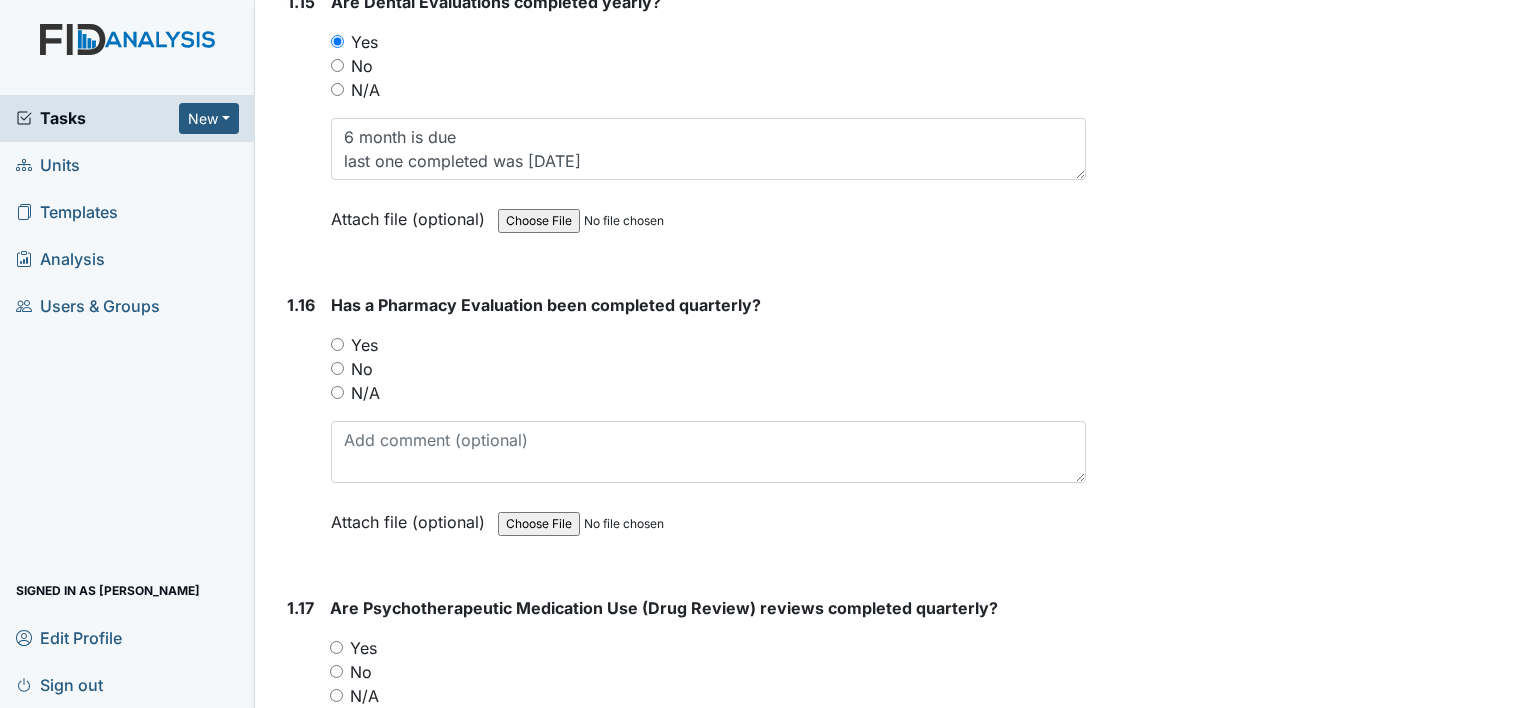 click on "Yes" at bounding box center (708, 345) 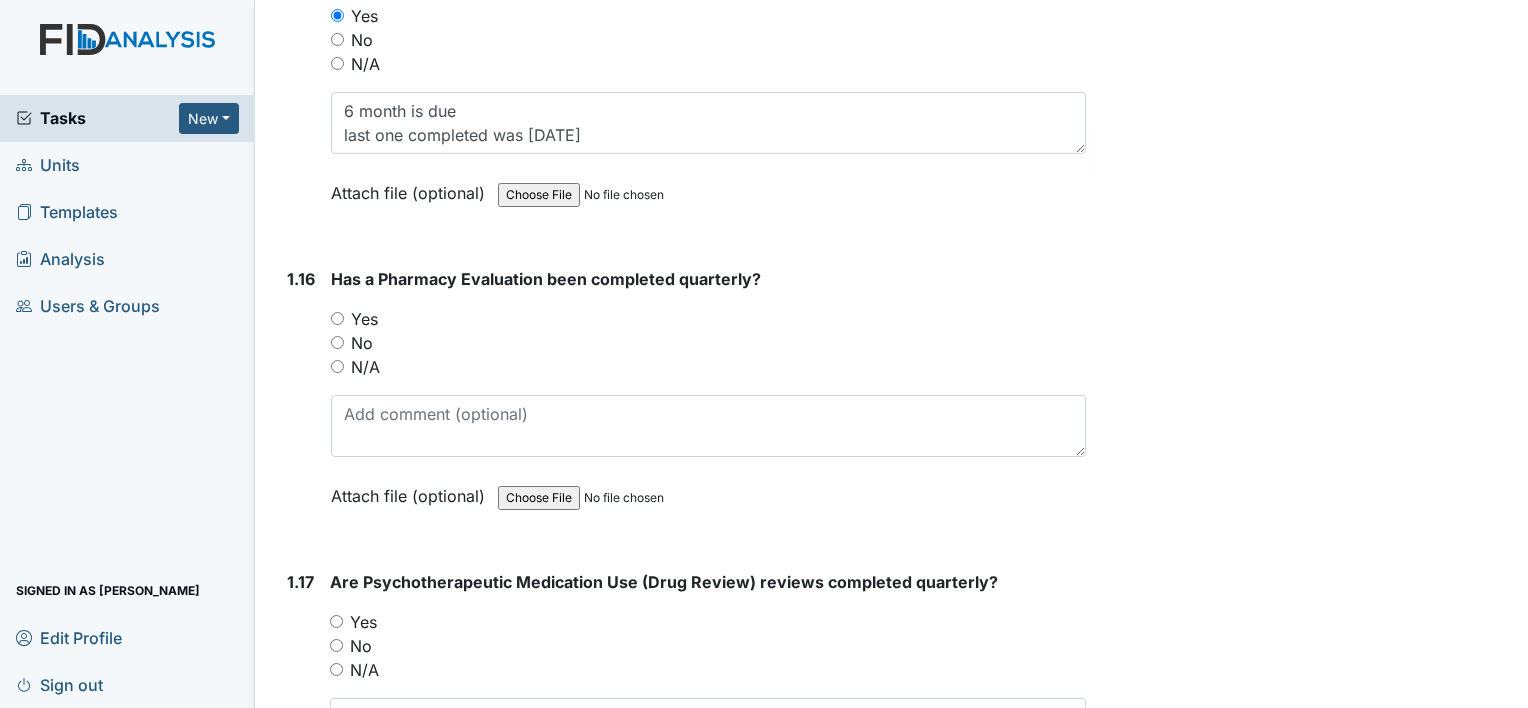 scroll, scrollTop: 4700, scrollLeft: 0, axis: vertical 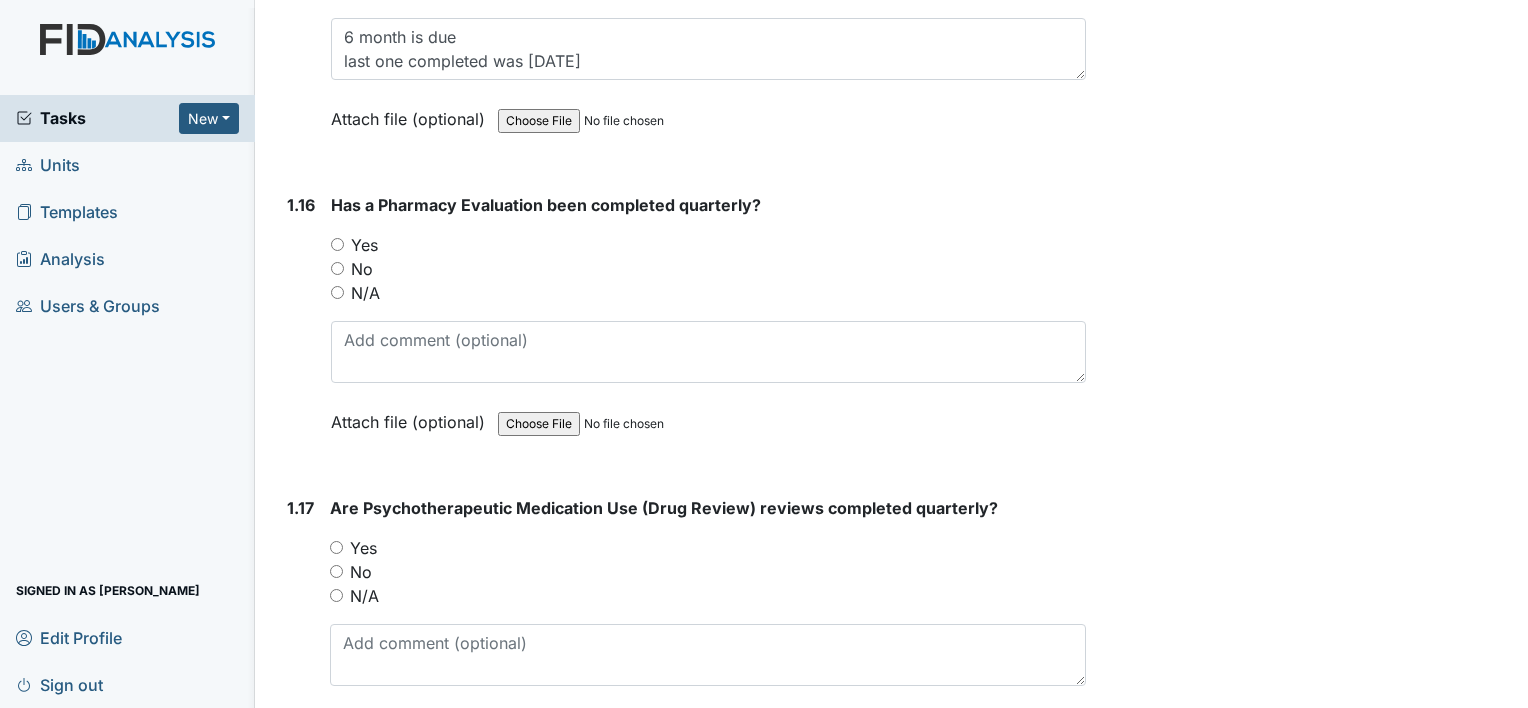 click on "Yes" at bounding box center [364, 245] 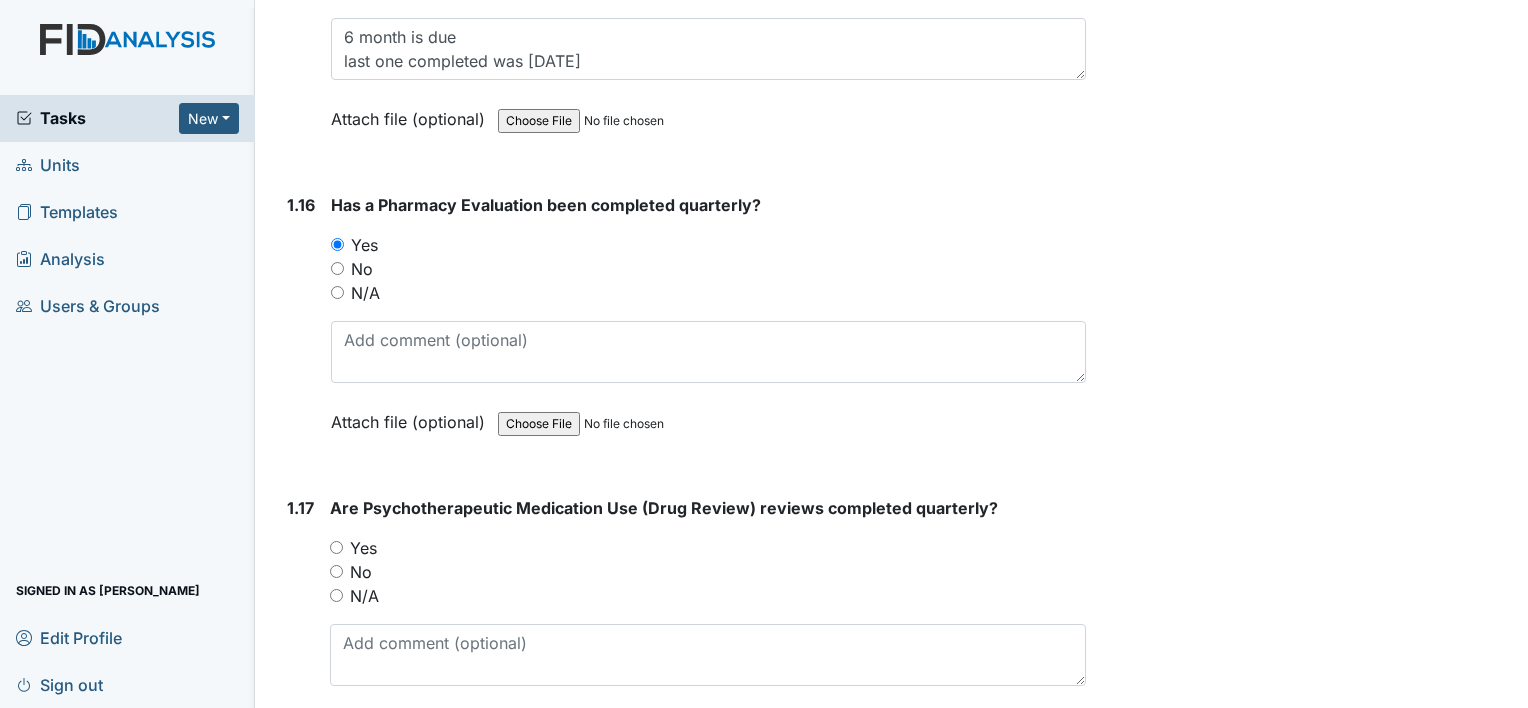 click on "Yes" at bounding box center [363, 548] 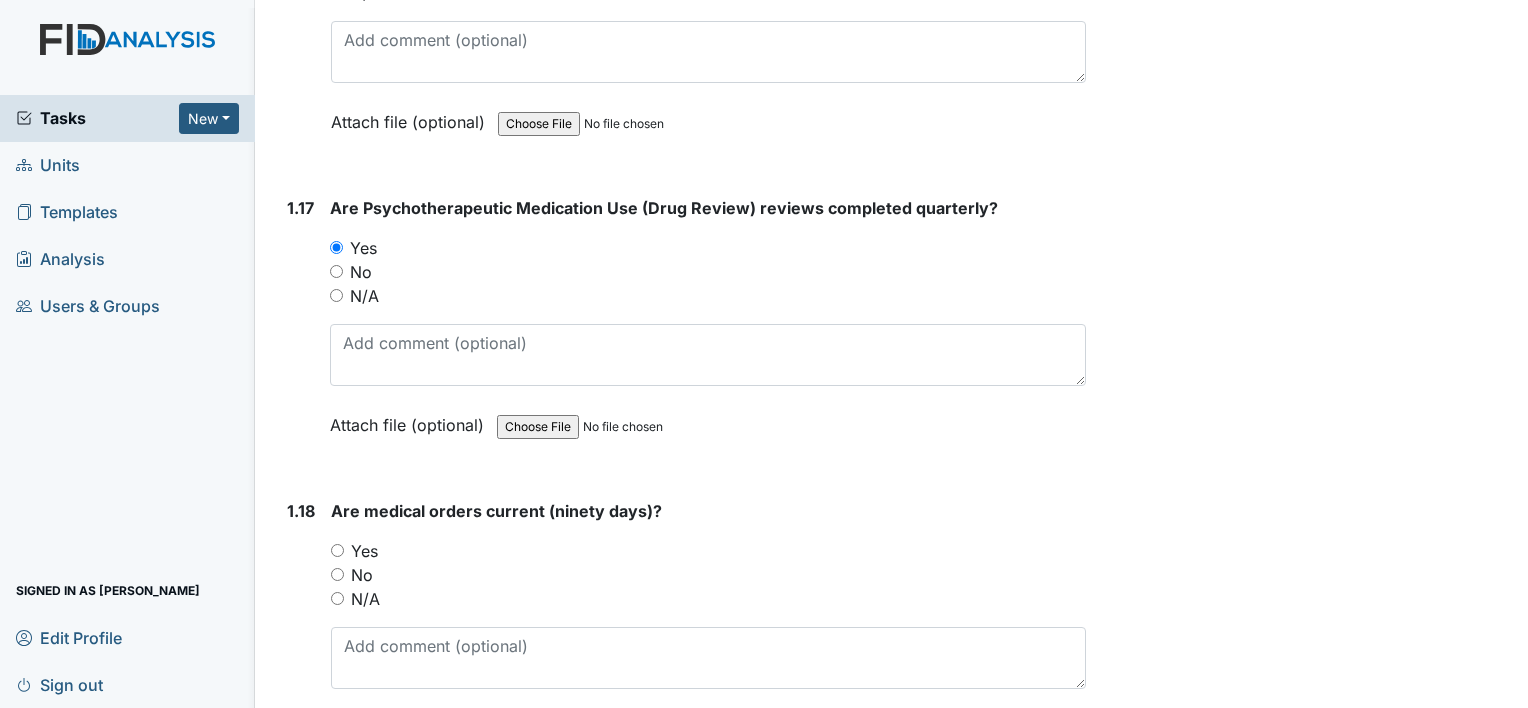 click on "Yes" at bounding box center (364, 551) 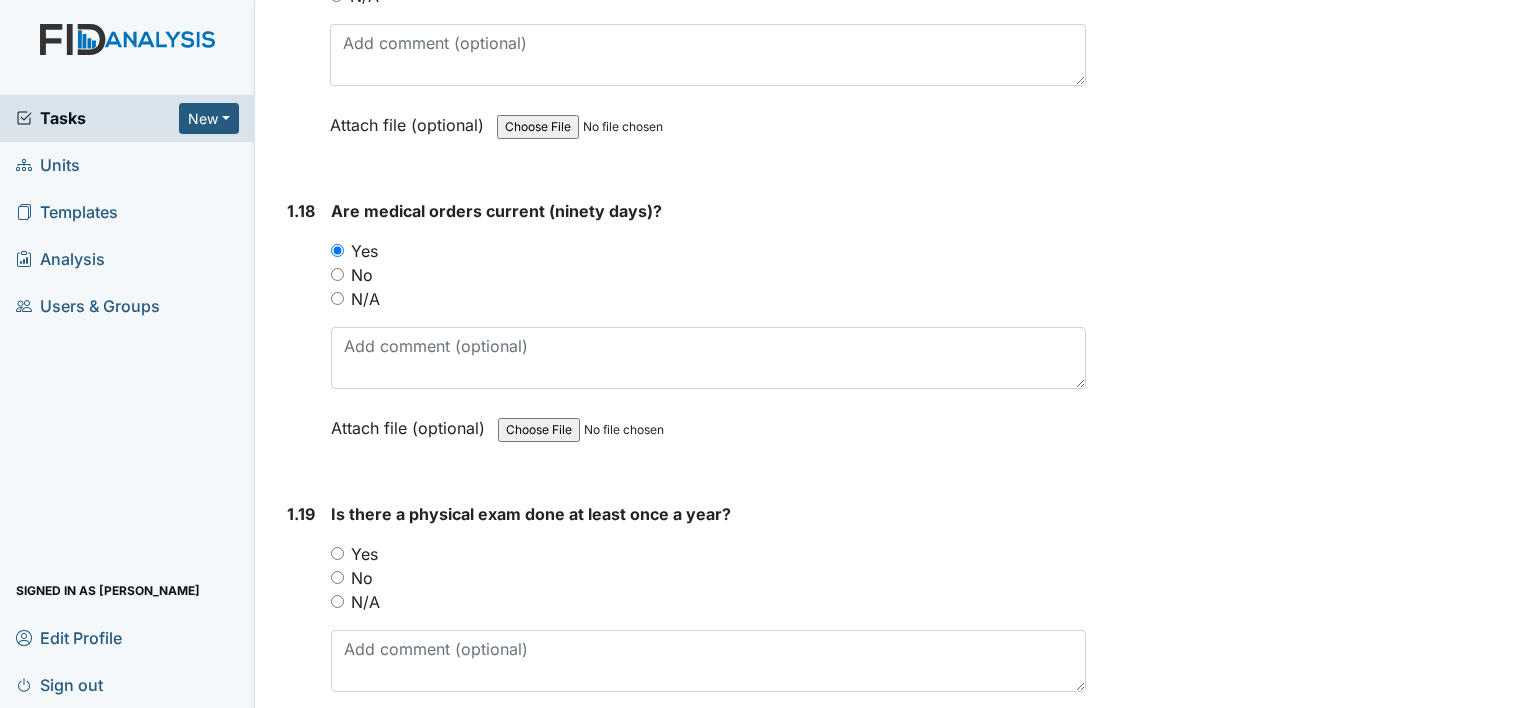 click on "Yes" at bounding box center (364, 554) 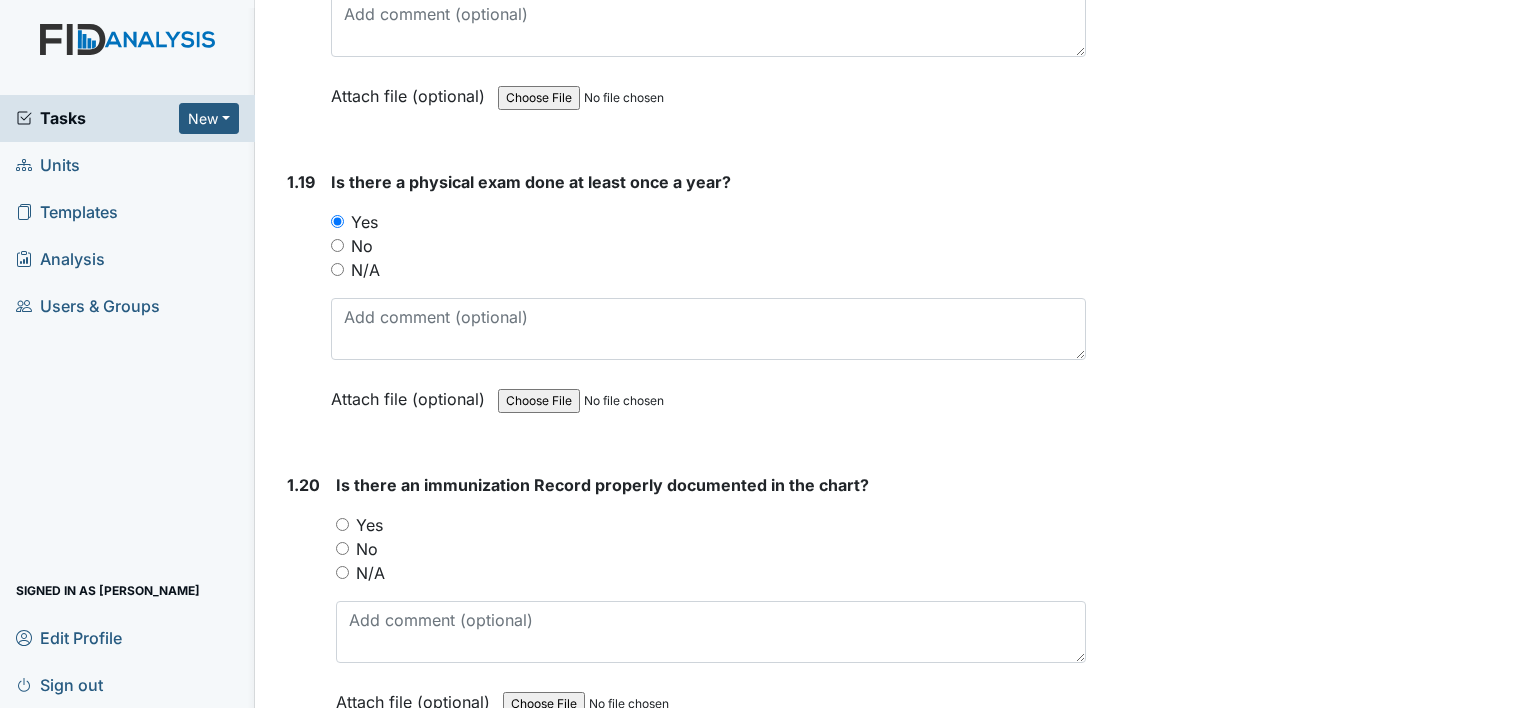 scroll, scrollTop: 5700, scrollLeft: 0, axis: vertical 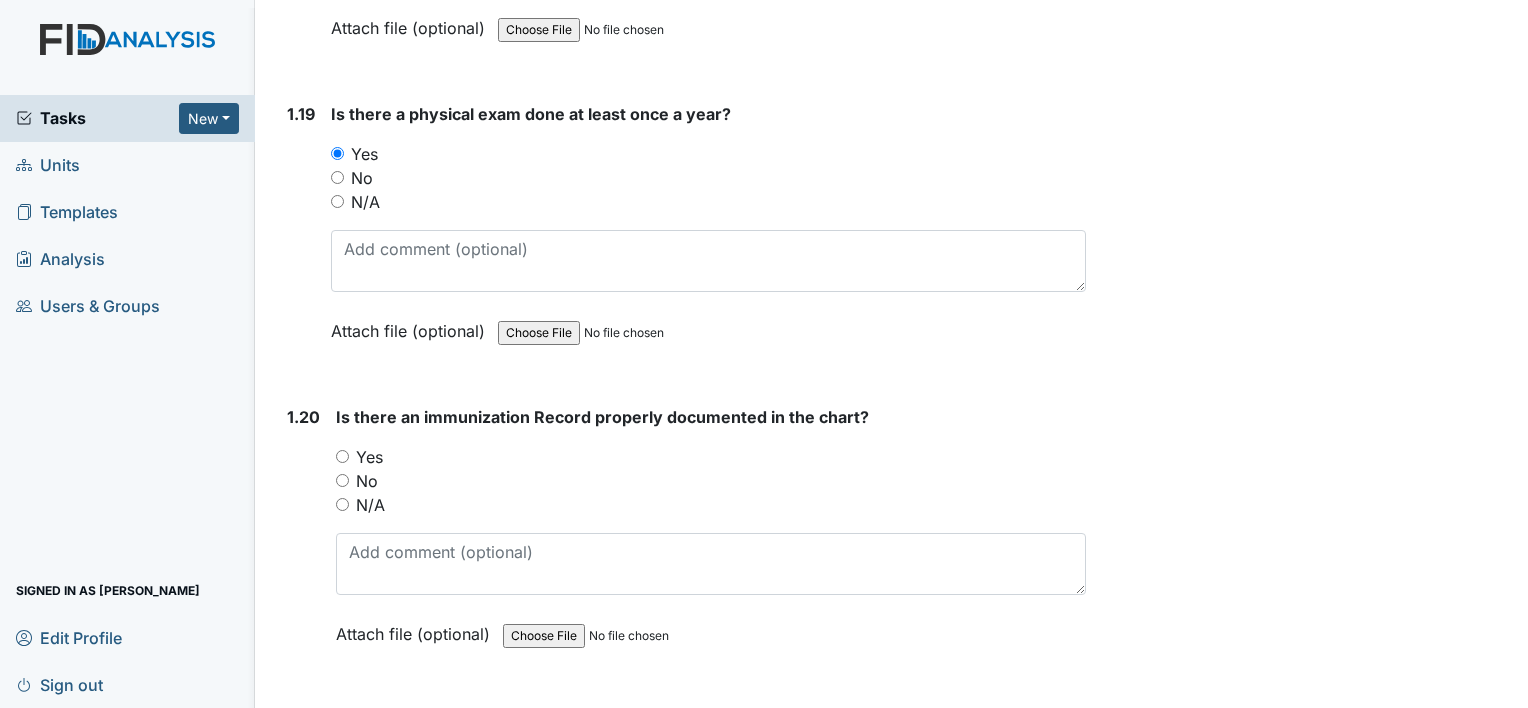 click on "Yes" at bounding box center (369, 457) 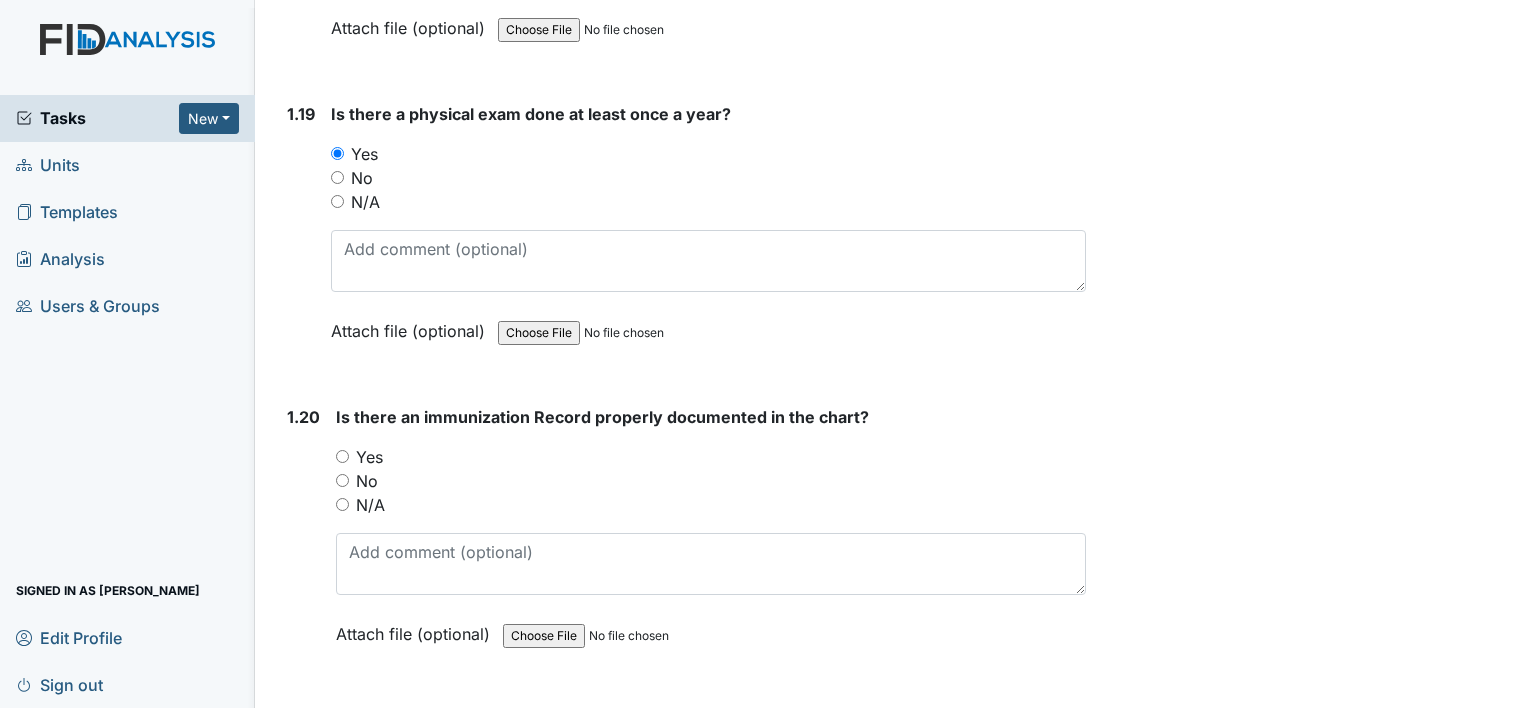 click on "Yes" at bounding box center (342, 456) 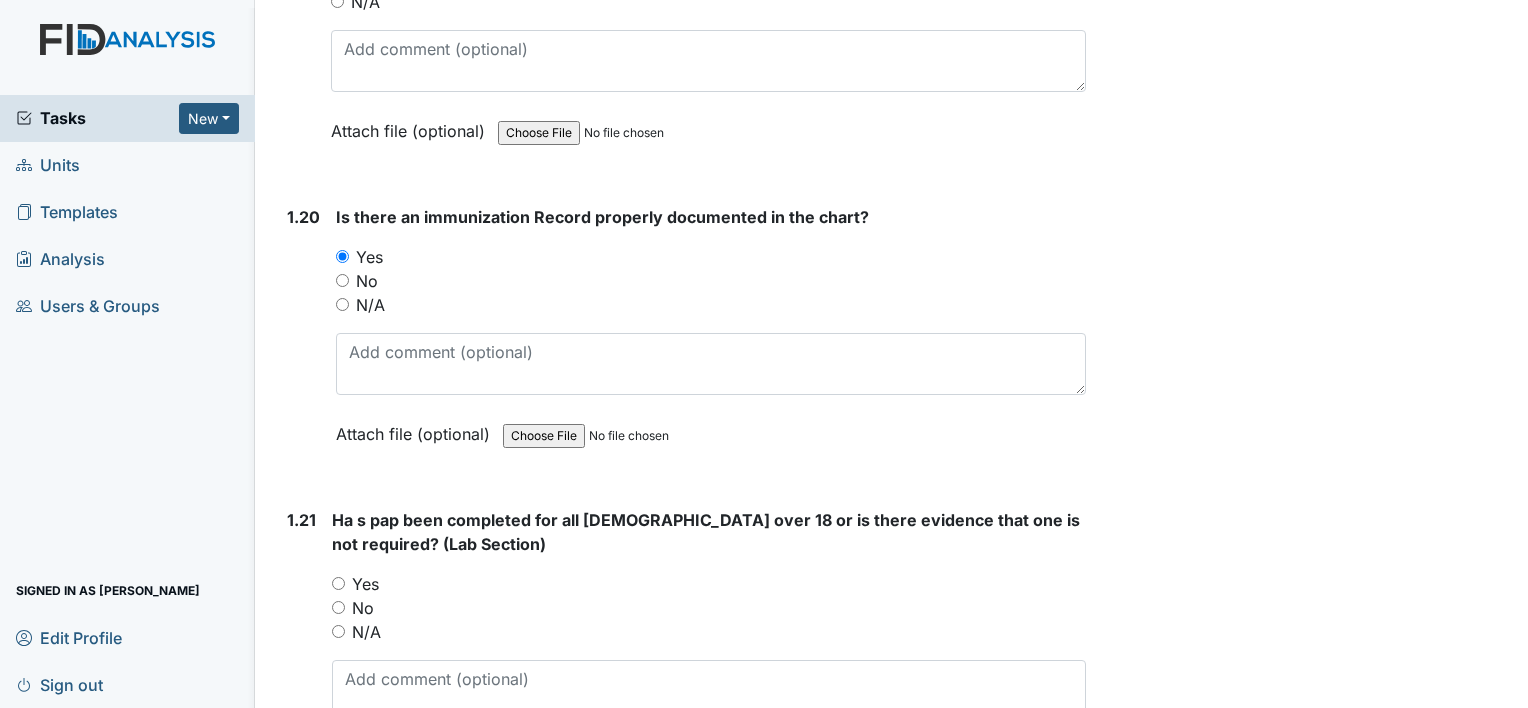 click on "N/A" at bounding box center [366, 632] 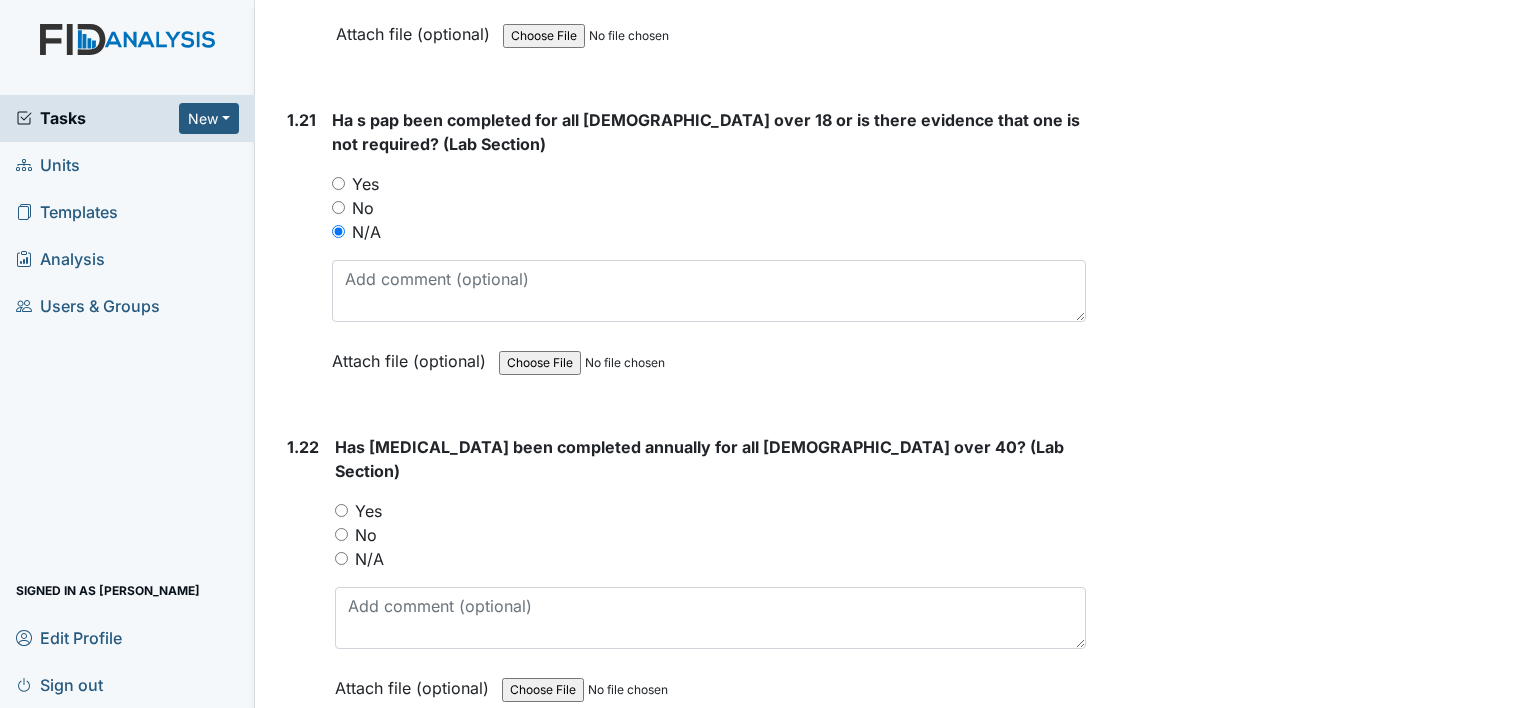 click on "N/A" at bounding box center [369, 559] 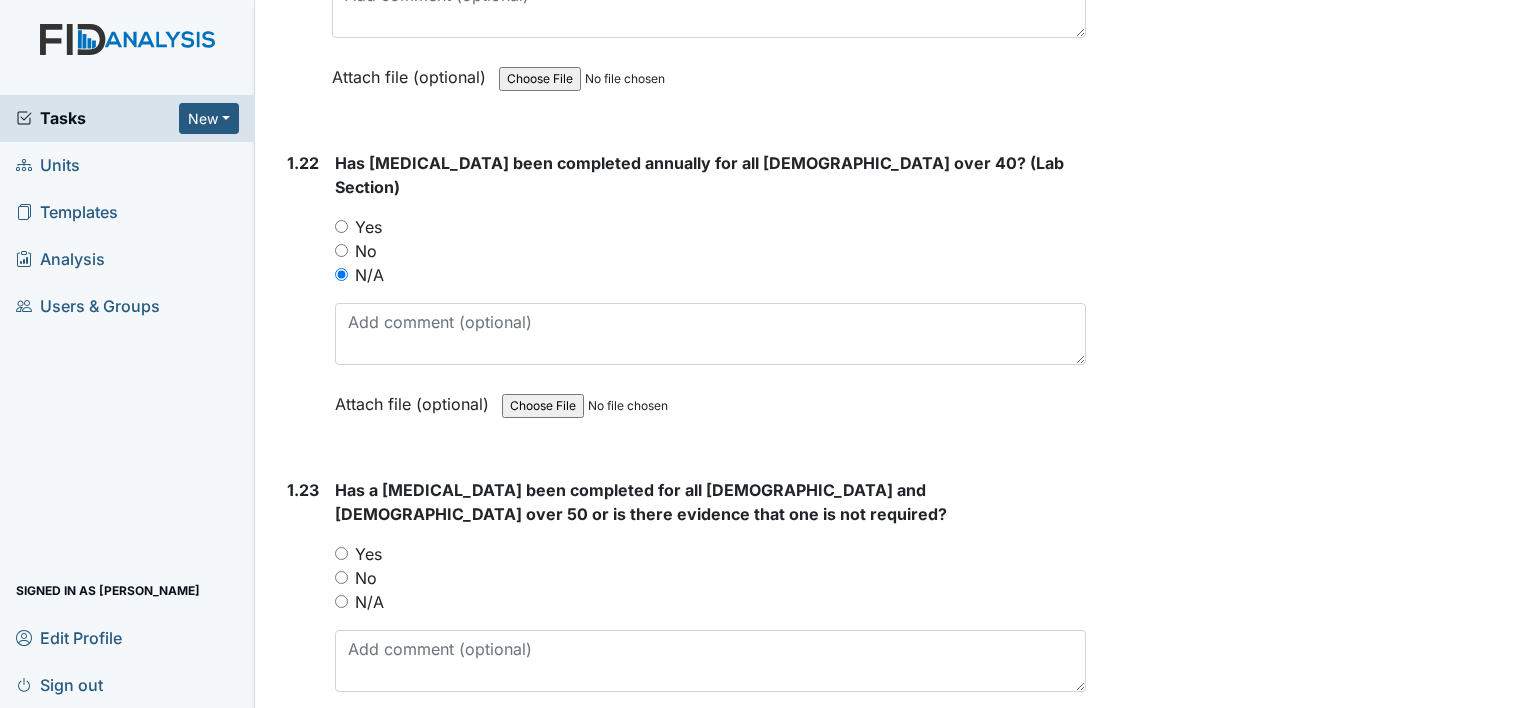 scroll, scrollTop: 6600, scrollLeft: 0, axis: vertical 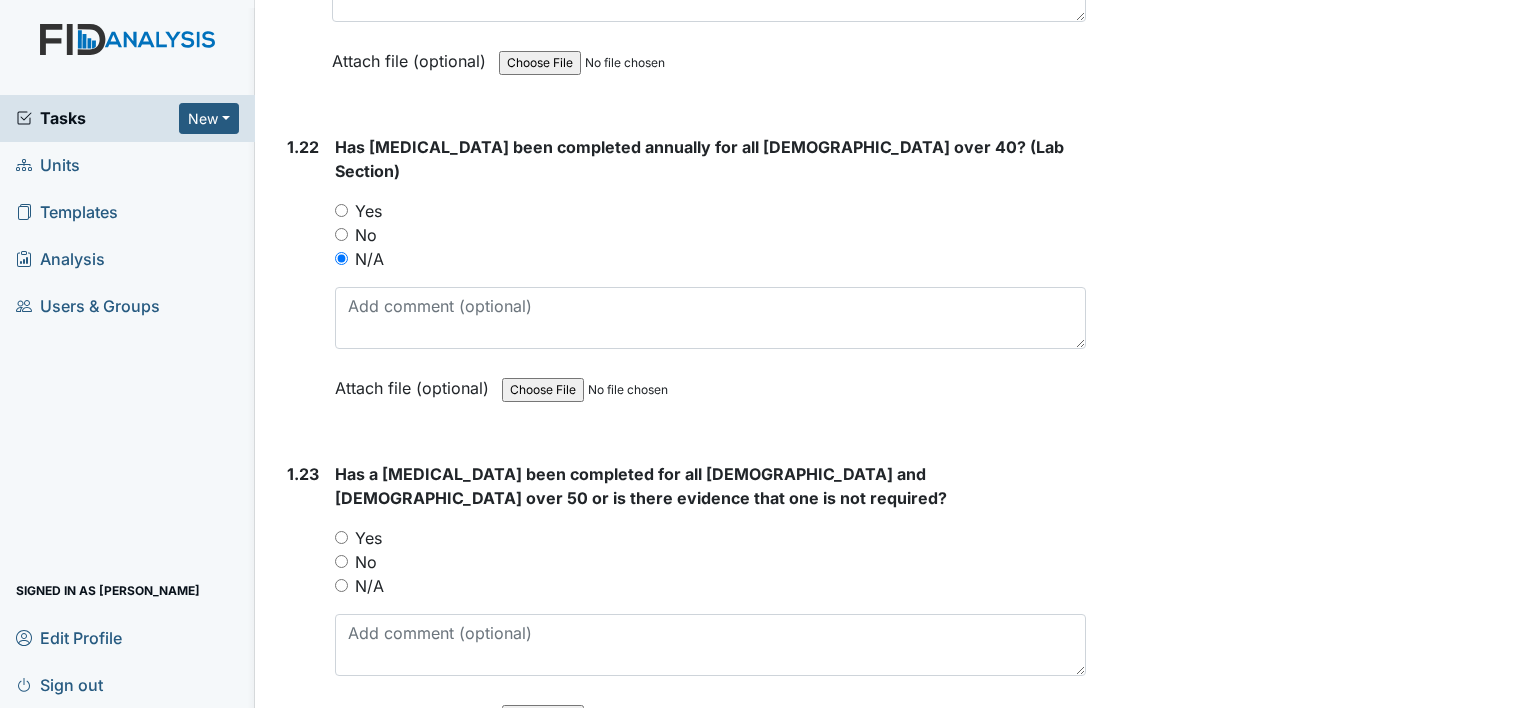 drag, startPoint x: 367, startPoint y: 518, endPoint x: 383, endPoint y: 514, distance: 16.492422 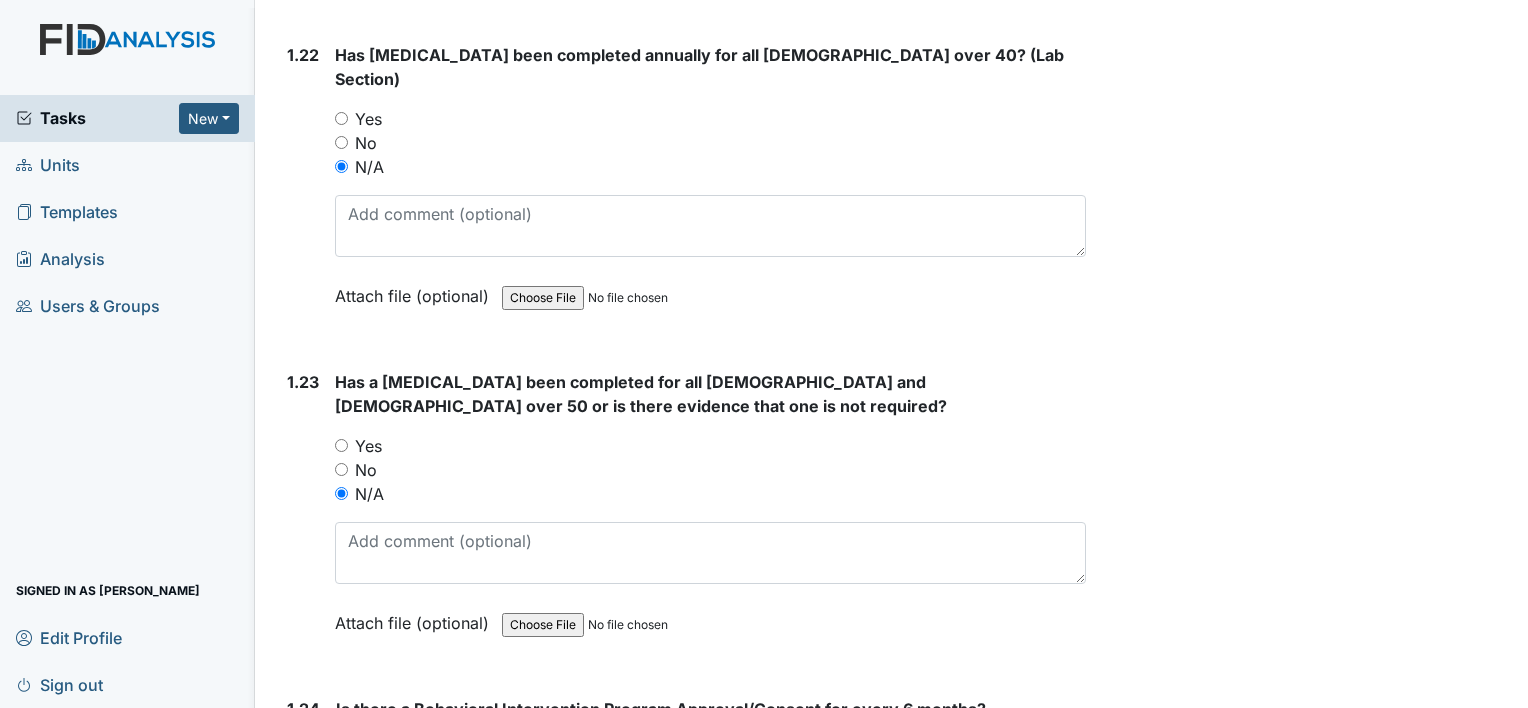 scroll, scrollTop: 6900, scrollLeft: 0, axis: vertical 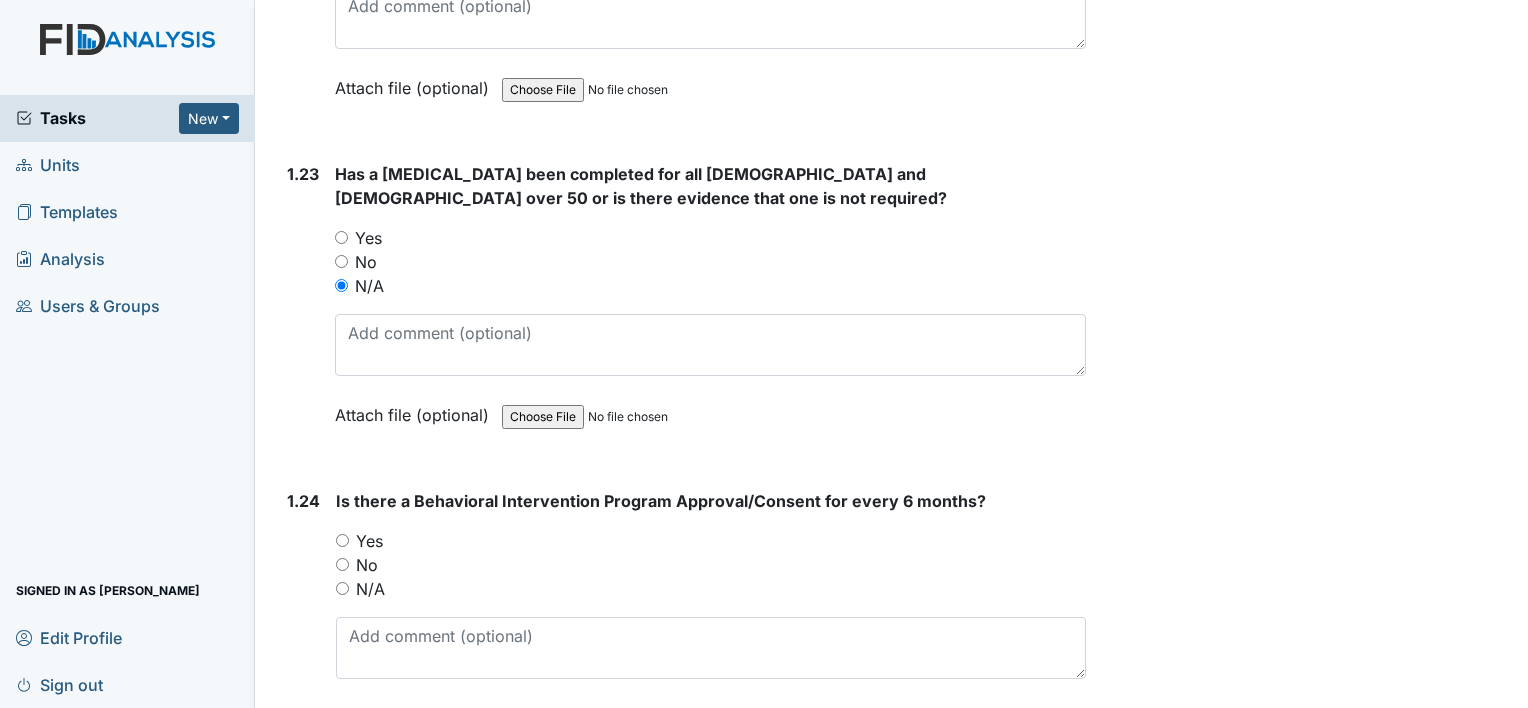 click on "No" at bounding box center [367, 565] 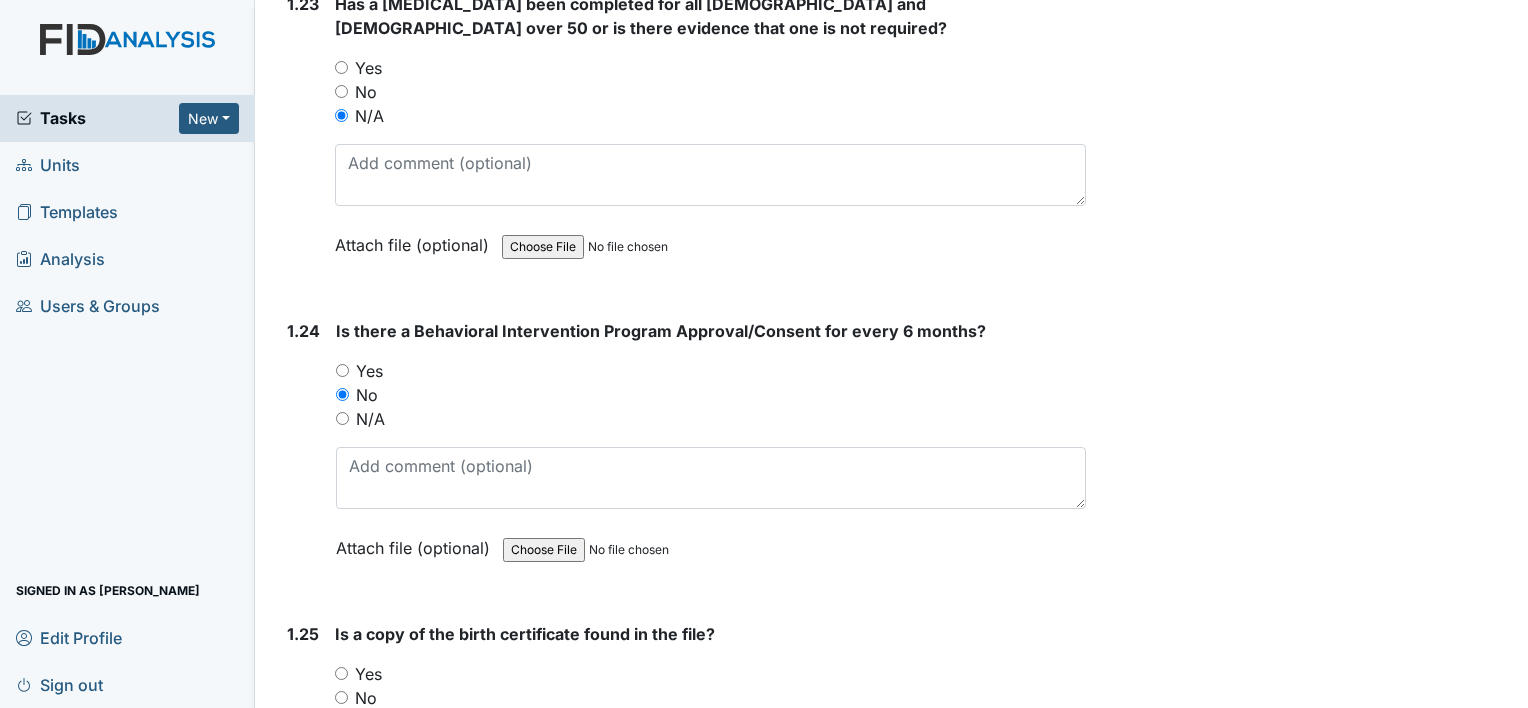 scroll, scrollTop: 7100, scrollLeft: 0, axis: vertical 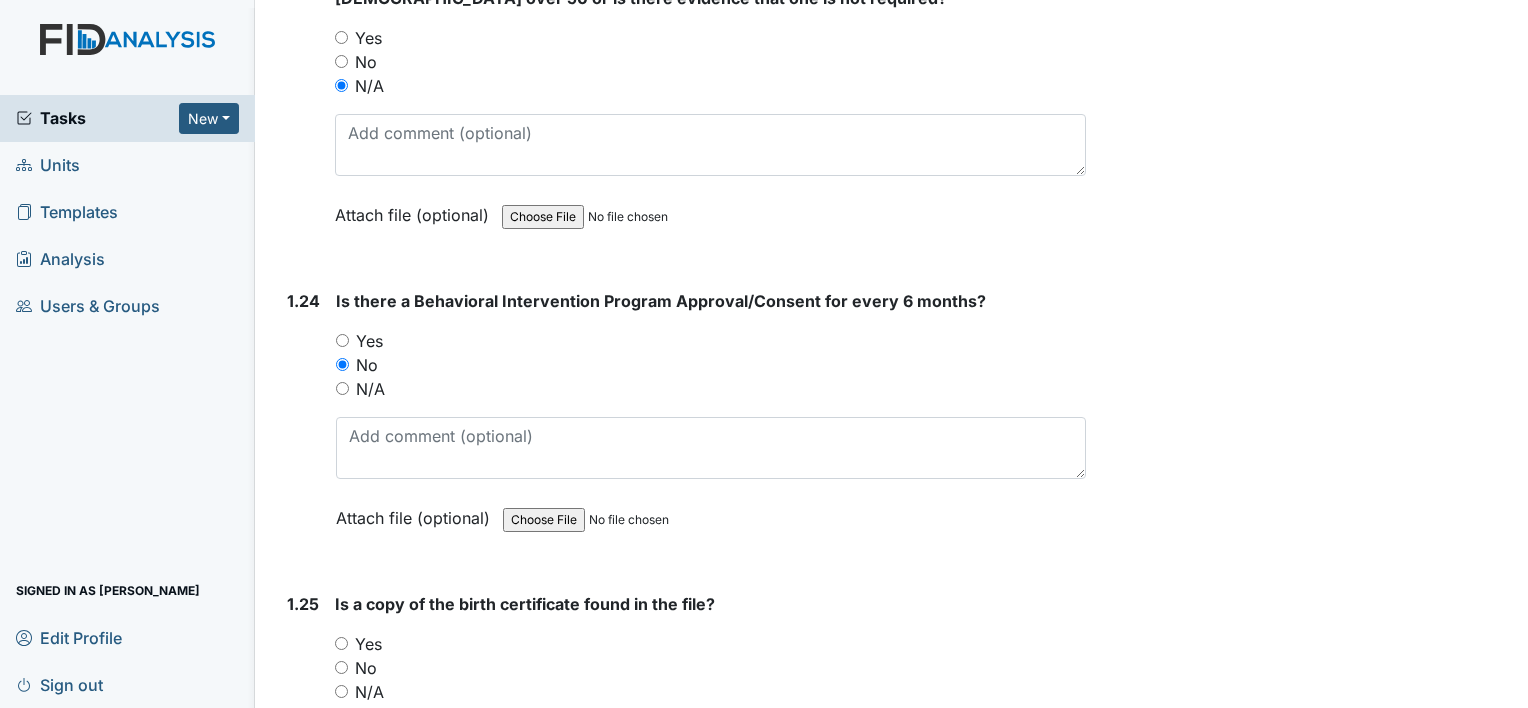 click on "No" at bounding box center (366, 668) 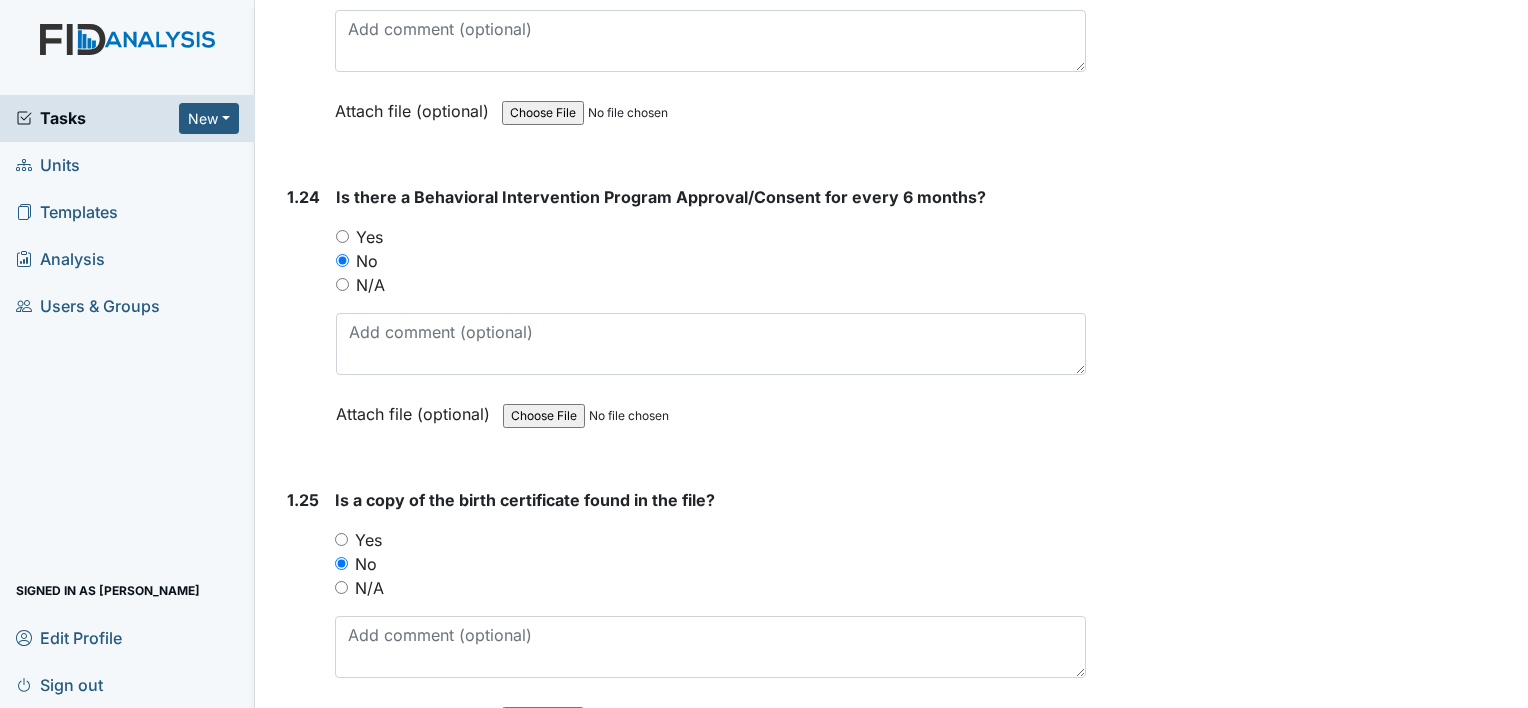 scroll, scrollTop: 7400, scrollLeft: 0, axis: vertical 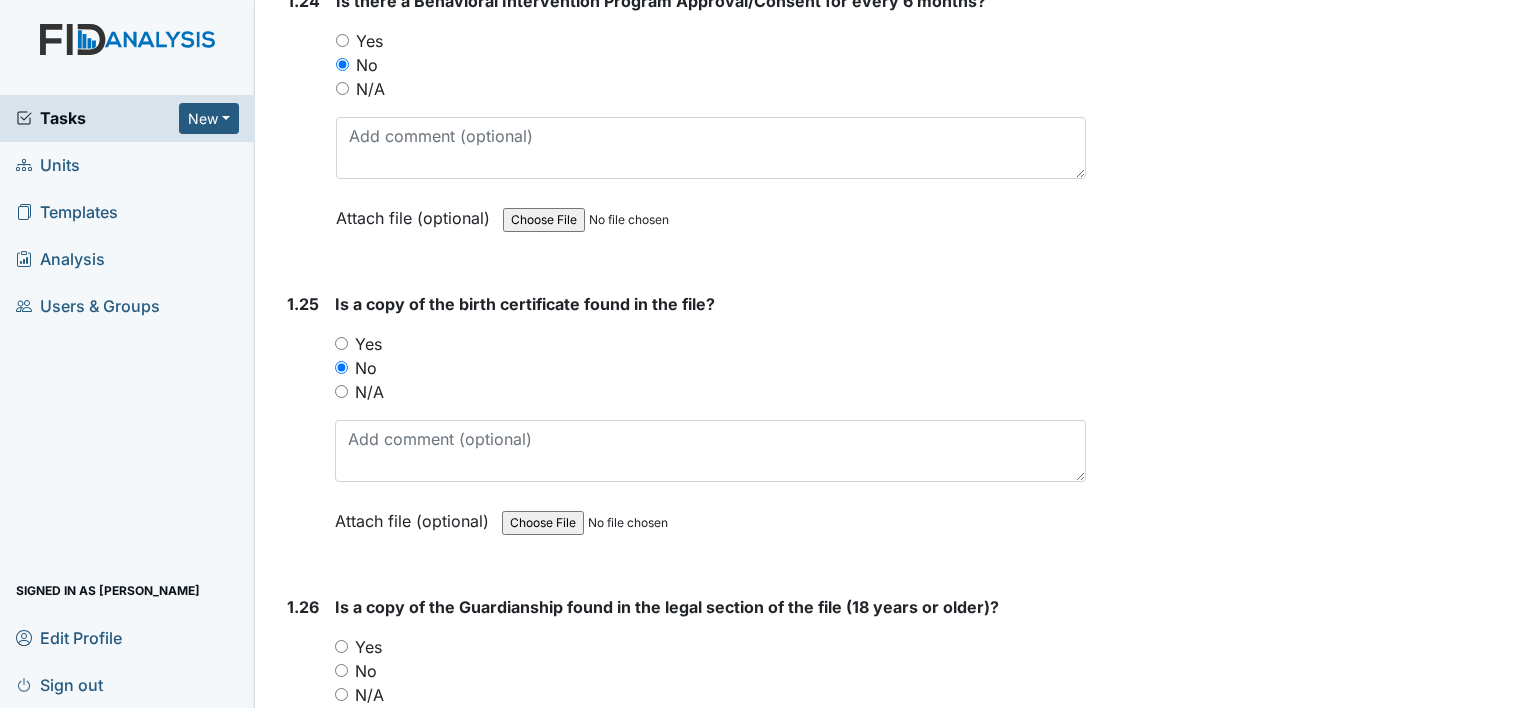 click on "Yes" at bounding box center [368, 647] 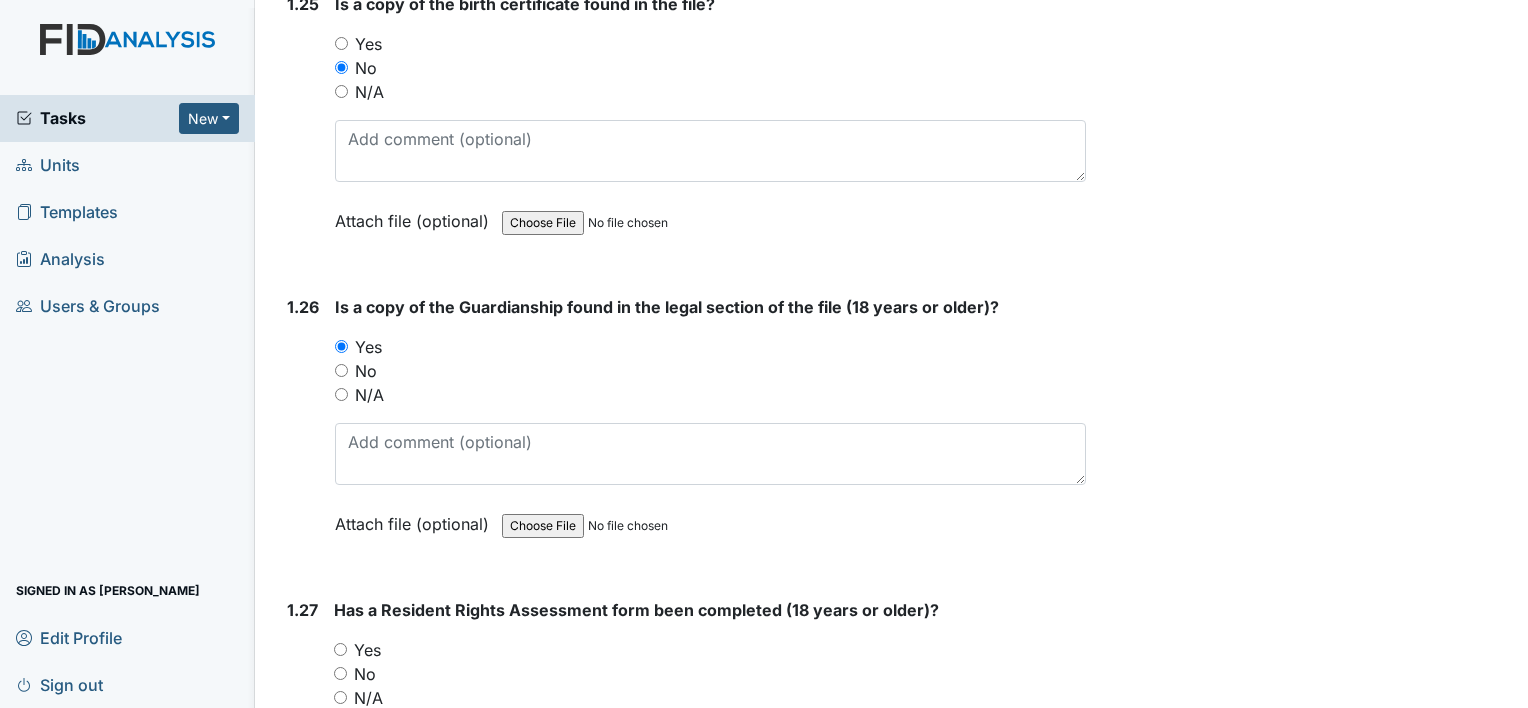 click on "Yes" at bounding box center [367, 650] 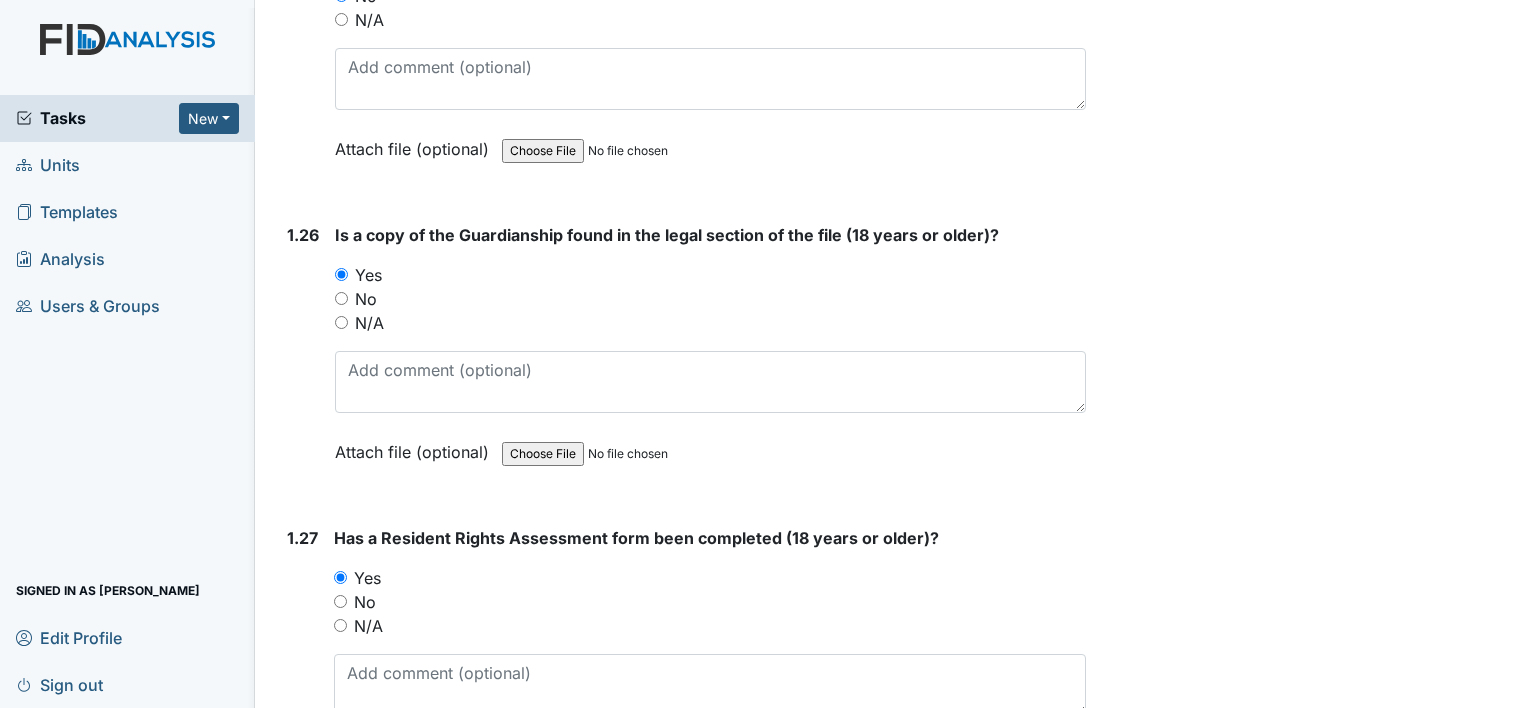 scroll, scrollTop: 8100, scrollLeft: 0, axis: vertical 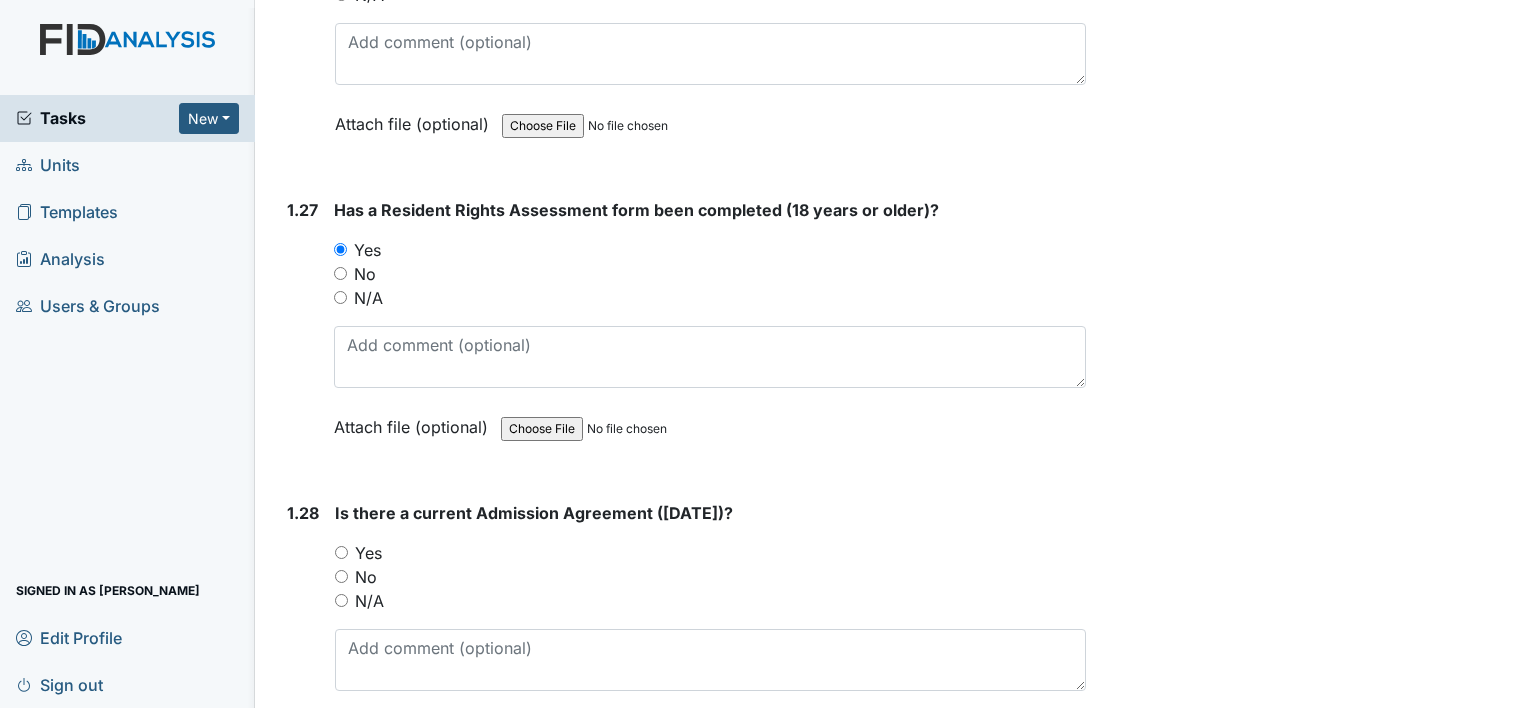 click on "Yes" at bounding box center (368, 553) 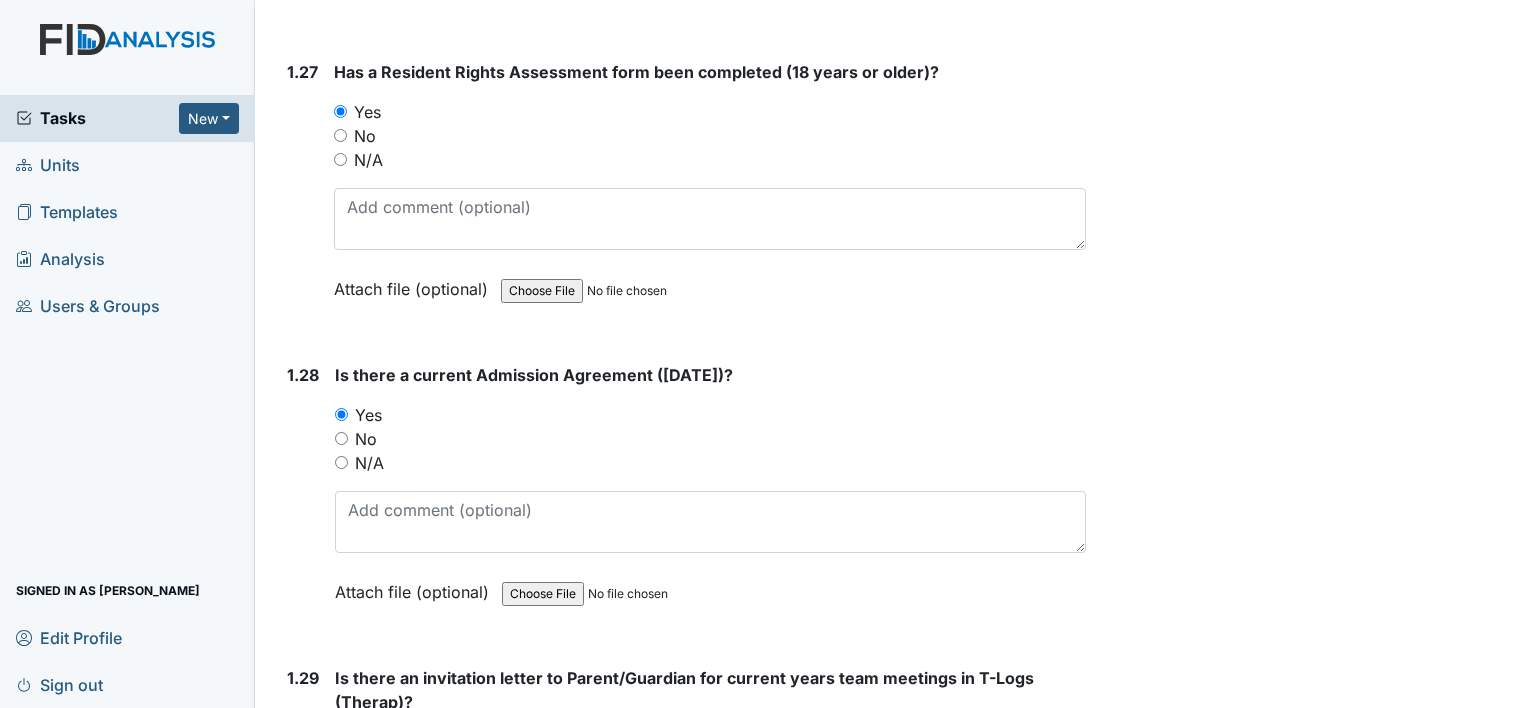 scroll, scrollTop: 8500, scrollLeft: 0, axis: vertical 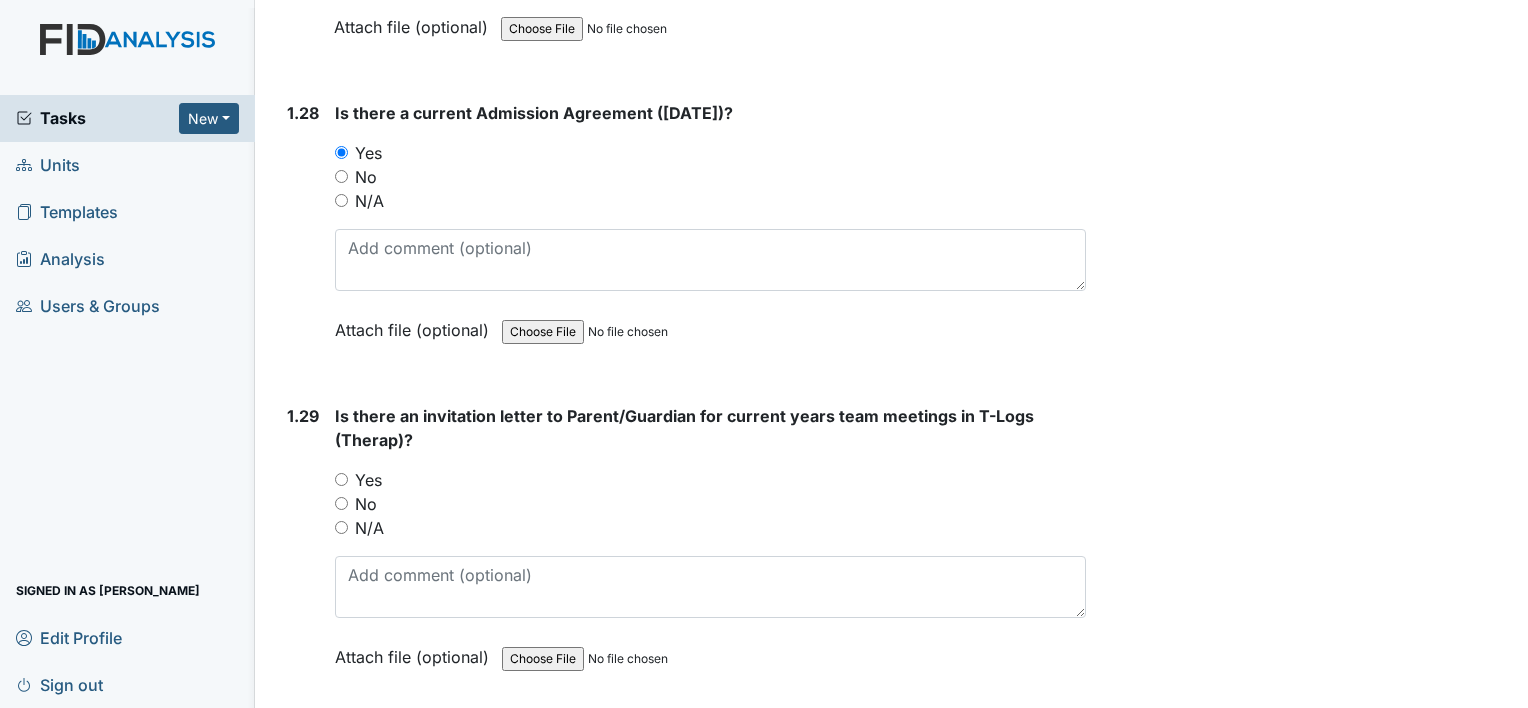 click on "Yes" at bounding box center [368, 480] 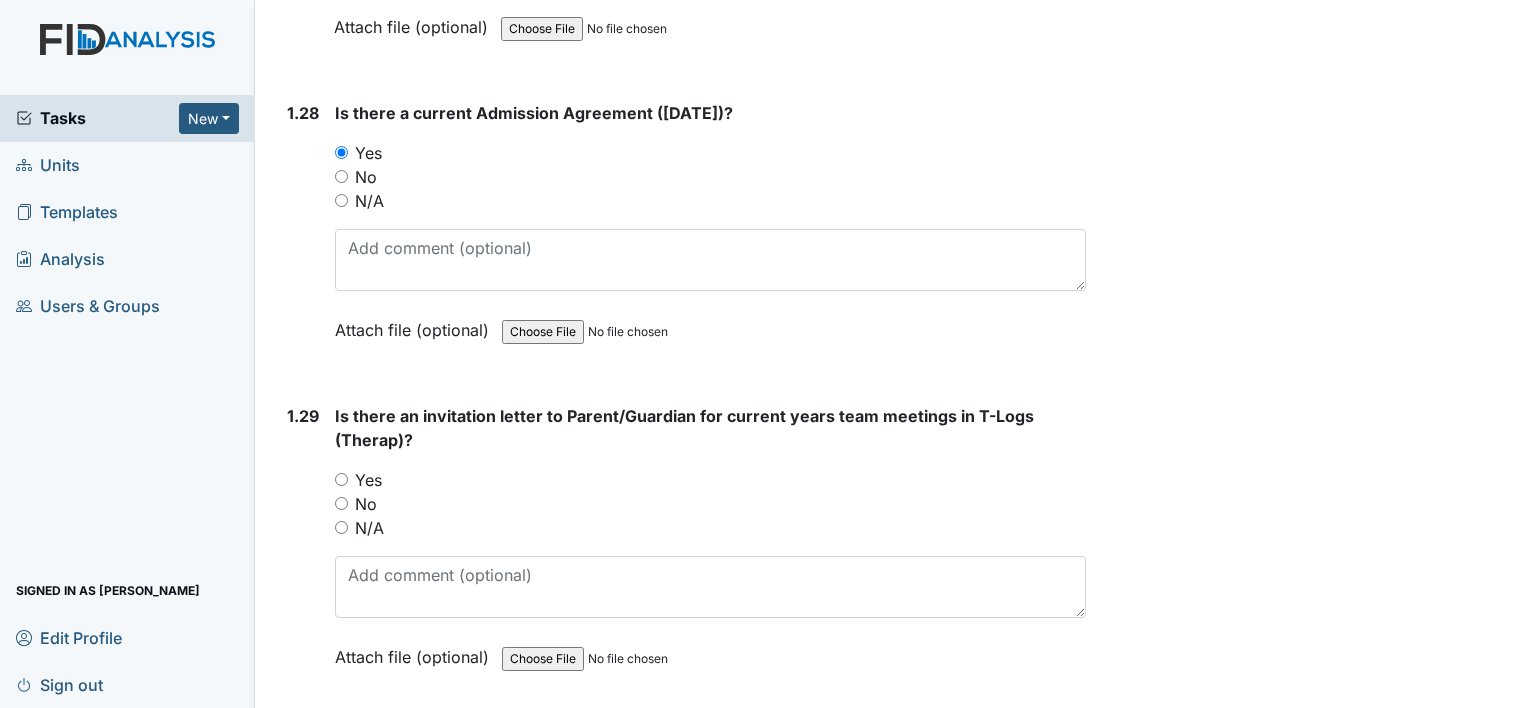 click on "Yes" at bounding box center [341, 479] 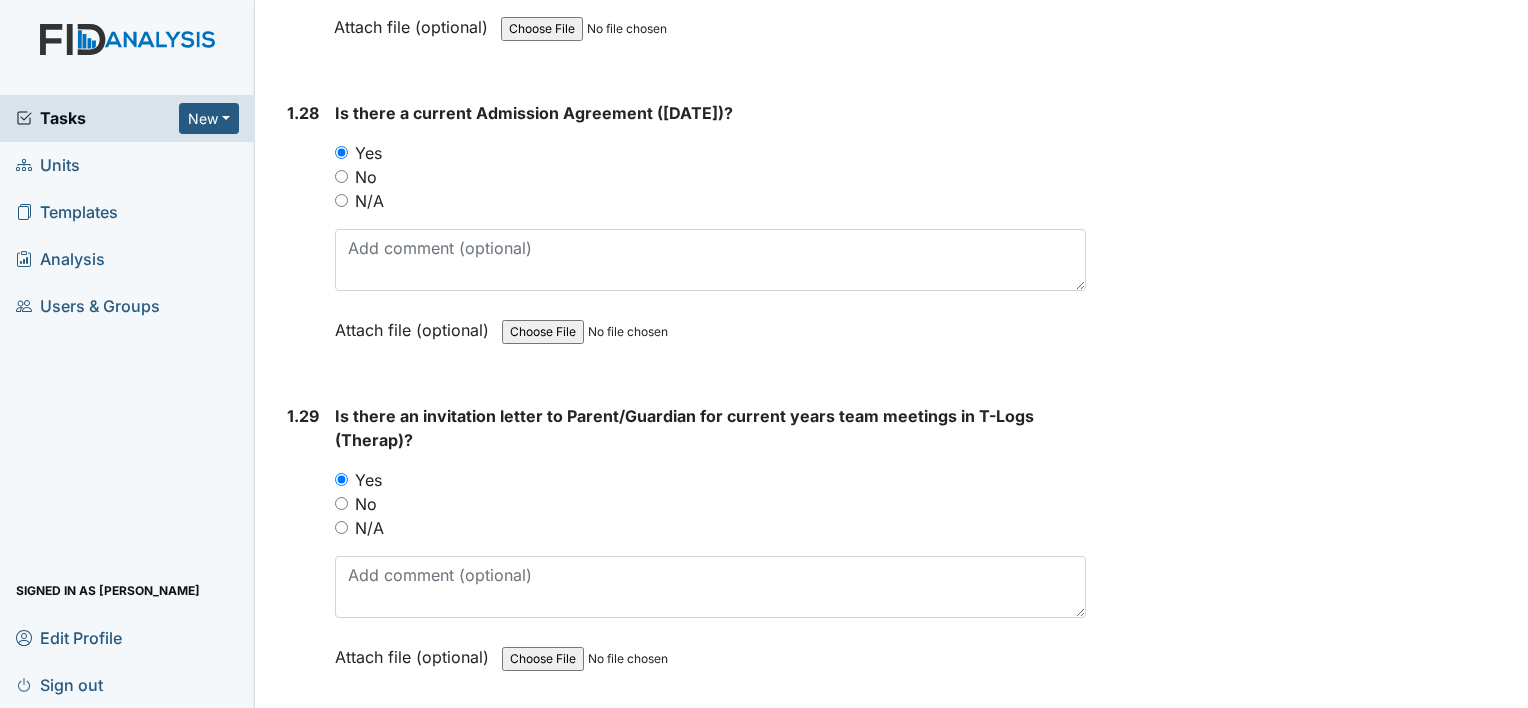 click on "You must select one of the below options.
Yes
No
N/A" at bounding box center (710, 504) 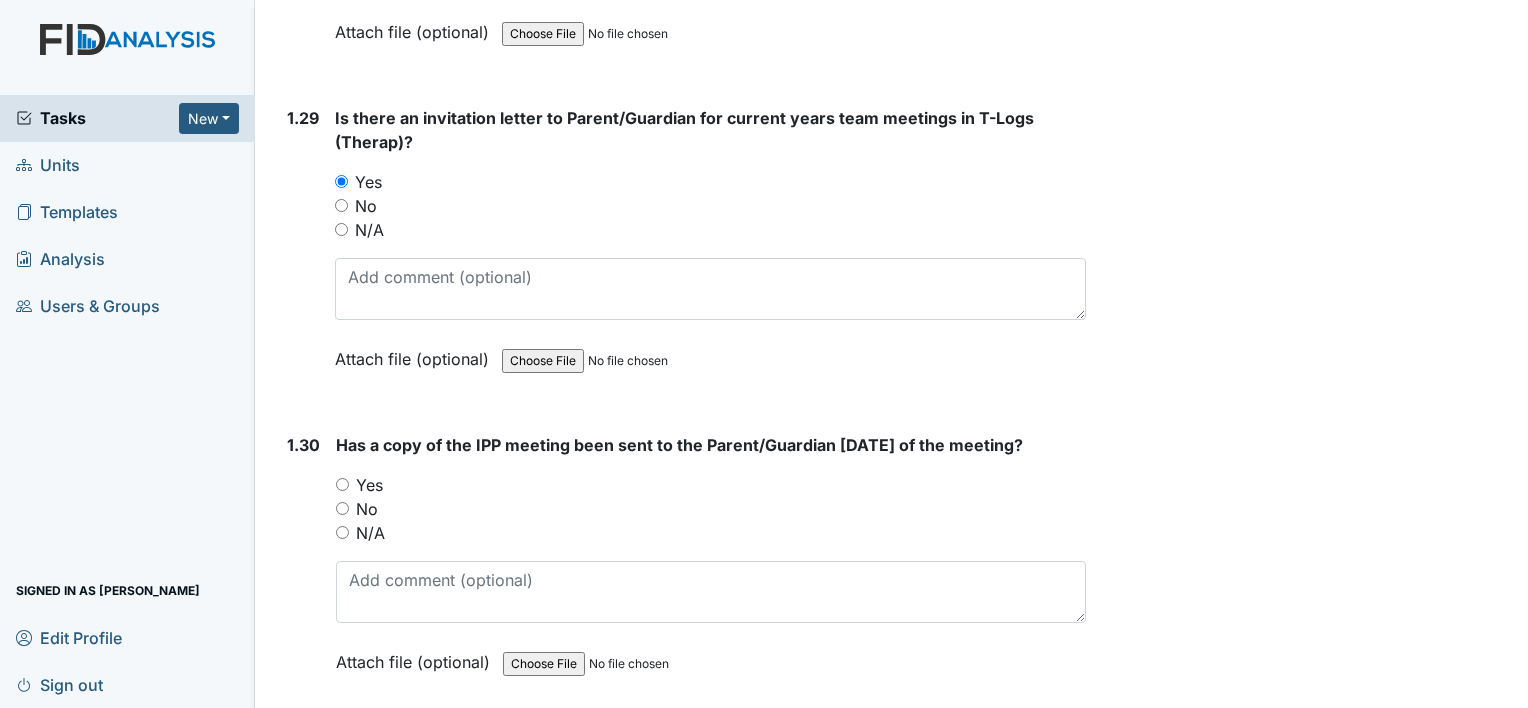 scroll, scrollTop: 8800, scrollLeft: 0, axis: vertical 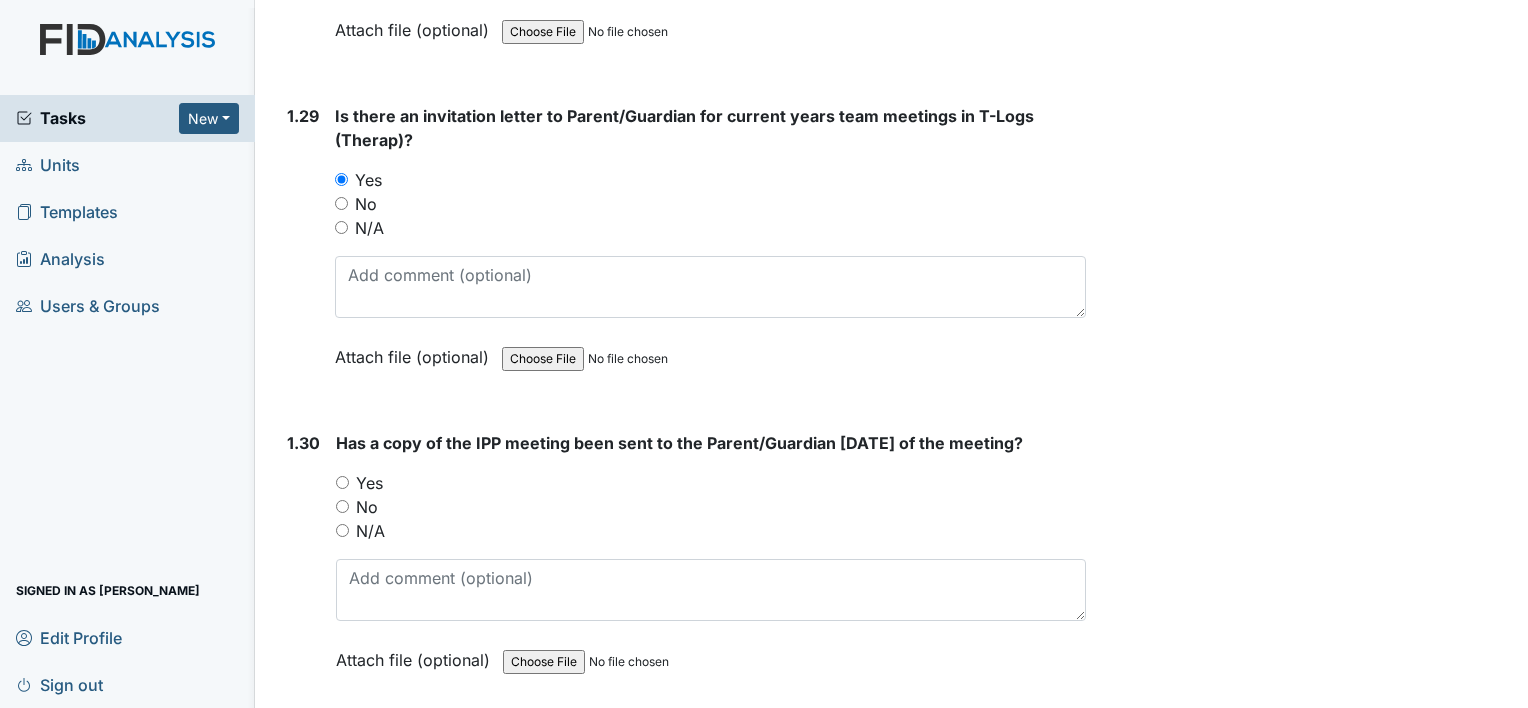 click on "N/A" at bounding box center [369, 228] 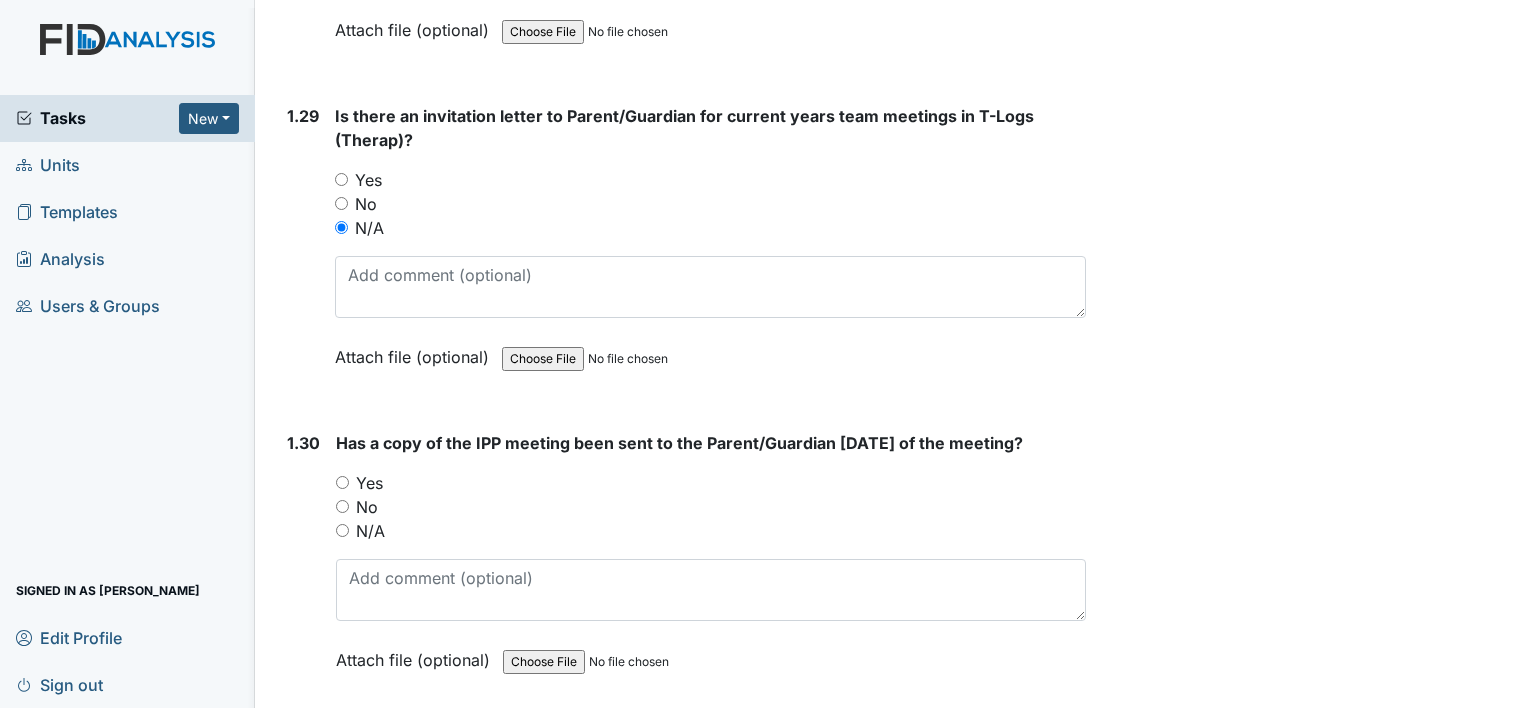 click on "N/A" at bounding box center [370, 531] 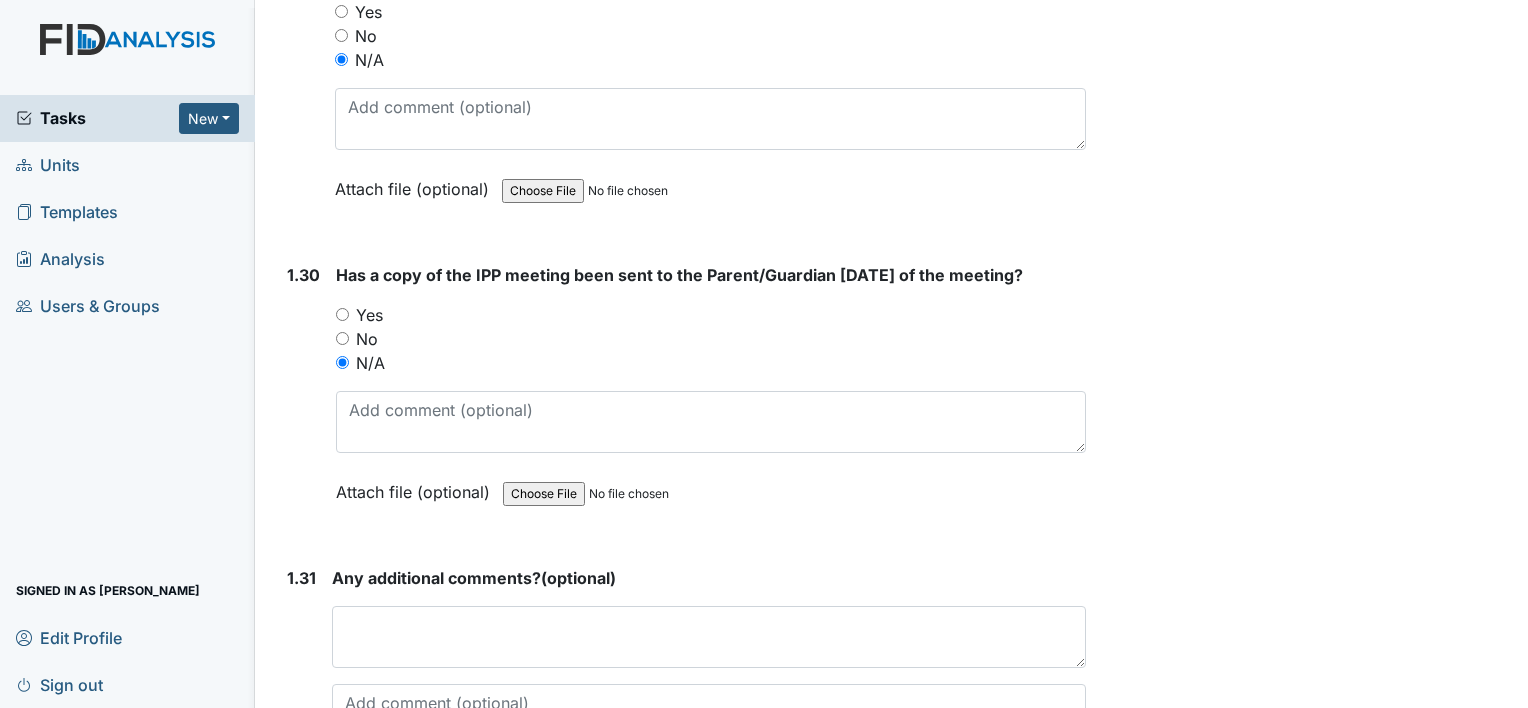 scroll, scrollTop: 9092, scrollLeft: 0, axis: vertical 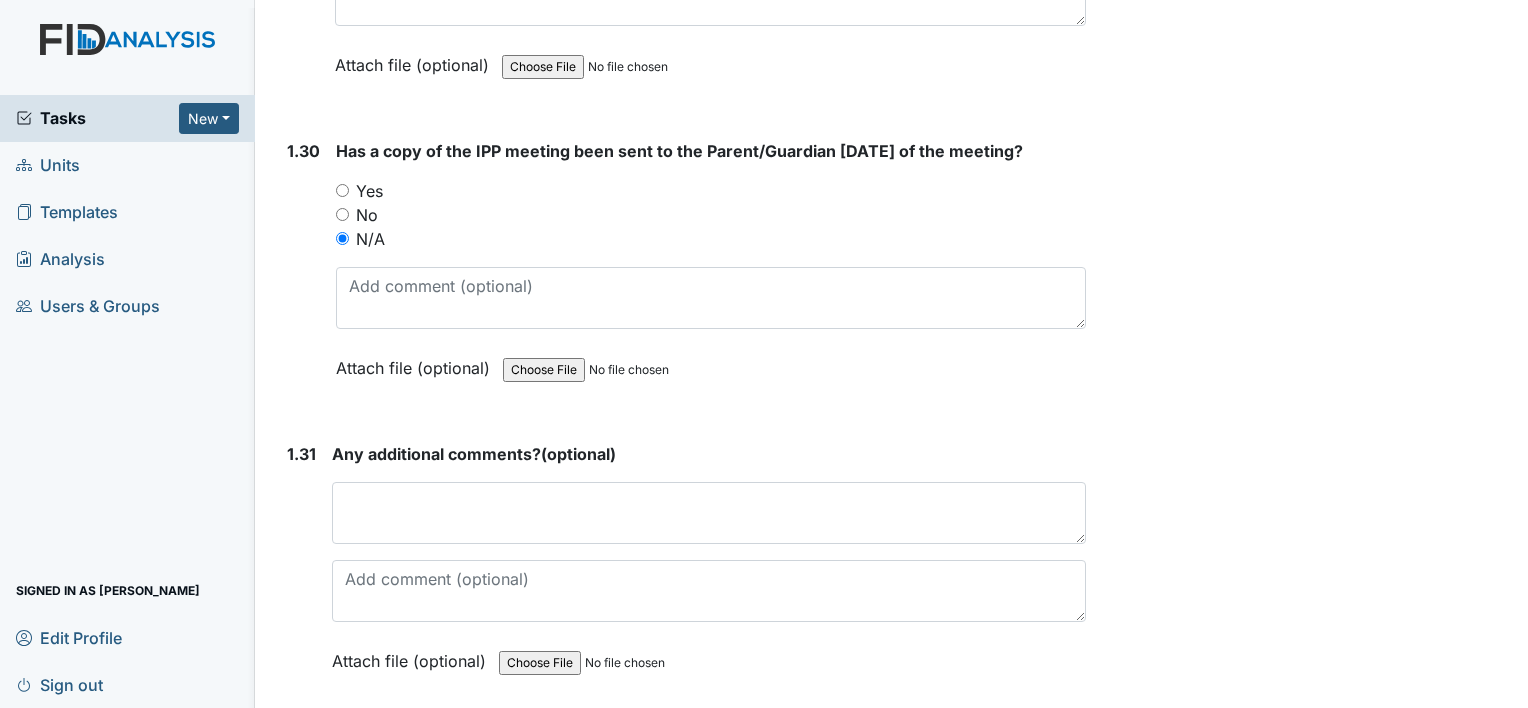 drag, startPoint x: 350, startPoint y: 669, endPoint x: 397, endPoint y: 476, distance: 198.64038 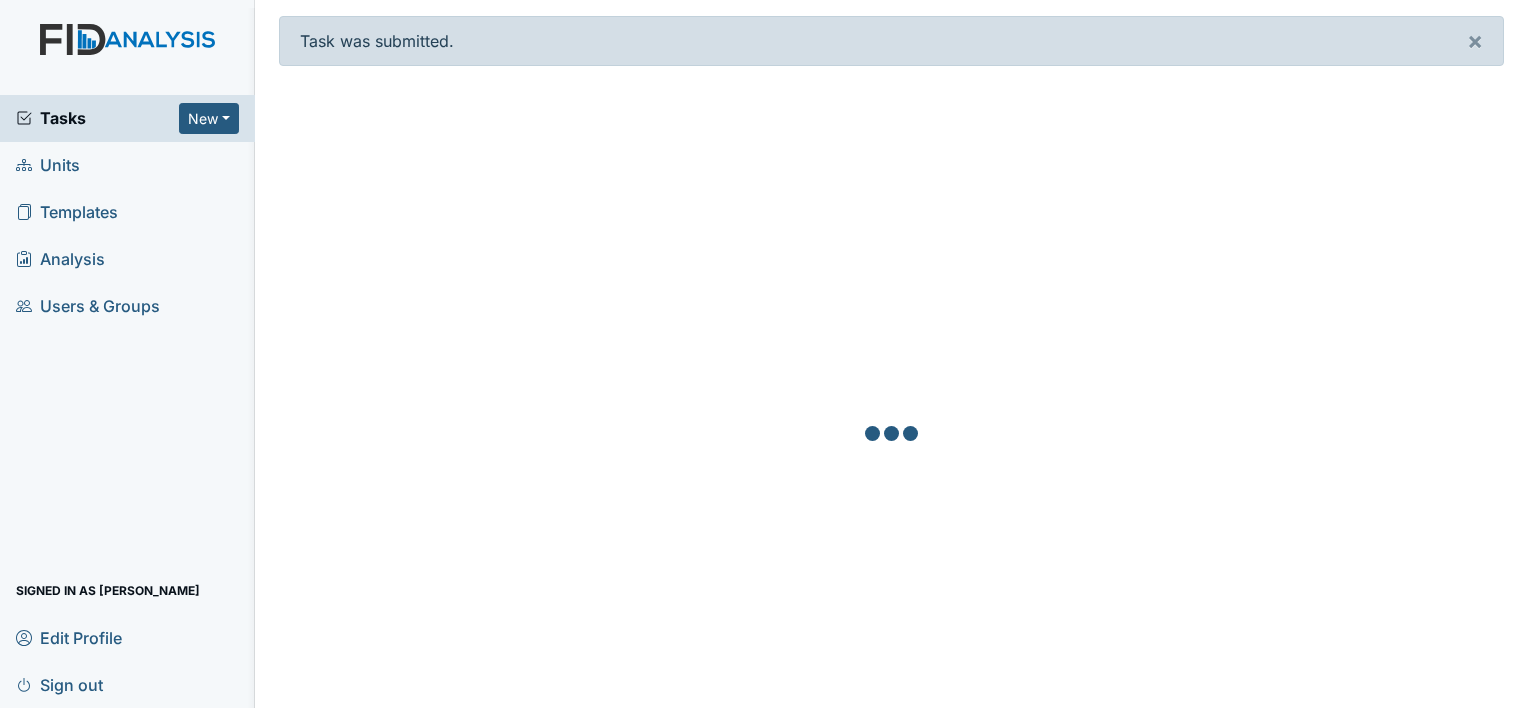 scroll, scrollTop: 0, scrollLeft: 0, axis: both 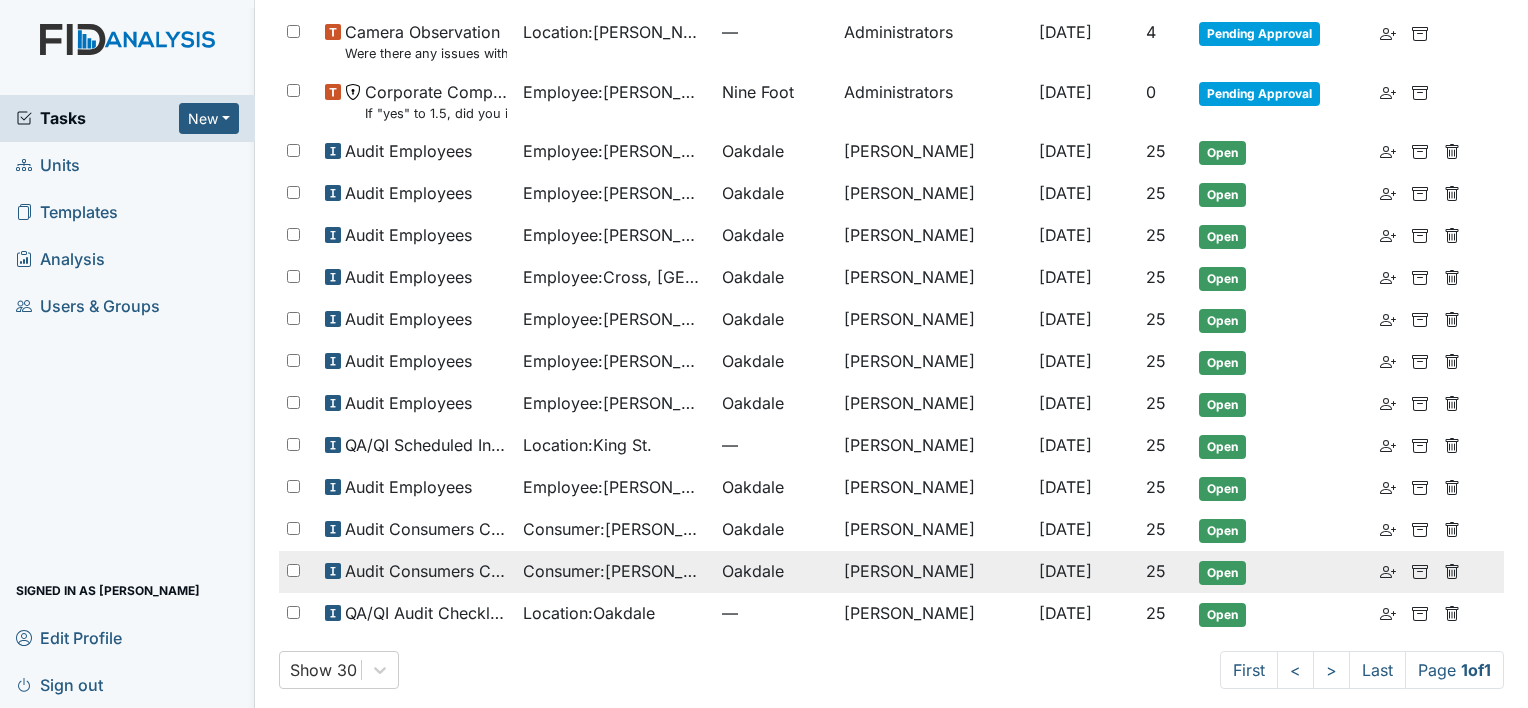 click on "Consumer :  [PERSON_NAME]" at bounding box center [614, 571] 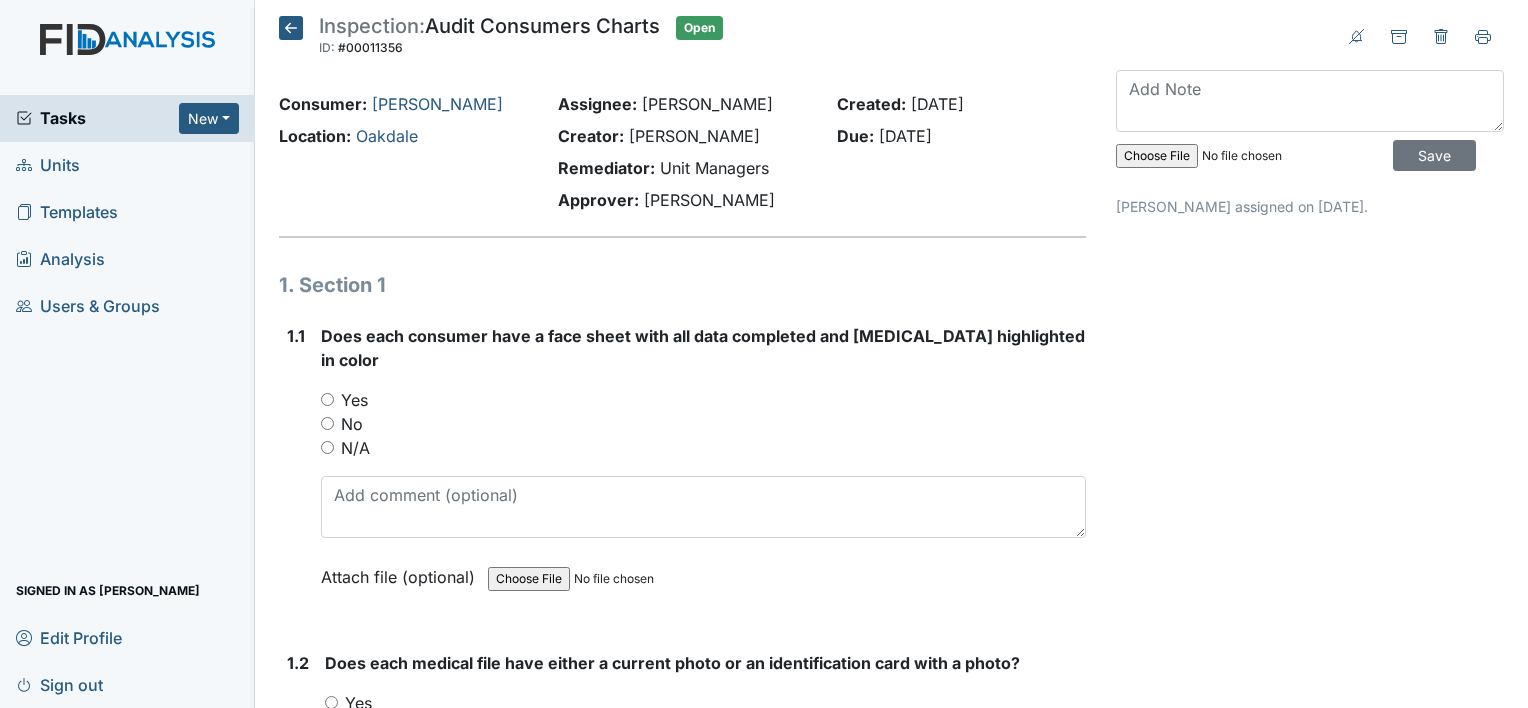 scroll, scrollTop: 0, scrollLeft: 0, axis: both 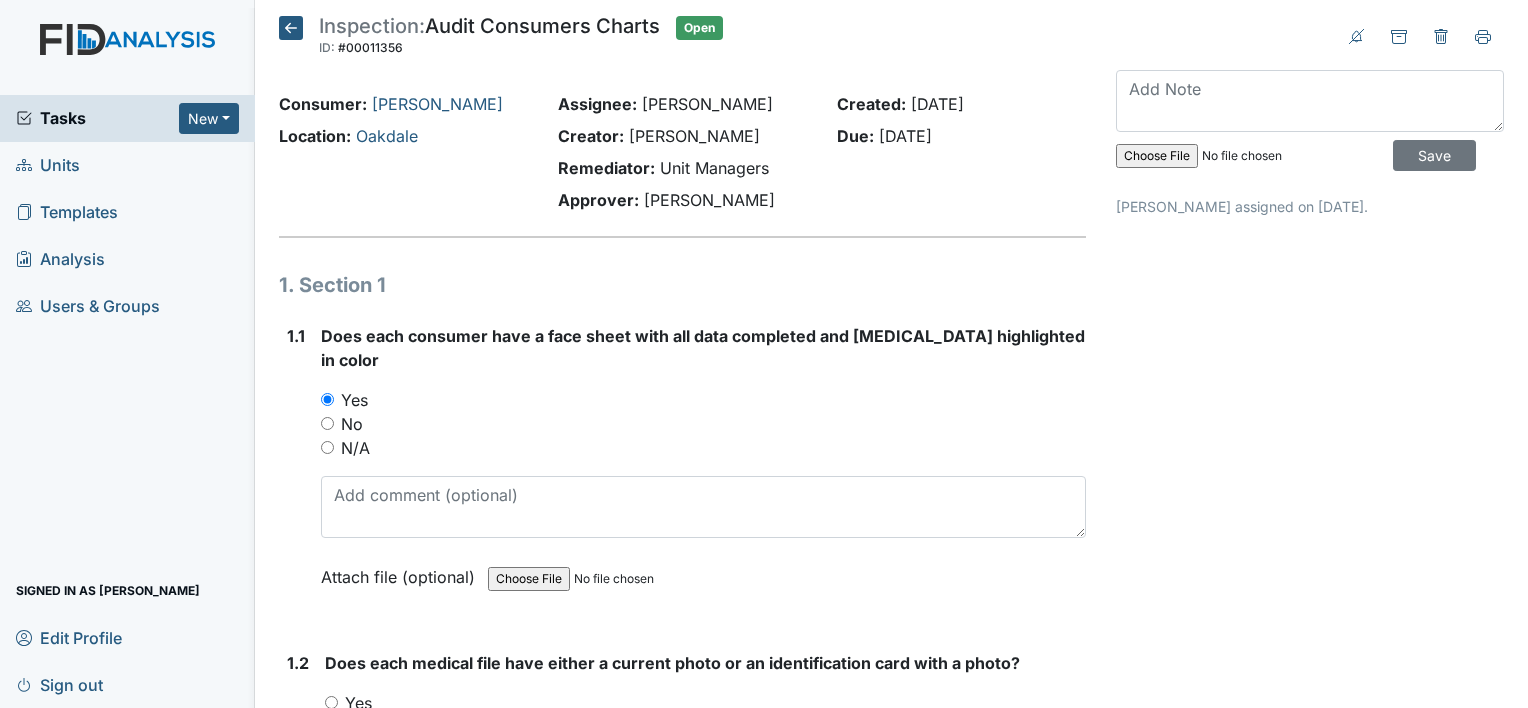 click on "Yes" at bounding box center [358, 703] 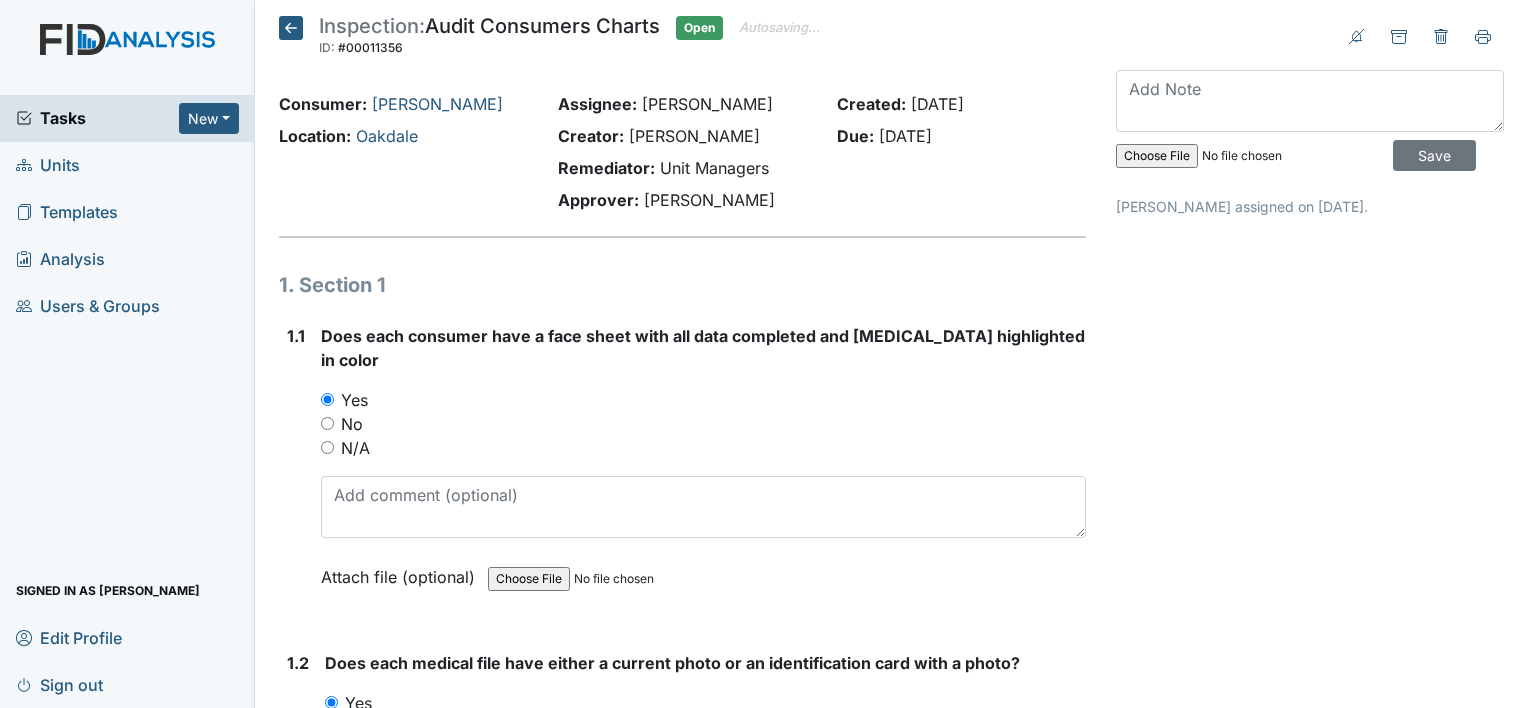 scroll, scrollTop: 300, scrollLeft: 0, axis: vertical 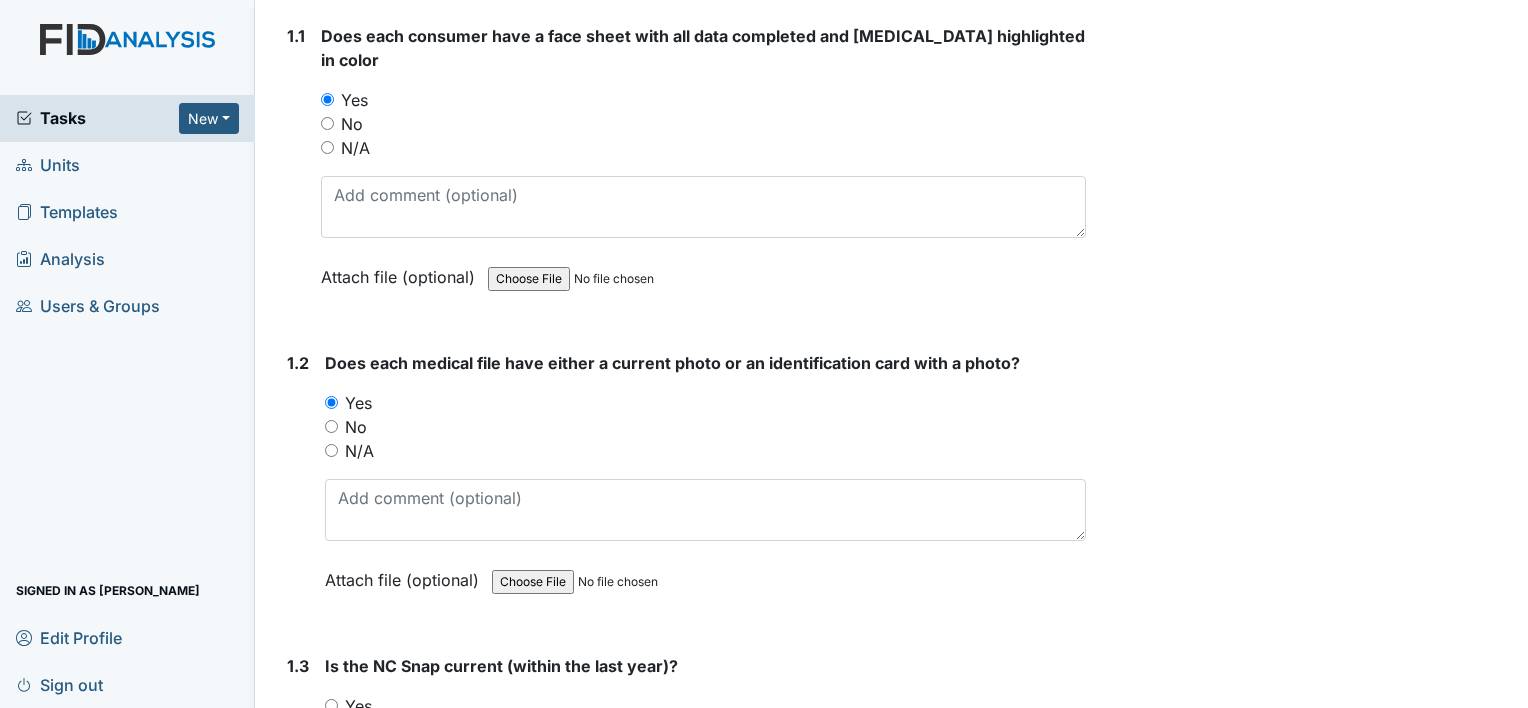 click on "No" at bounding box center (356, 730) 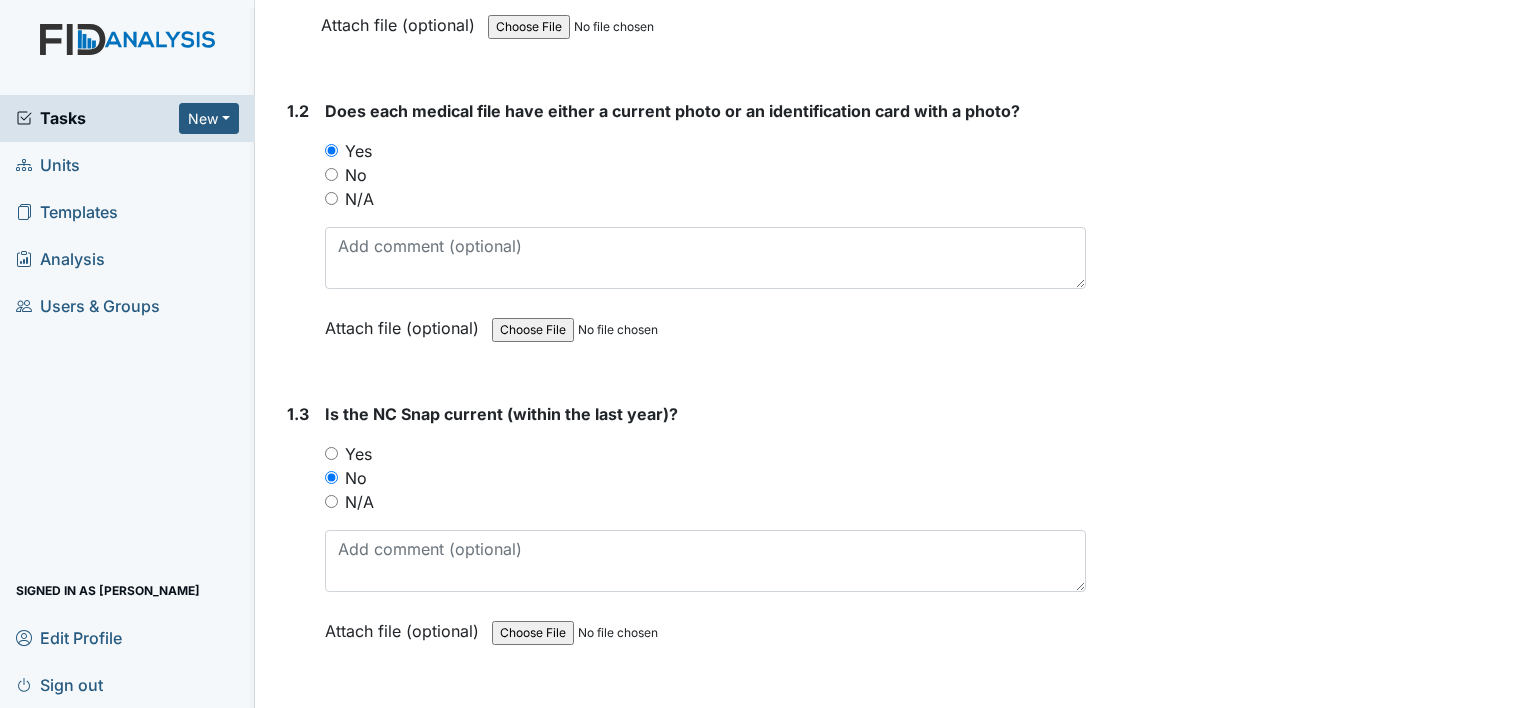 scroll, scrollTop: 601, scrollLeft: 0, axis: vertical 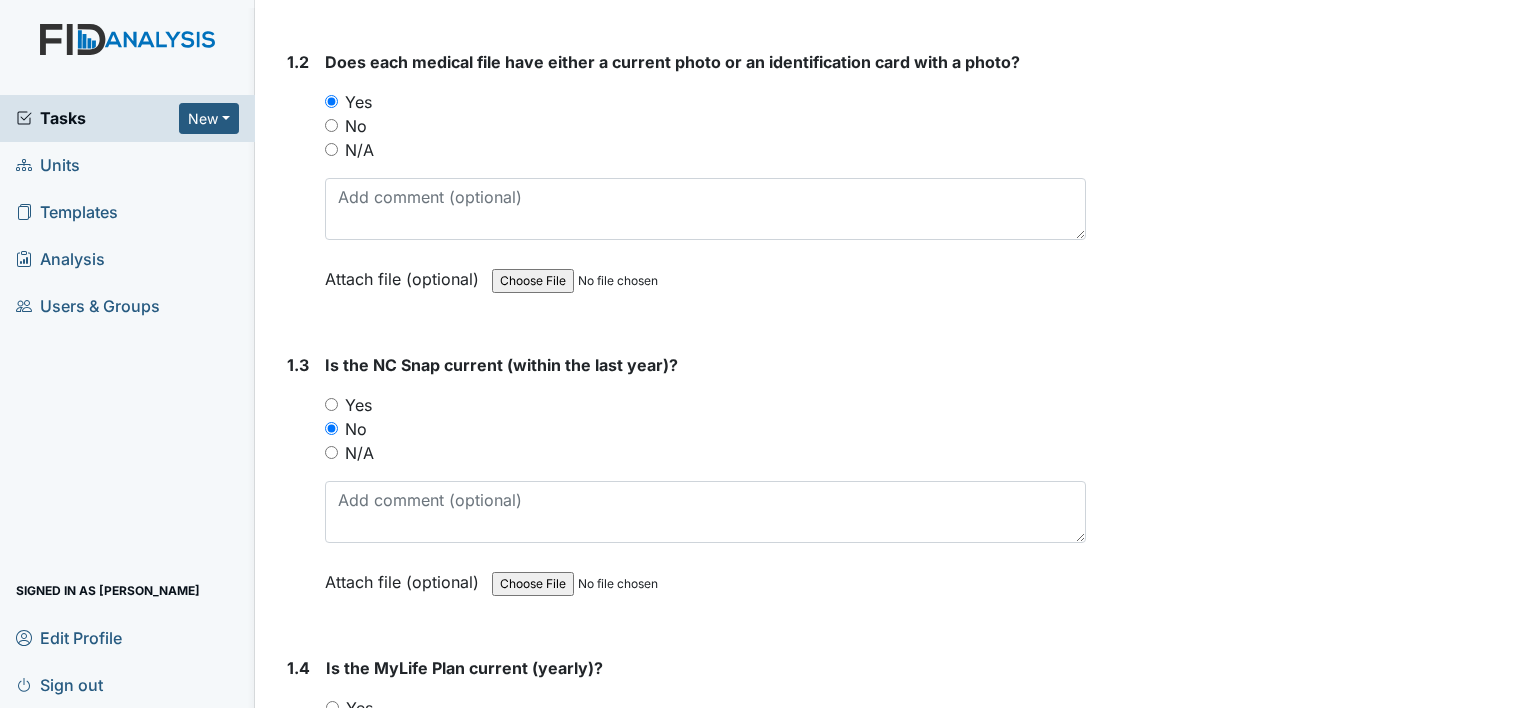 click on "Yes" at bounding box center [359, 708] 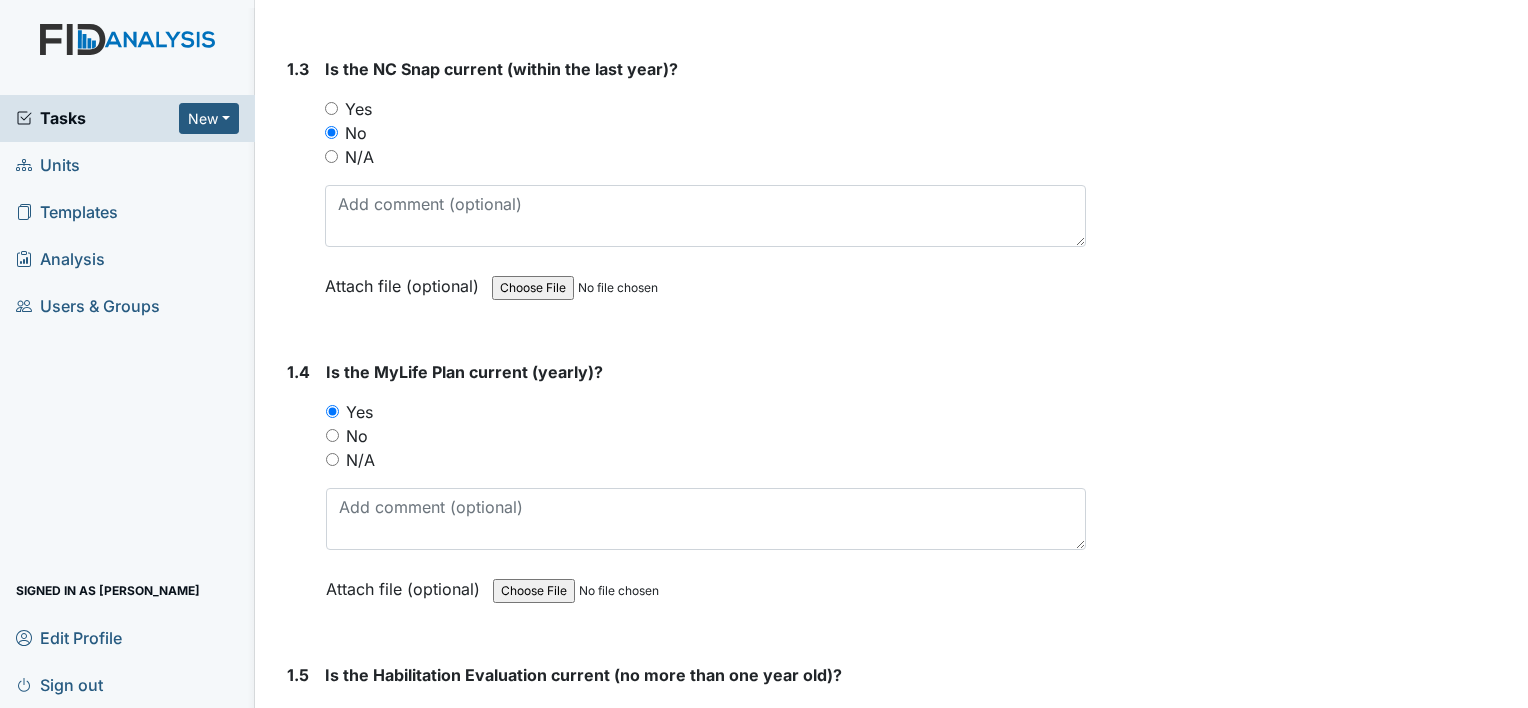 scroll, scrollTop: 901, scrollLeft: 0, axis: vertical 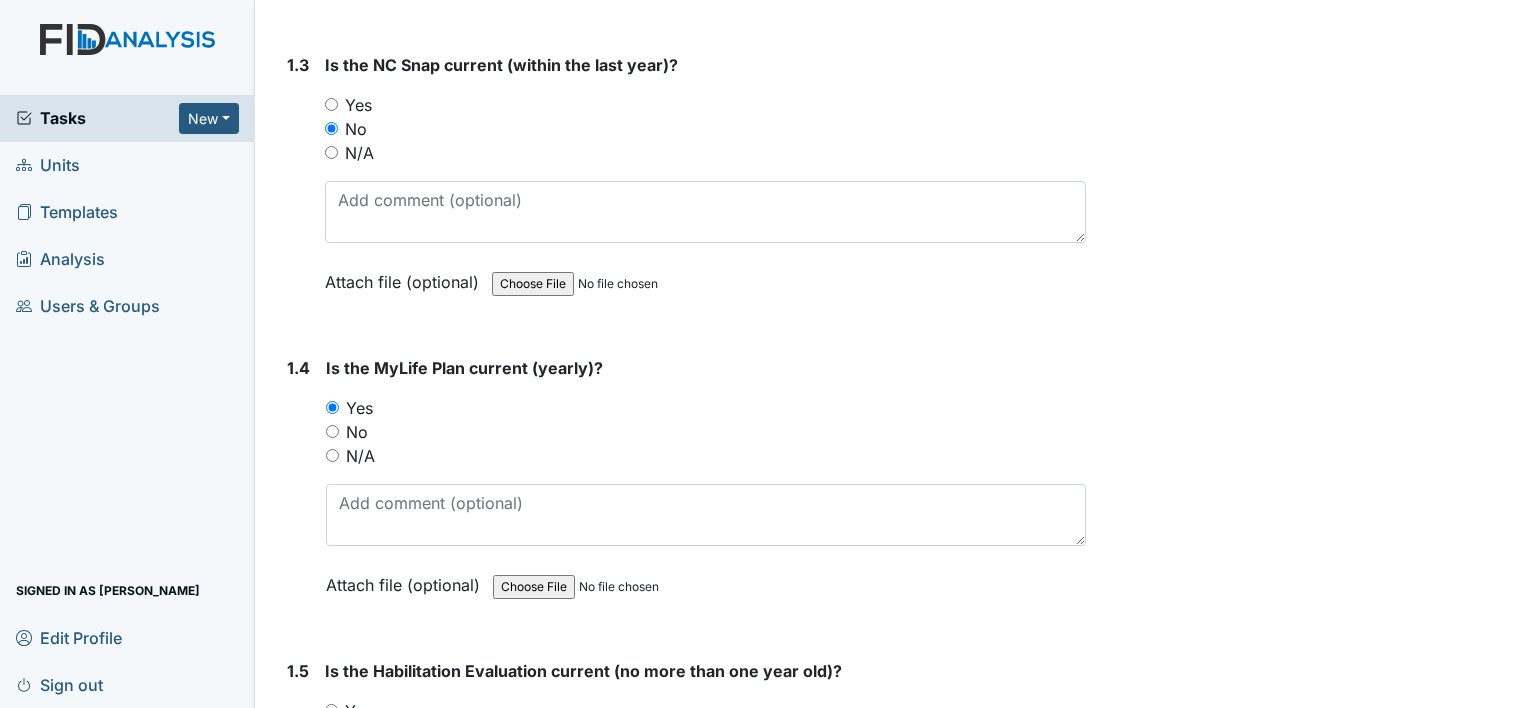 click on "No" at bounding box center [356, 735] 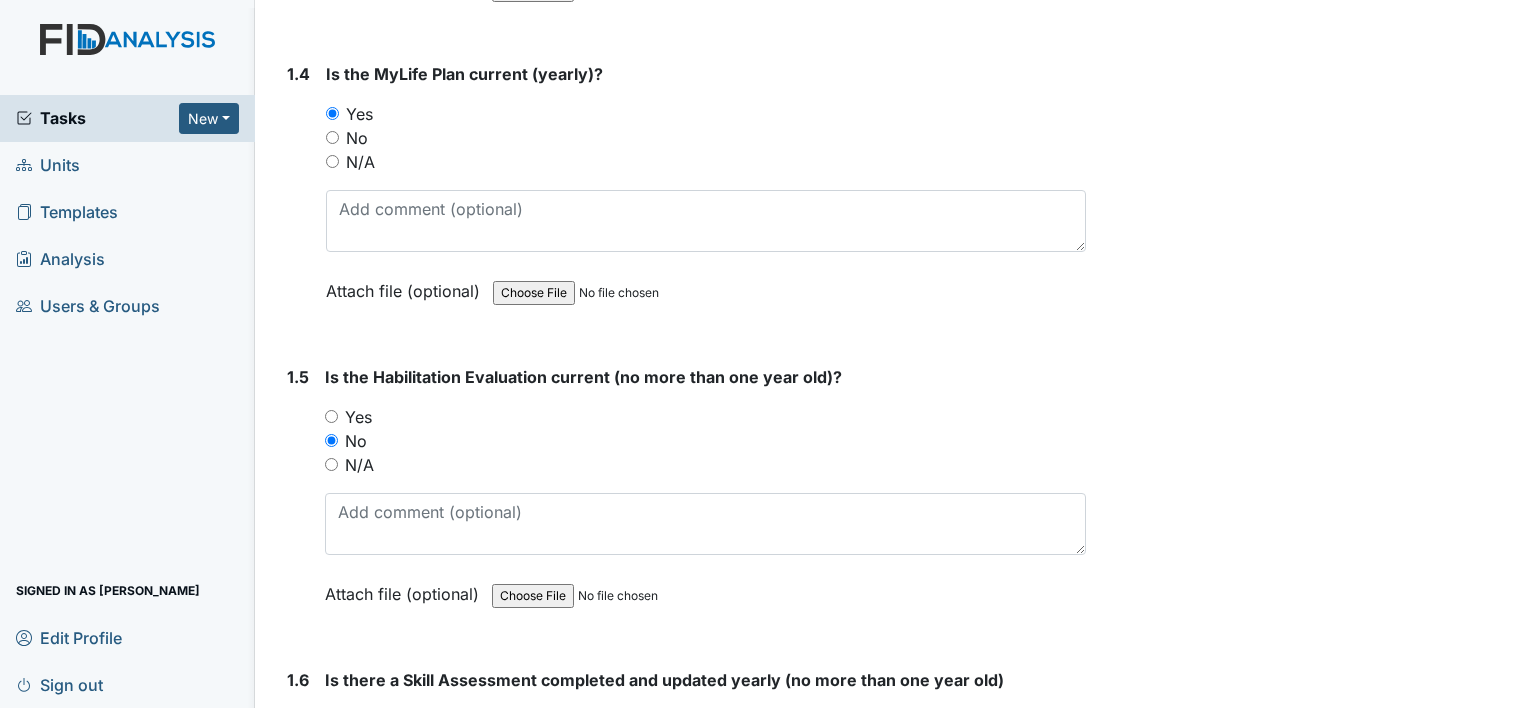 scroll, scrollTop: 1205, scrollLeft: 0, axis: vertical 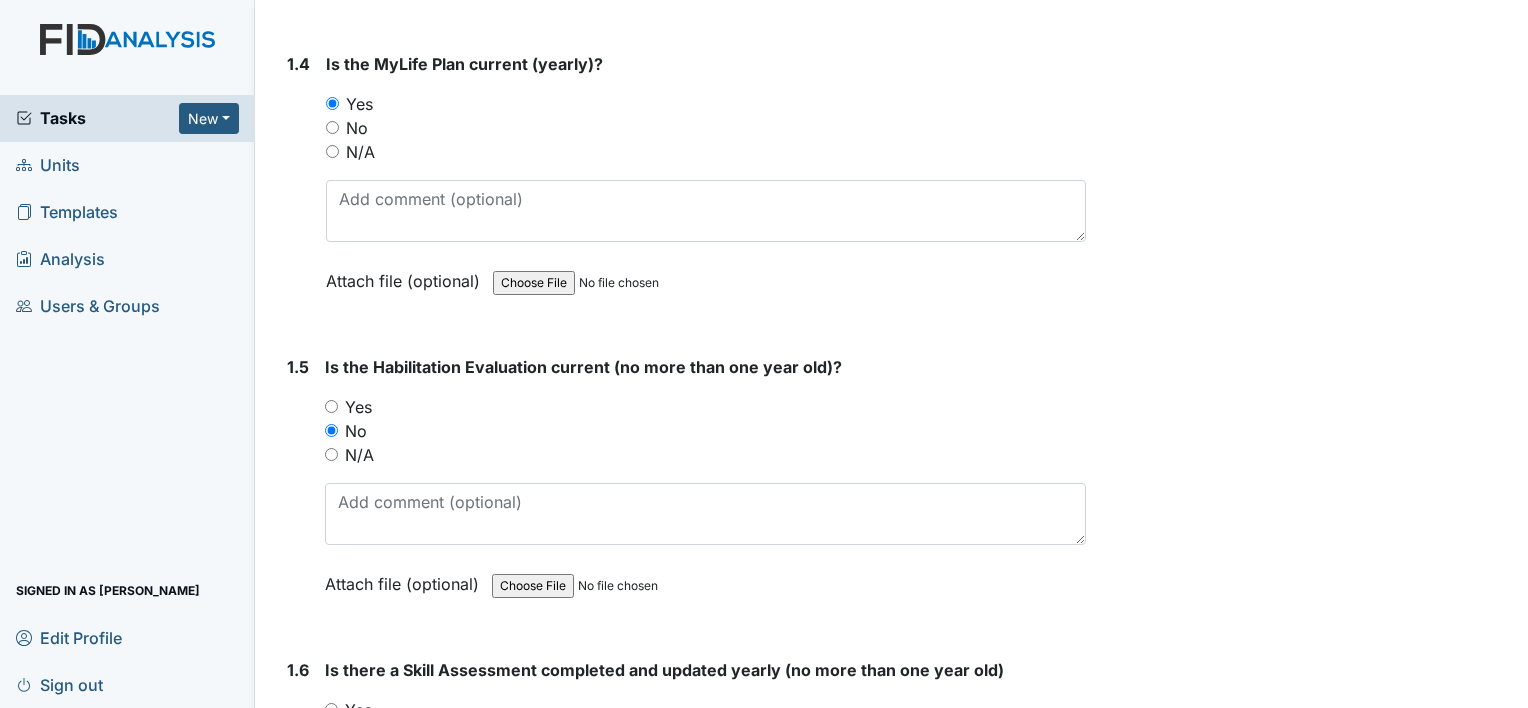 click on "Yes" at bounding box center [358, 710] 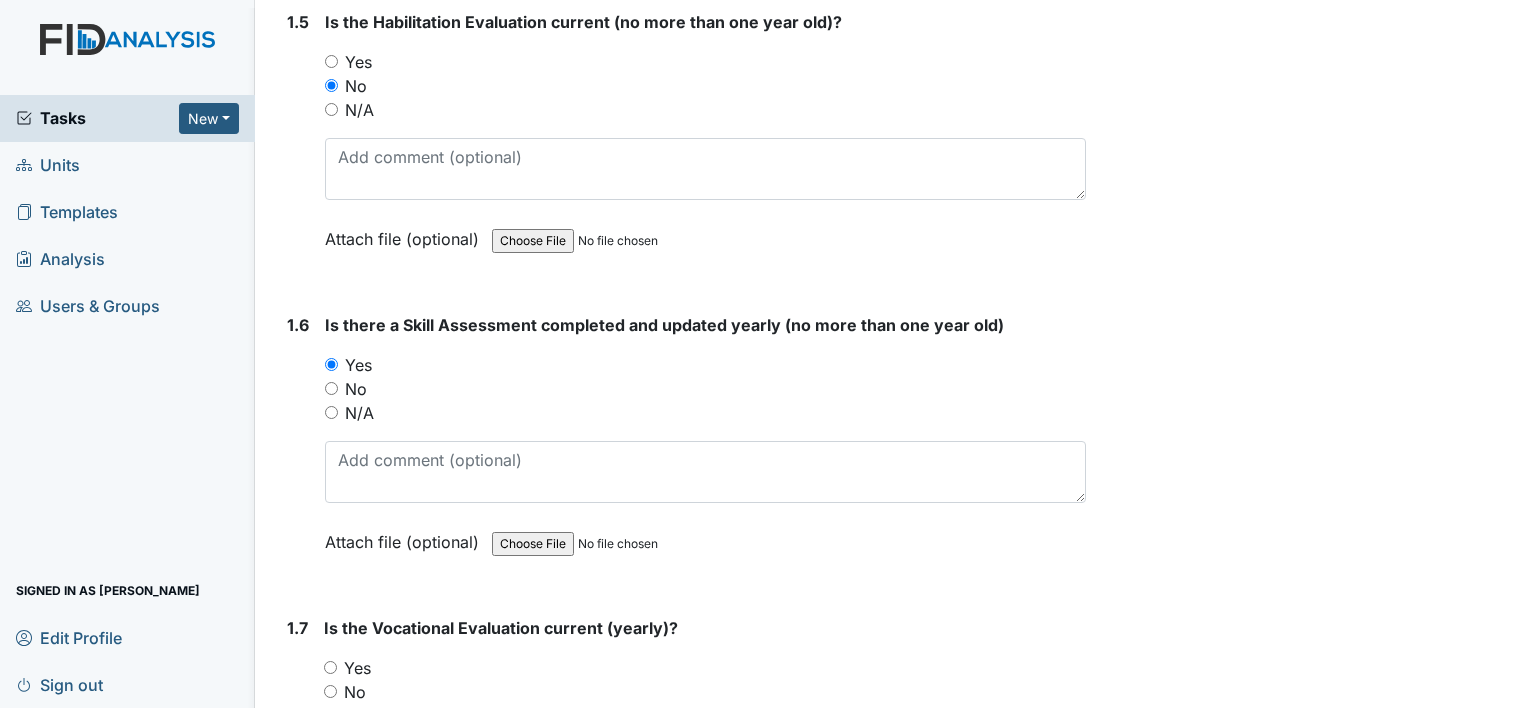 scroll, scrollTop: 1605, scrollLeft: 0, axis: vertical 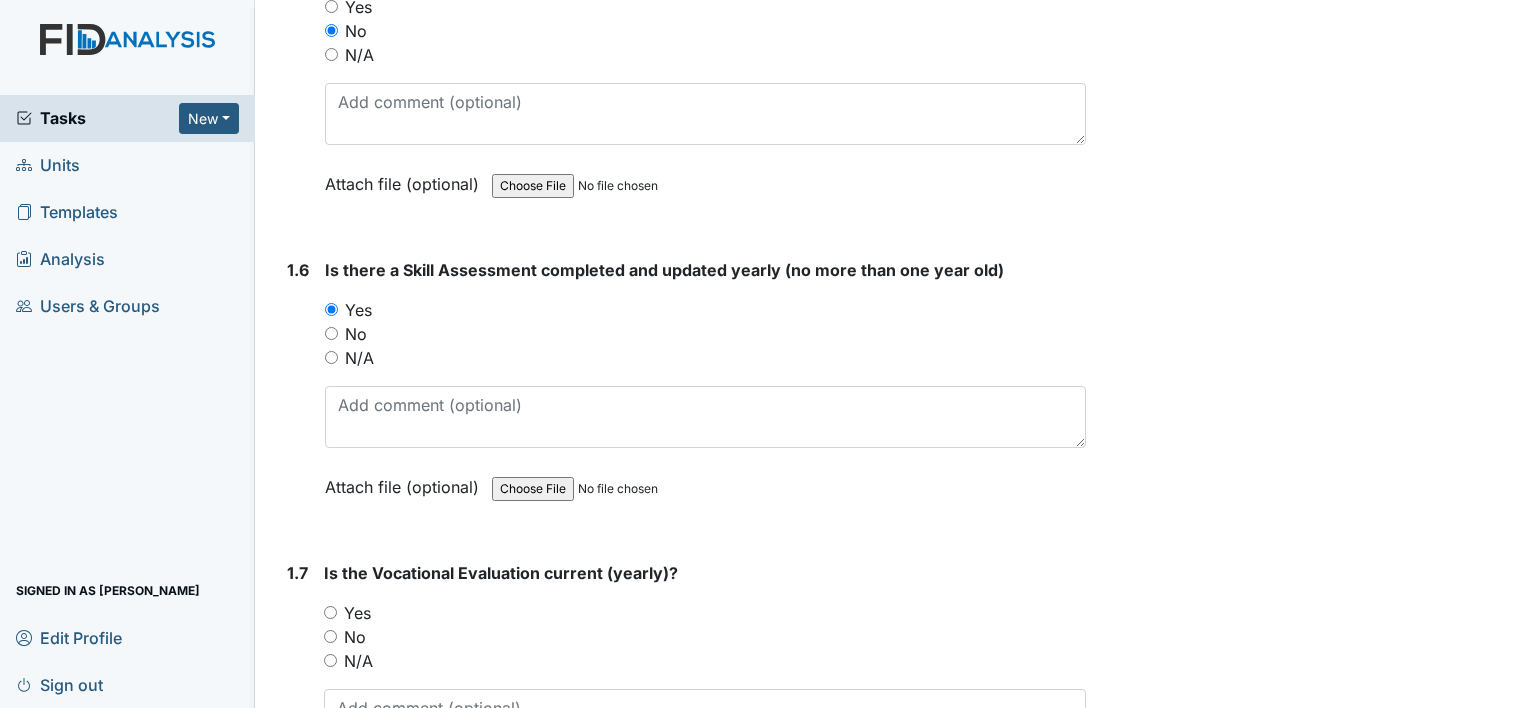 click on "Yes" at bounding box center [357, 613] 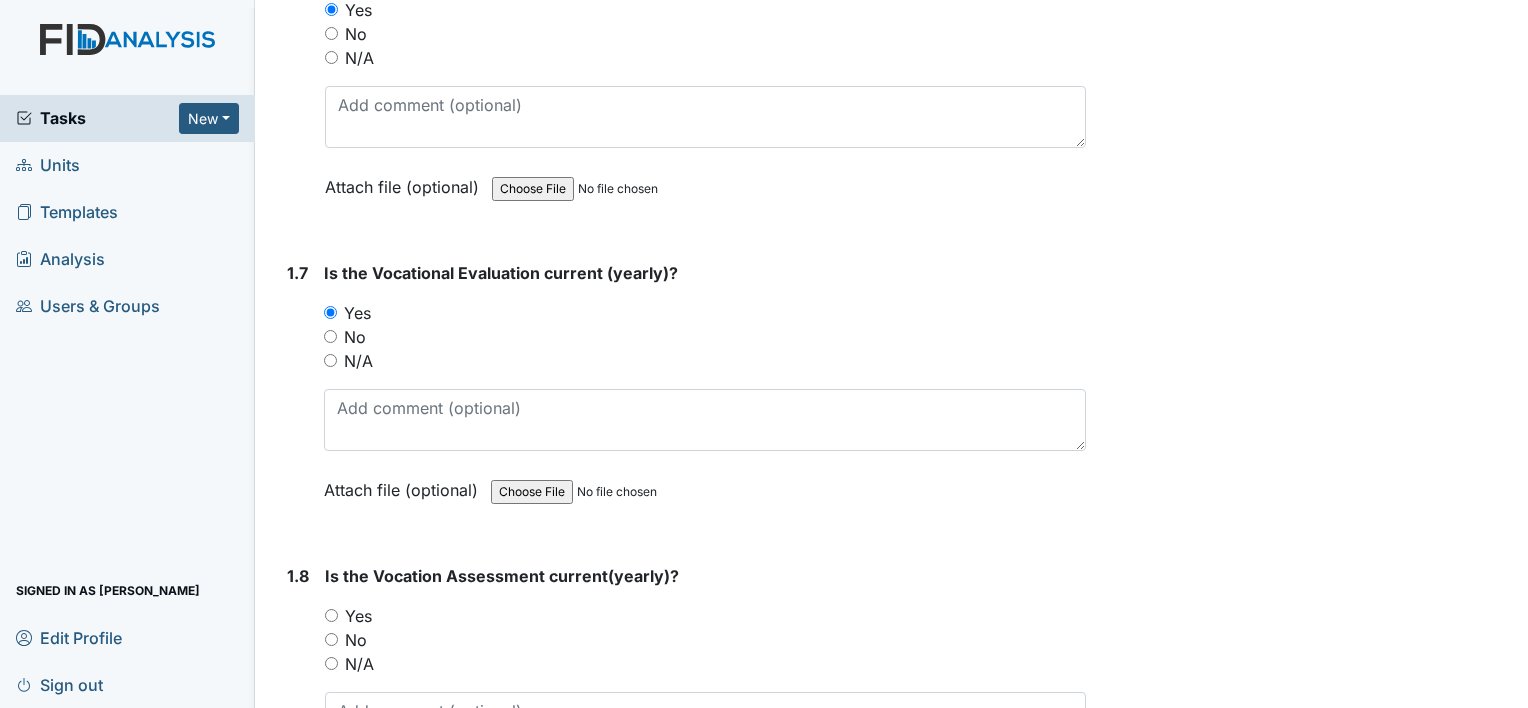 click on "Yes" at bounding box center [358, 616] 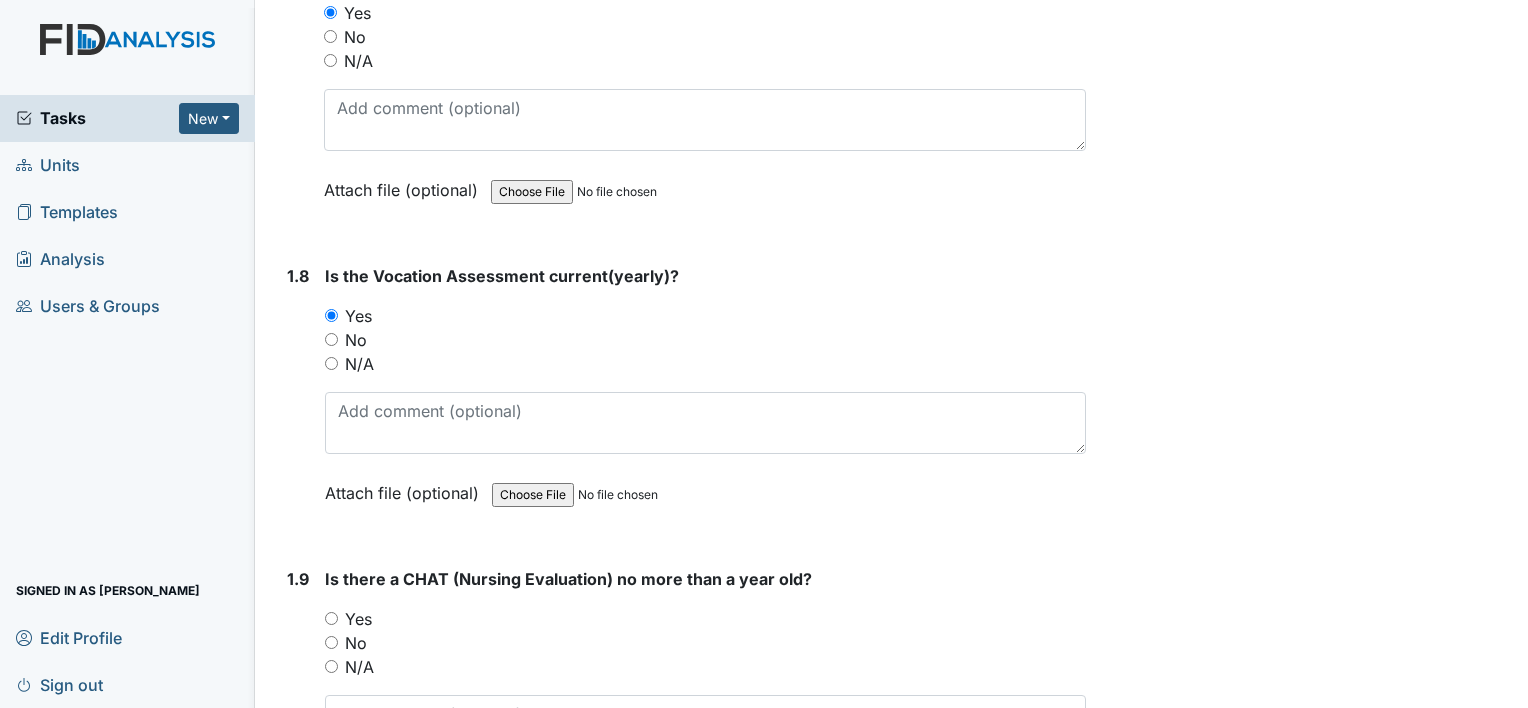 click on "Yes" at bounding box center [358, 619] 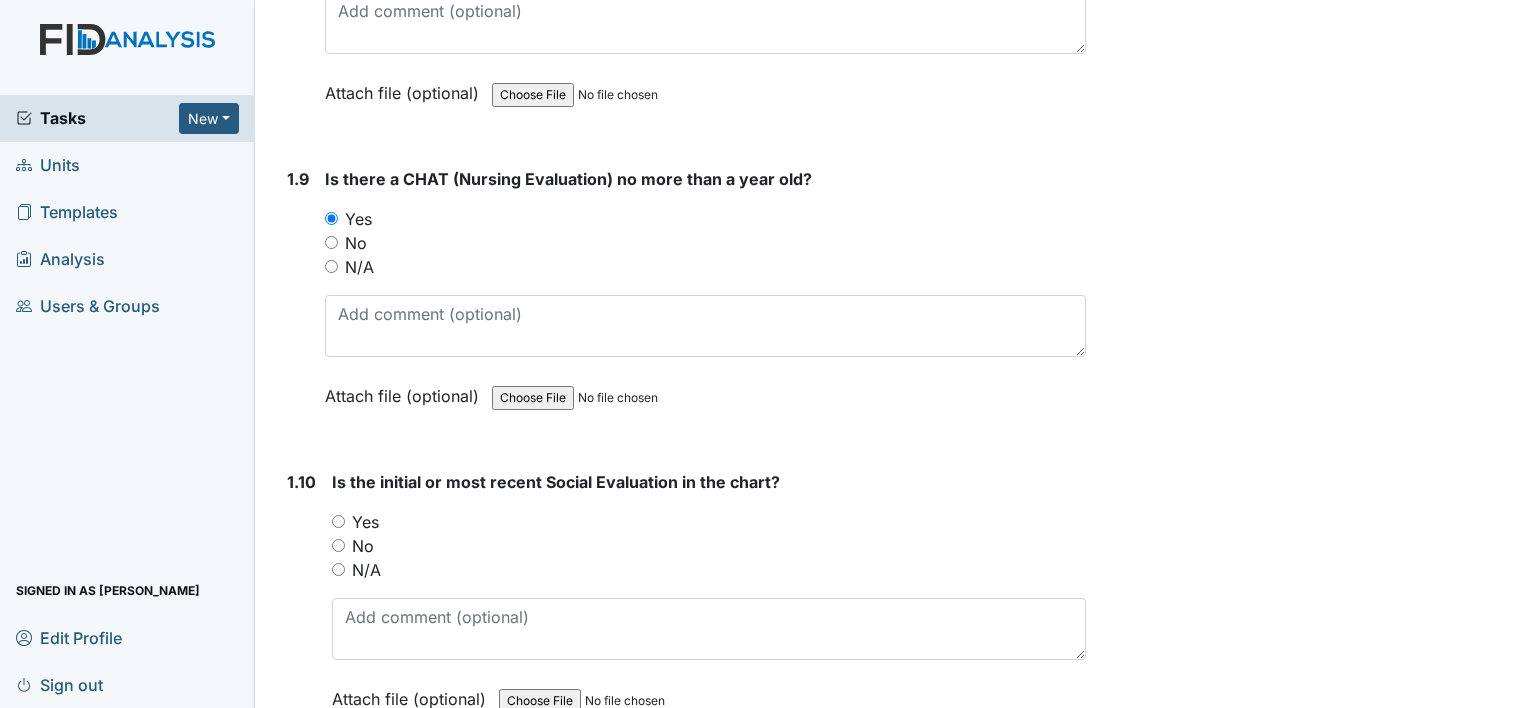 click on "Yes" at bounding box center [365, 522] 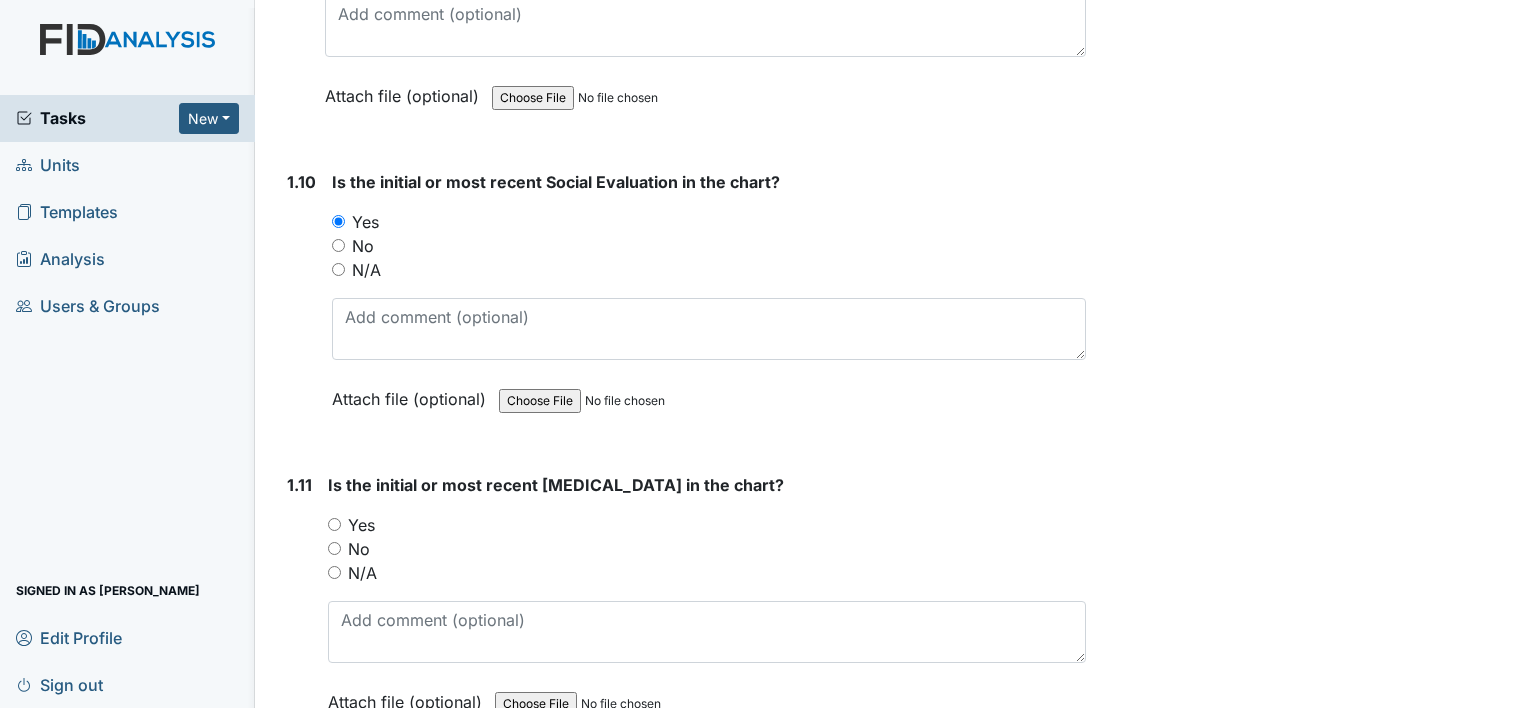 click on "Yes" at bounding box center (361, 525) 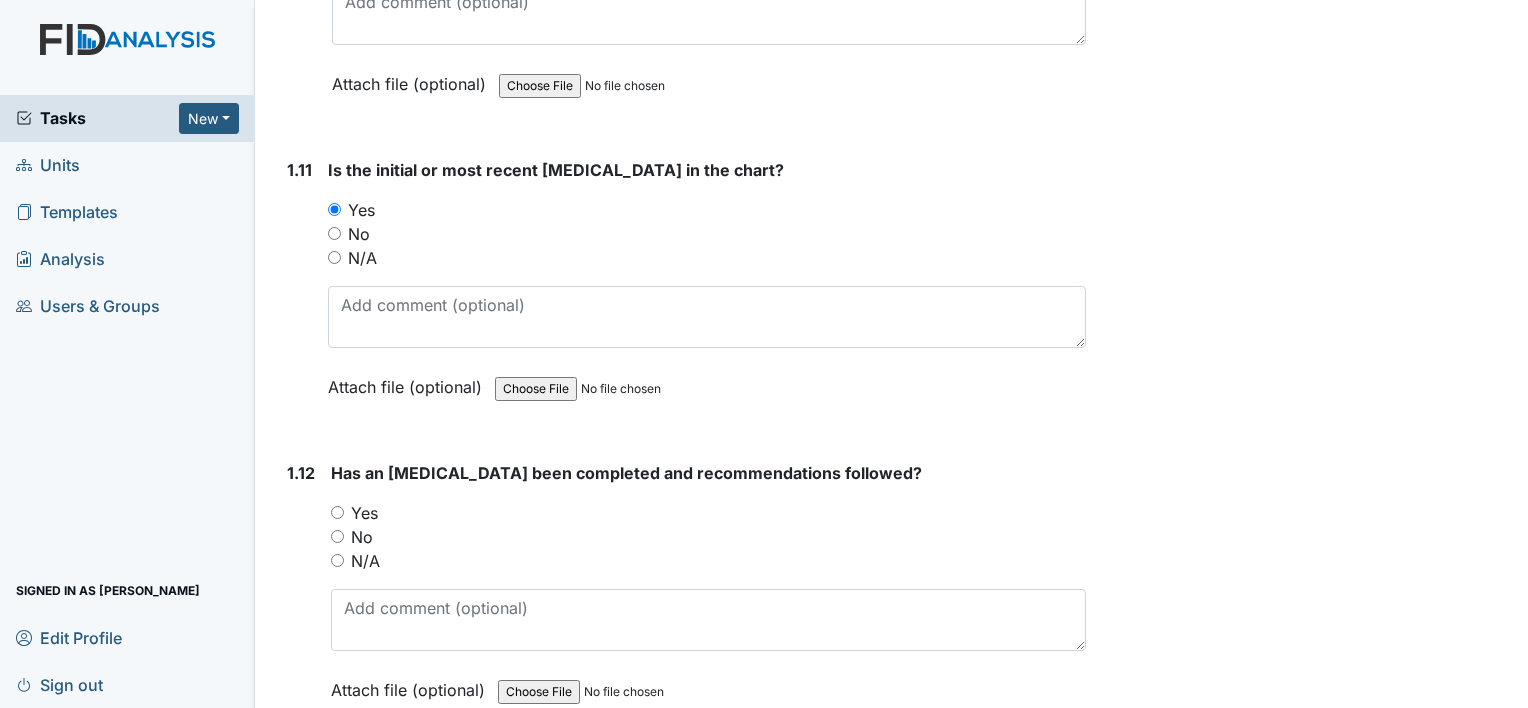 scroll, scrollTop: 3305, scrollLeft: 0, axis: vertical 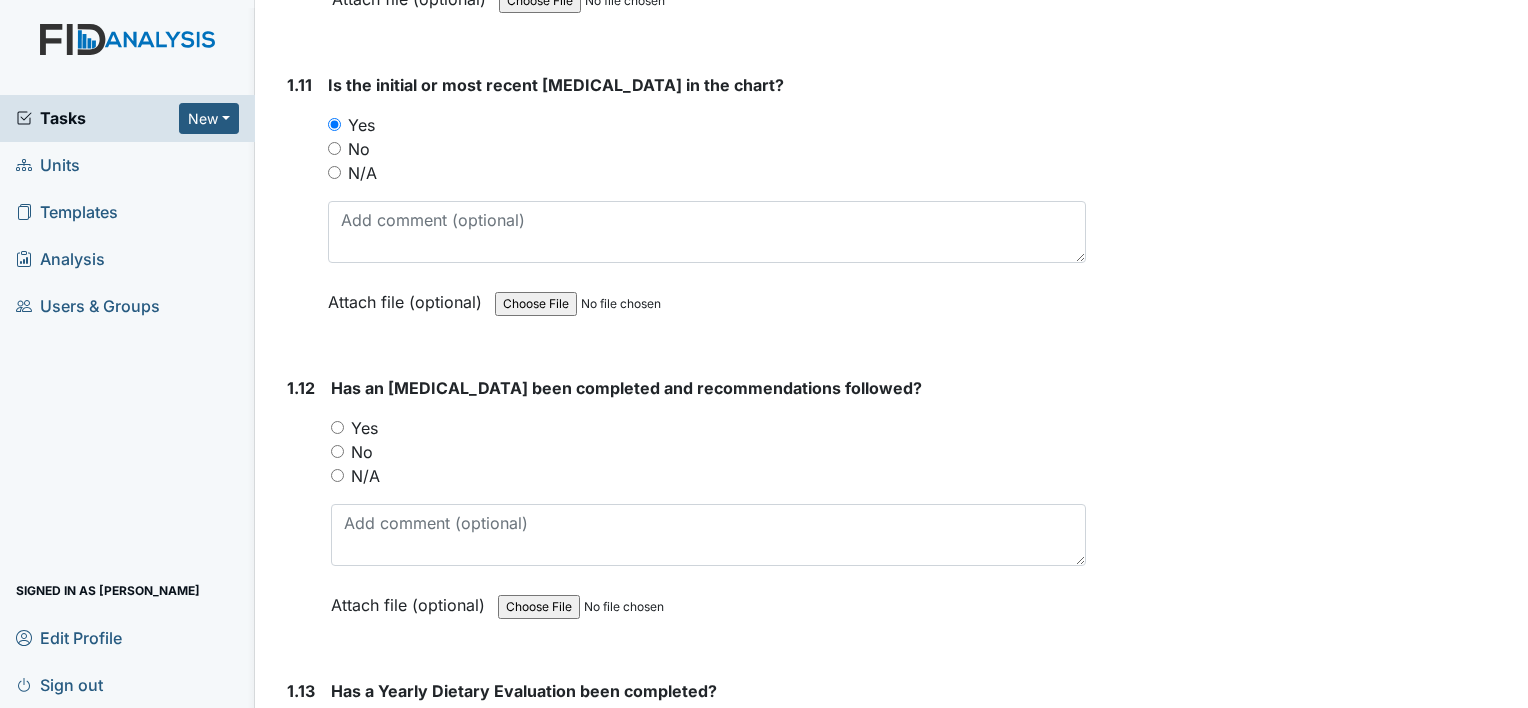 click on "Yes" at bounding box center [364, 428] 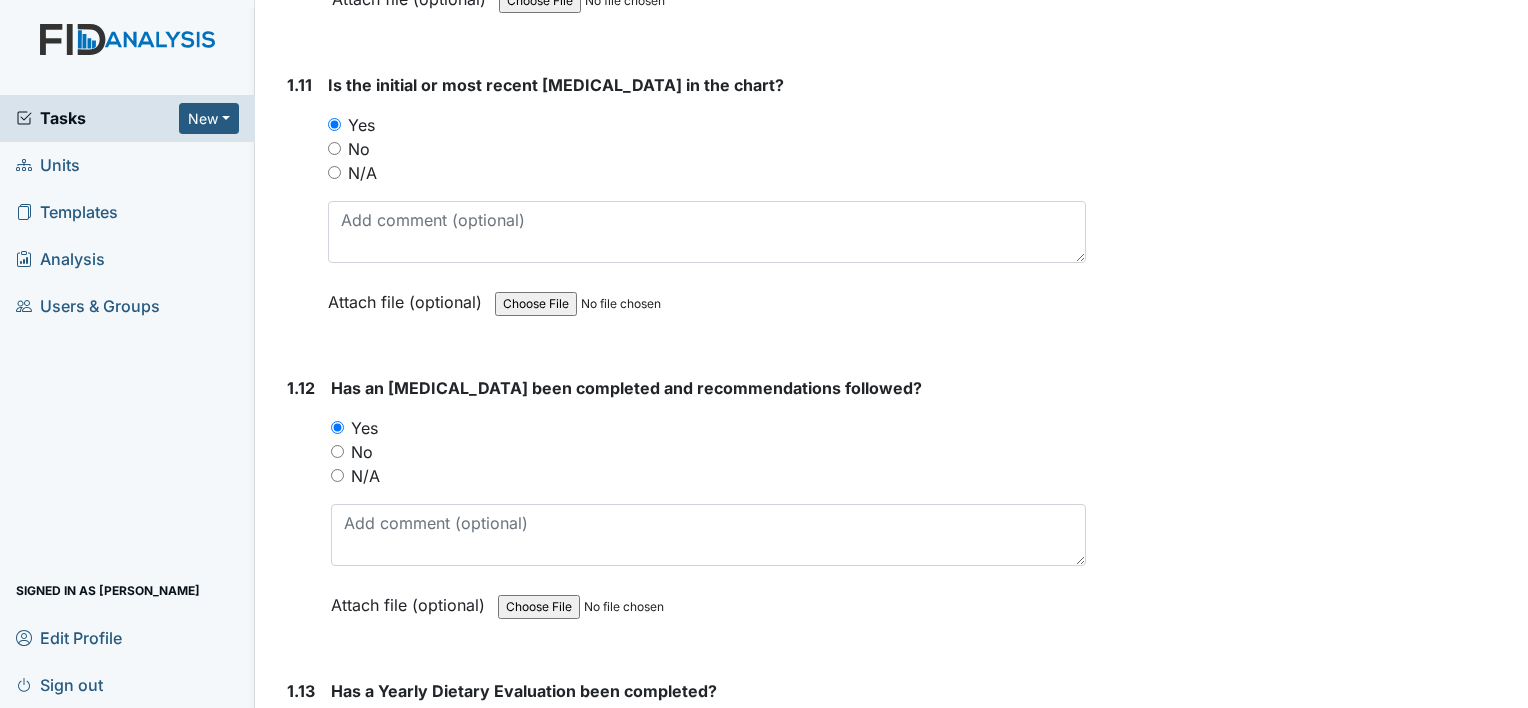scroll, scrollTop: 3405, scrollLeft: 0, axis: vertical 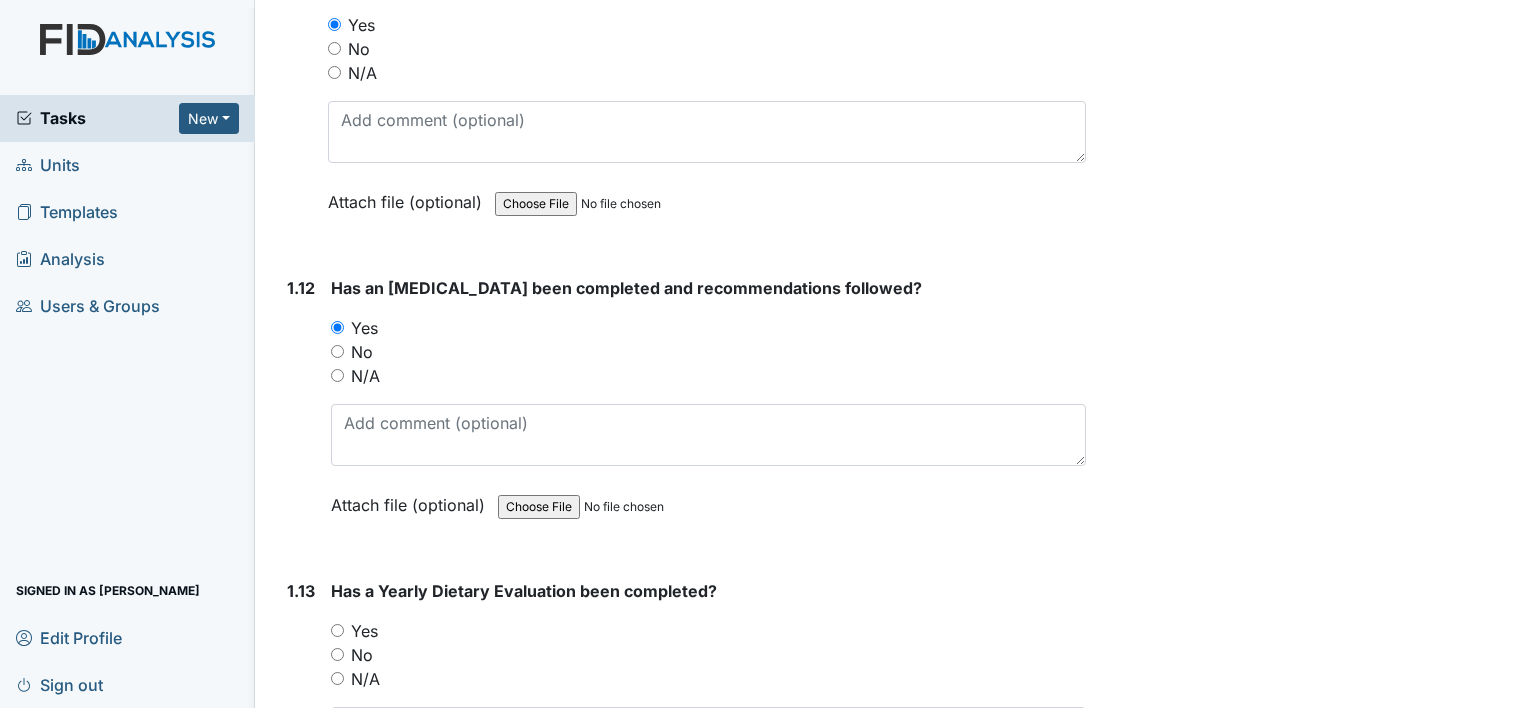 click on "No" at bounding box center (362, 655) 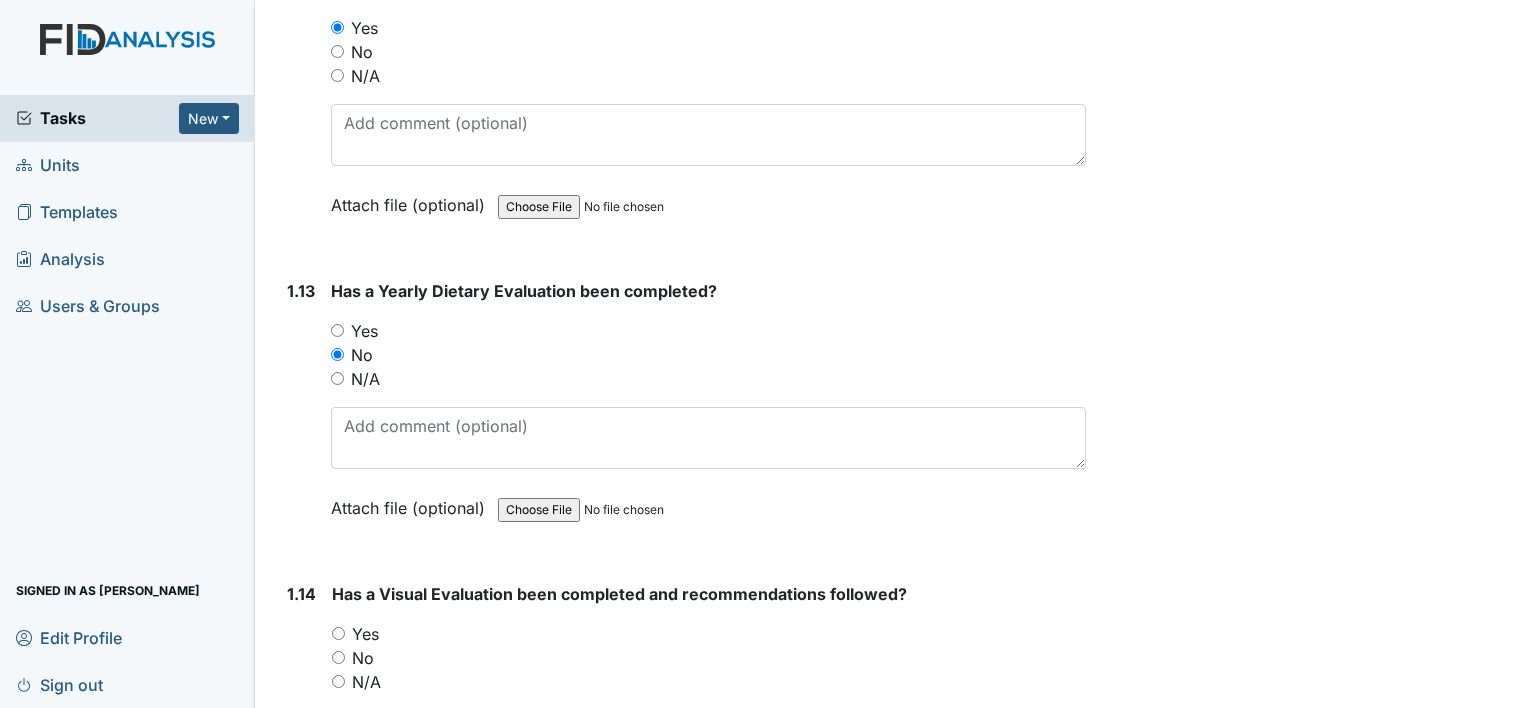 click on "Yes" at bounding box center [365, 634] 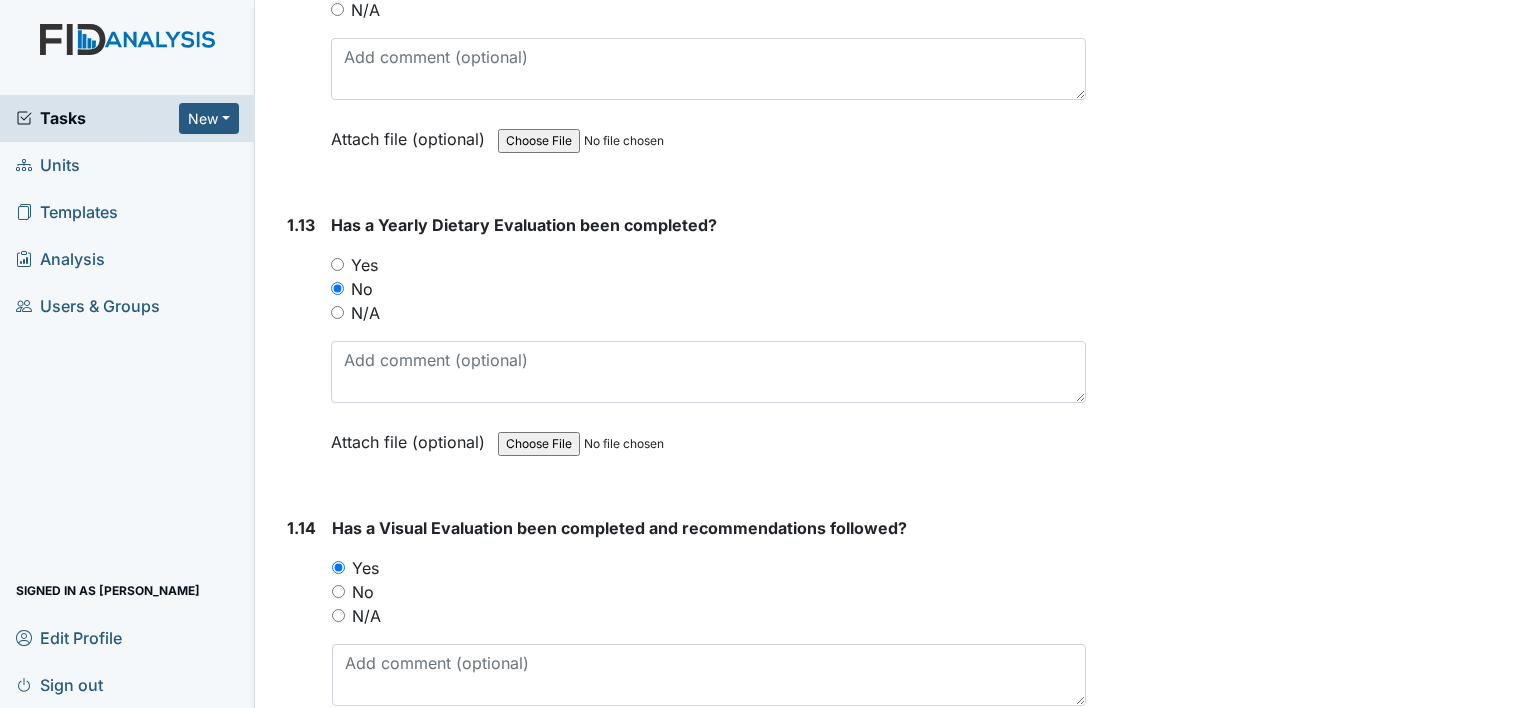 scroll, scrollTop: 4005, scrollLeft: 0, axis: vertical 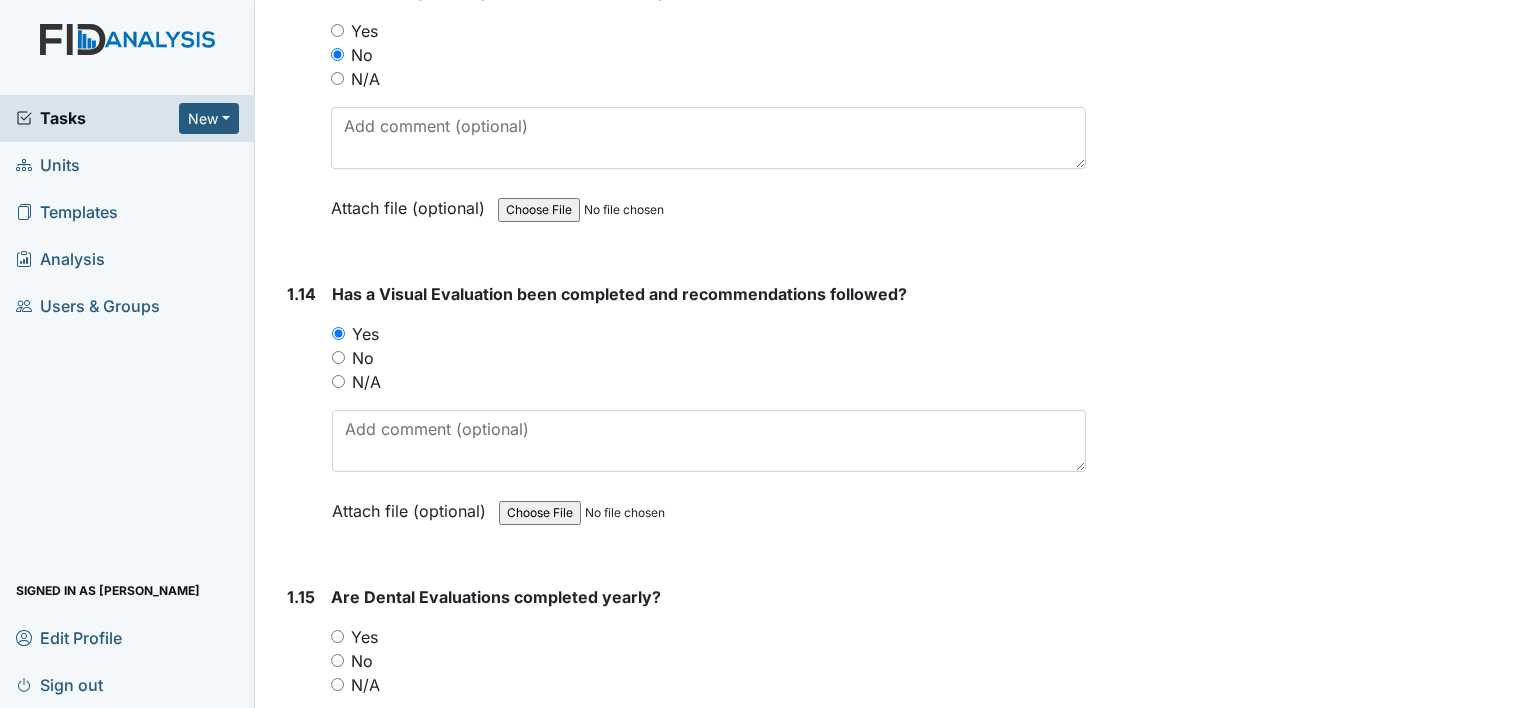click on "Yes" at bounding box center (364, 637) 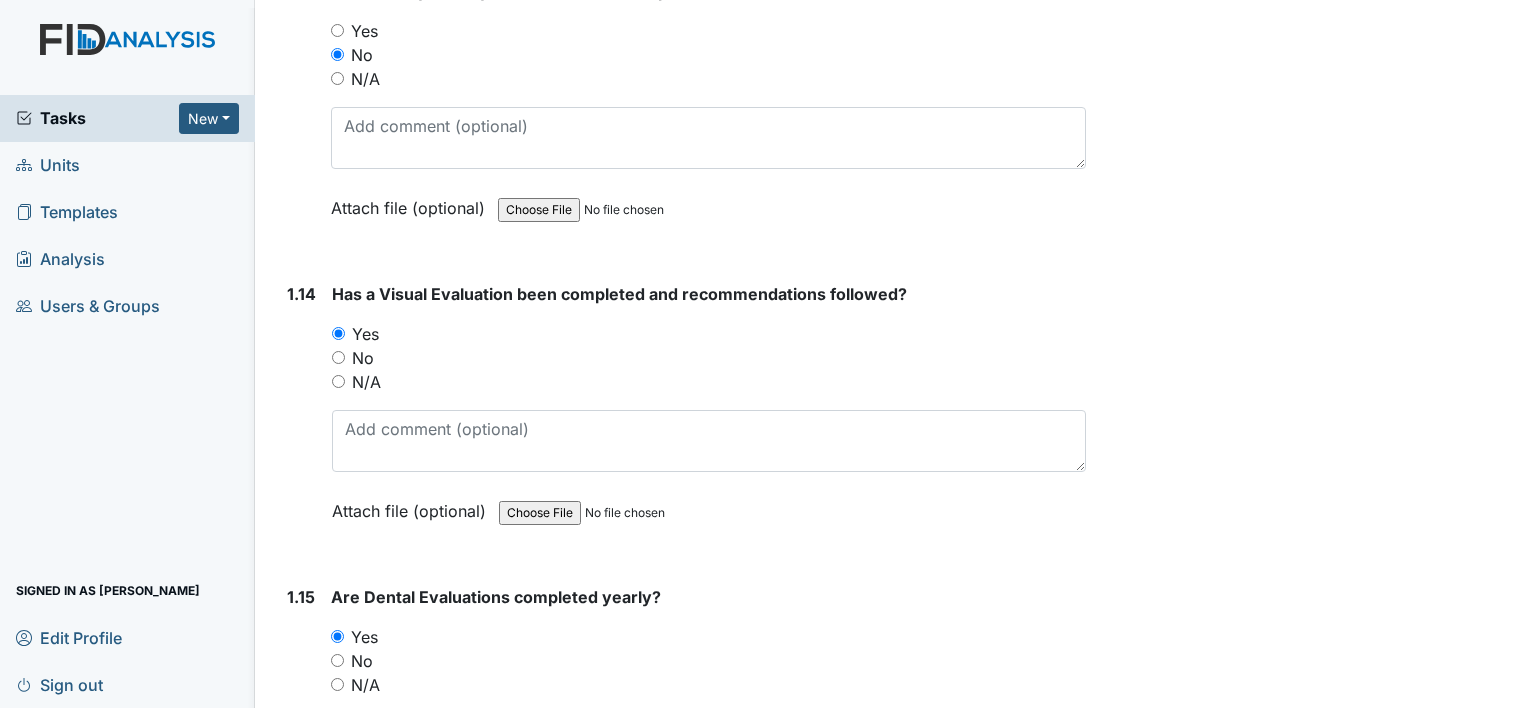 click at bounding box center (708, 744) 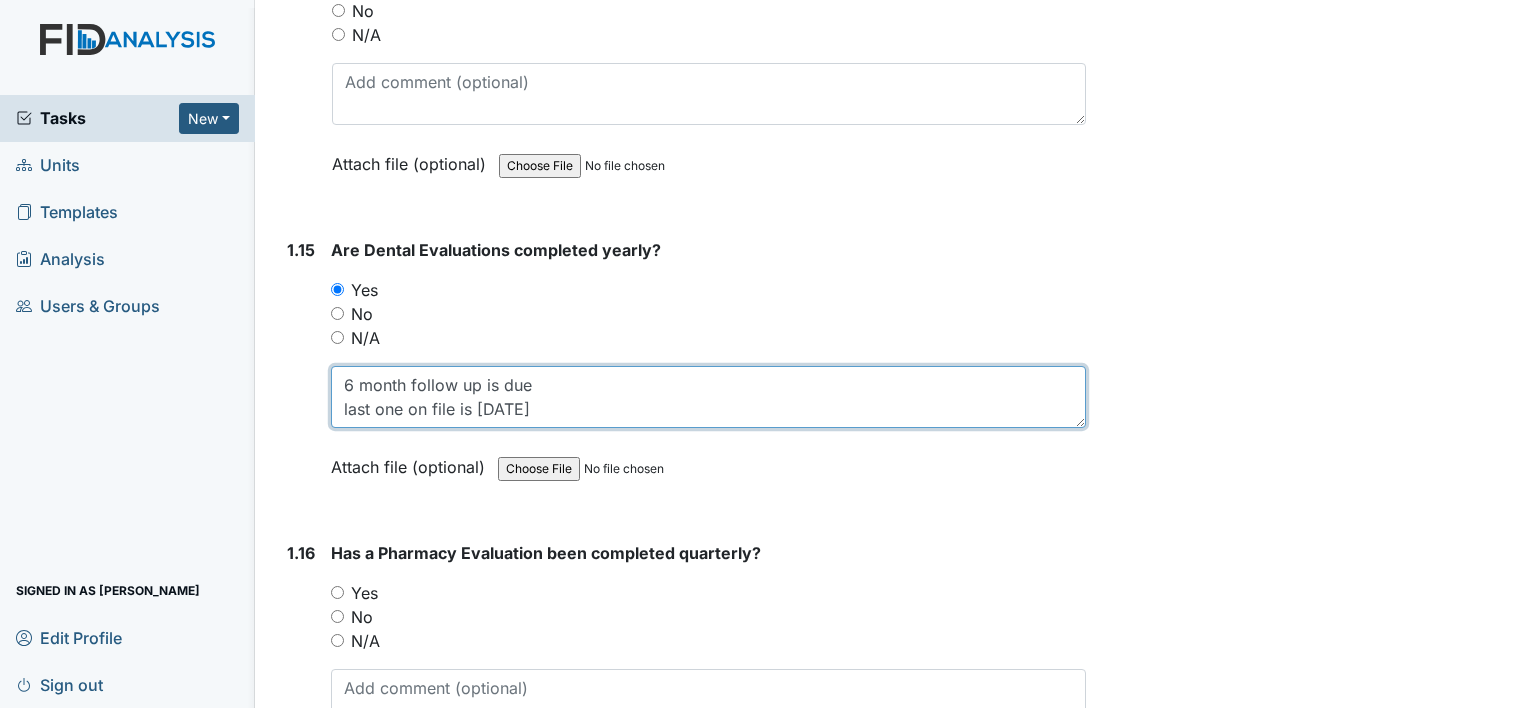 scroll, scrollTop: 4424, scrollLeft: 0, axis: vertical 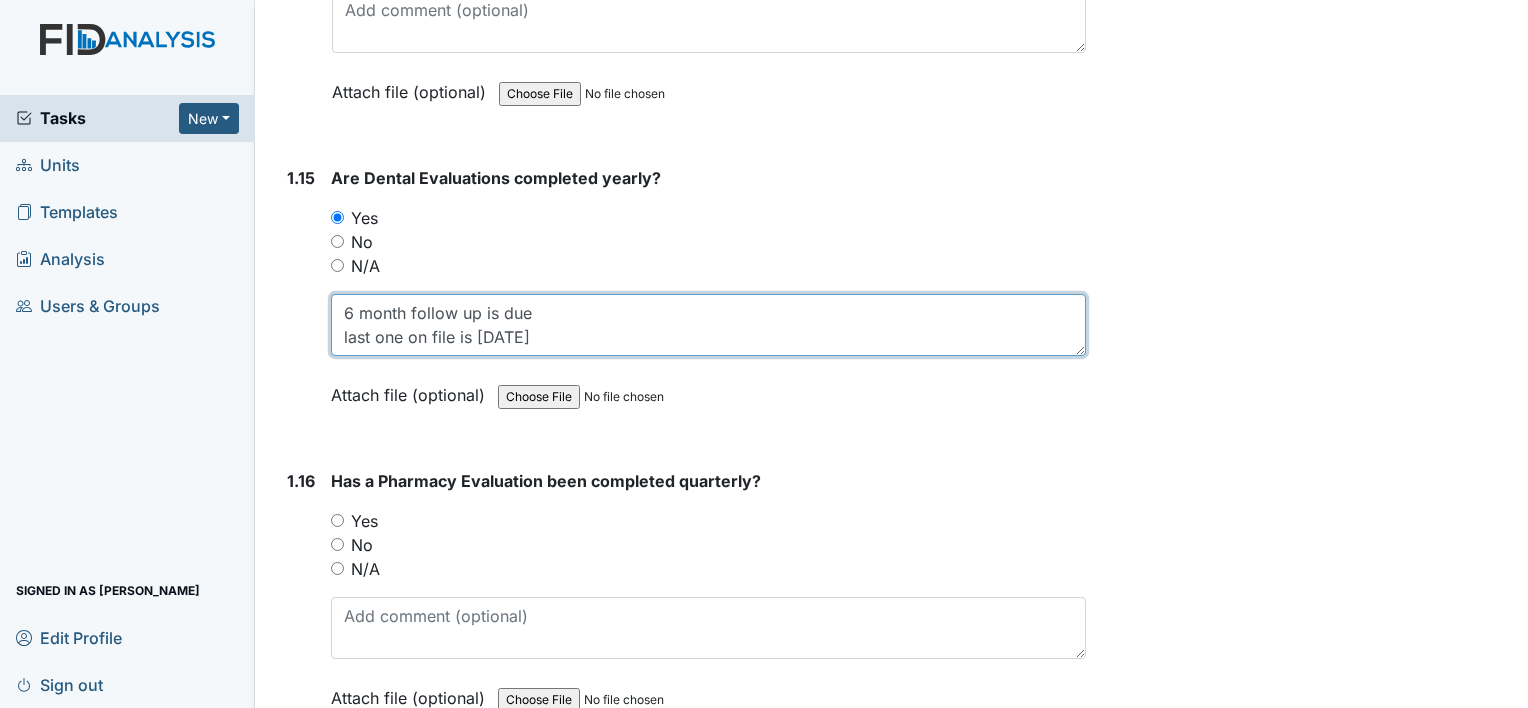 type on "6 month follow up is due
last one on file is 11-12-2024" 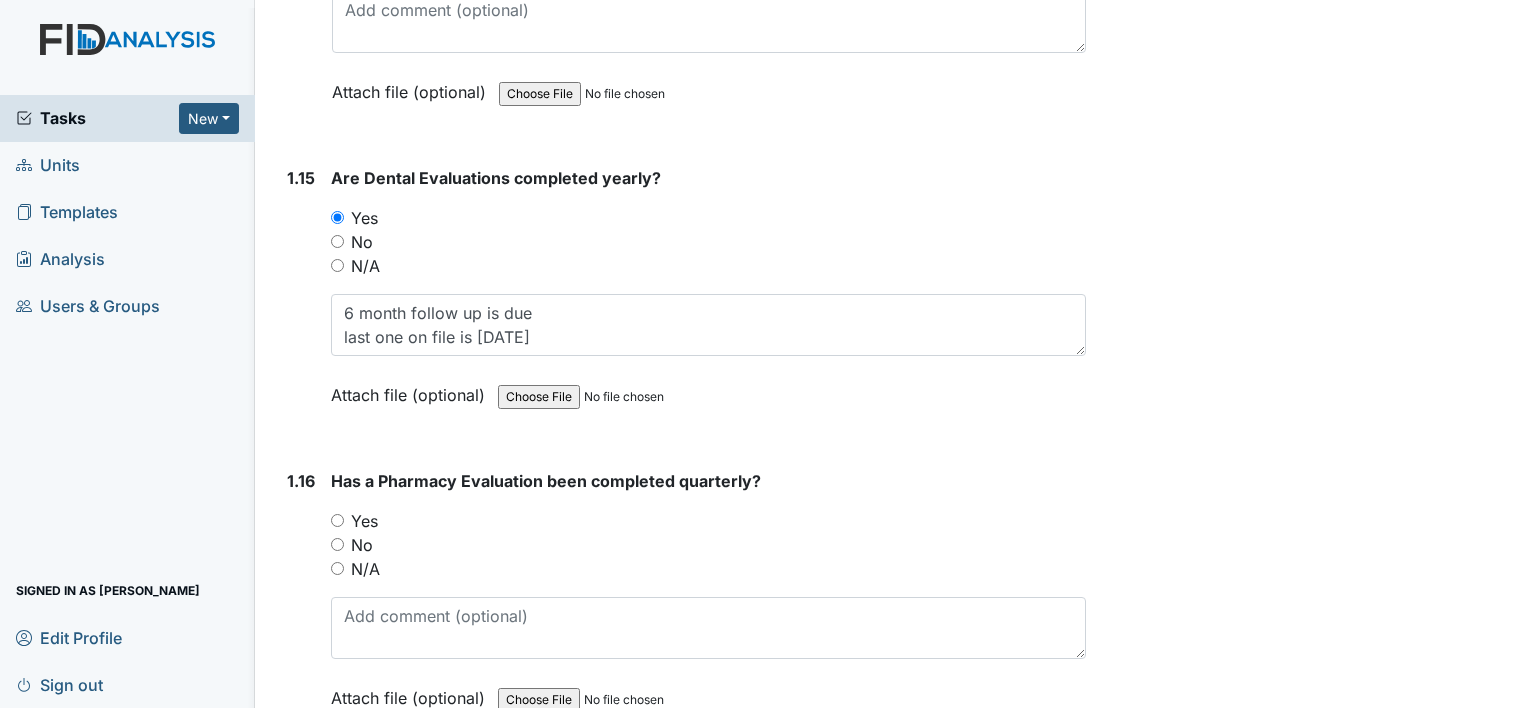click on "Yes" at bounding box center [364, 521] 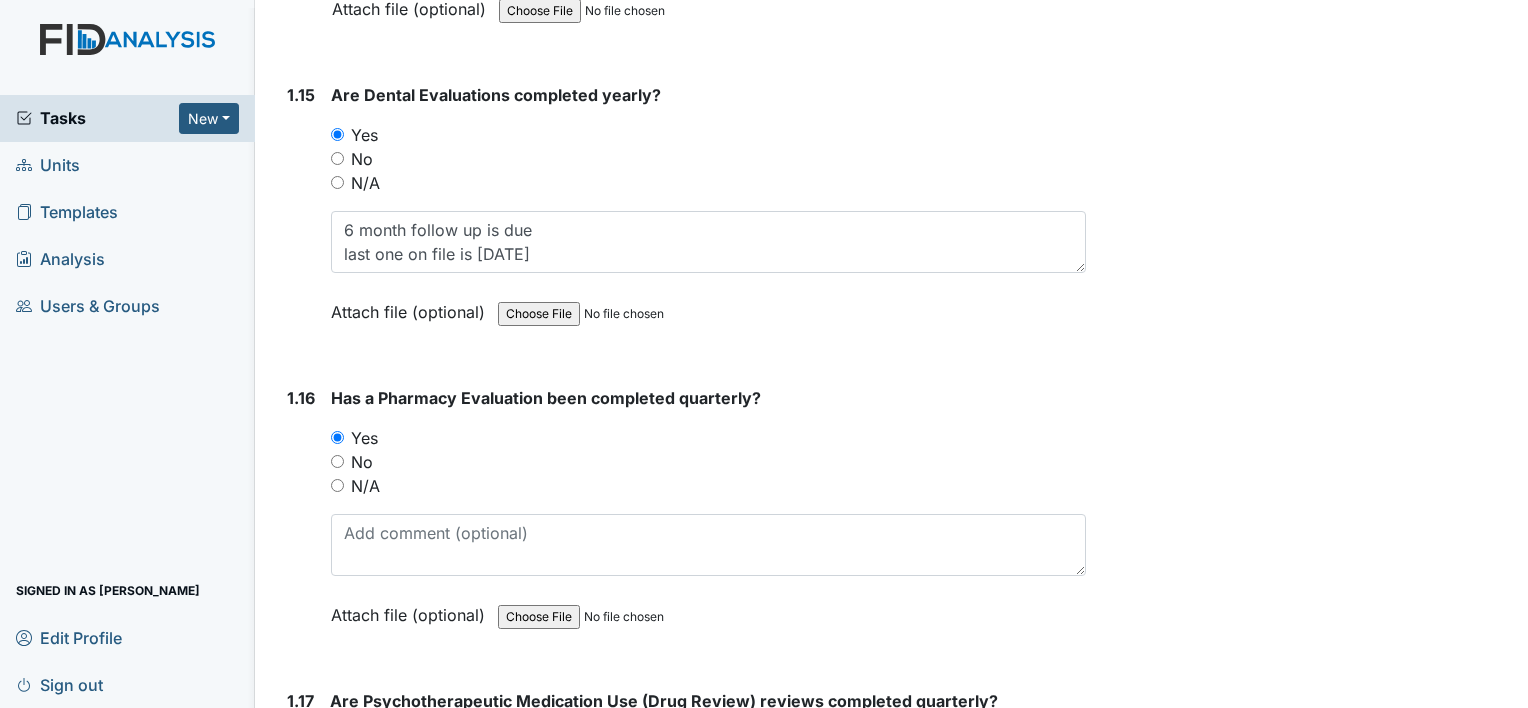 scroll, scrollTop: 4724, scrollLeft: 0, axis: vertical 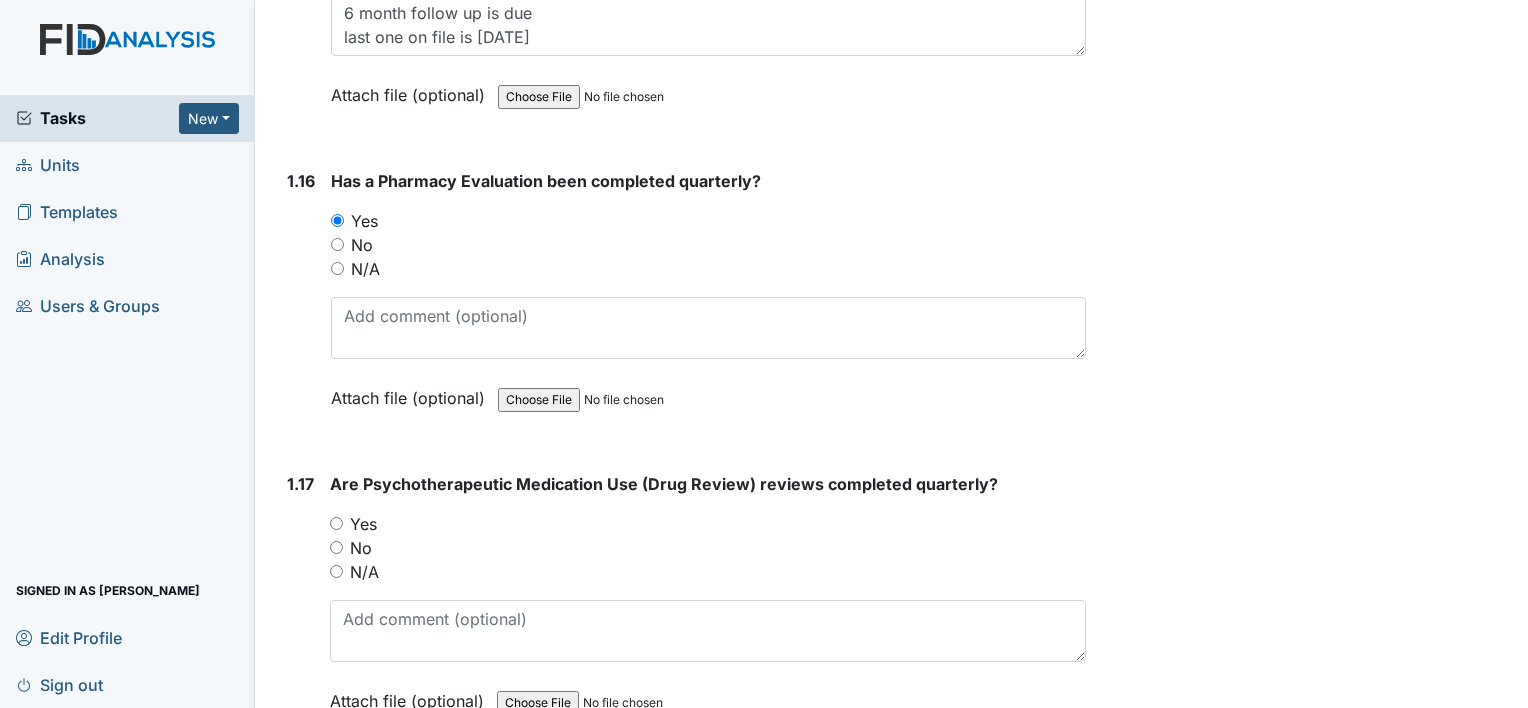 click on "Yes" at bounding box center (363, 524) 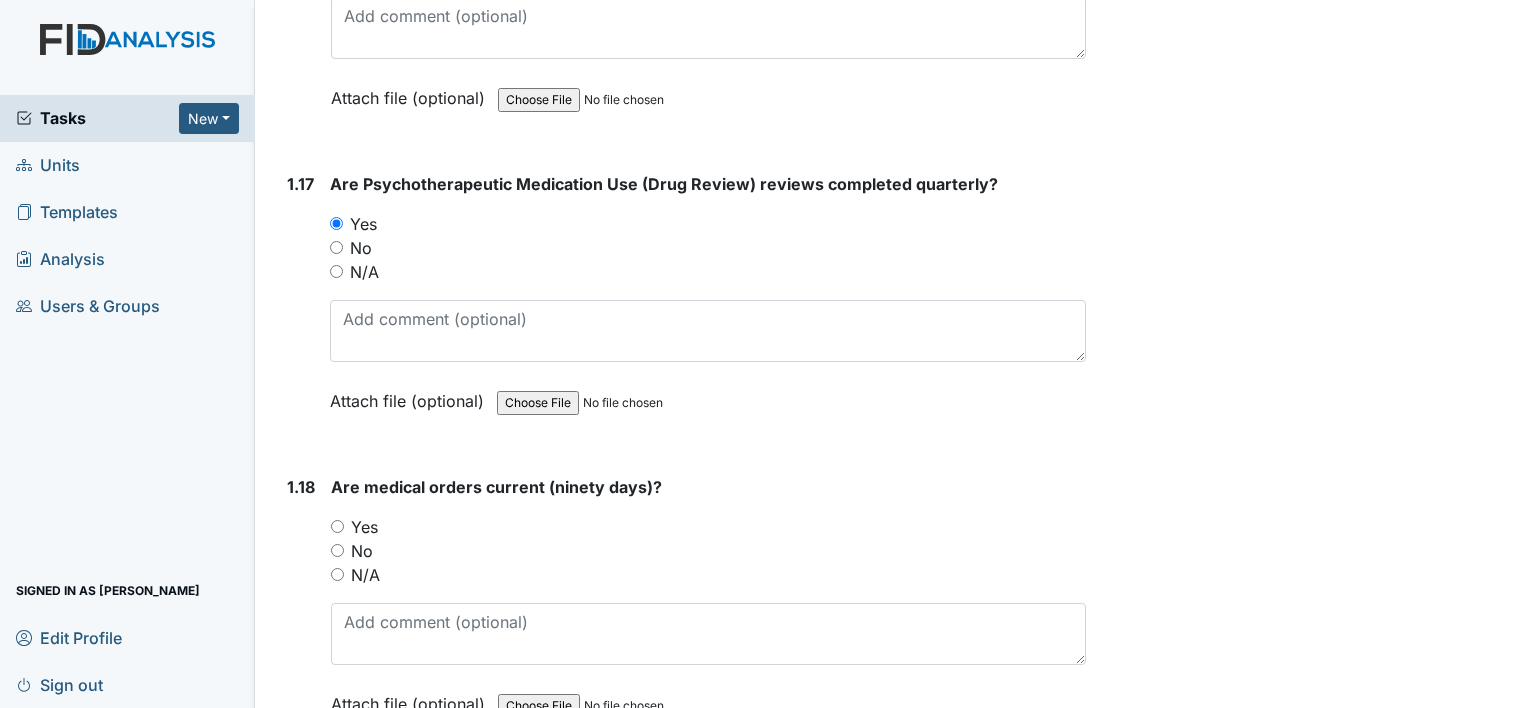 click on "Yes" at bounding box center (364, 527) 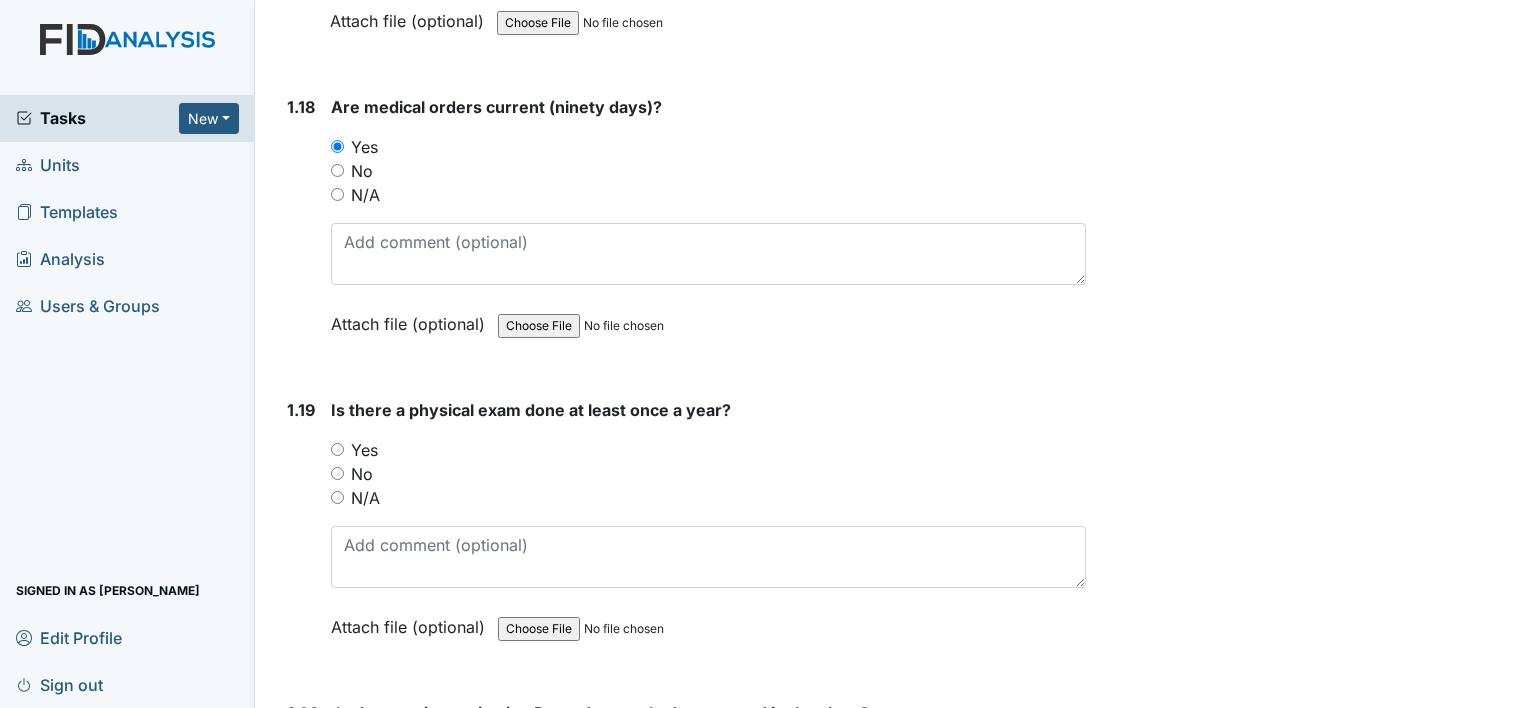 scroll, scrollTop: 5424, scrollLeft: 0, axis: vertical 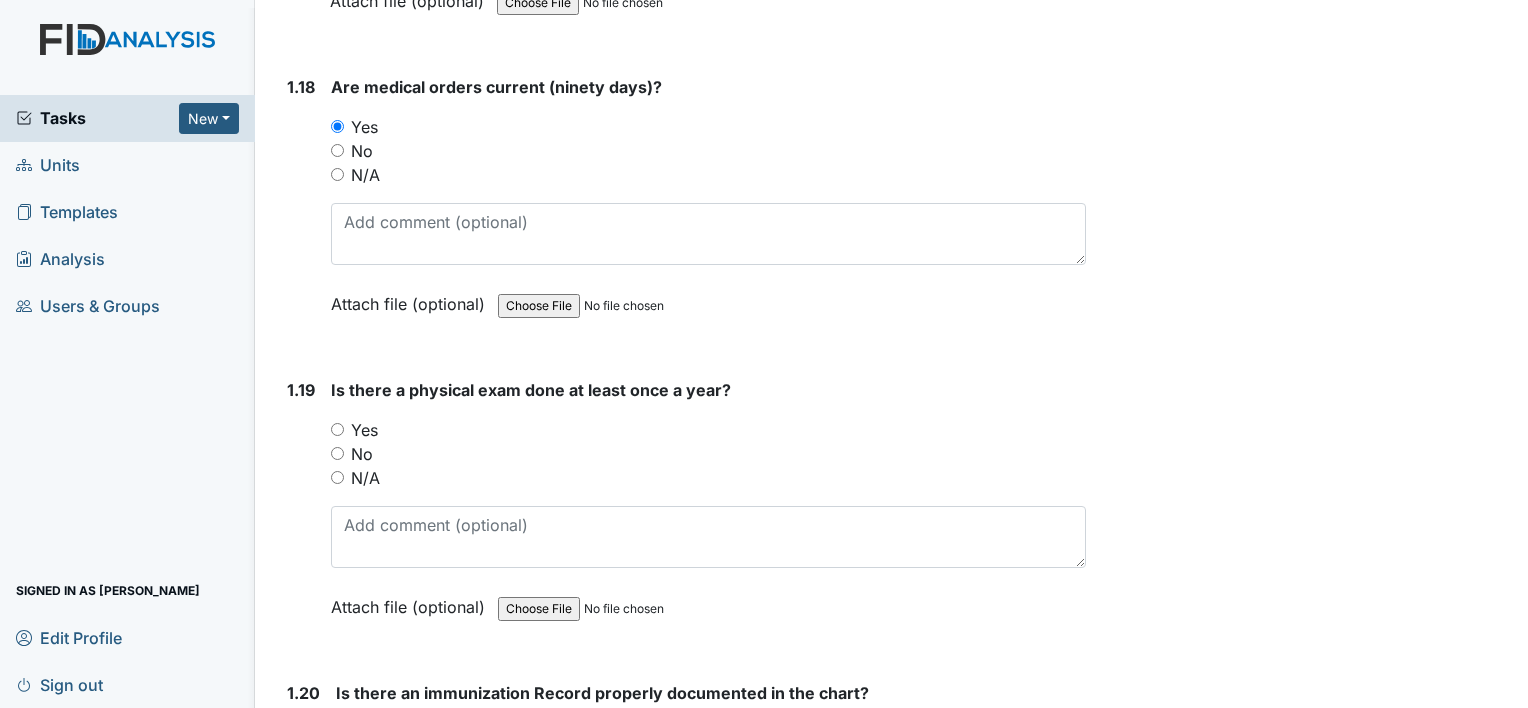 click on "Yes" at bounding box center [364, 430] 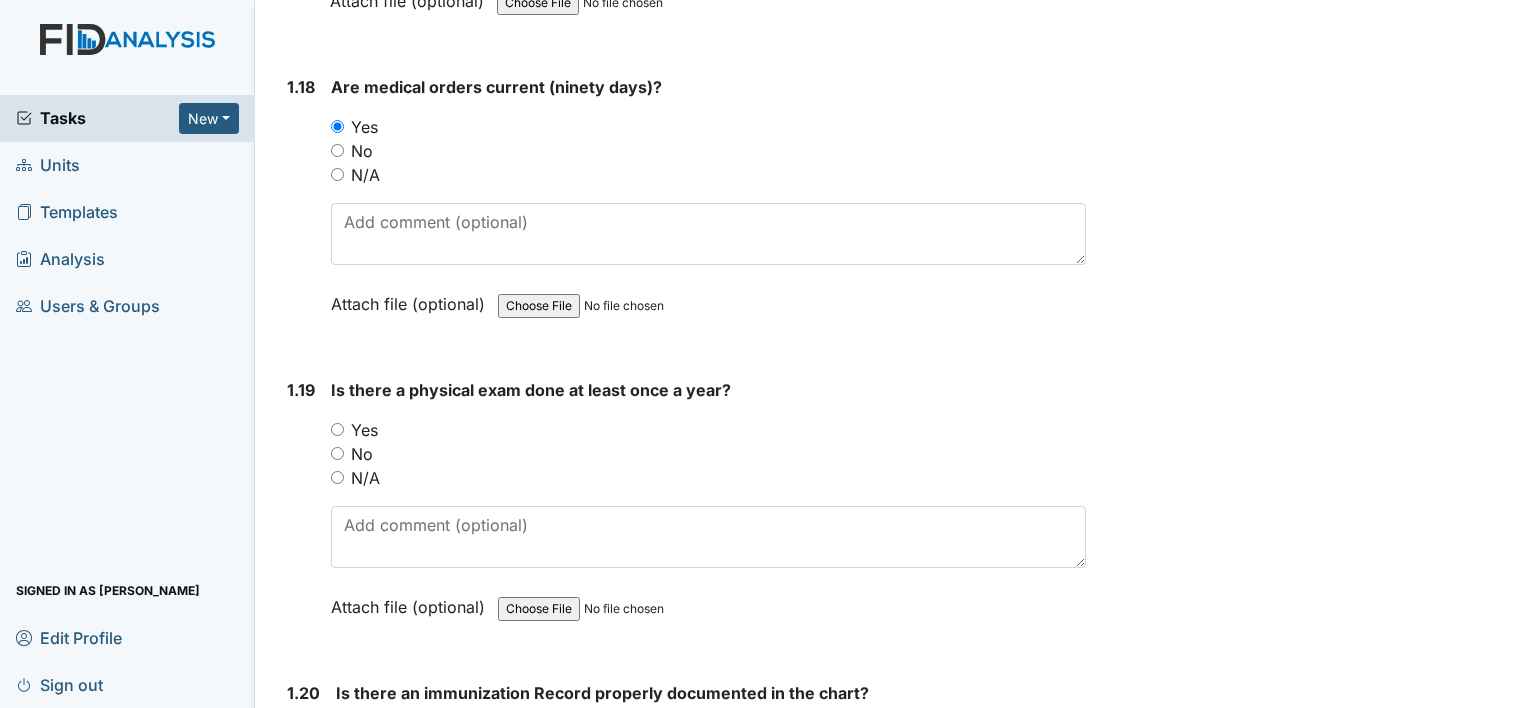click on "Yes" at bounding box center [337, 429] 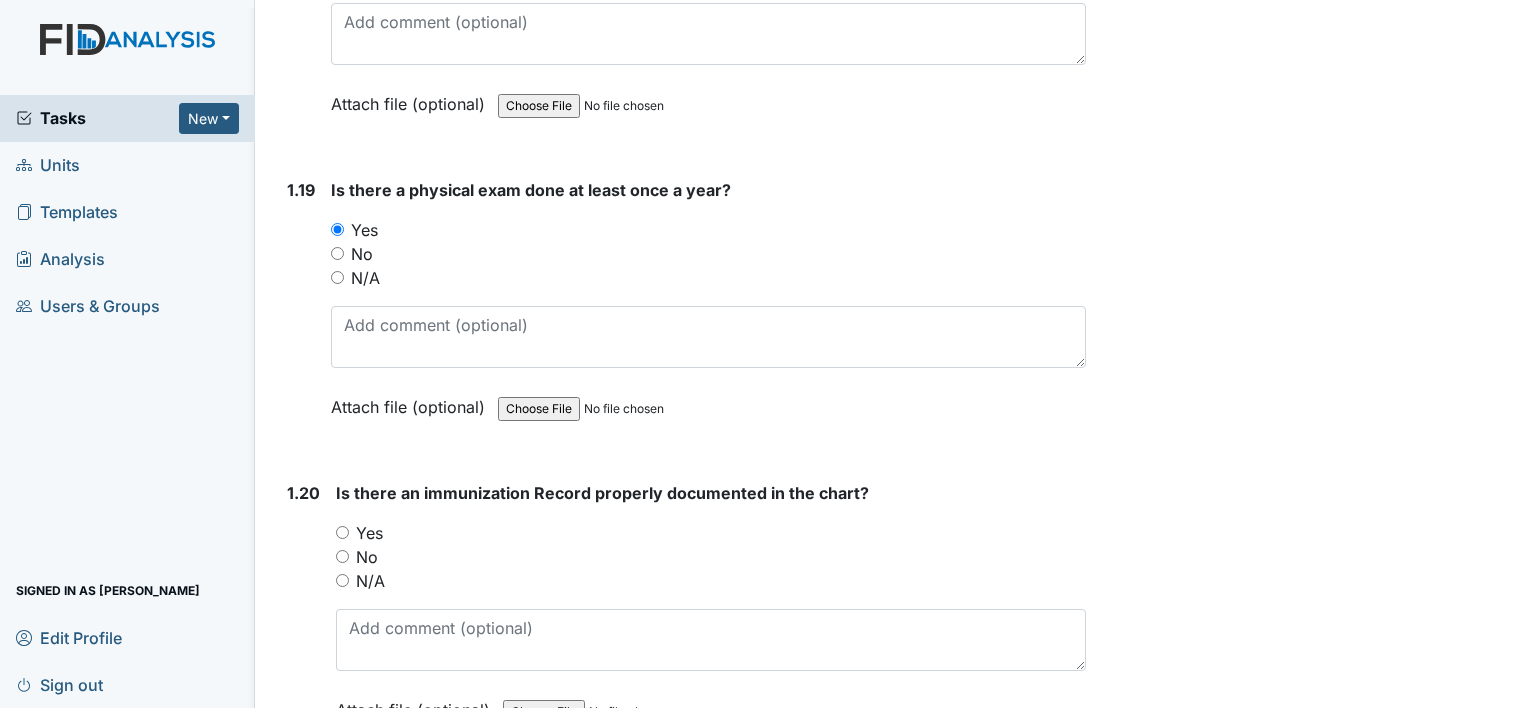 click on "Yes" at bounding box center (369, 533) 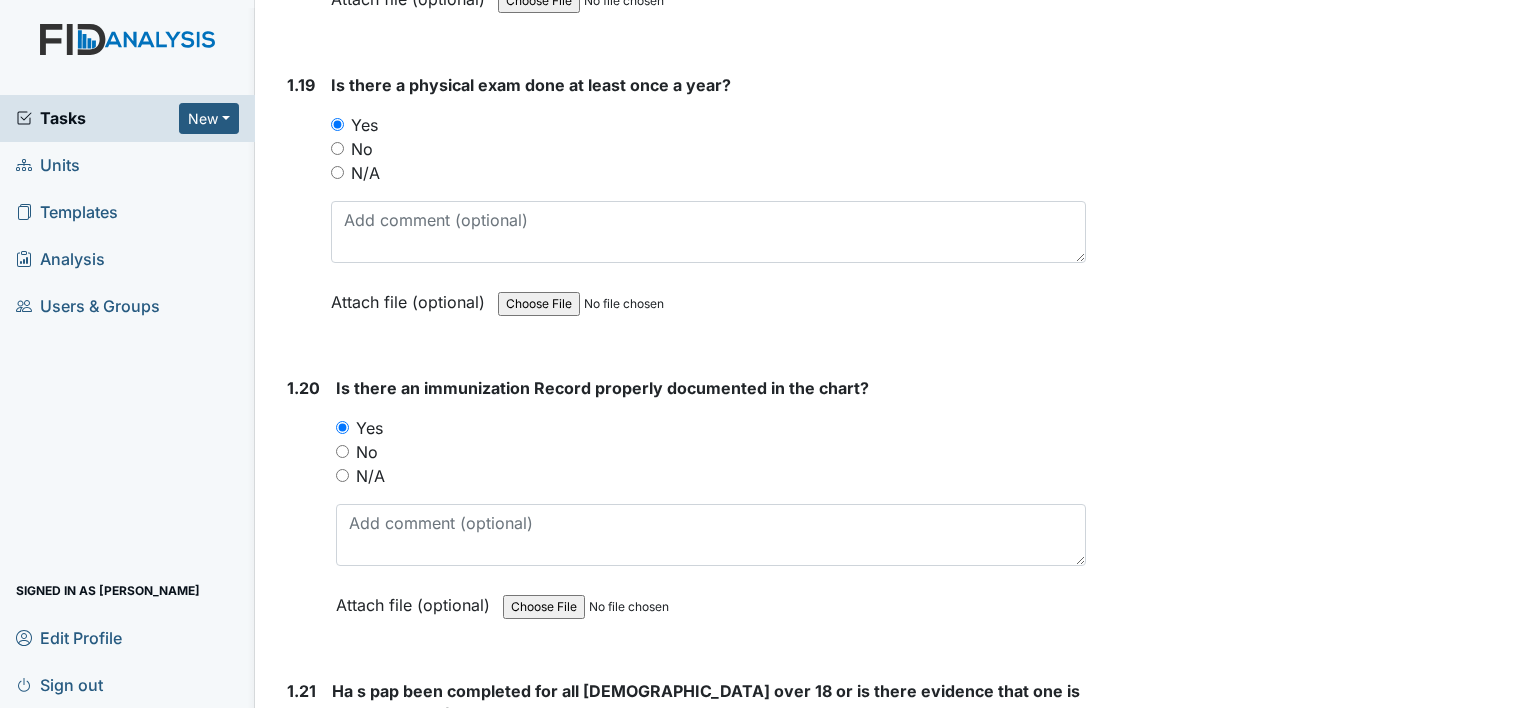 scroll, scrollTop: 5924, scrollLeft: 0, axis: vertical 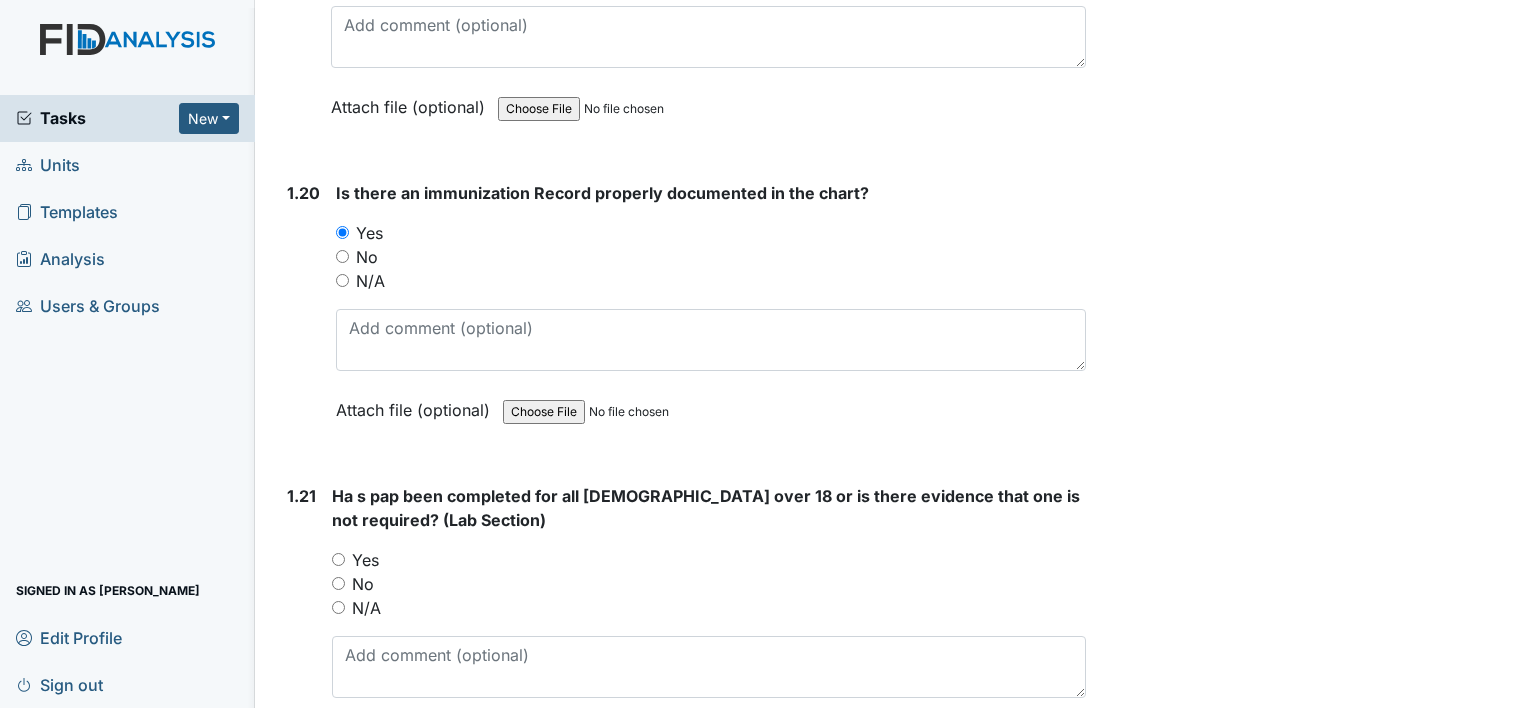 click on "N/A" at bounding box center [709, 608] 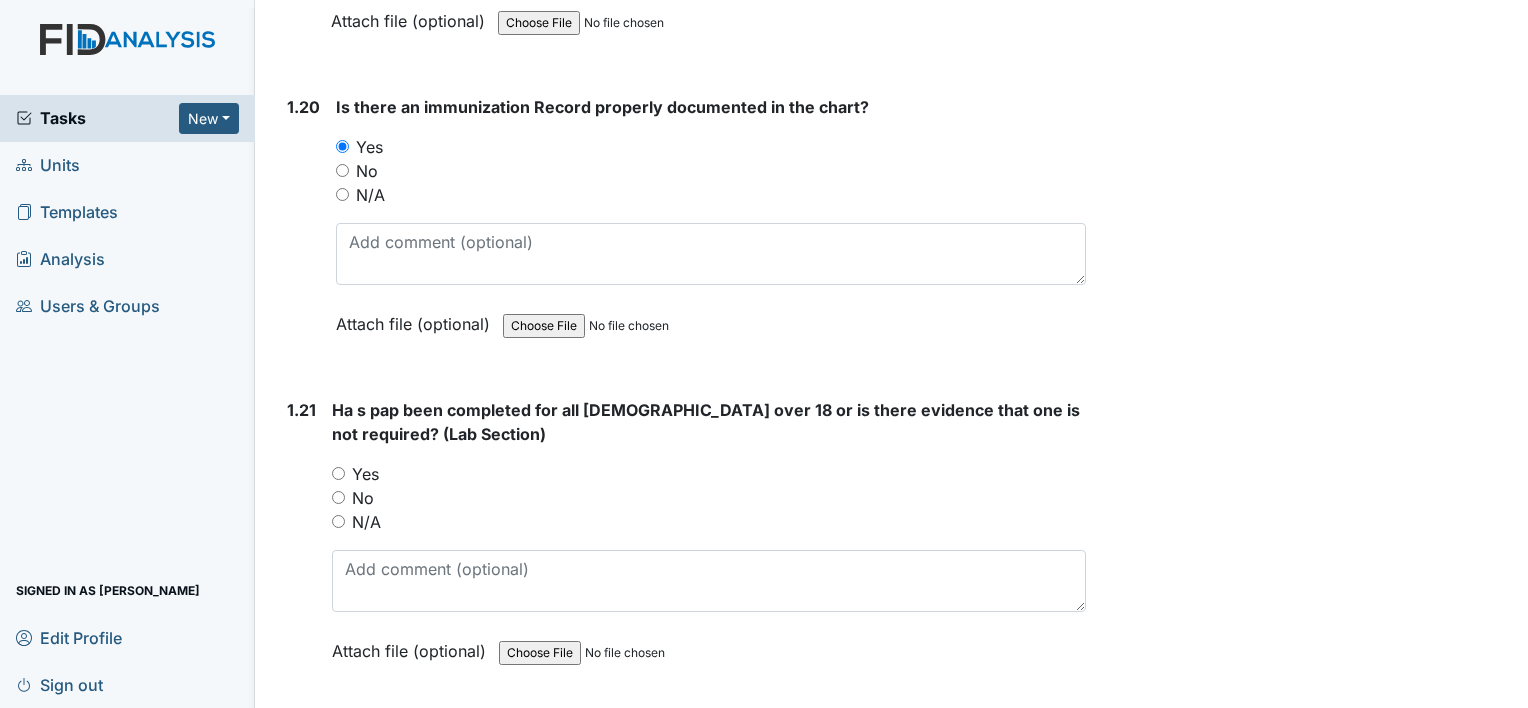 scroll, scrollTop: 6224, scrollLeft: 0, axis: vertical 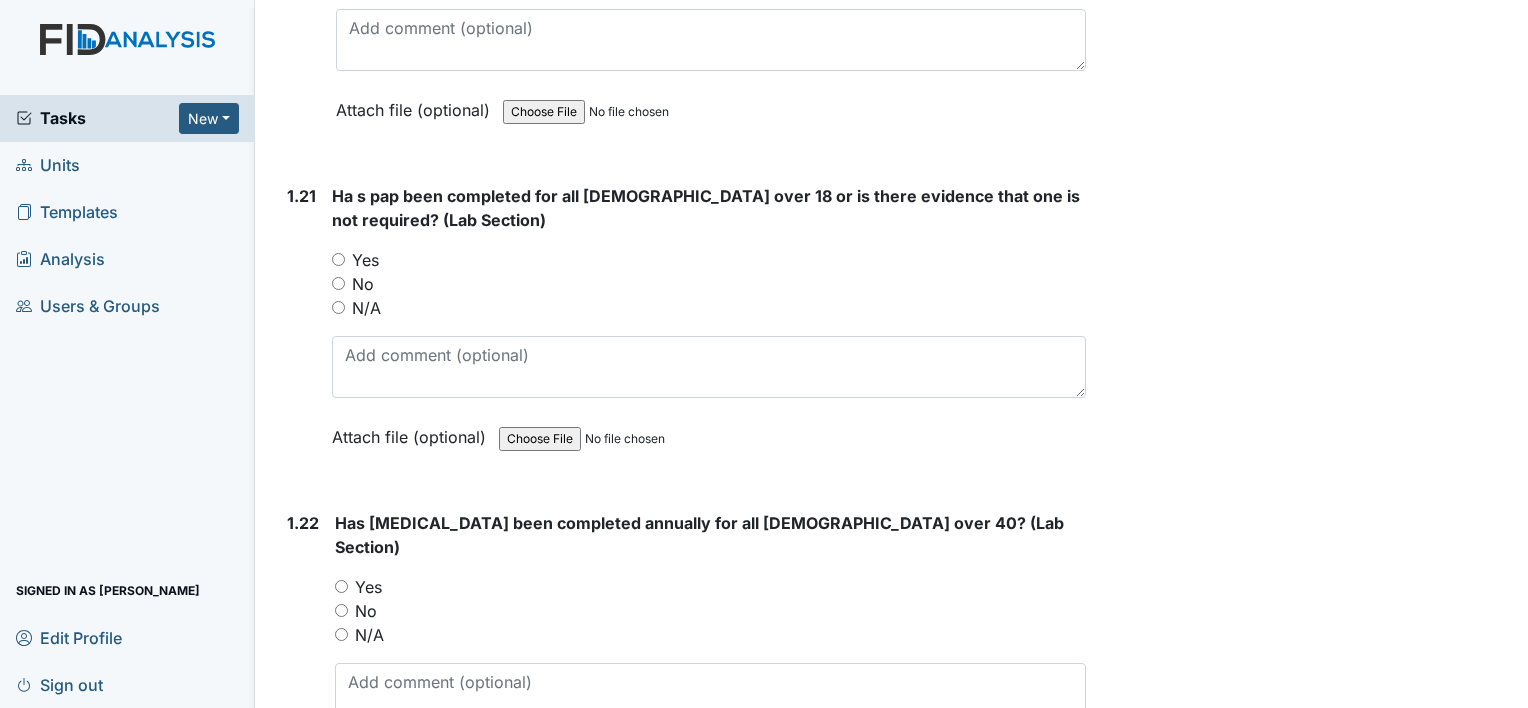 click on "N/A" at bounding box center (366, 308) 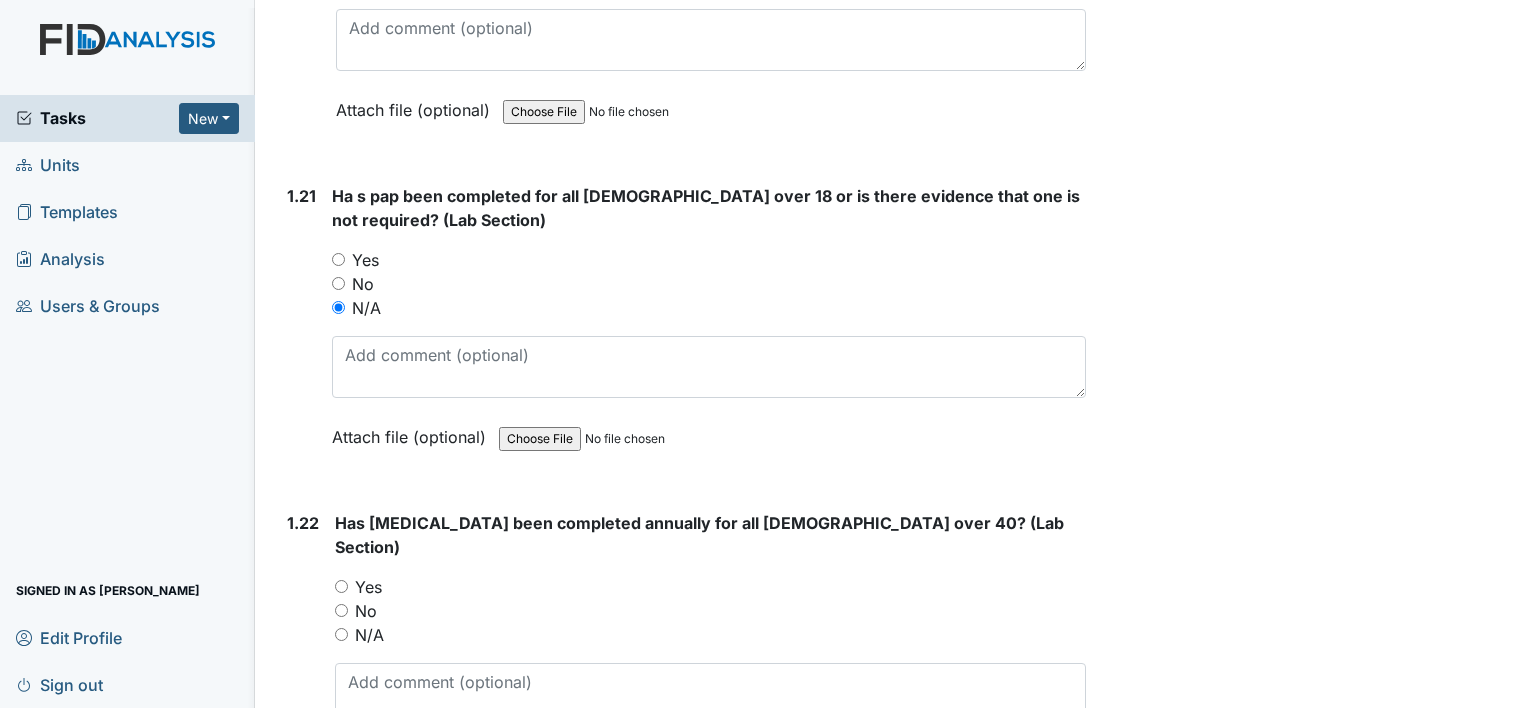 click on "N/A" at bounding box center (369, 635) 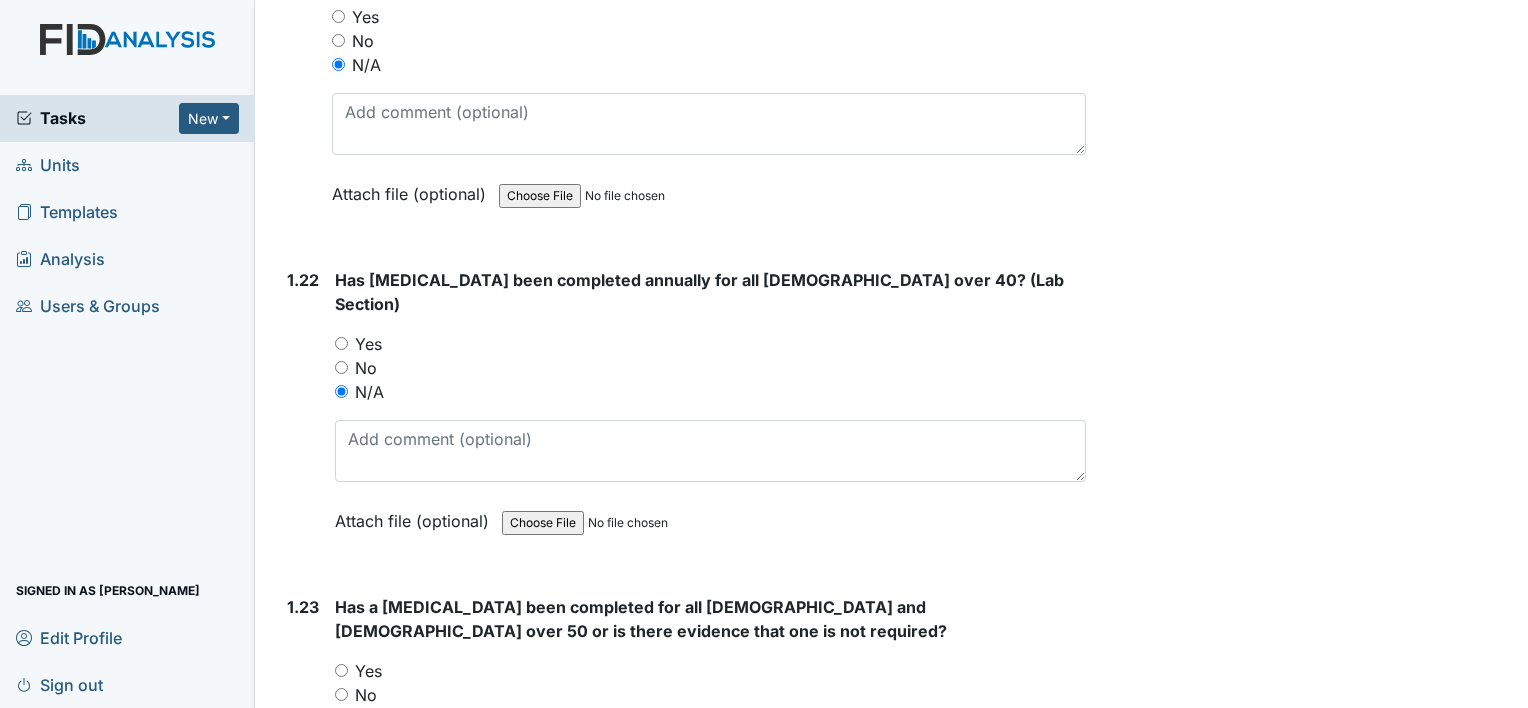 scroll, scrollTop: 6524, scrollLeft: 0, axis: vertical 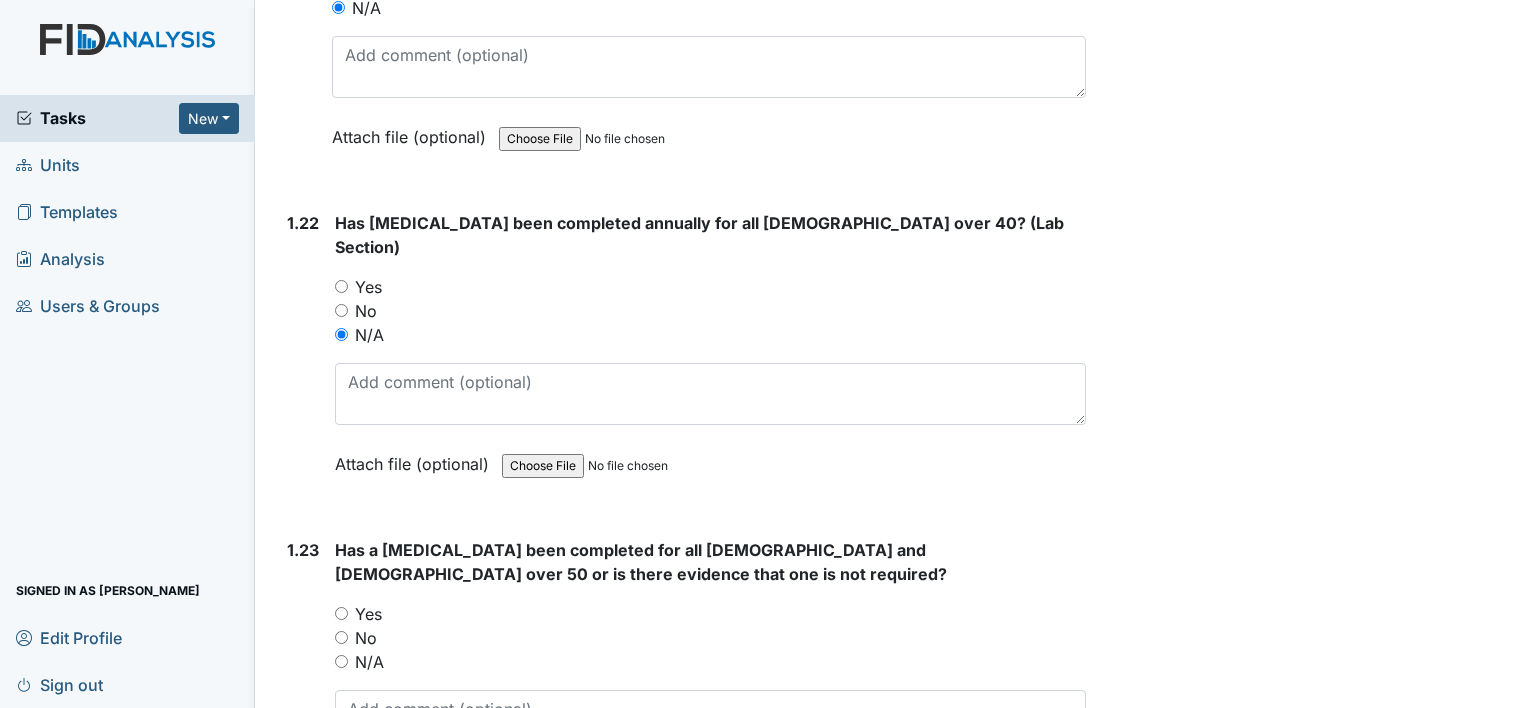 click on "N/A" at bounding box center [369, 662] 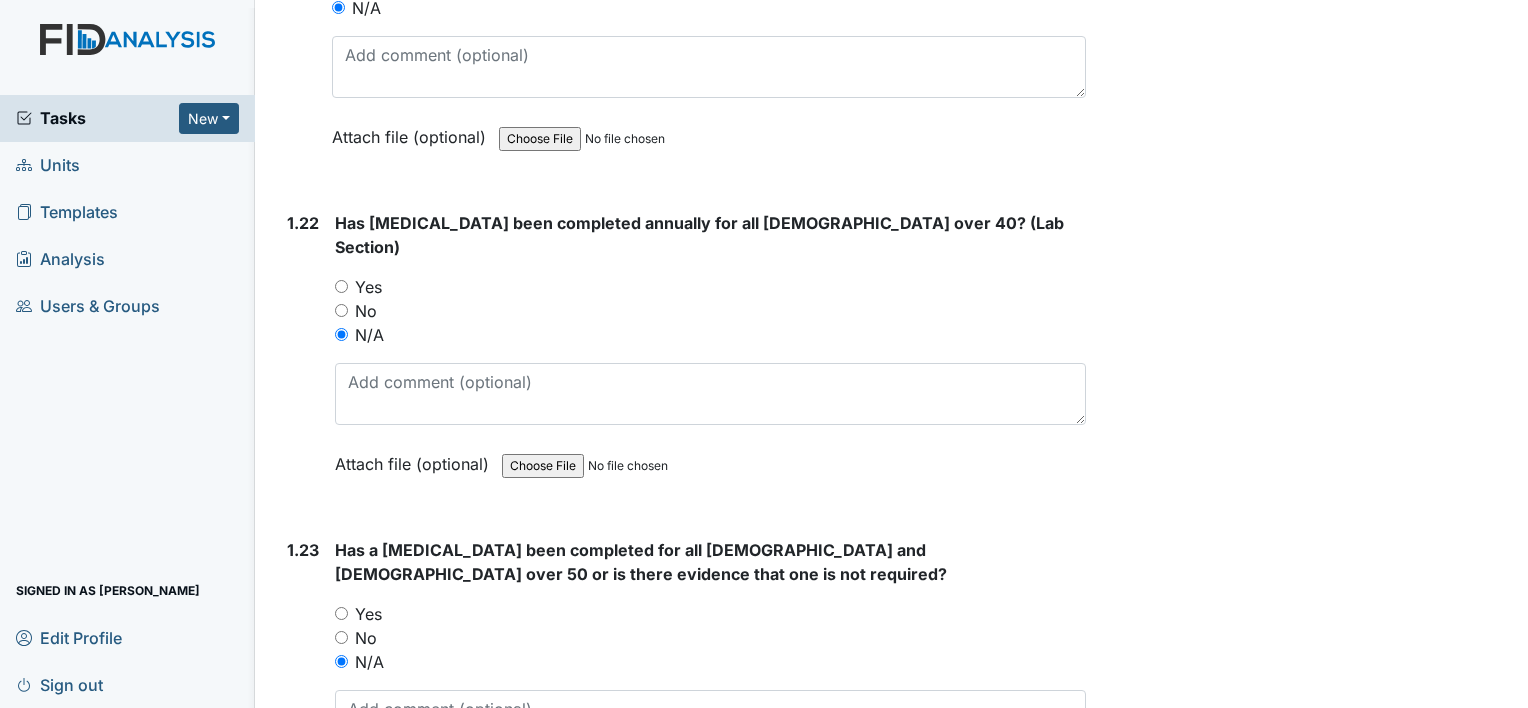 scroll, scrollTop: 6824, scrollLeft: 0, axis: vertical 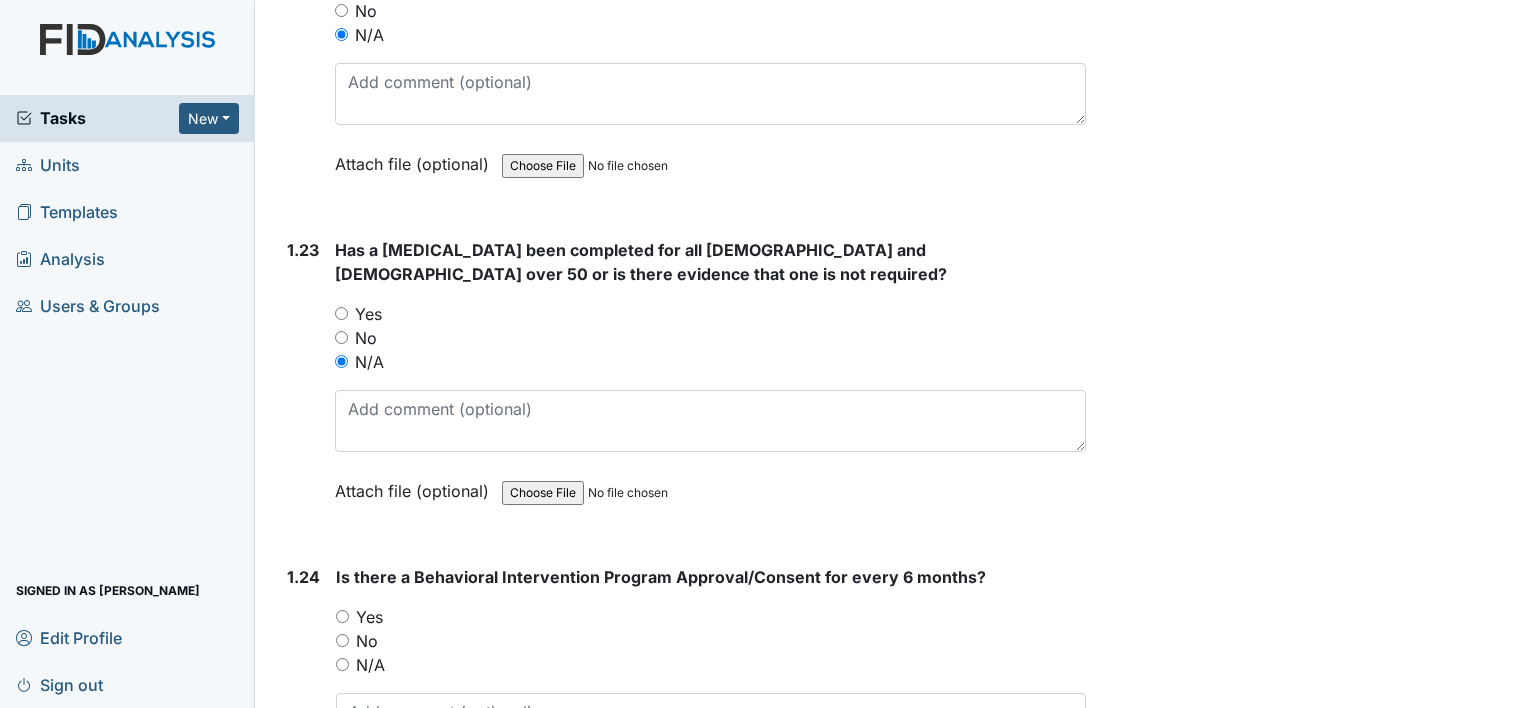 click on "No" at bounding box center (367, 641) 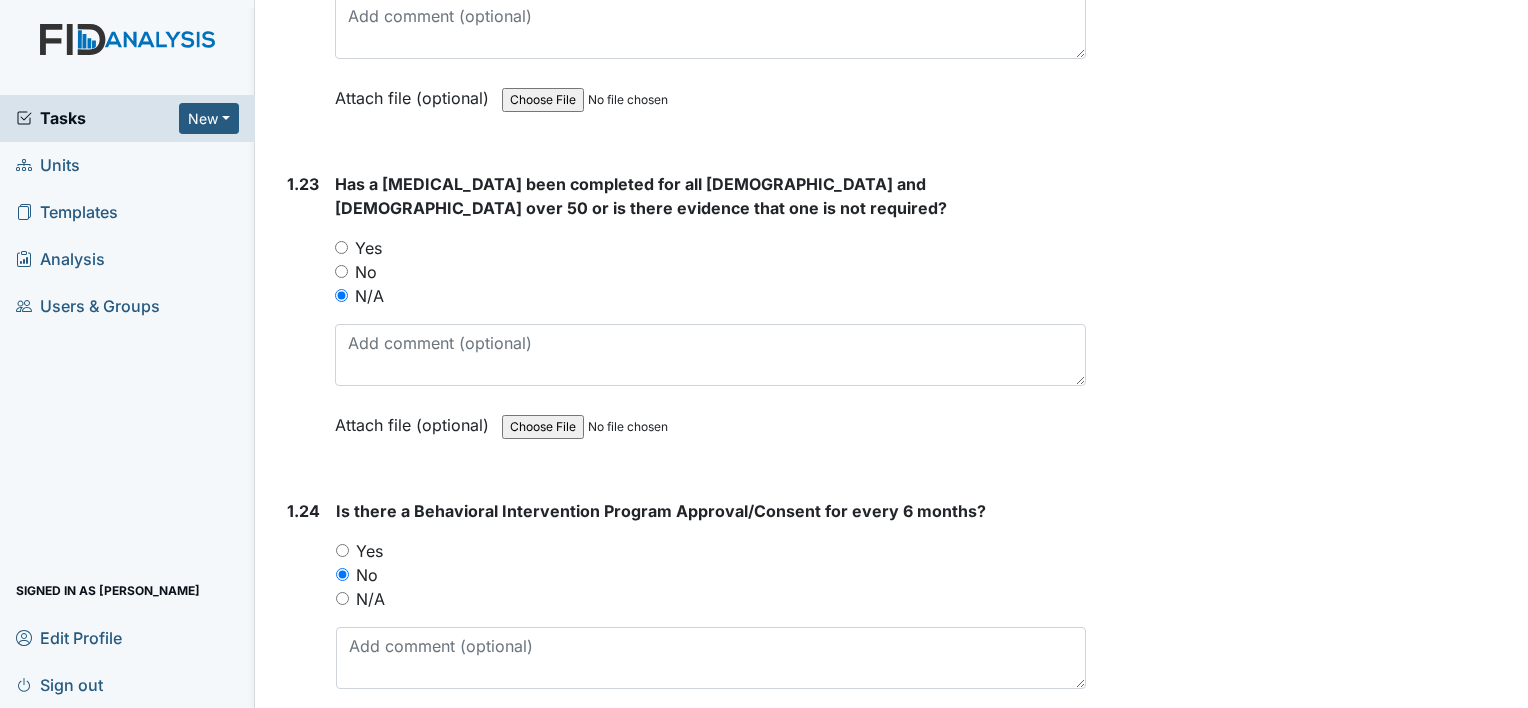 scroll, scrollTop: 7124, scrollLeft: 0, axis: vertical 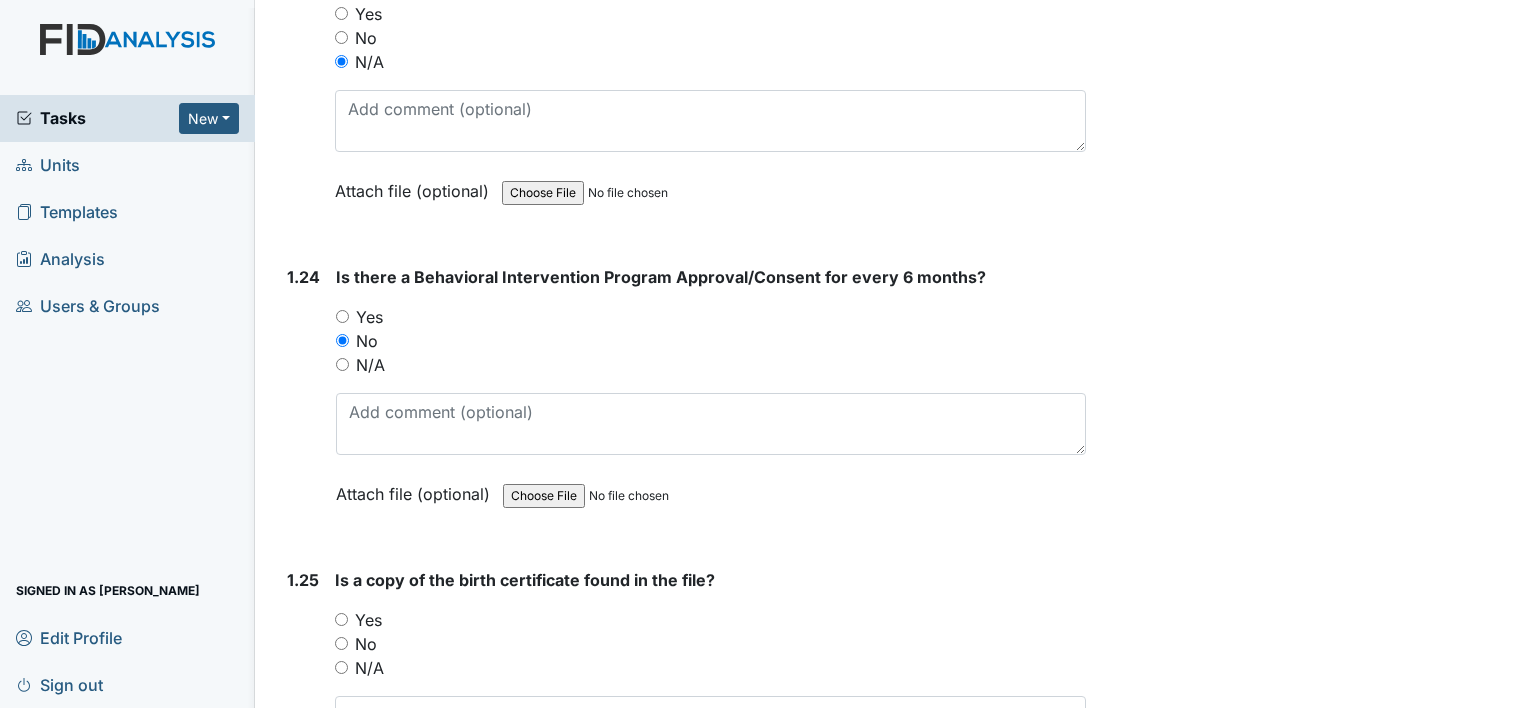 click on "No" at bounding box center [366, 644] 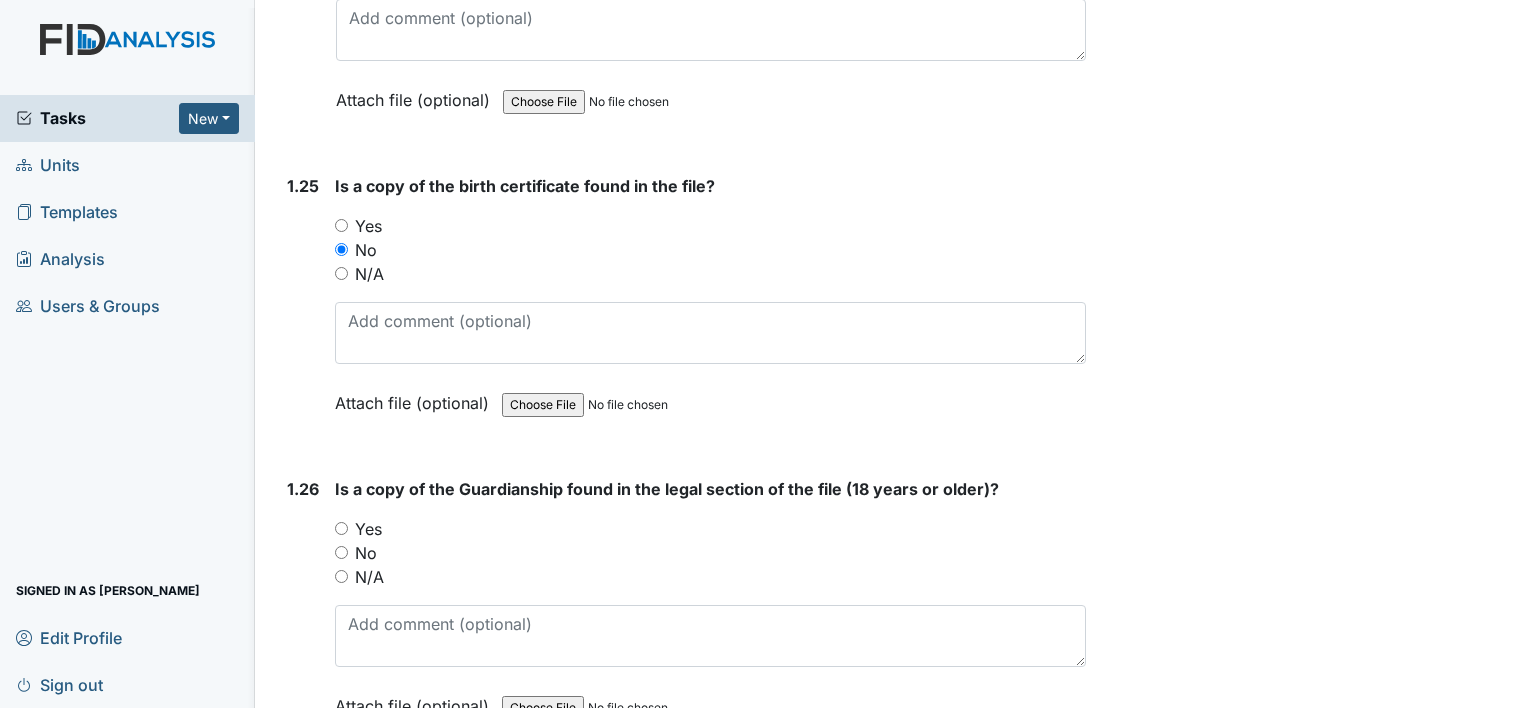 scroll, scrollTop: 7524, scrollLeft: 0, axis: vertical 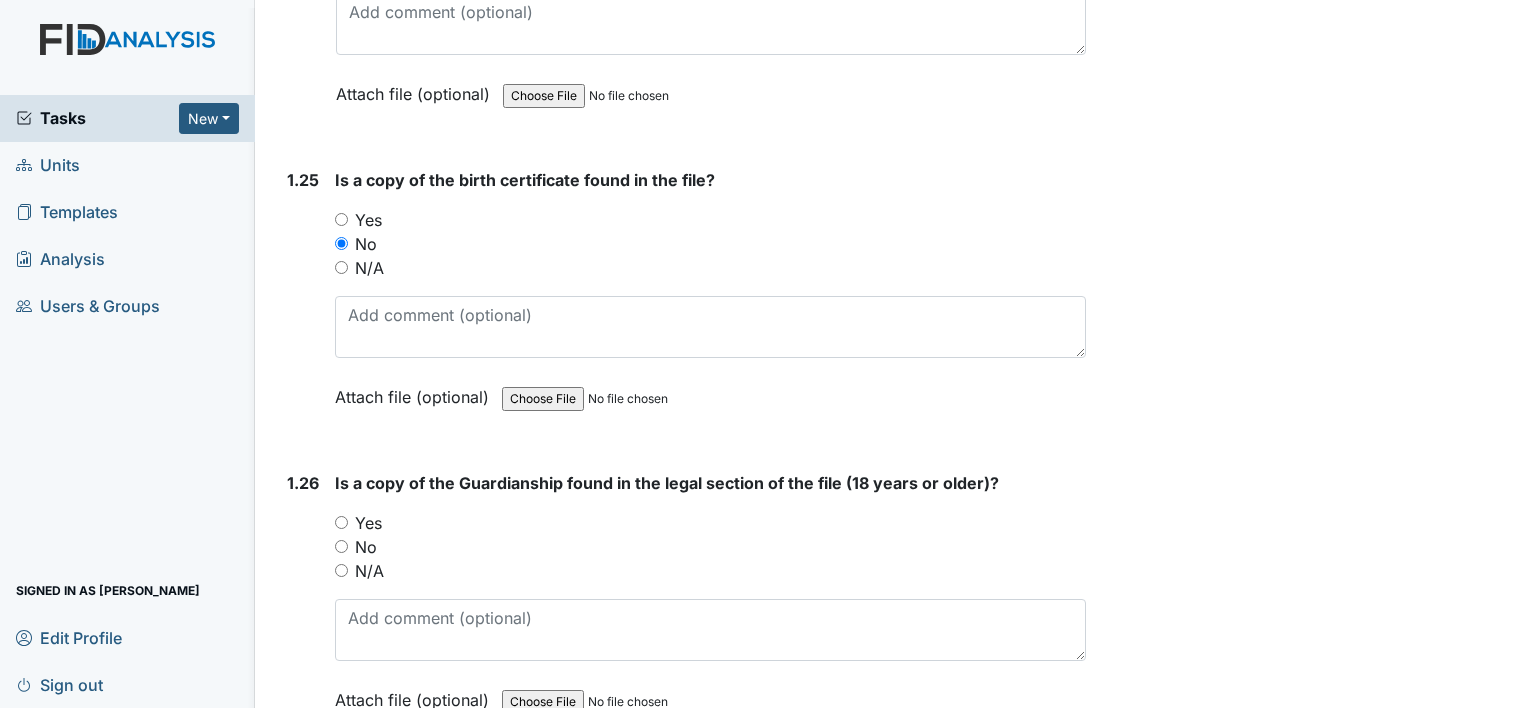 click on "Yes" at bounding box center [368, 523] 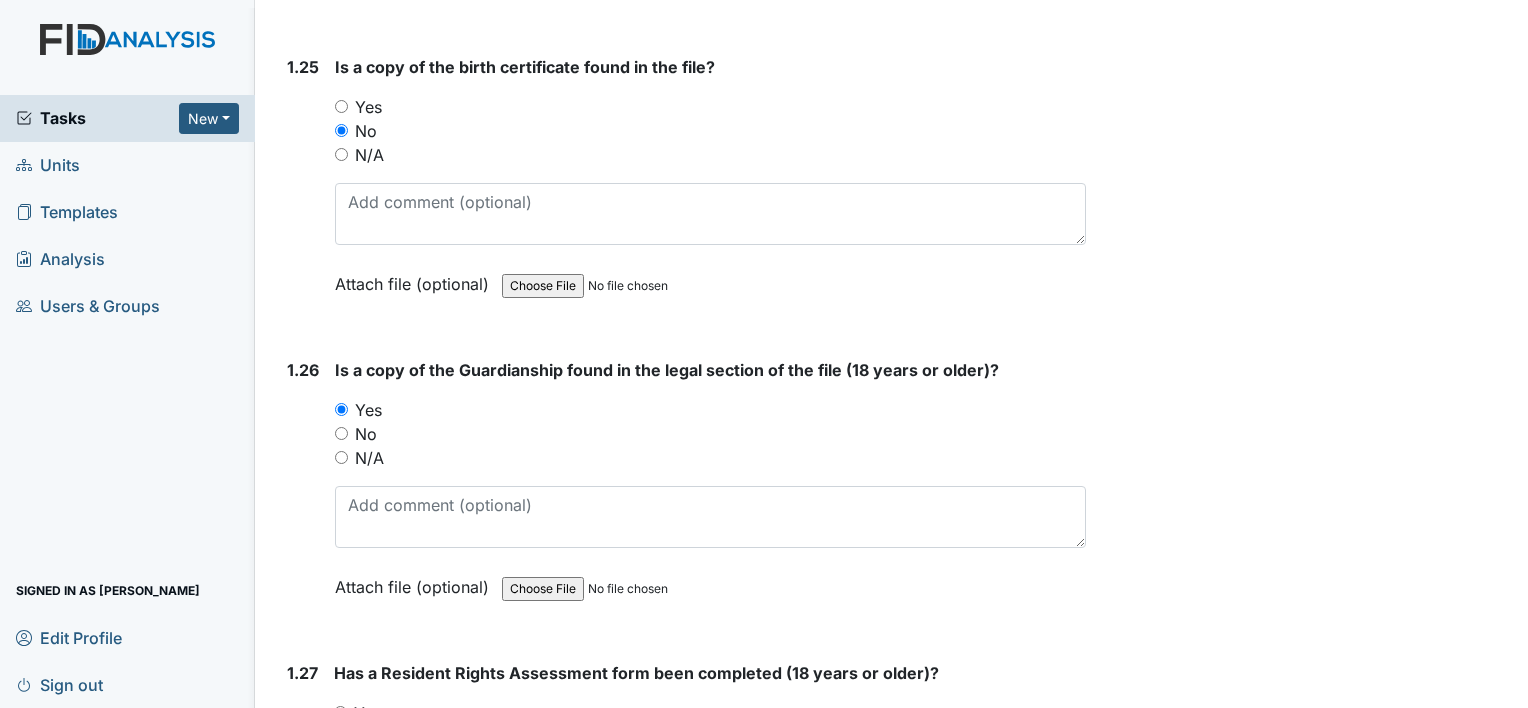 scroll, scrollTop: 7724, scrollLeft: 0, axis: vertical 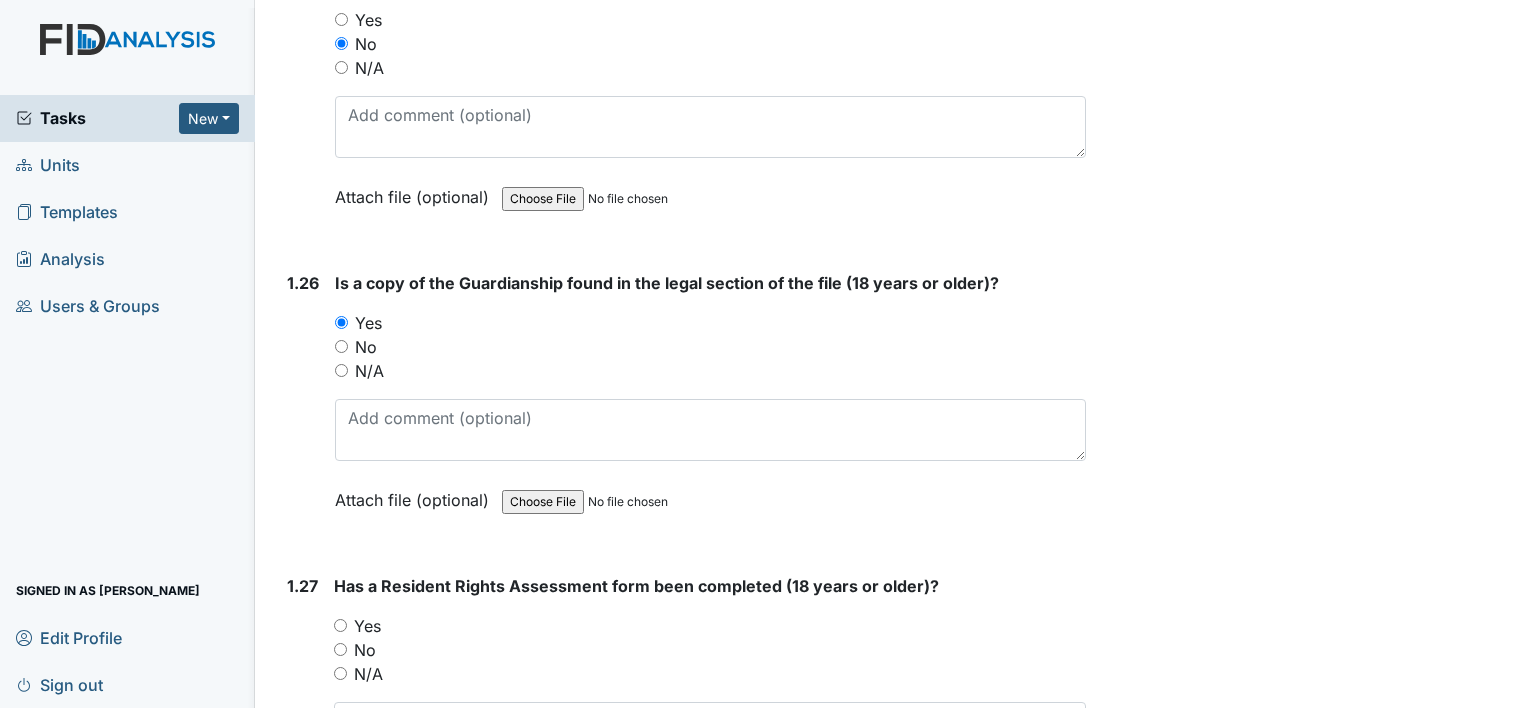 click on "Yes" at bounding box center (367, 626) 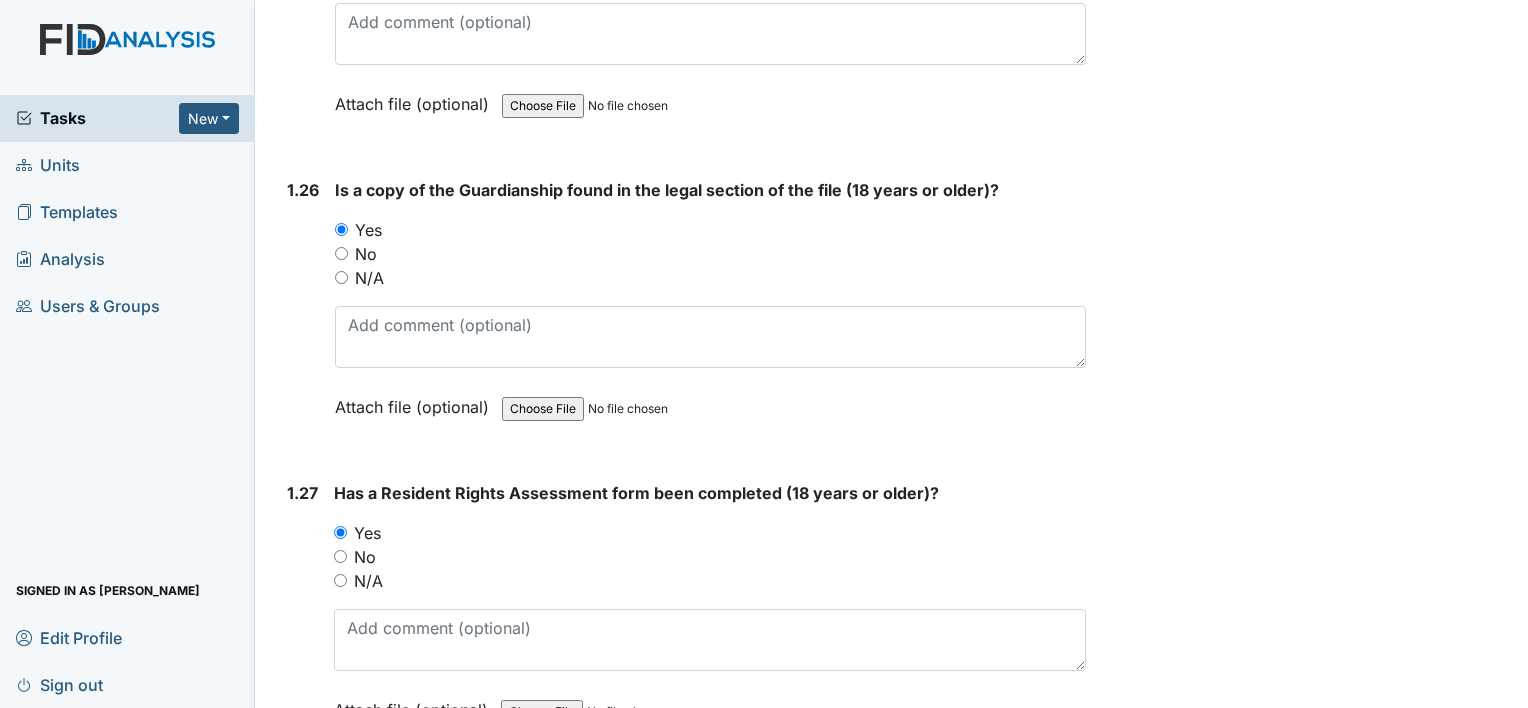 scroll, scrollTop: 8024, scrollLeft: 0, axis: vertical 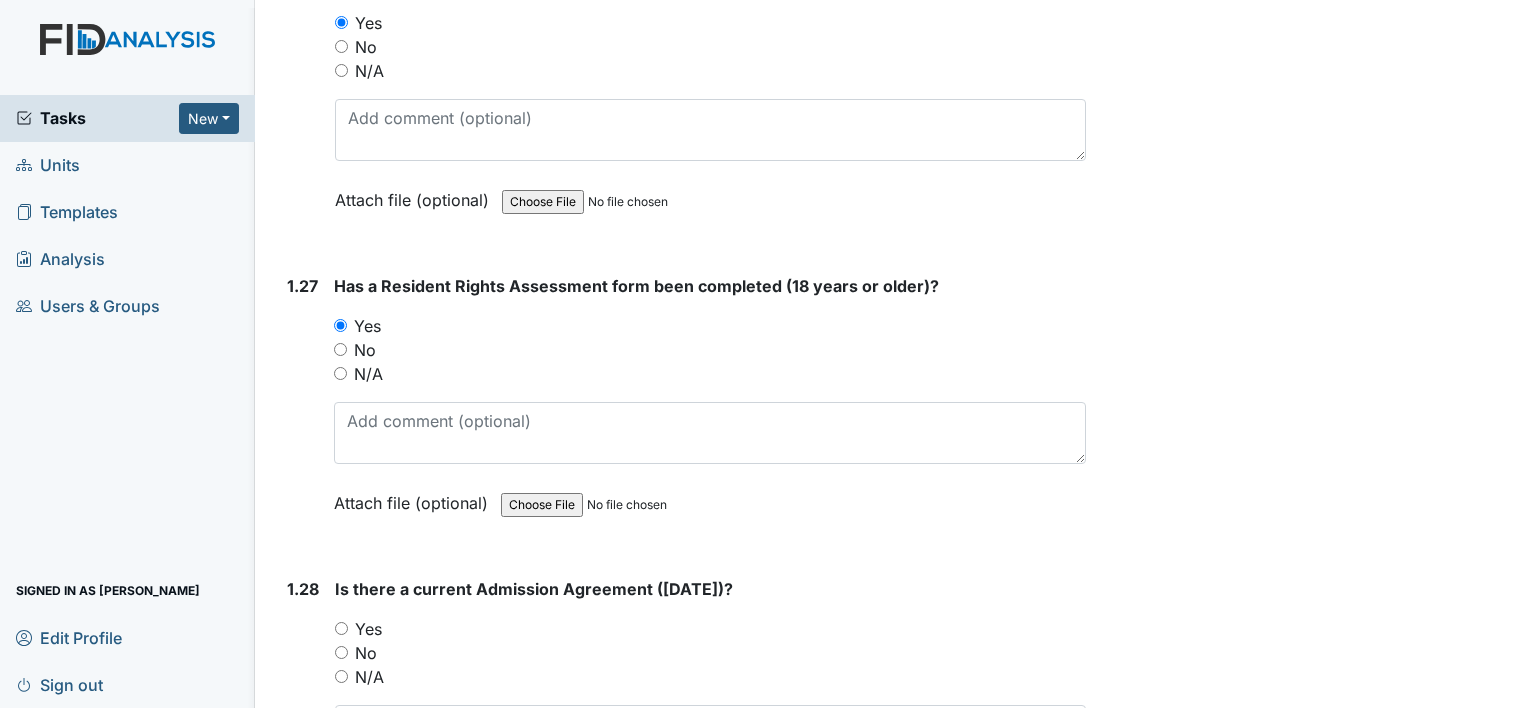 click on "Yes" at bounding box center (368, 629) 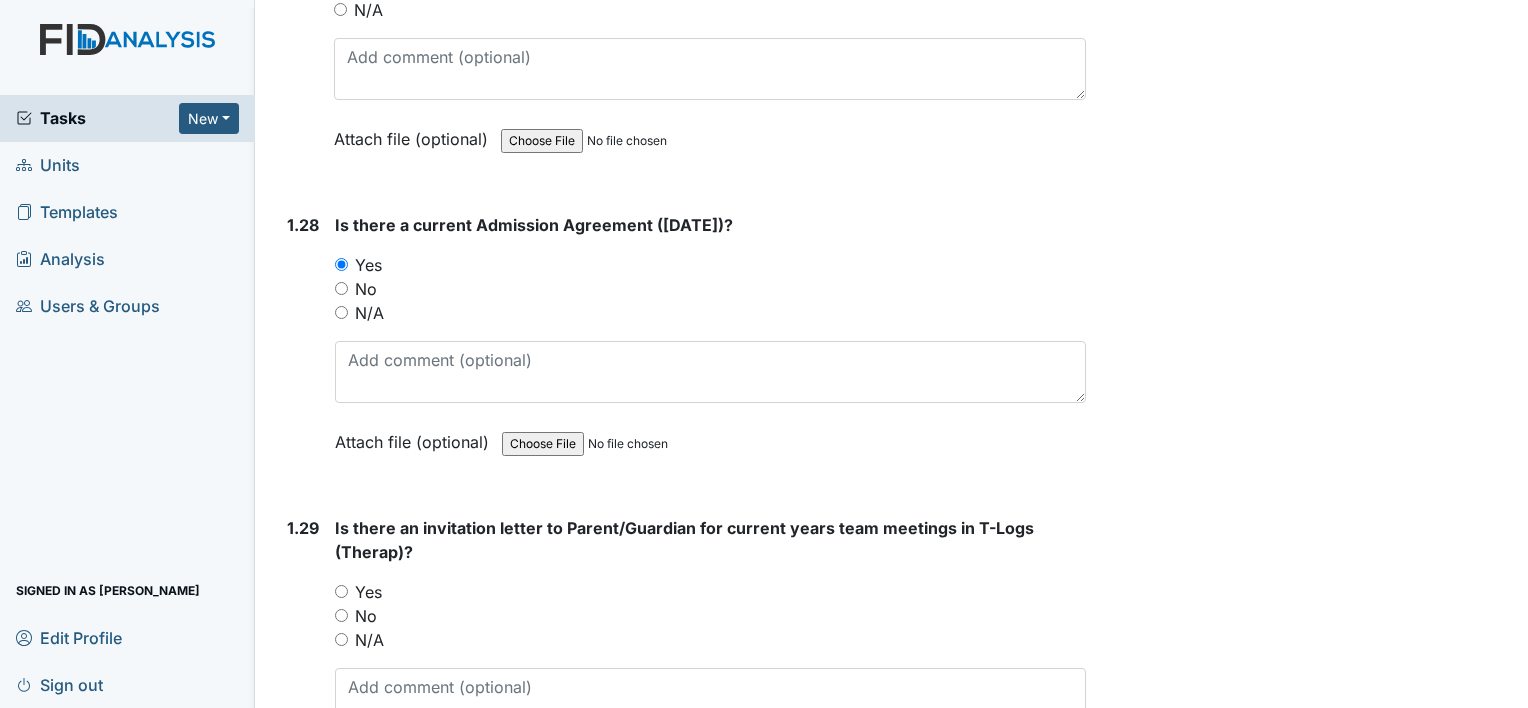 scroll, scrollTop: 8424, scrollLeft: 0, axis: vertical 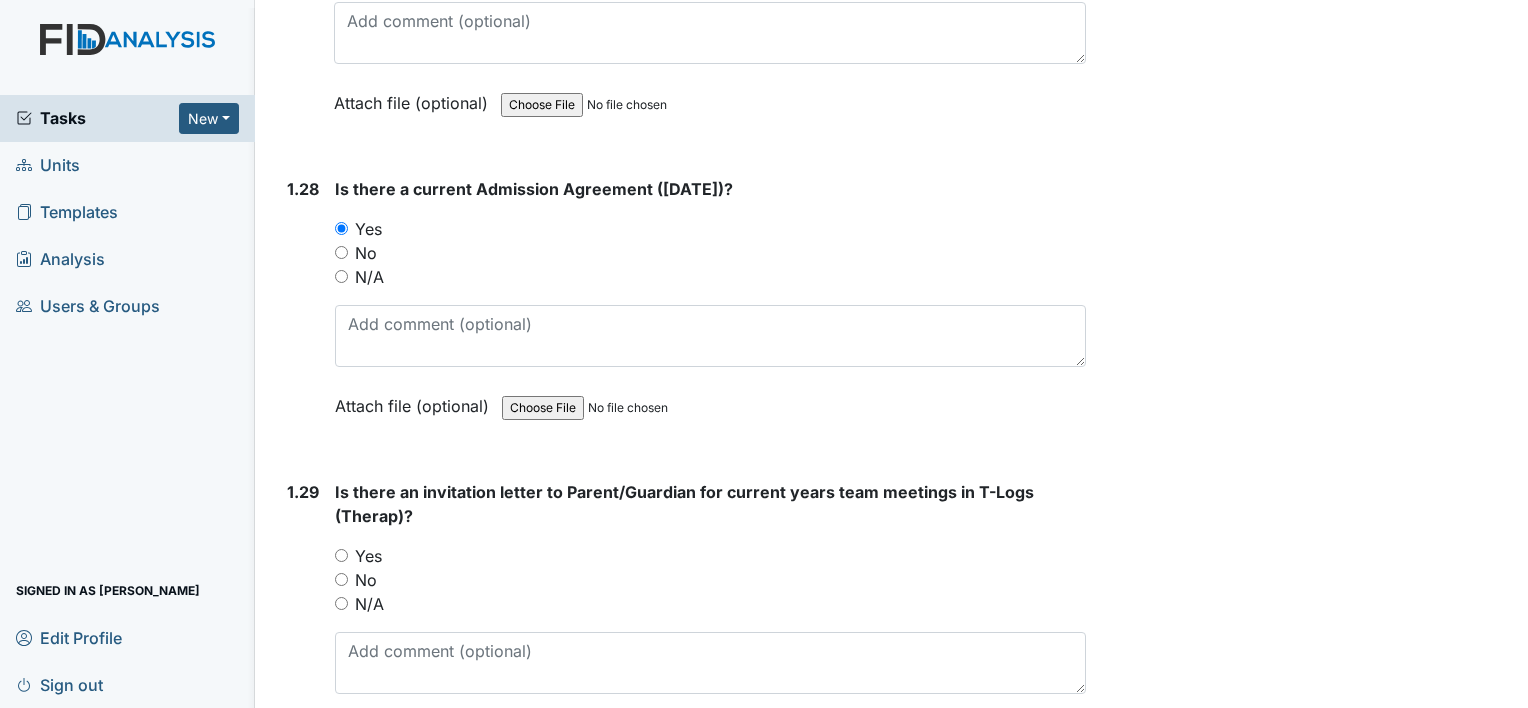 click on "N/A" at bounding box center (369, 604) 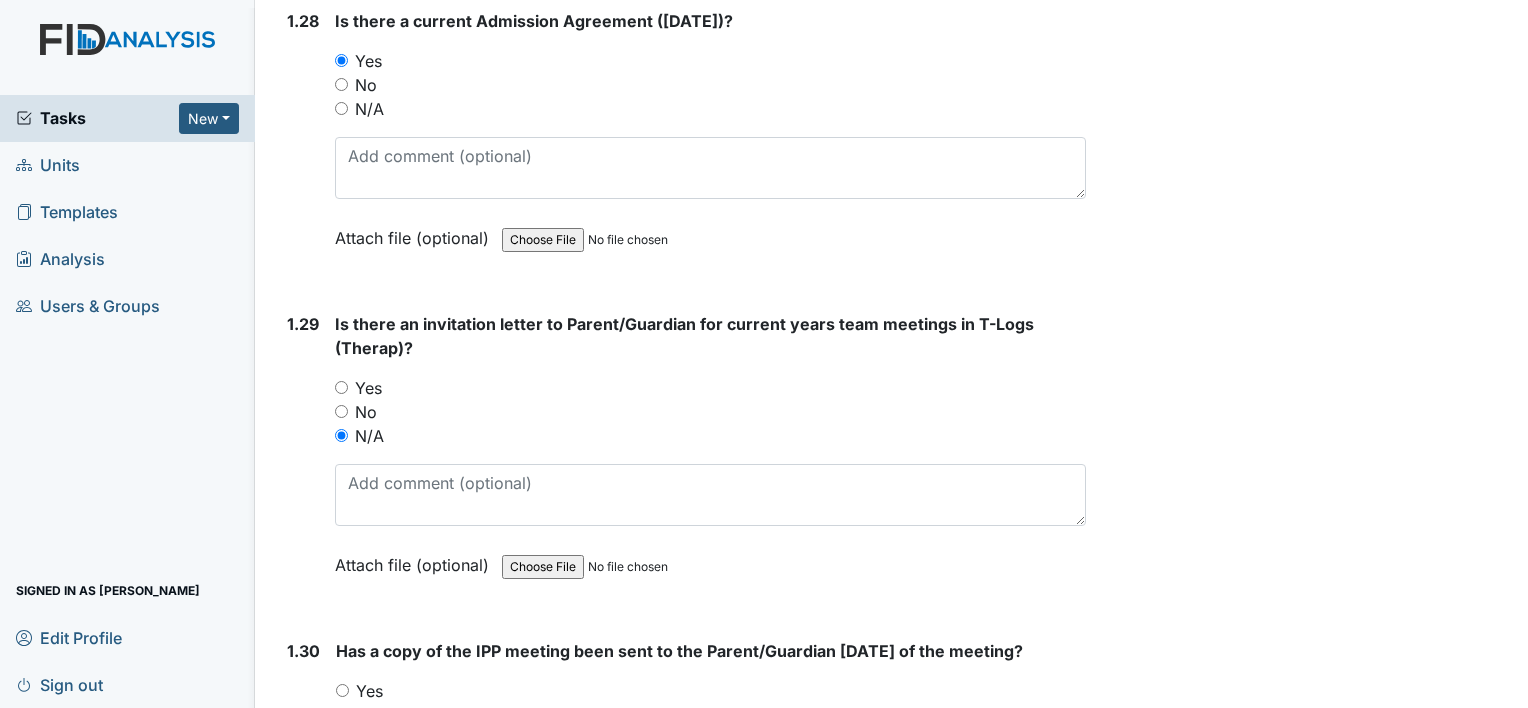 scroll, scrollTop: 8824, scrollLeft: 0, axis: vertical 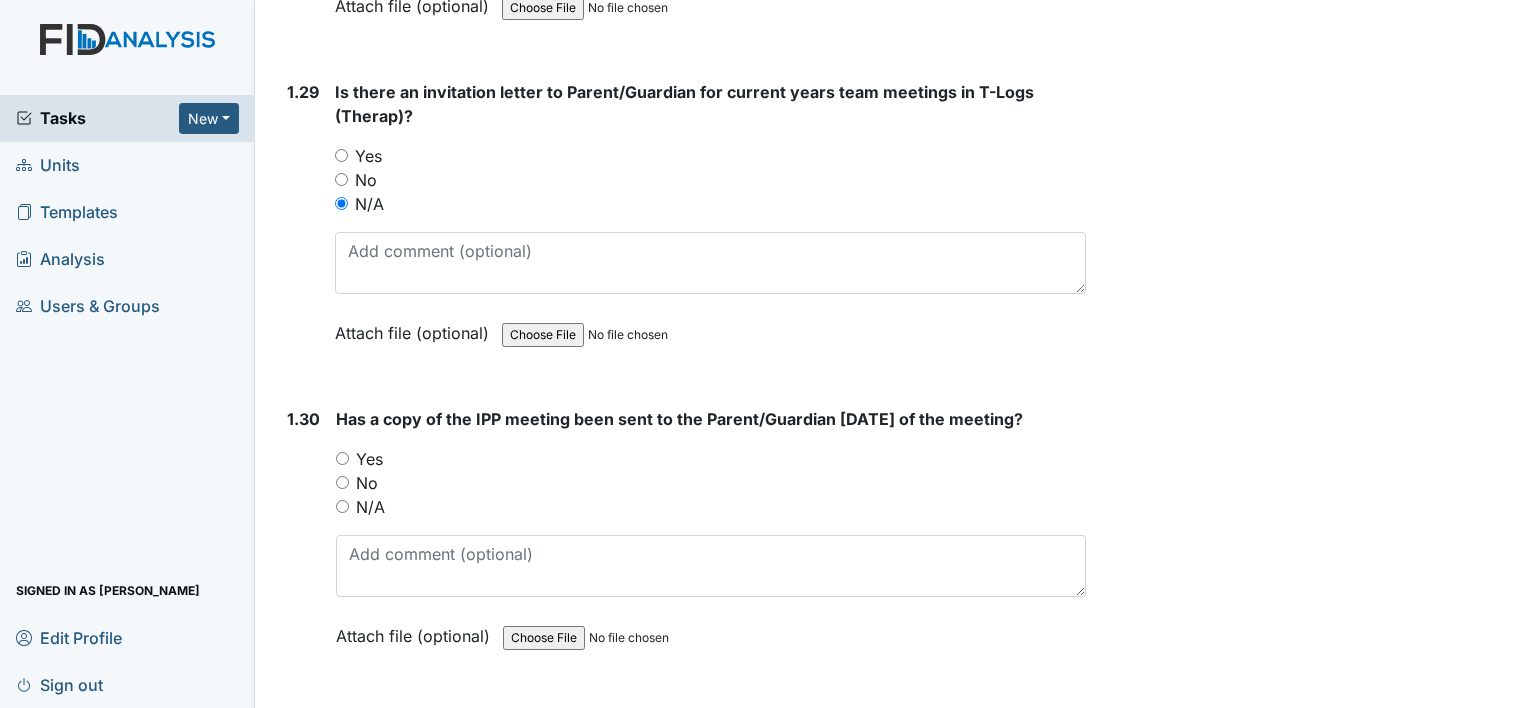 click on "N/A" at bounding box center (370, 507) 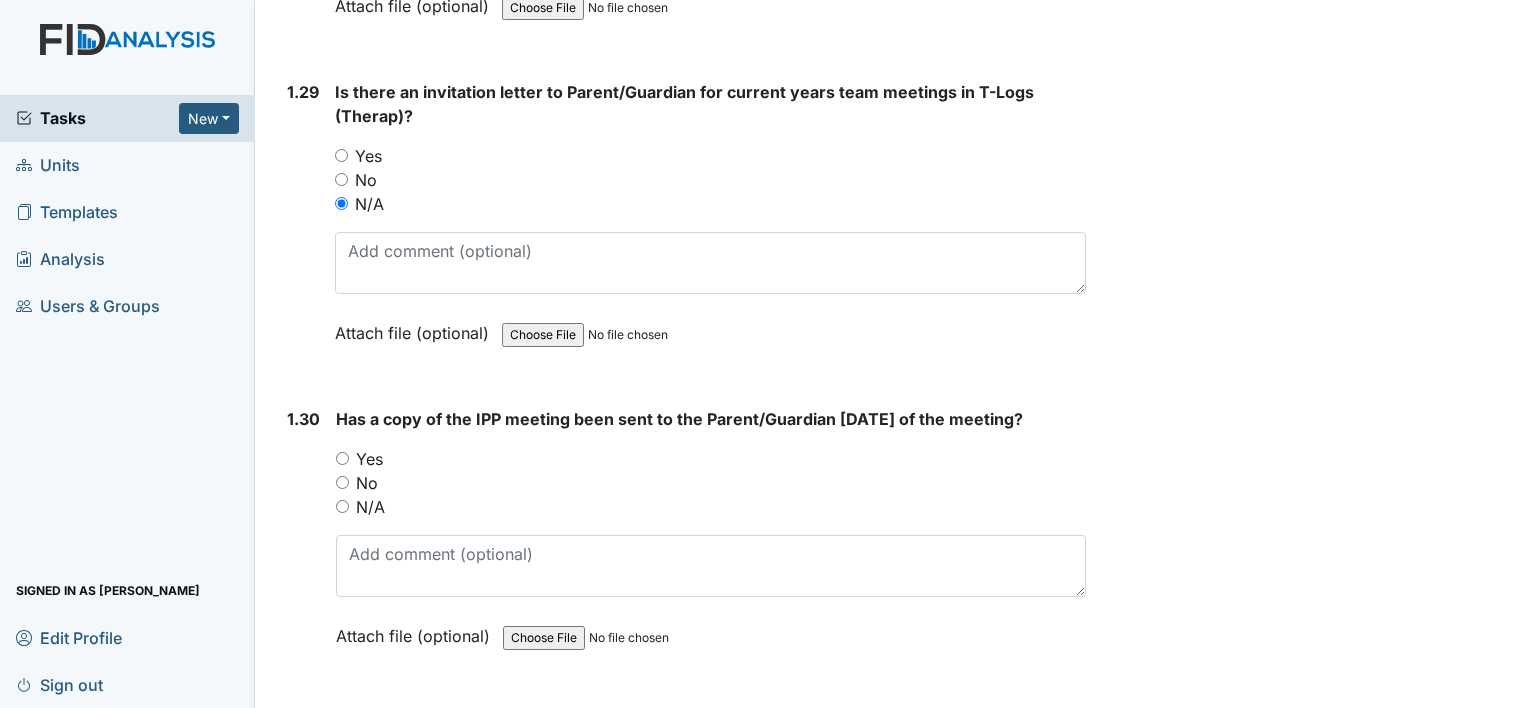 click on "N/A" at bounding box center [342, 506] 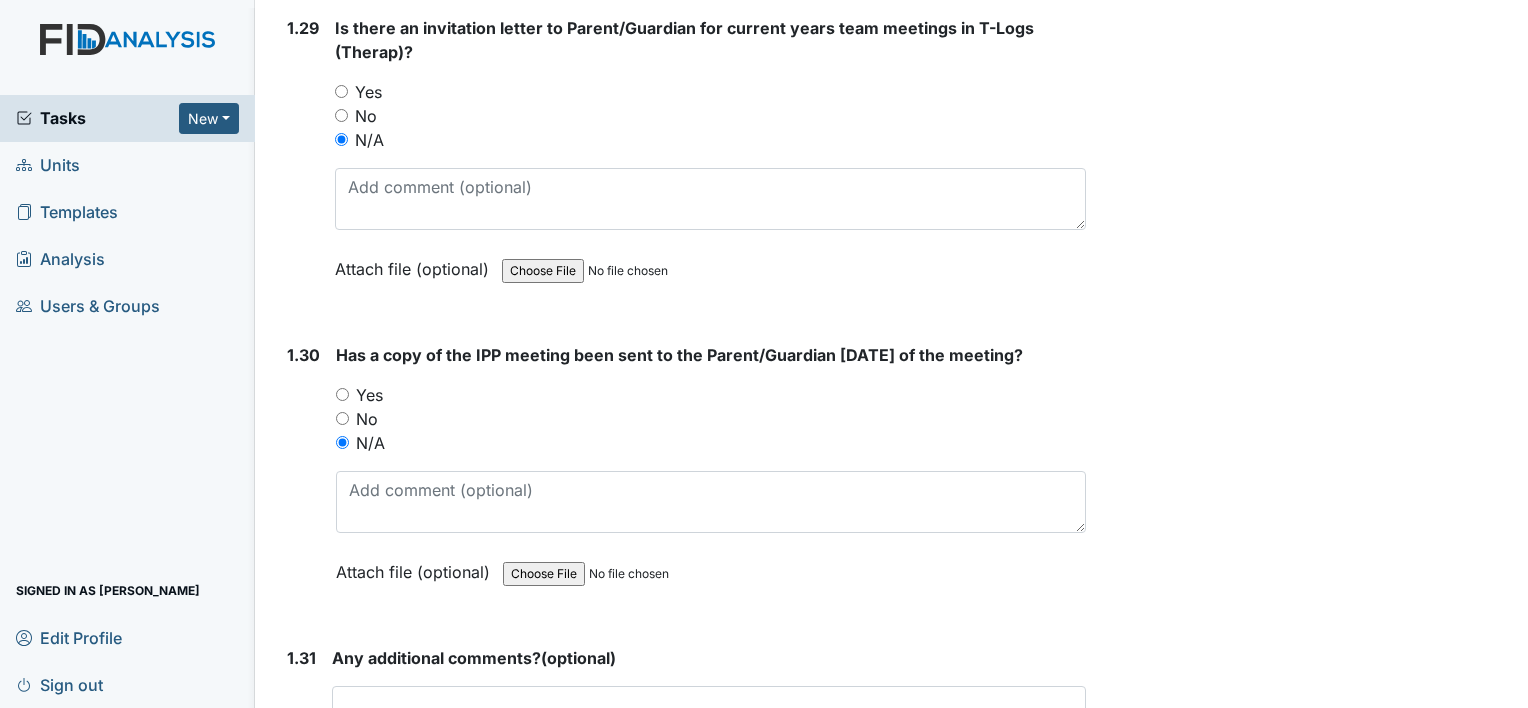 scroll, scrollTop: 9092, scrollLeft: 0, axis: vertical 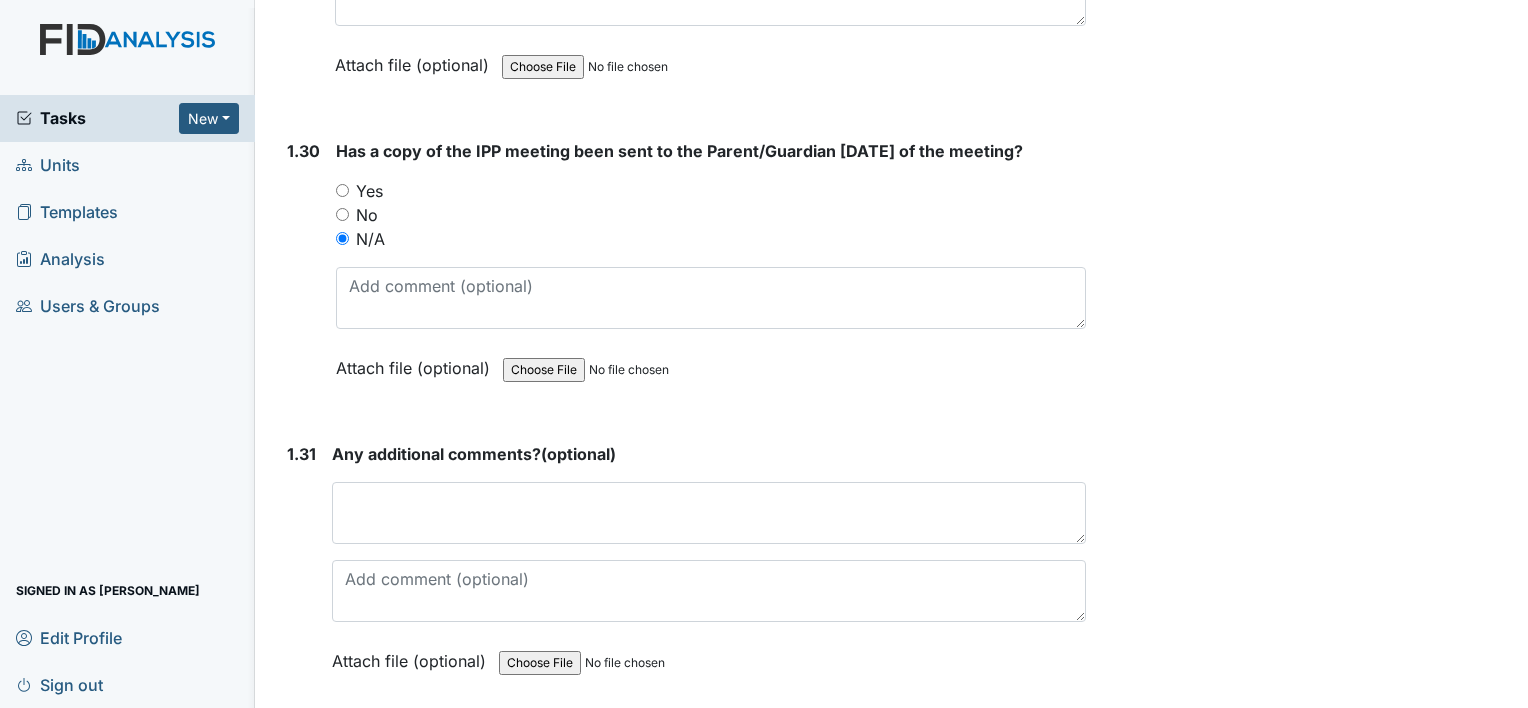 click on "Submit" at bounding box center (330, 754) 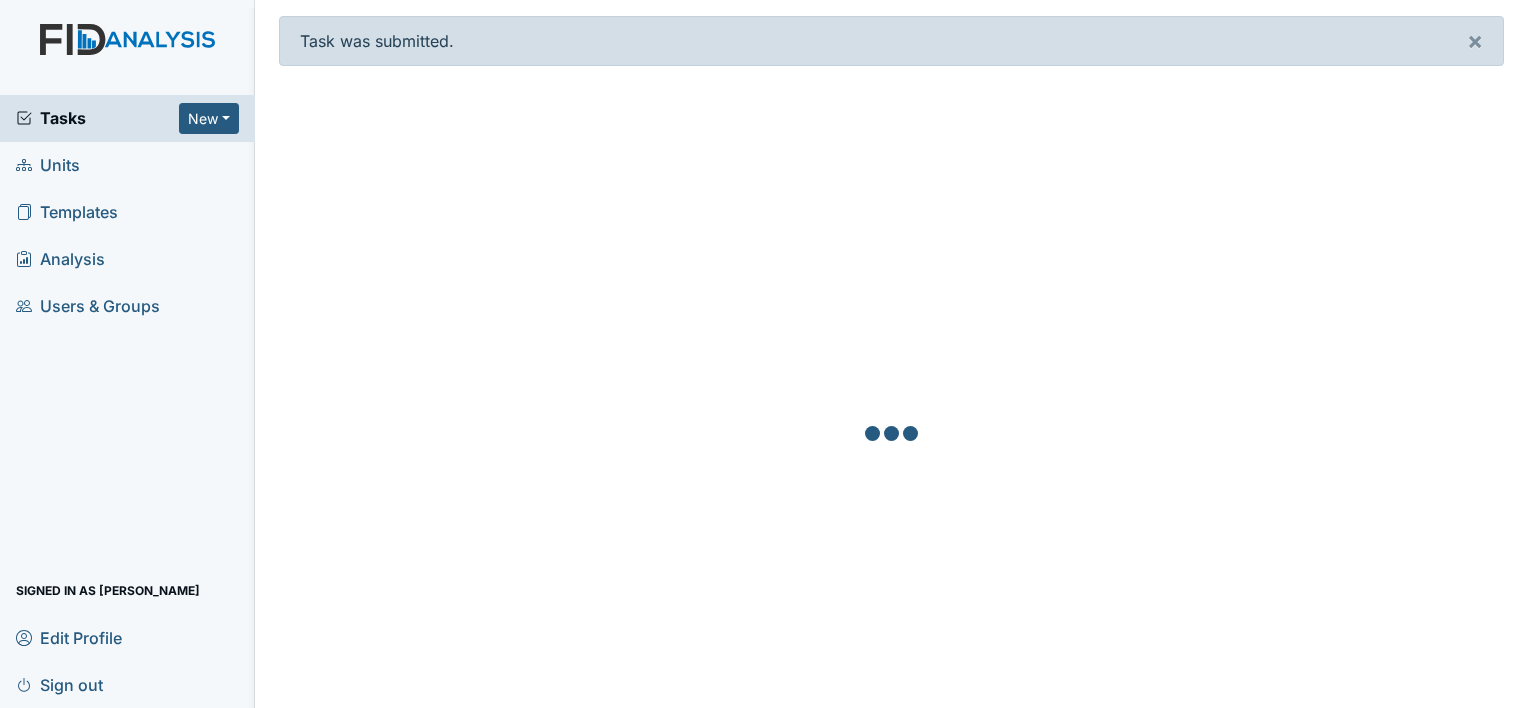 scroll, scrollTop: 0, scrollLeft: 0, axis: both 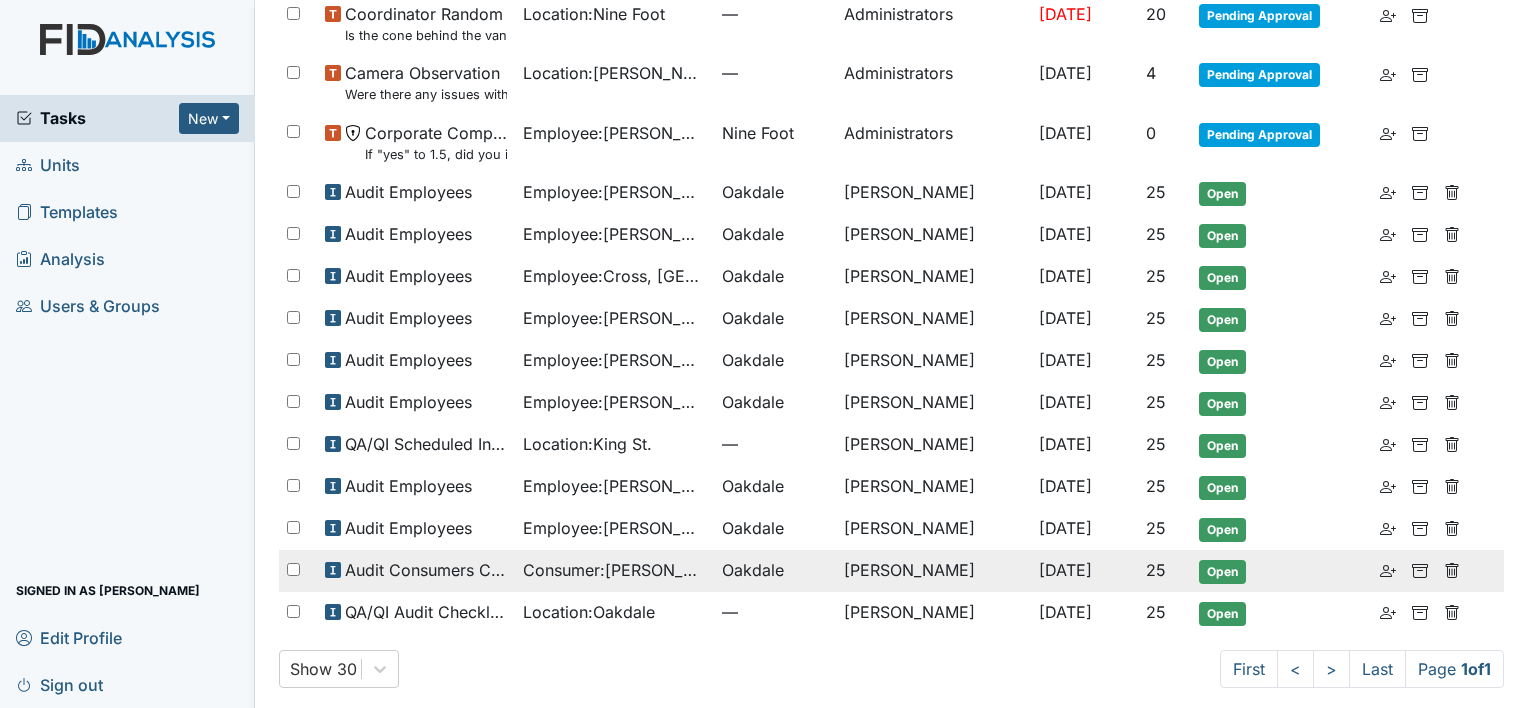 click on "Consumer :  [PERSON_NAME]" at bounding box center (614, 570) 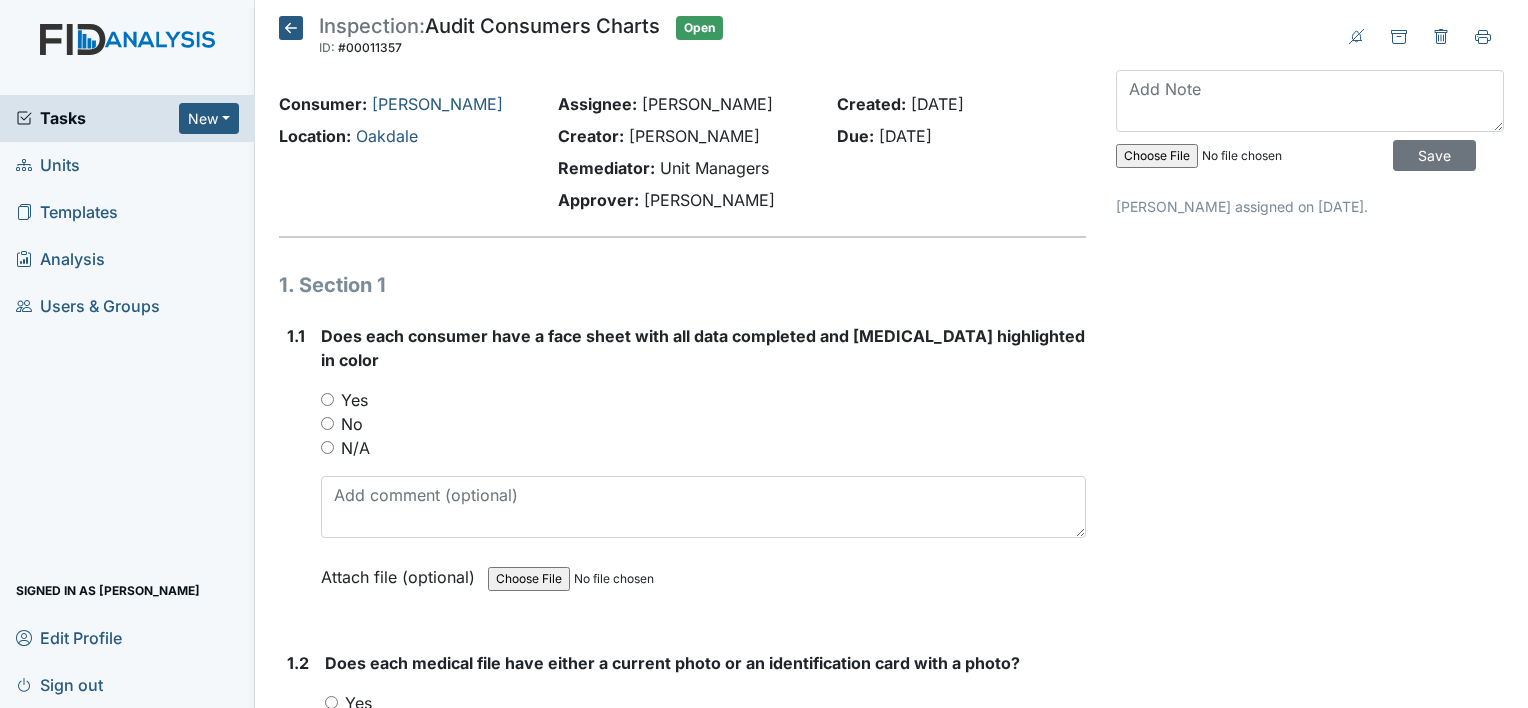 scroll, scrollTop: 0, scrollLeft: 0, axis: both 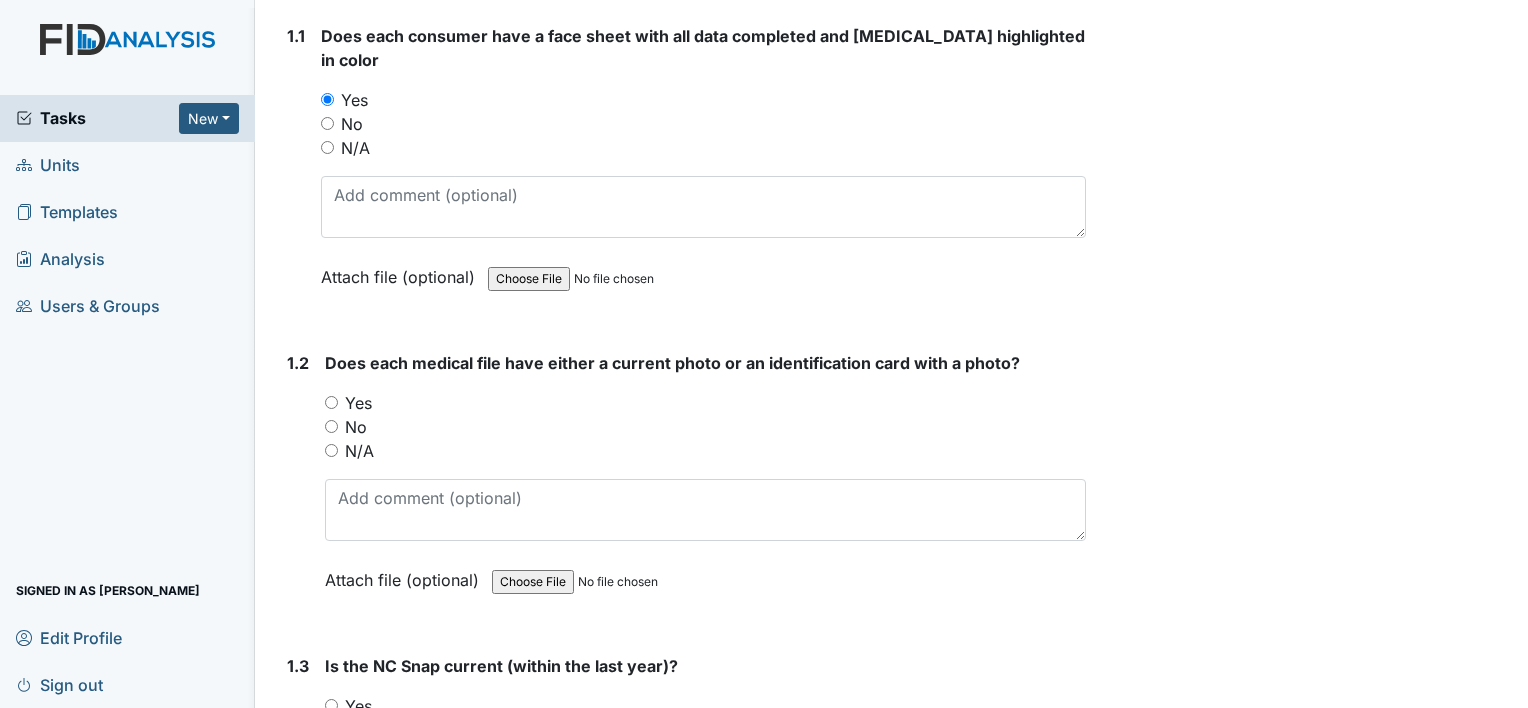 click on "No" at bounding box center (356, 427) 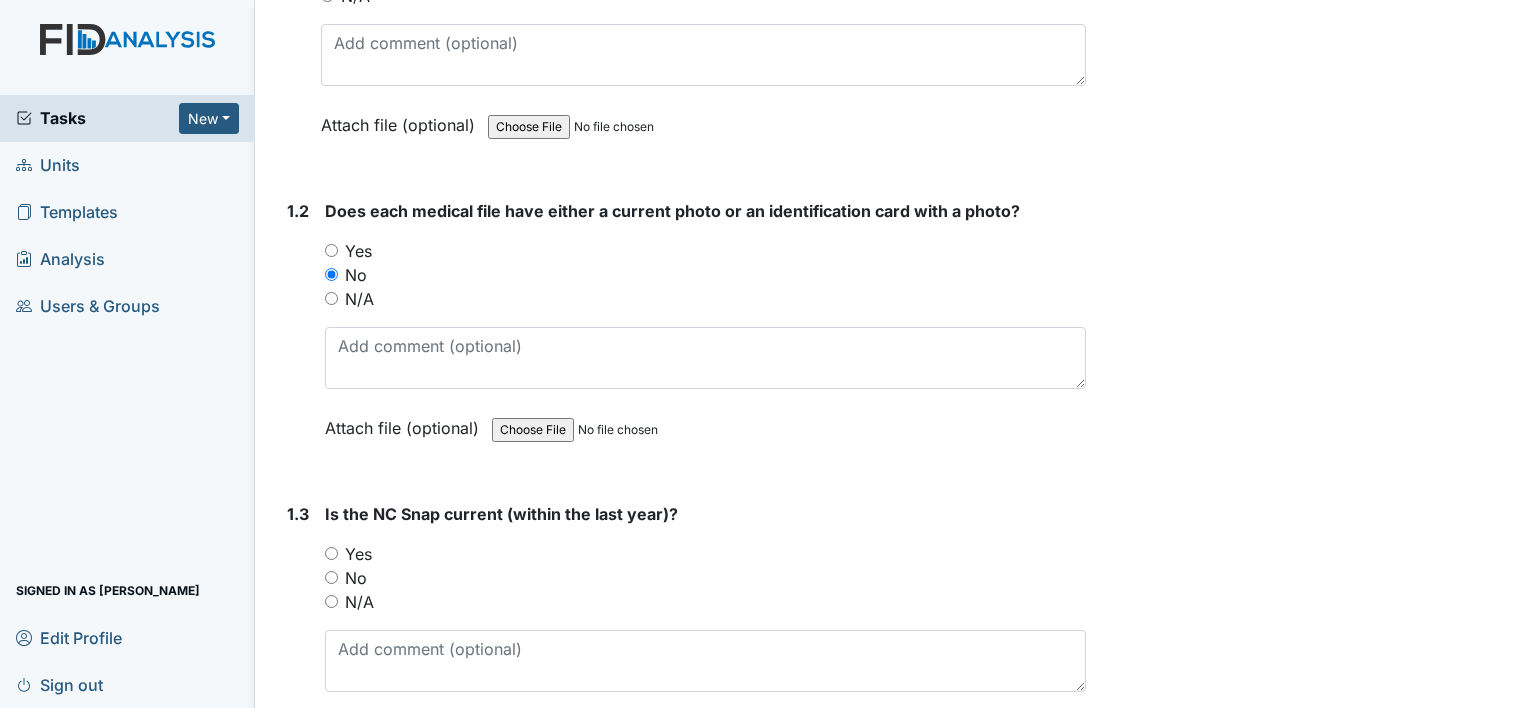 scroll, scrollTop: 600, scrollLeft: 0, axis: vertical 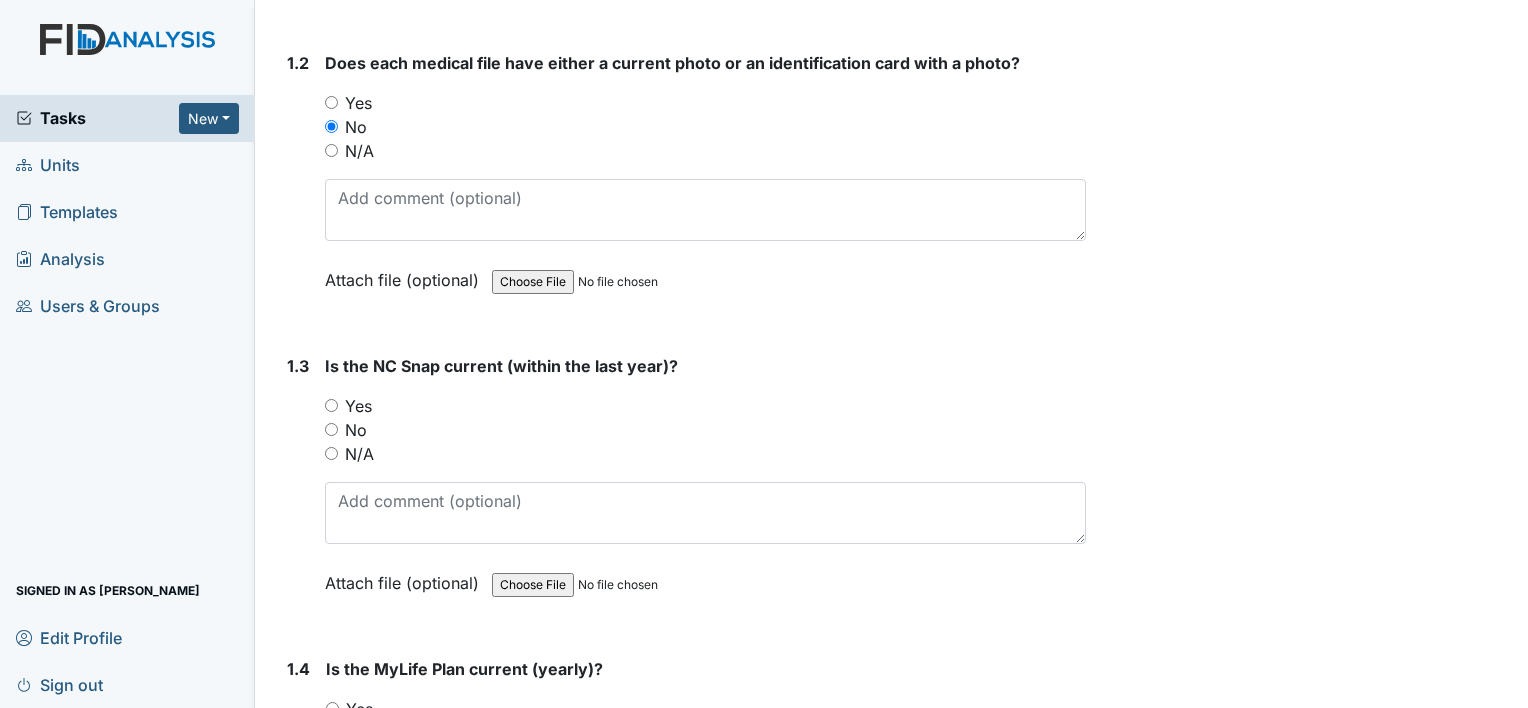 click on "Yes" at bounding box center (358, 406) 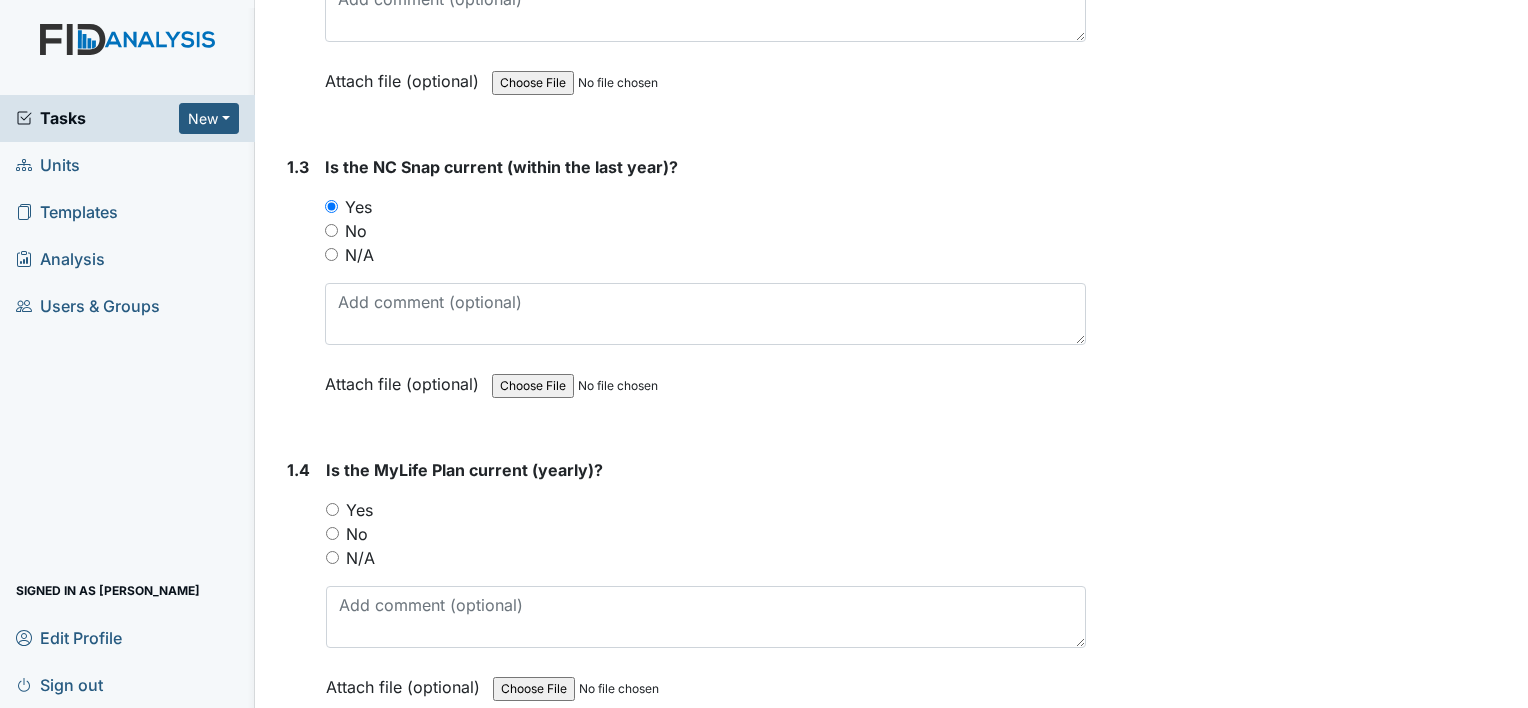 scroll, scrollTop: 800, scrollLeft: 0, axis: vertical 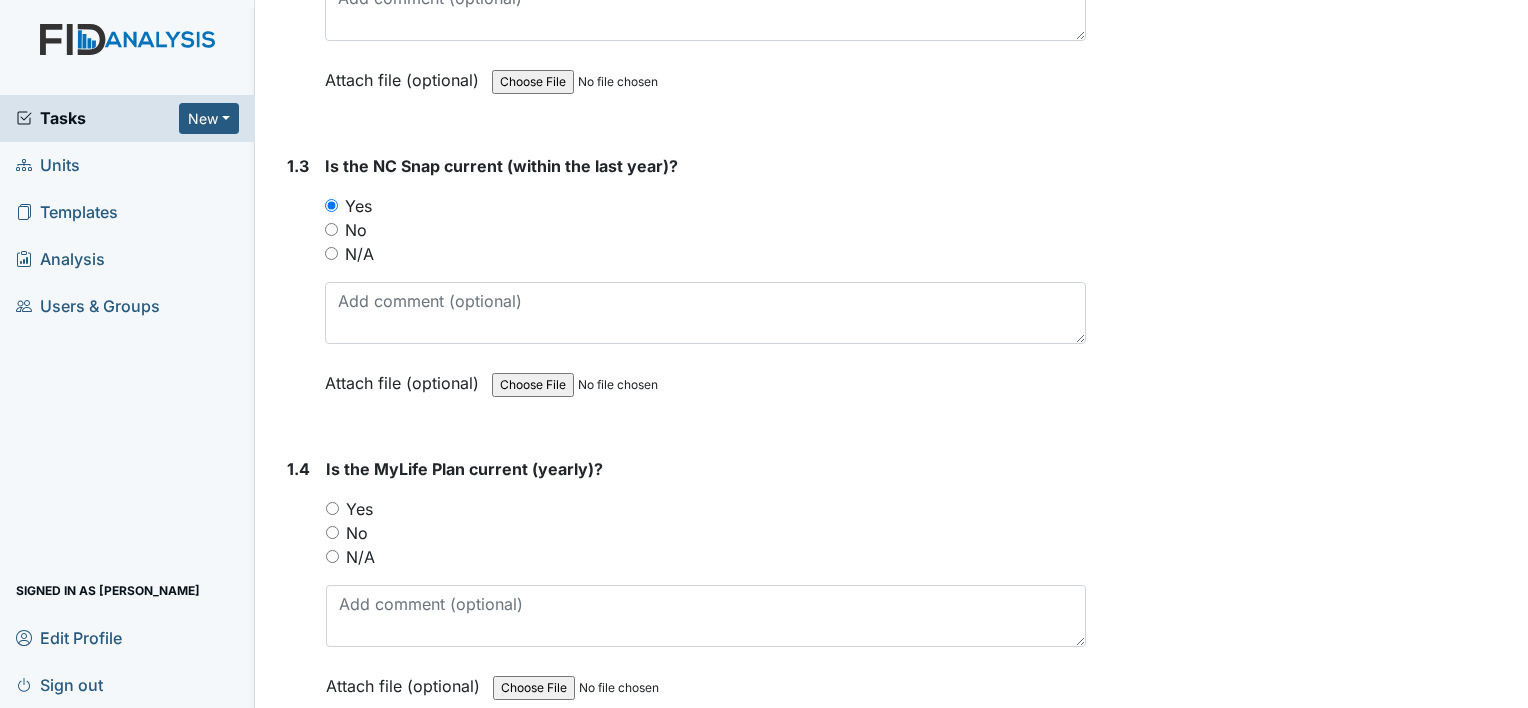 click on "No" at bounding box center [357, 533] 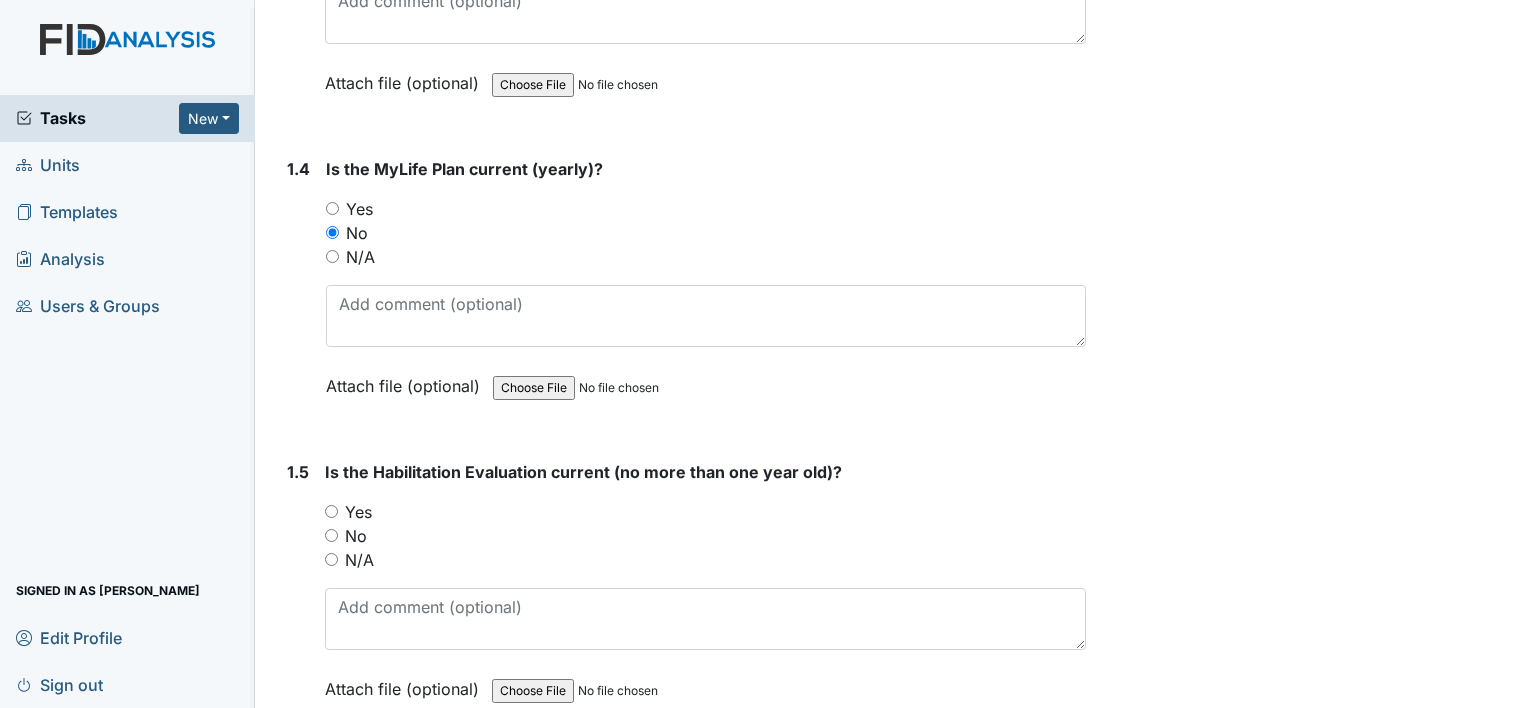 click on "Yes" at bounding box center [358, 512] 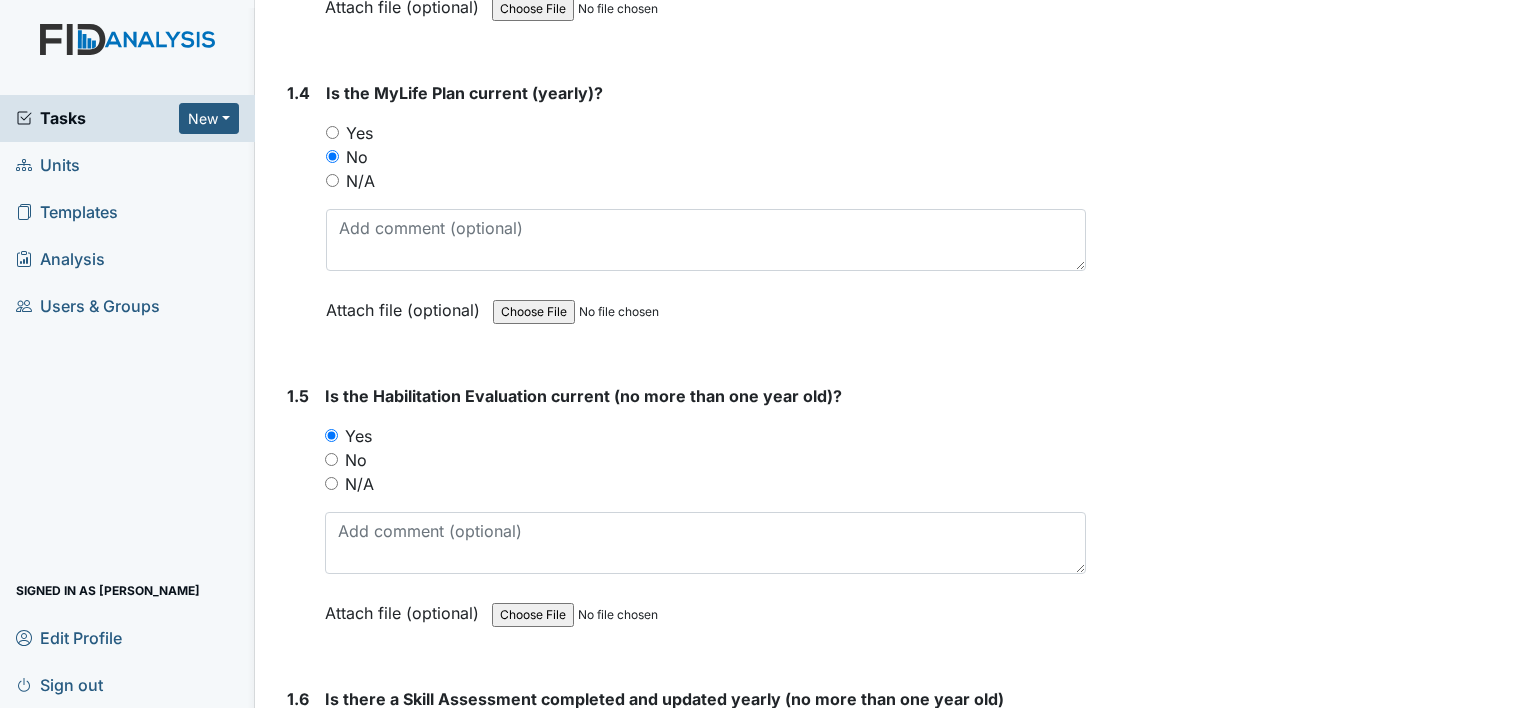 scroll, scrollTop: 1500, scrollLeft: 0, axis: vertical 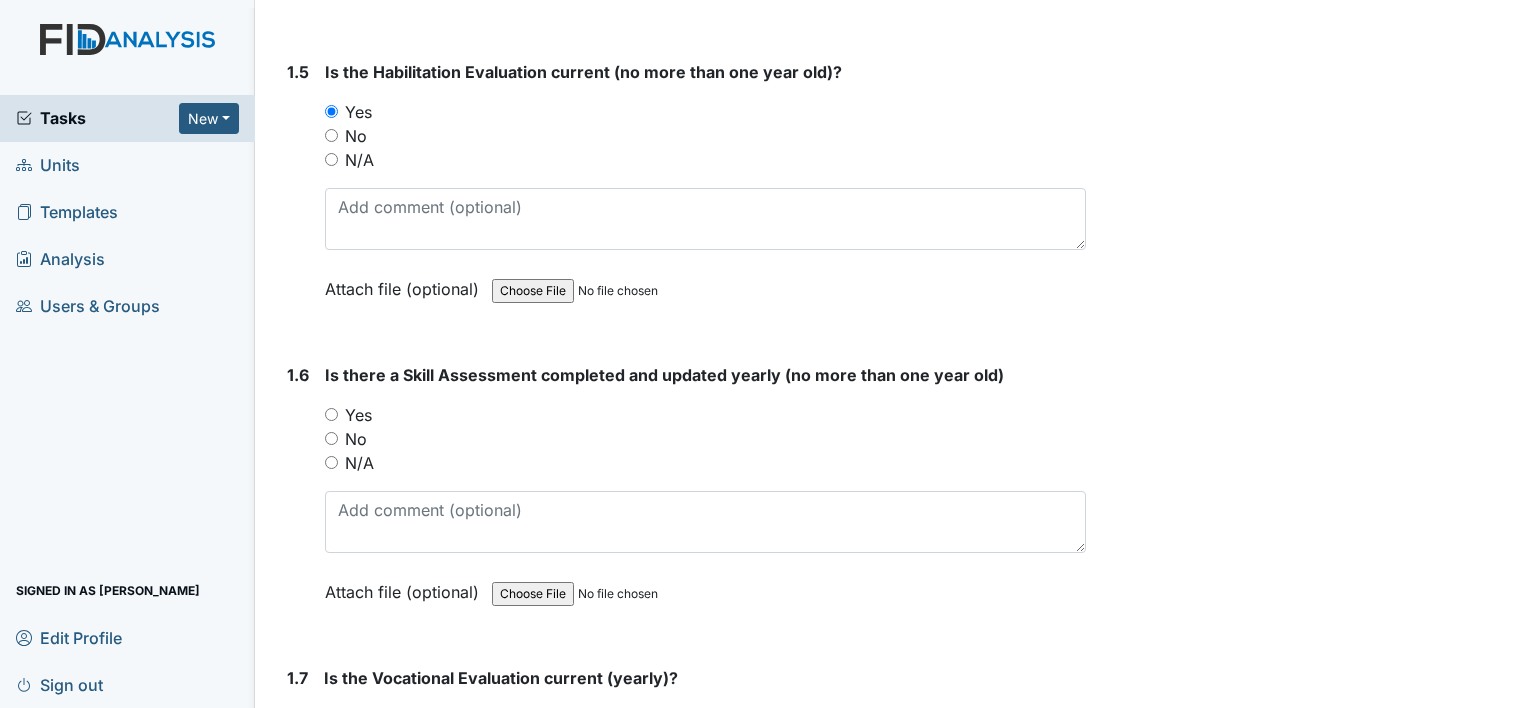click on "Yes" at bounding box center (358, 415) 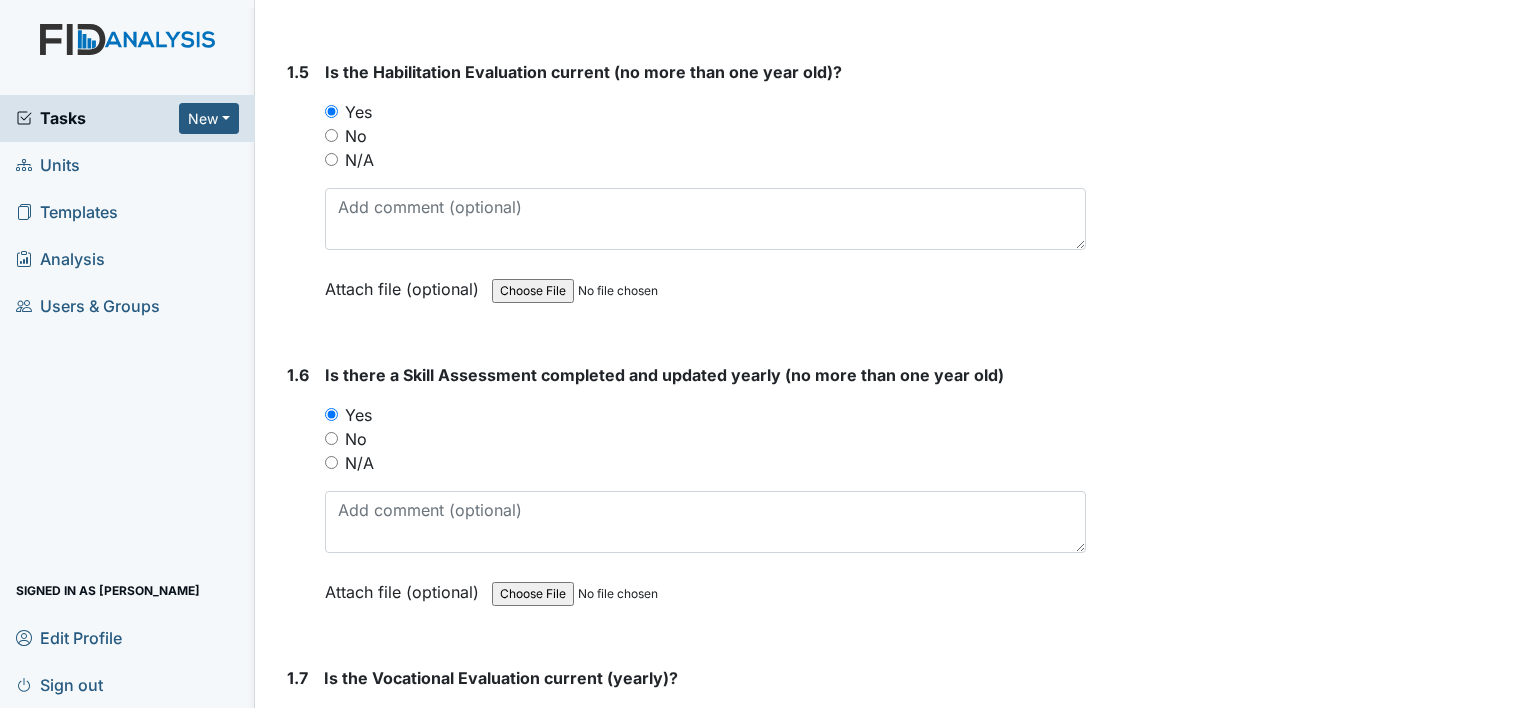 scroll, scrollTop: 1800, scrollLeft: 0, axis: vertical 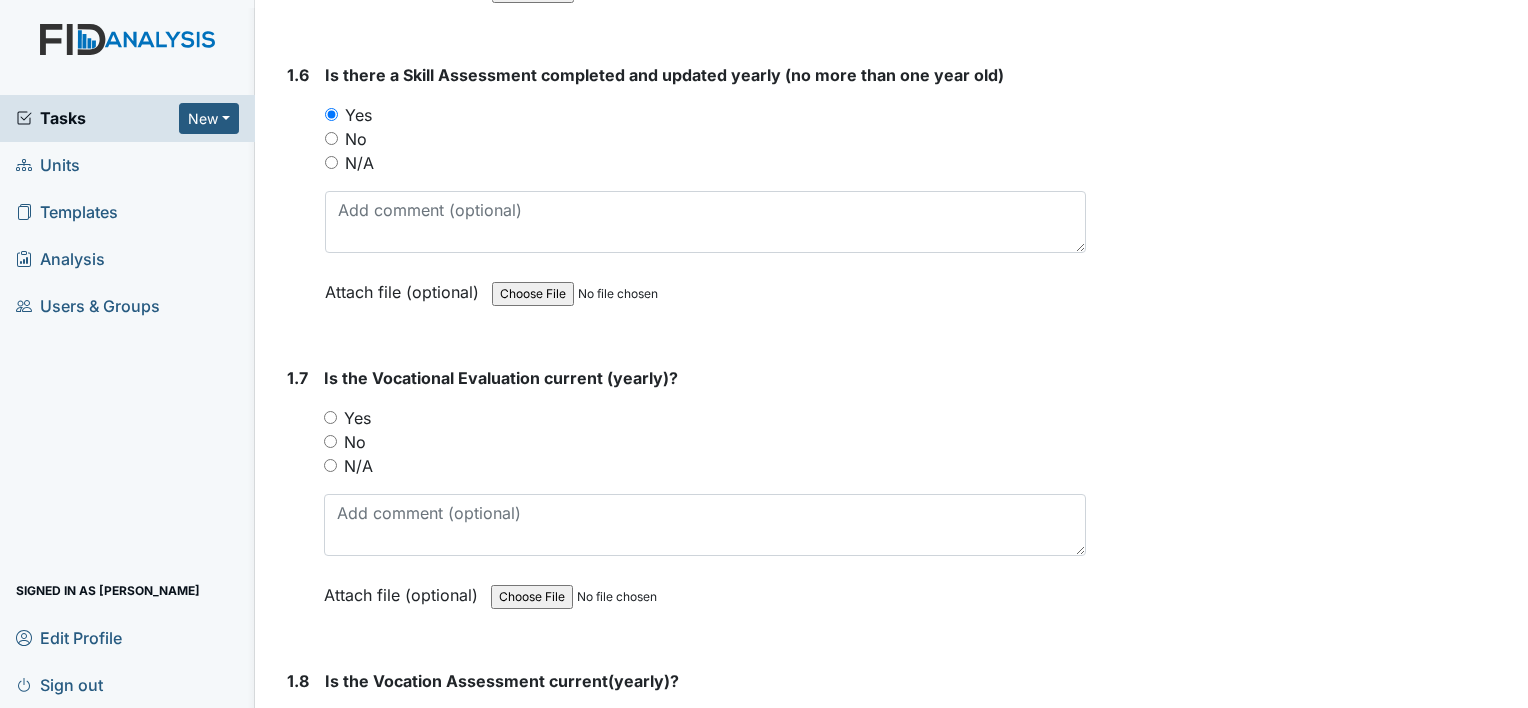 click on "Yes" at bounding box center [357, 418] 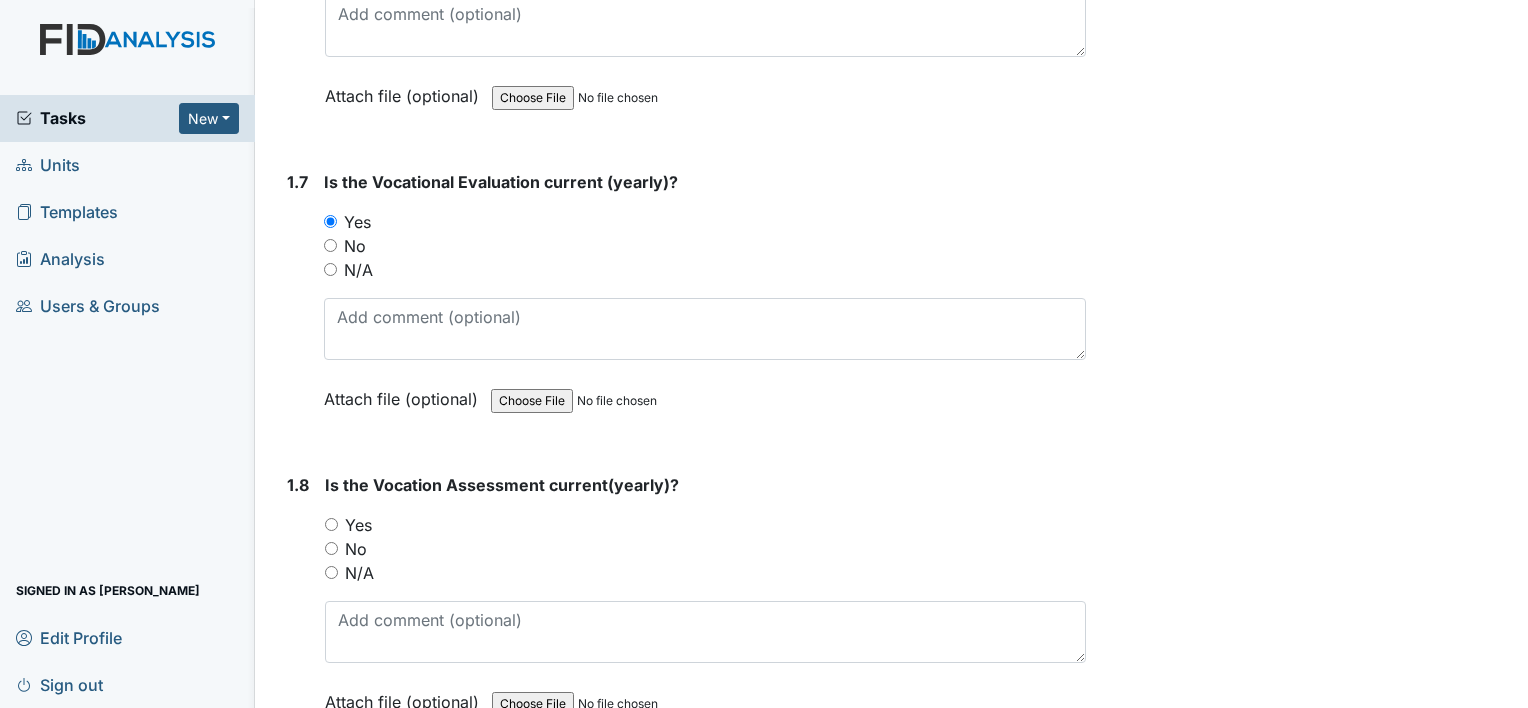 scroll, scrollTop: 2000, scrollLeft: 0, axis: vertical 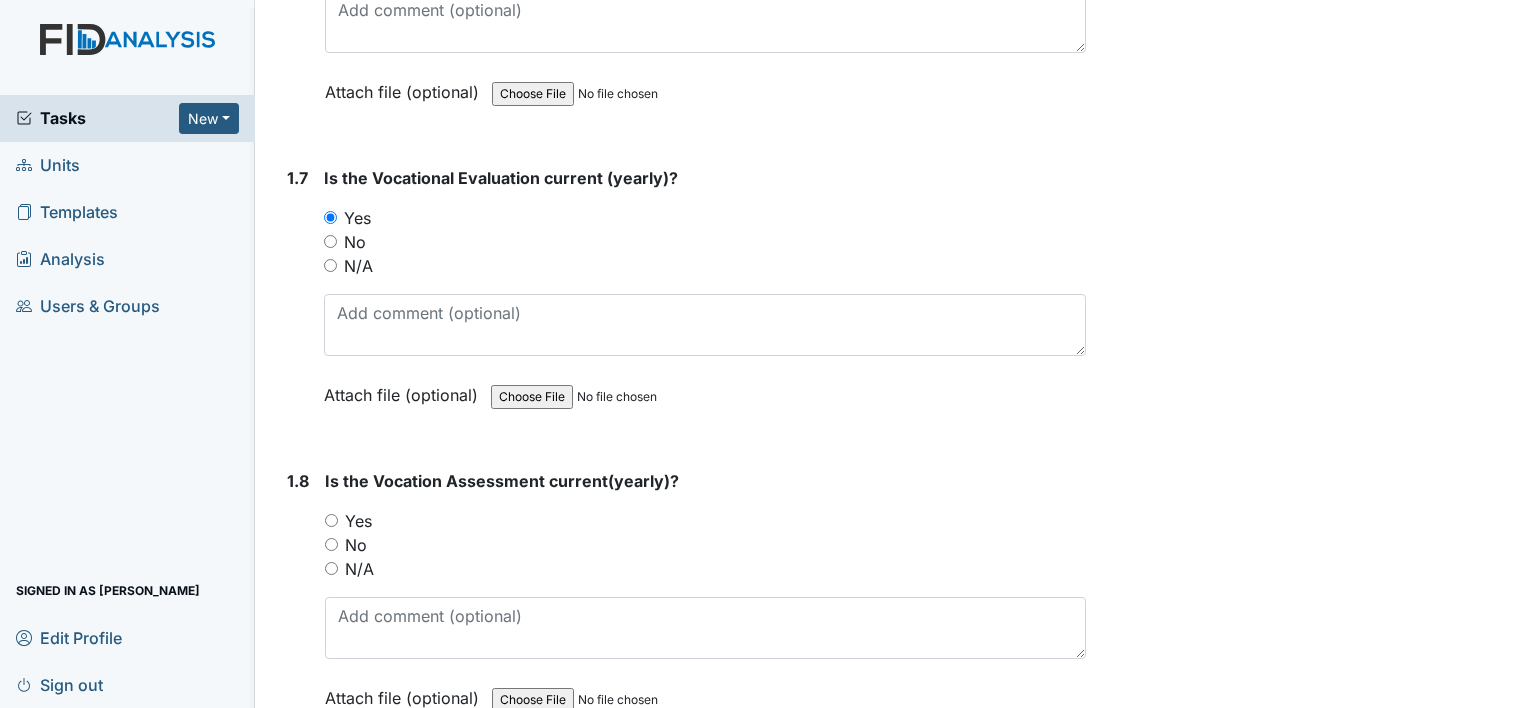 click on "Yes" at bounding box center [358, 521] 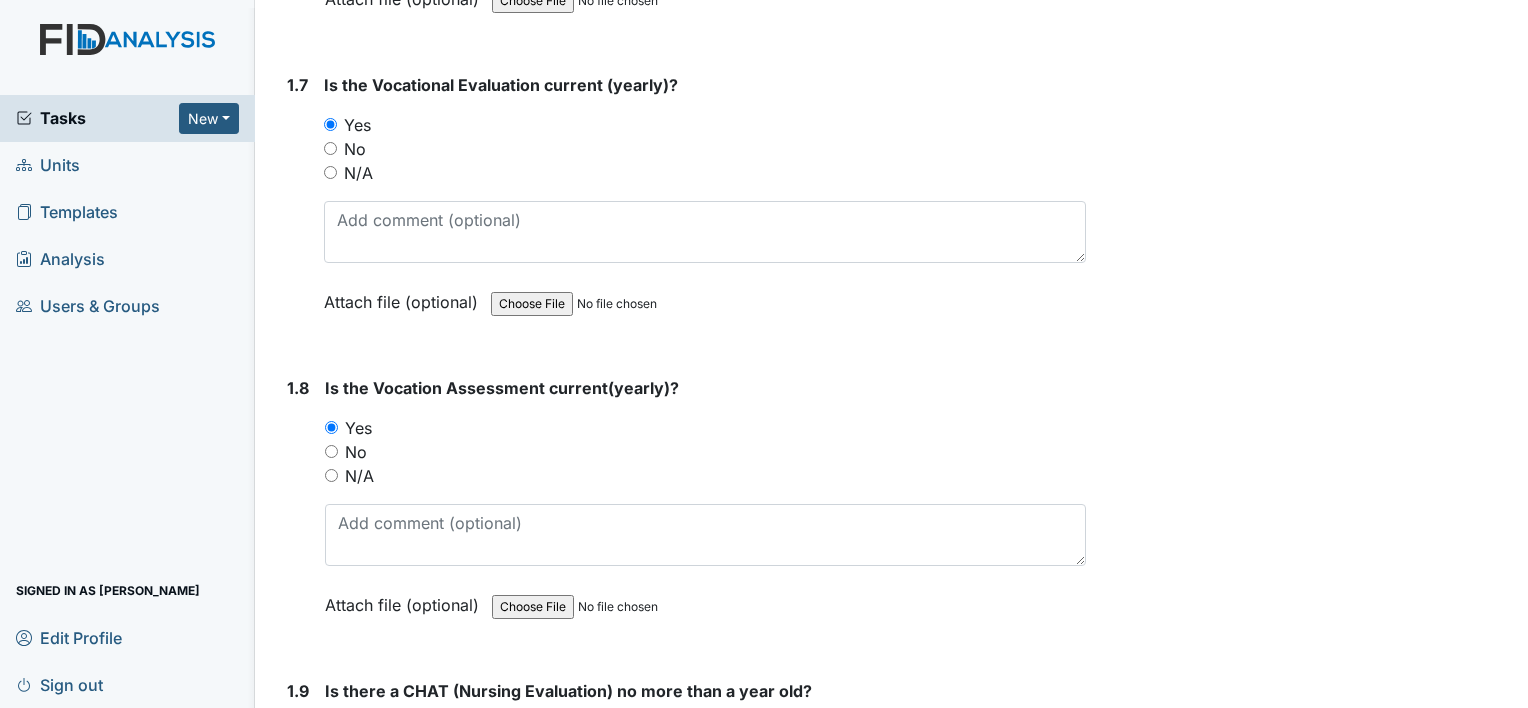 scroll, scrollTop: 2400, scrollLeft: 0, axis: vertical 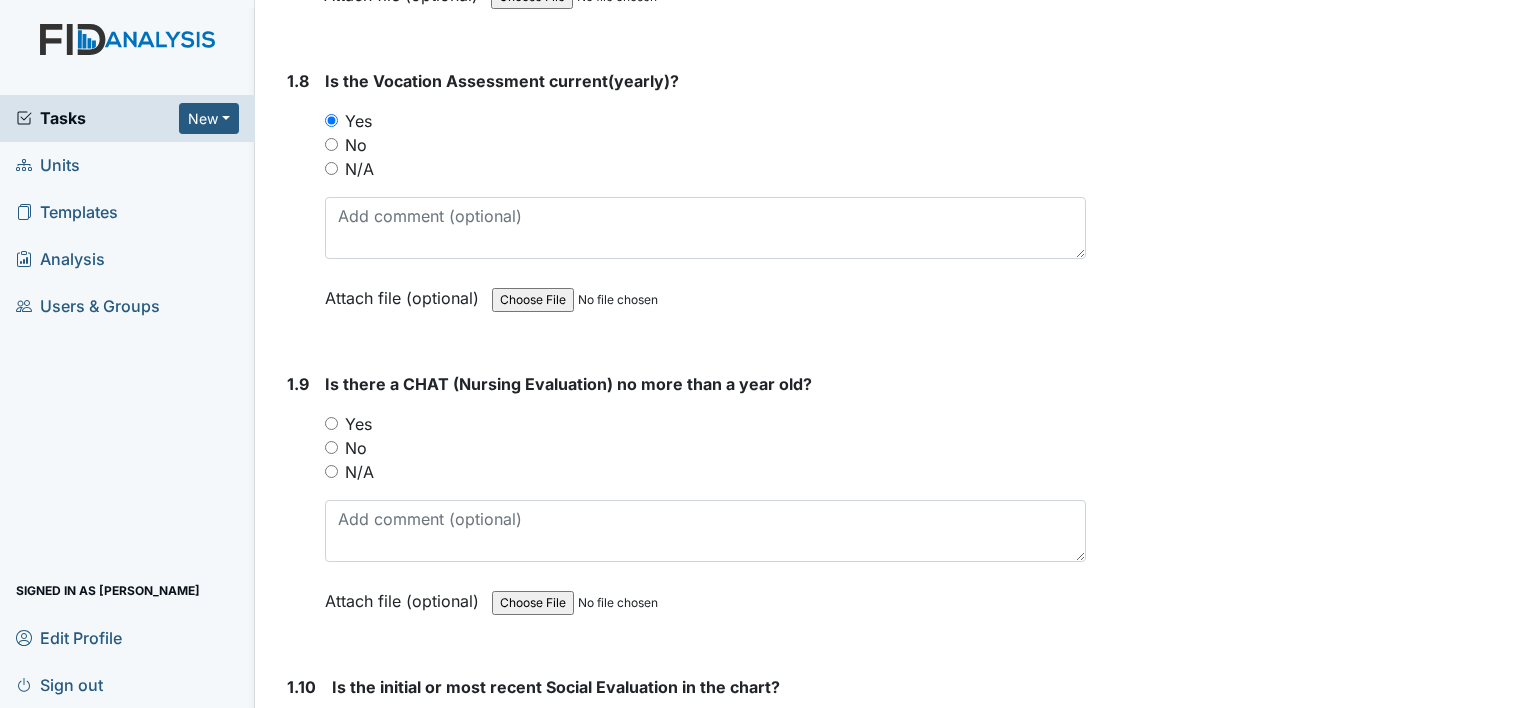 click on "Yes" at bounding box center [358, 424] 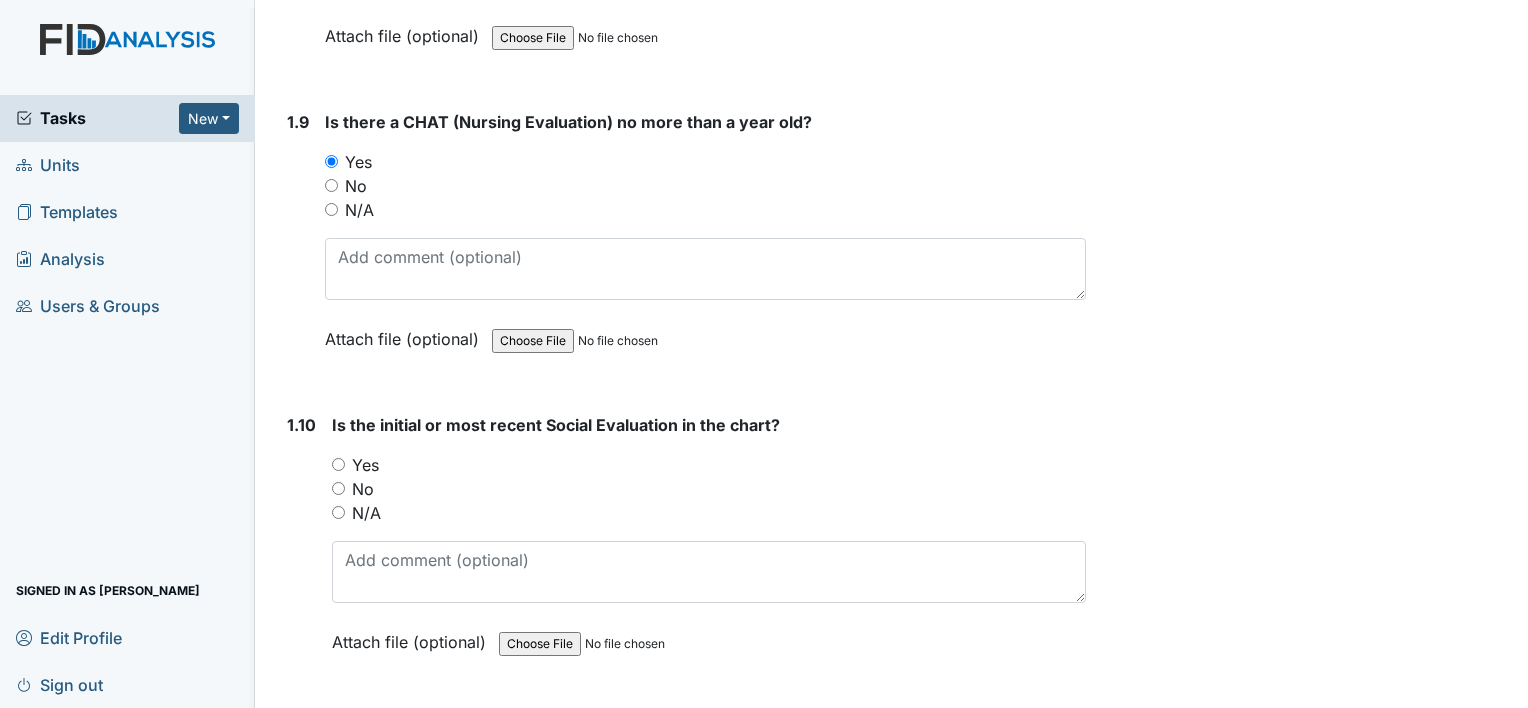 scroll, scrollTop: 2700, scrollLeft: 0, axis: vertical 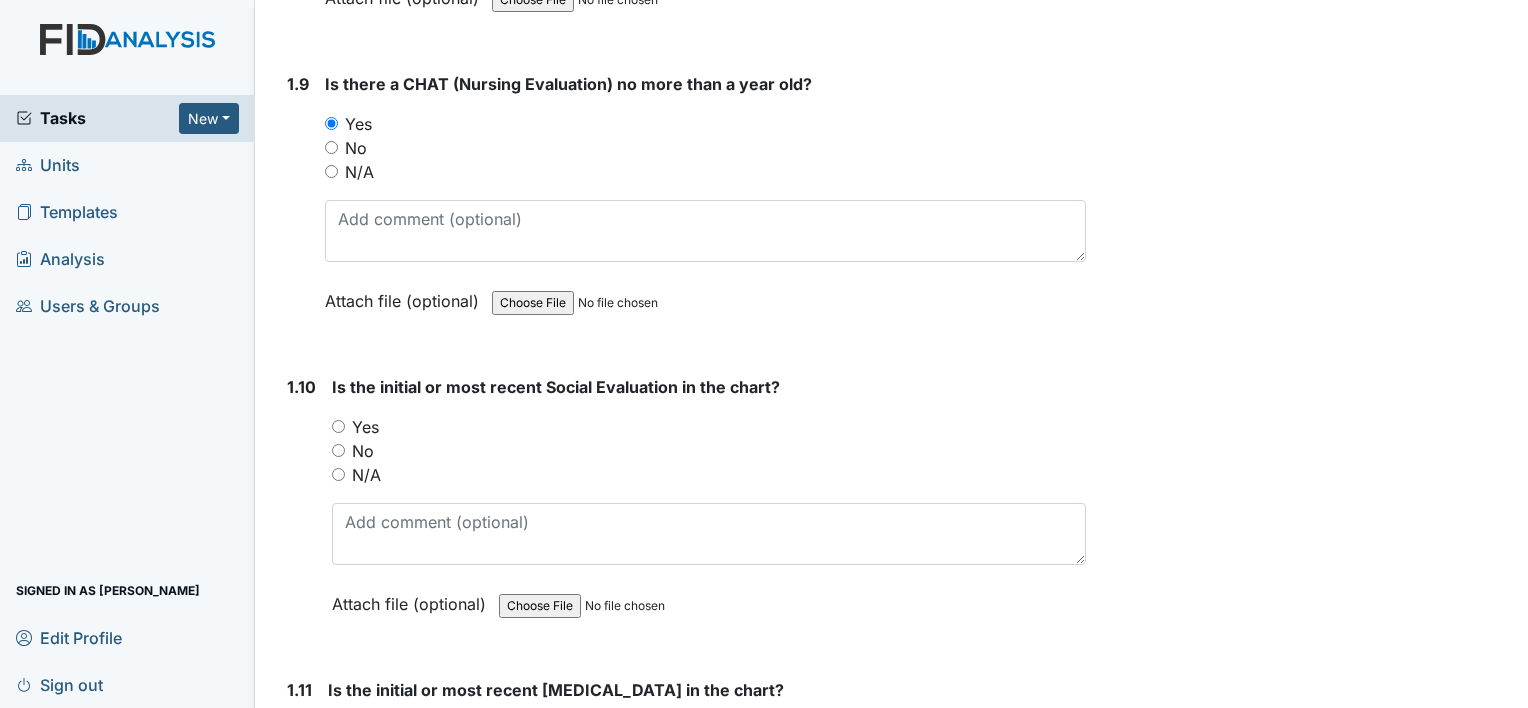 click on "No" at bounding box center (363, 451) 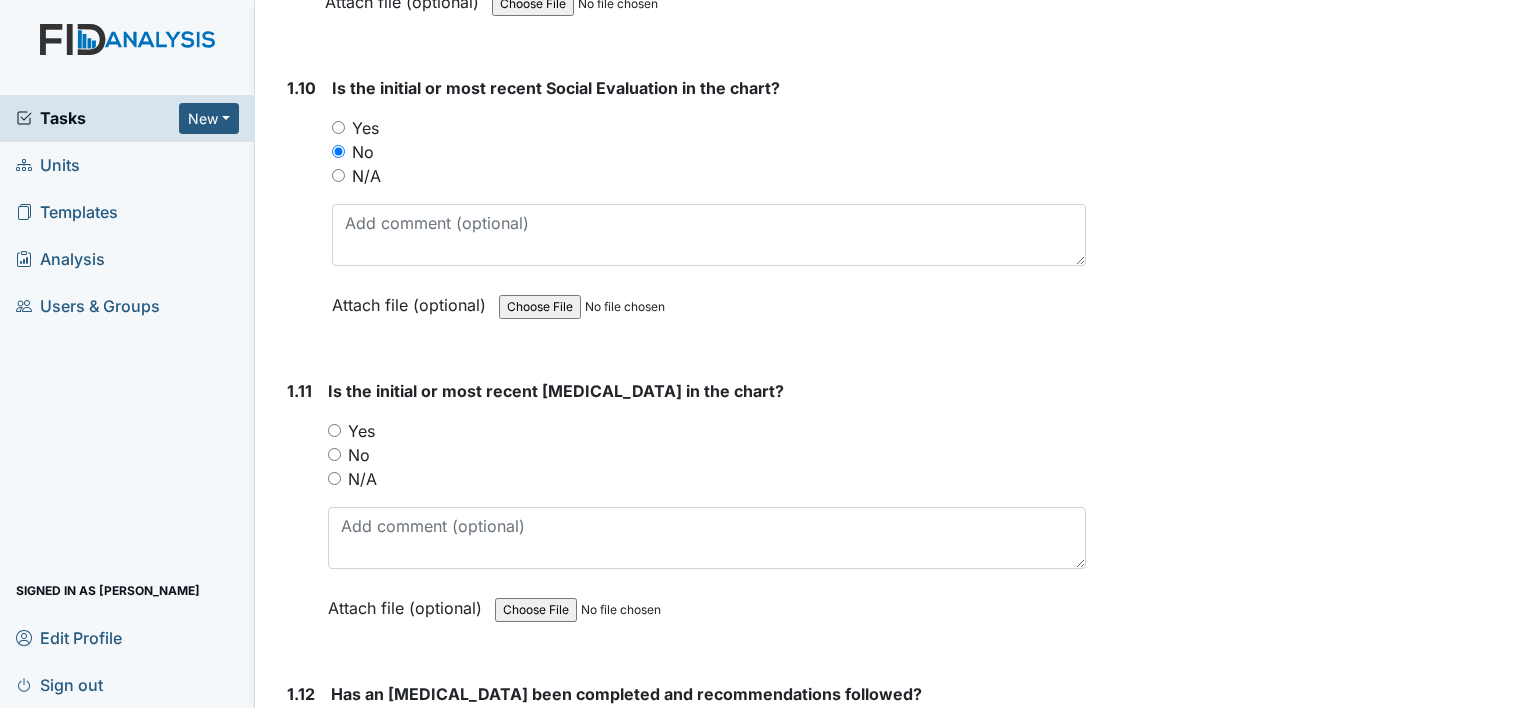scroll, scrollTop: 3000, scrollLeft: 0, axis: vertical 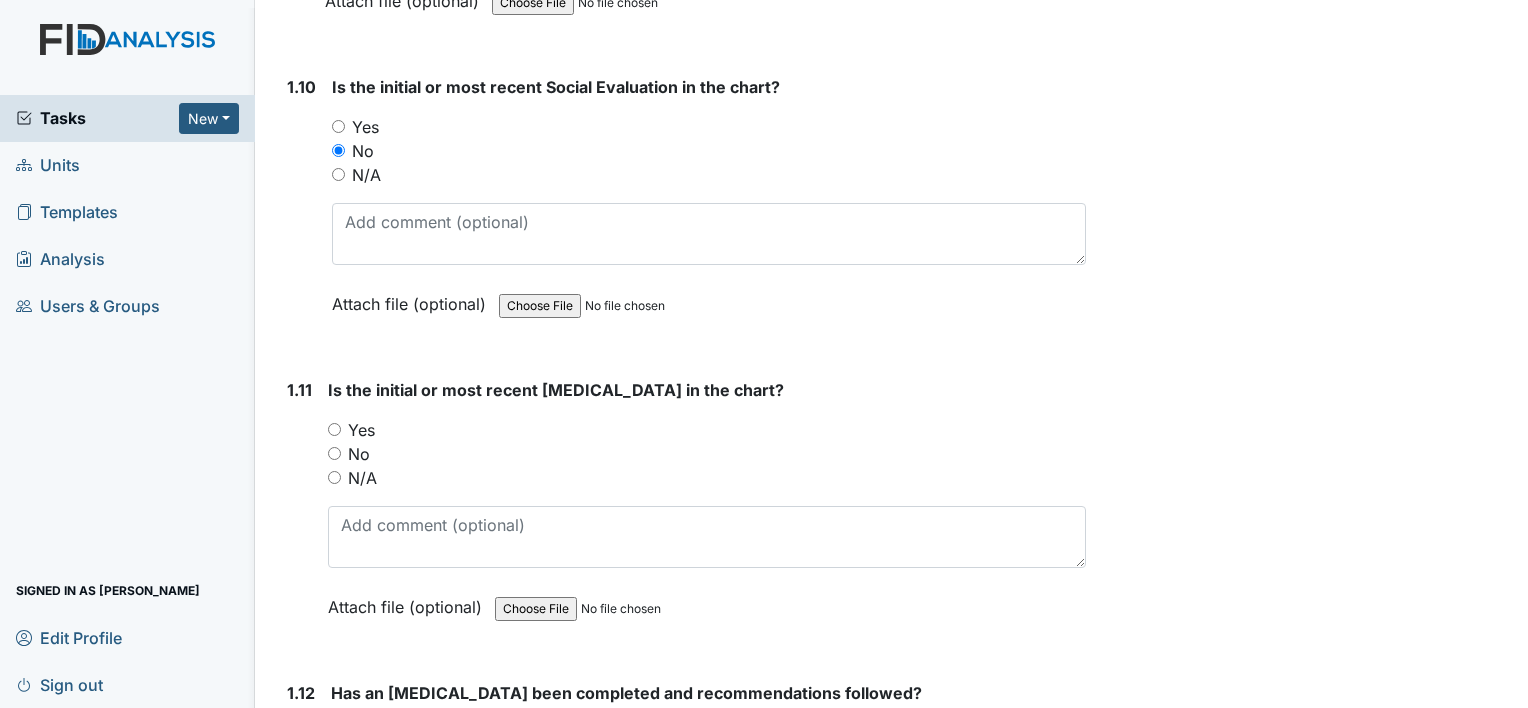 click on "Yes" at bounding box center [361, 430] 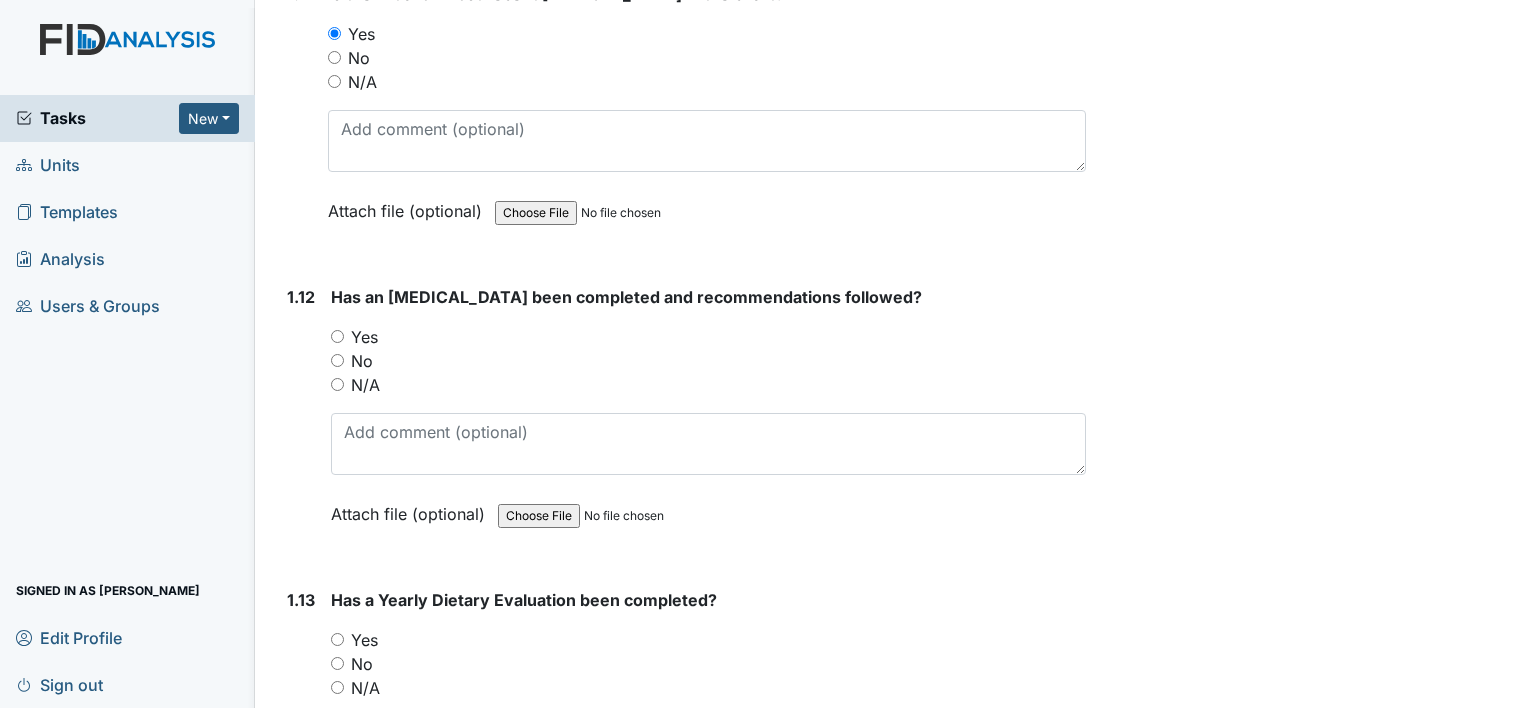 scroll, scrollTop: 3400, scrollLeft: 0, axis: vertical 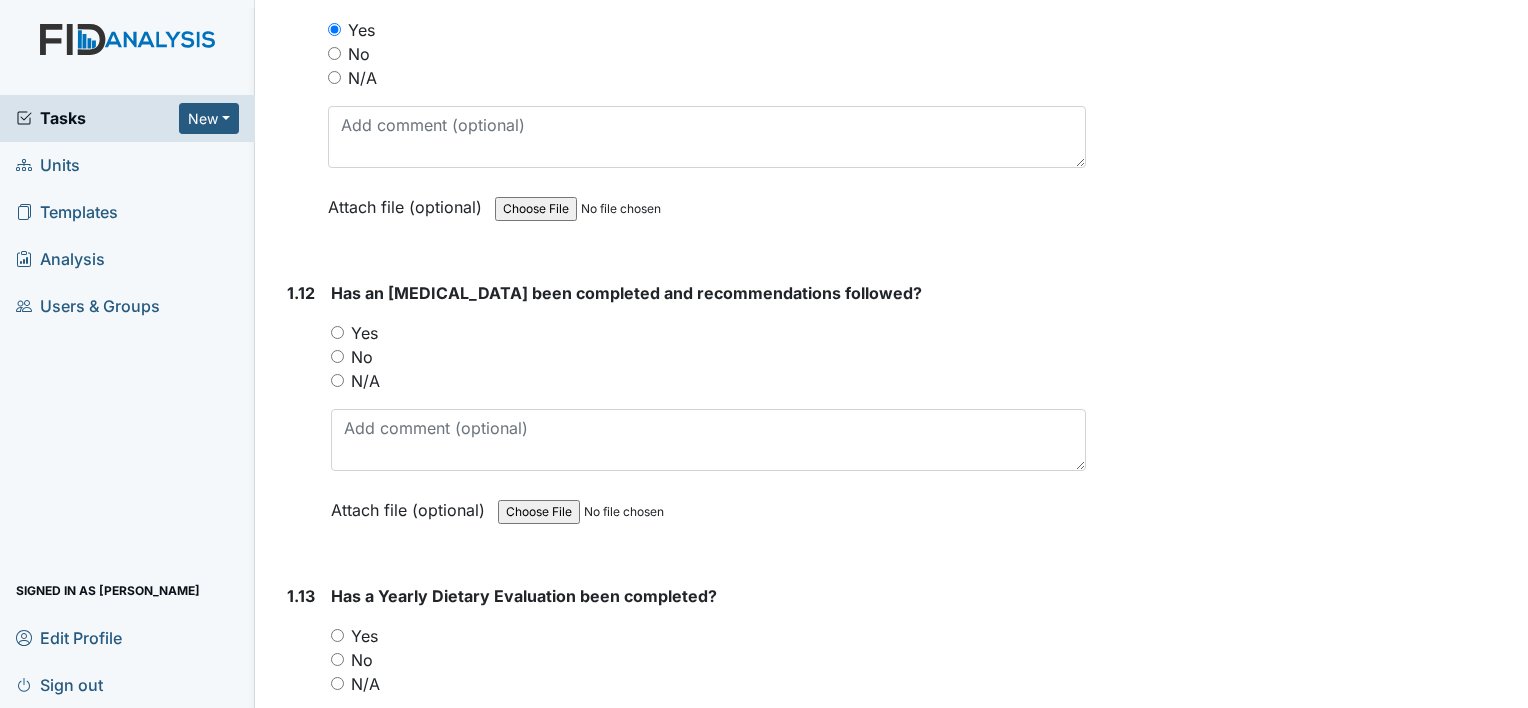 click on "Yes" at bounding box center [364, 333] 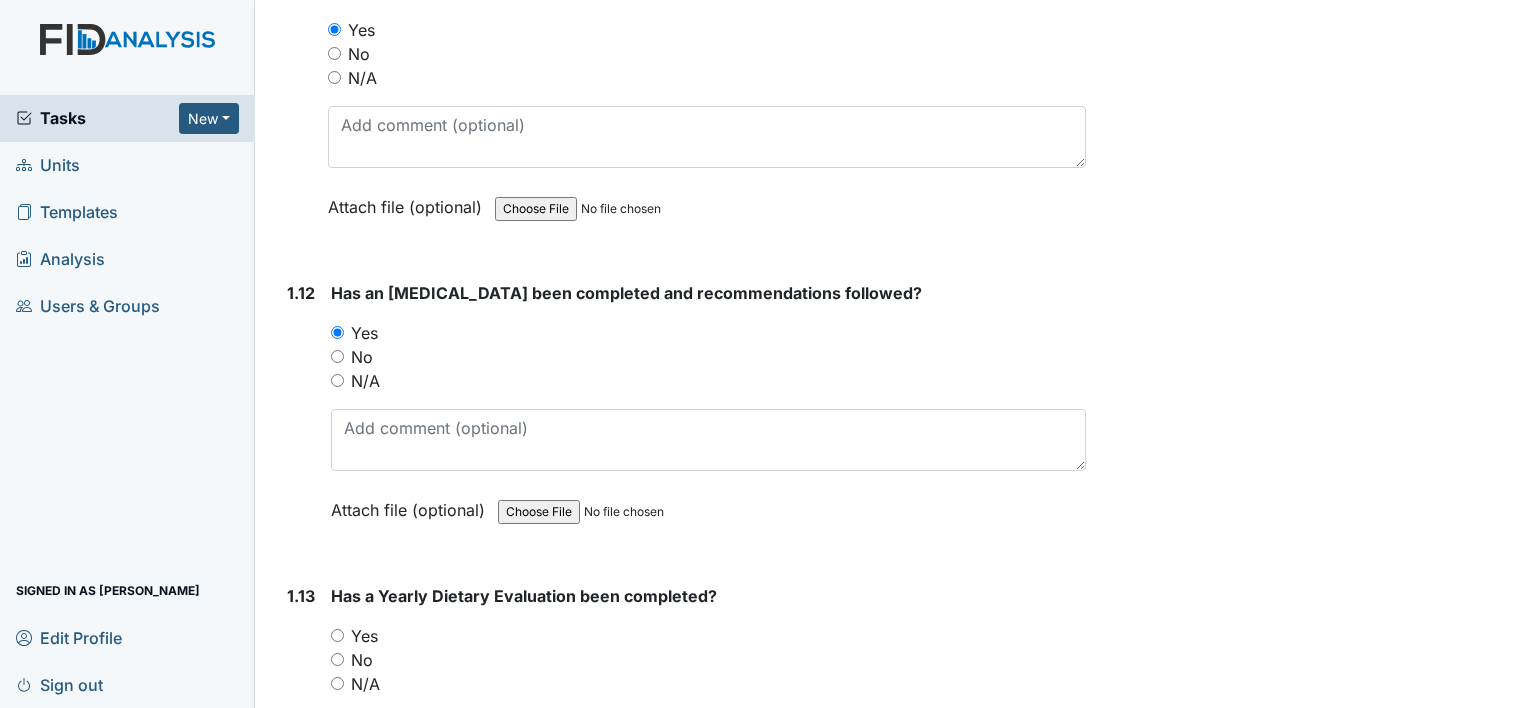 click on "Yes" at bounding box center (364, 636) 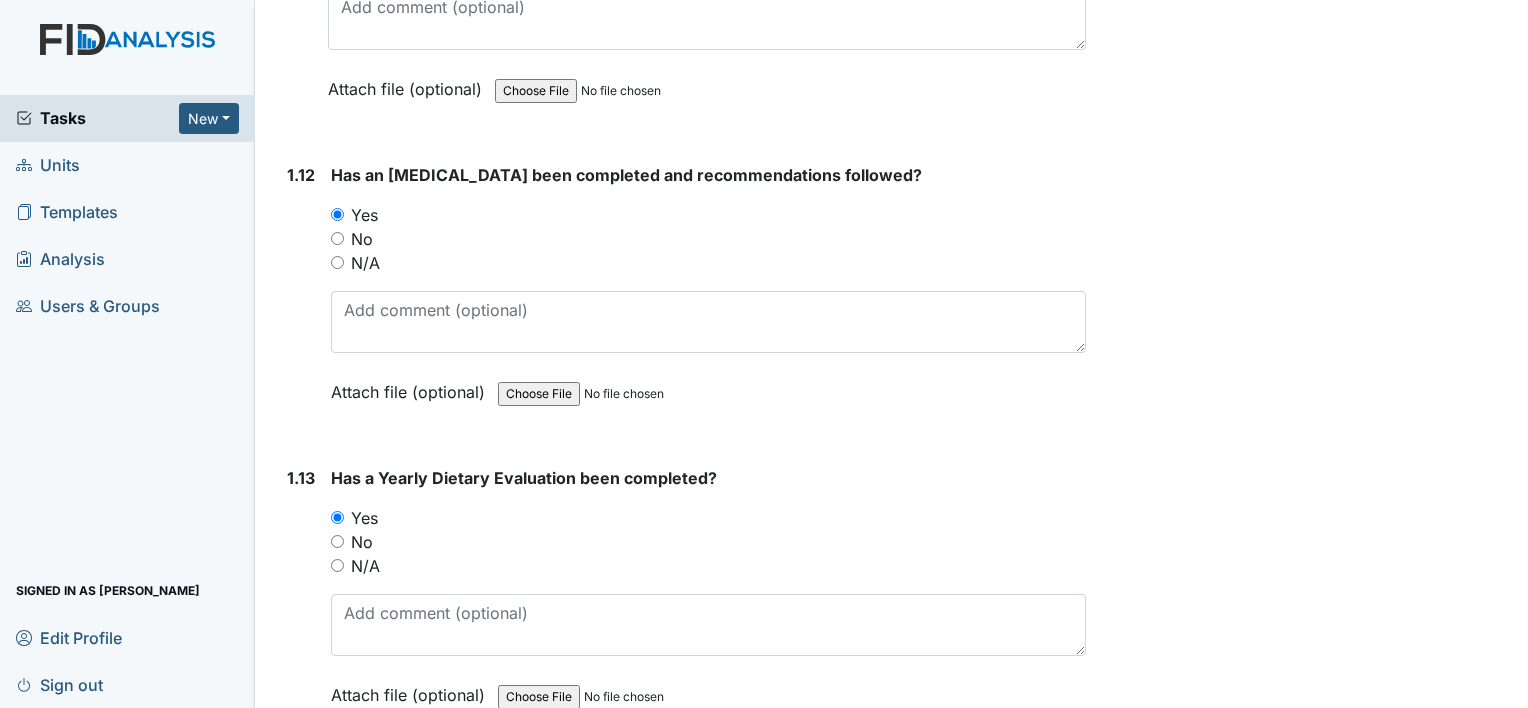 scroll, scrollTop: 3700, scrollLeft: 0, axis: vertical 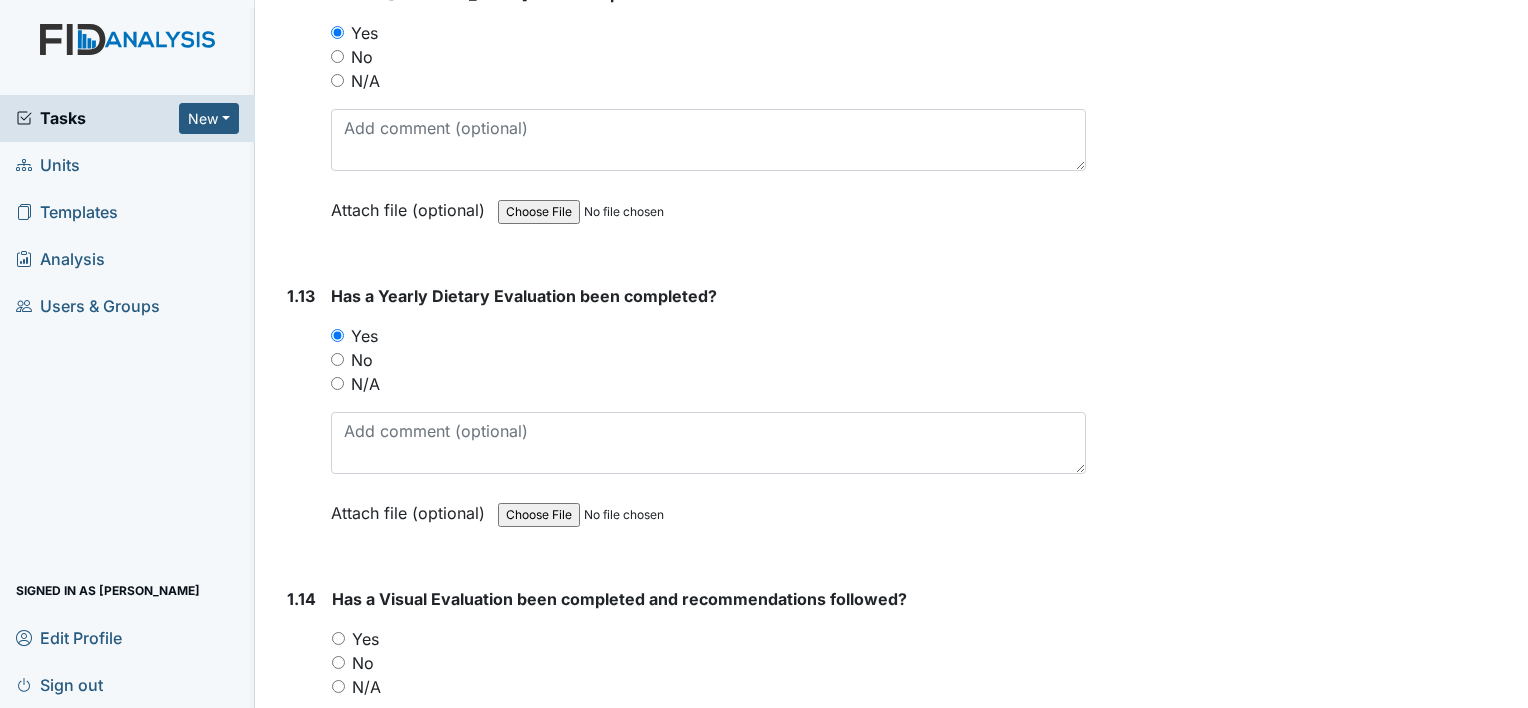click on "Yes" at bounding box center [365, 639] 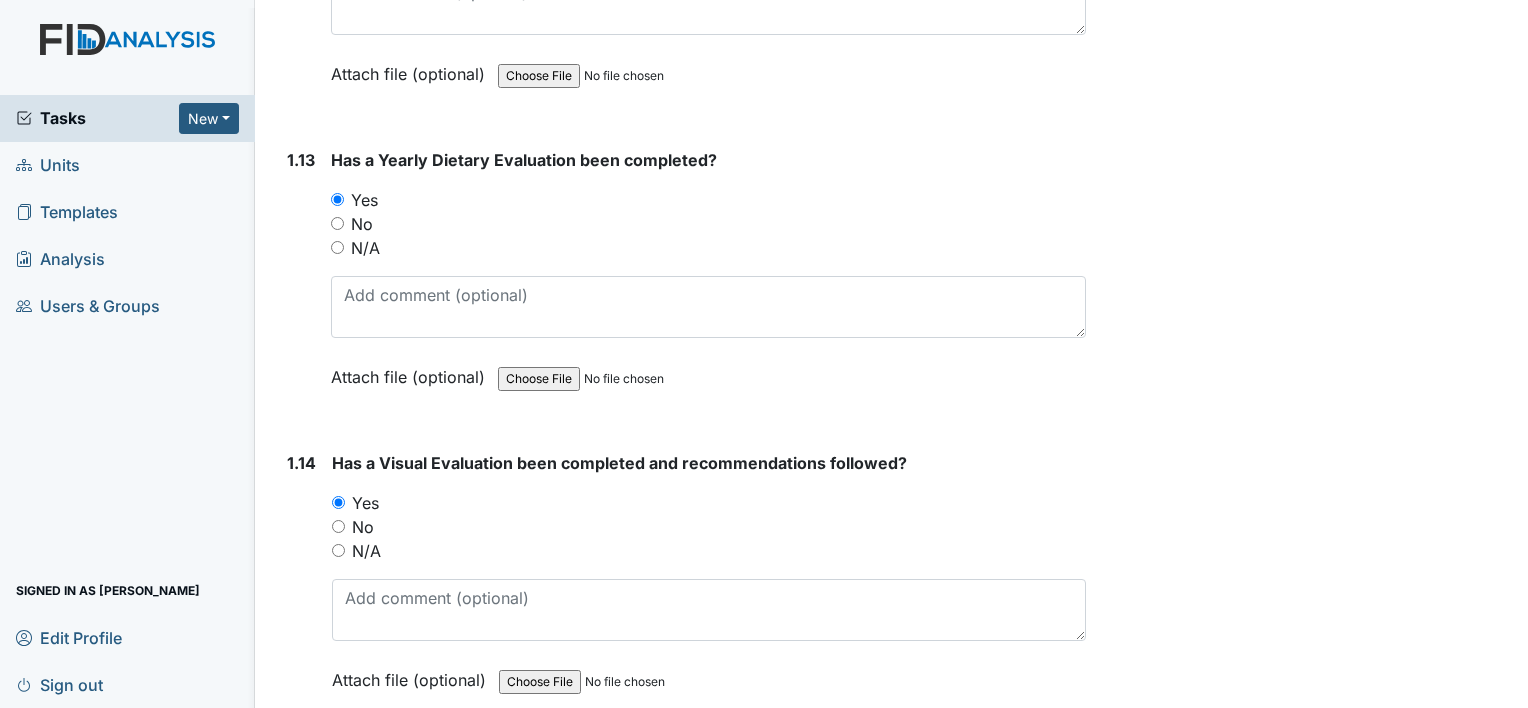 scroll, scrollTop: 4100, scrollLeft: 0, axis: vertical 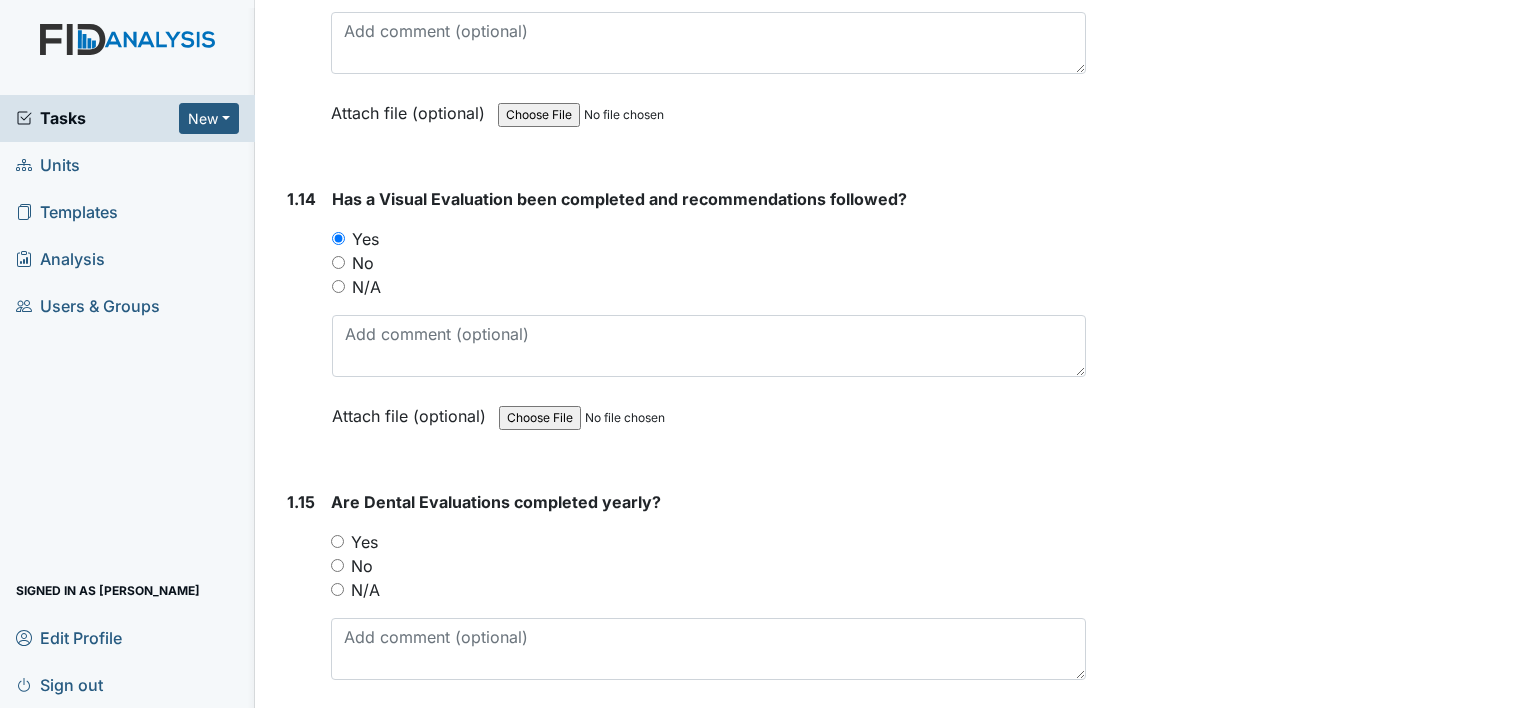 click on "Yes" at bounding box center [364, 542] 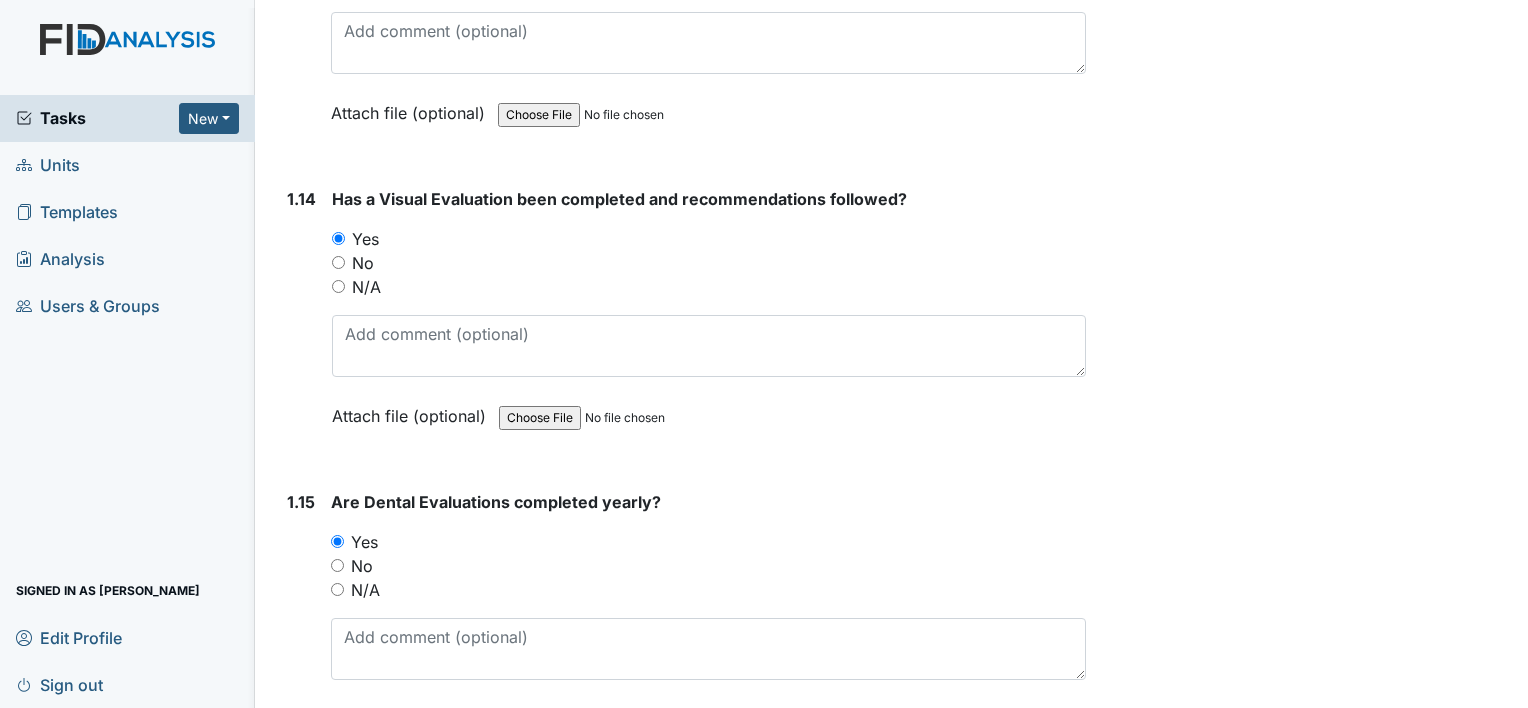 scroll, scrollTop: 4400, scrollLeft: 0, axis: vertical 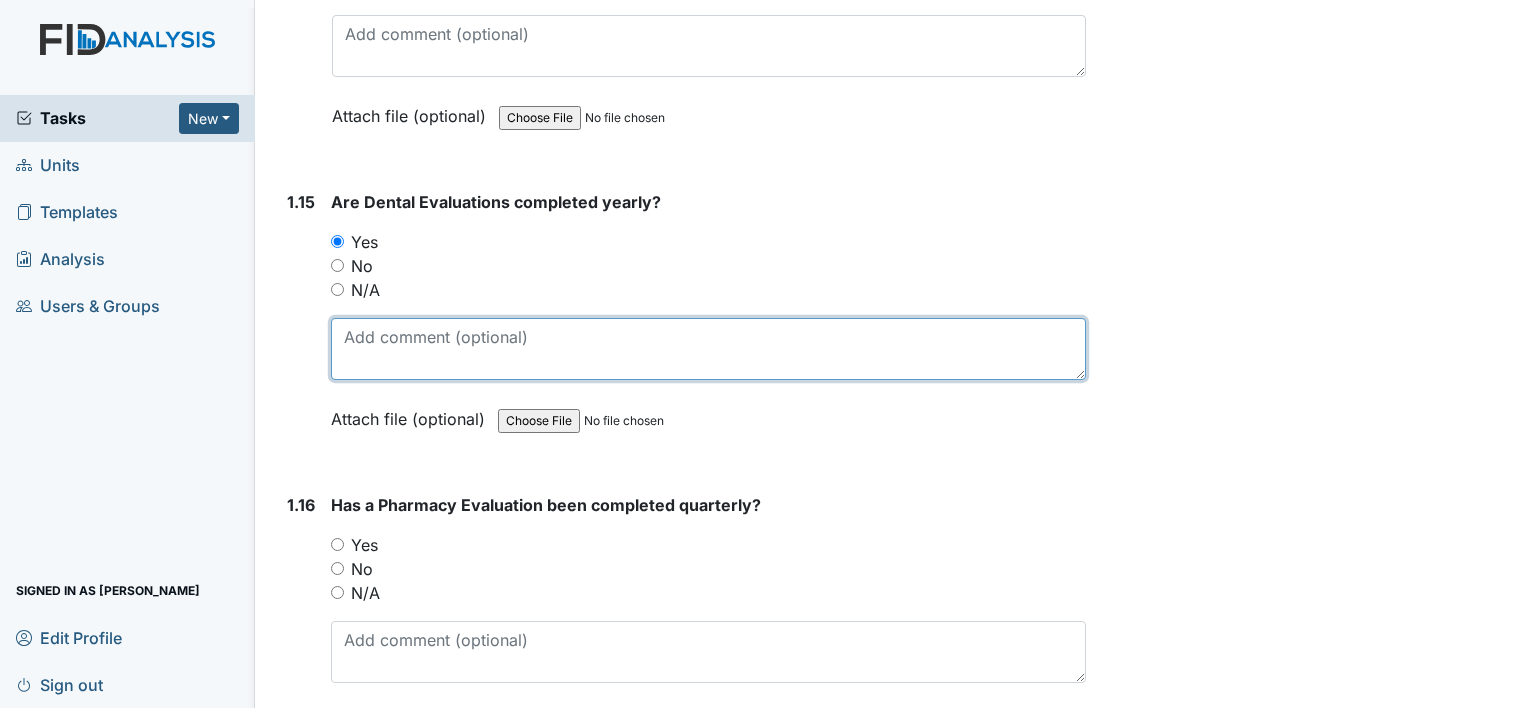 click at bounding box center [708, 349] 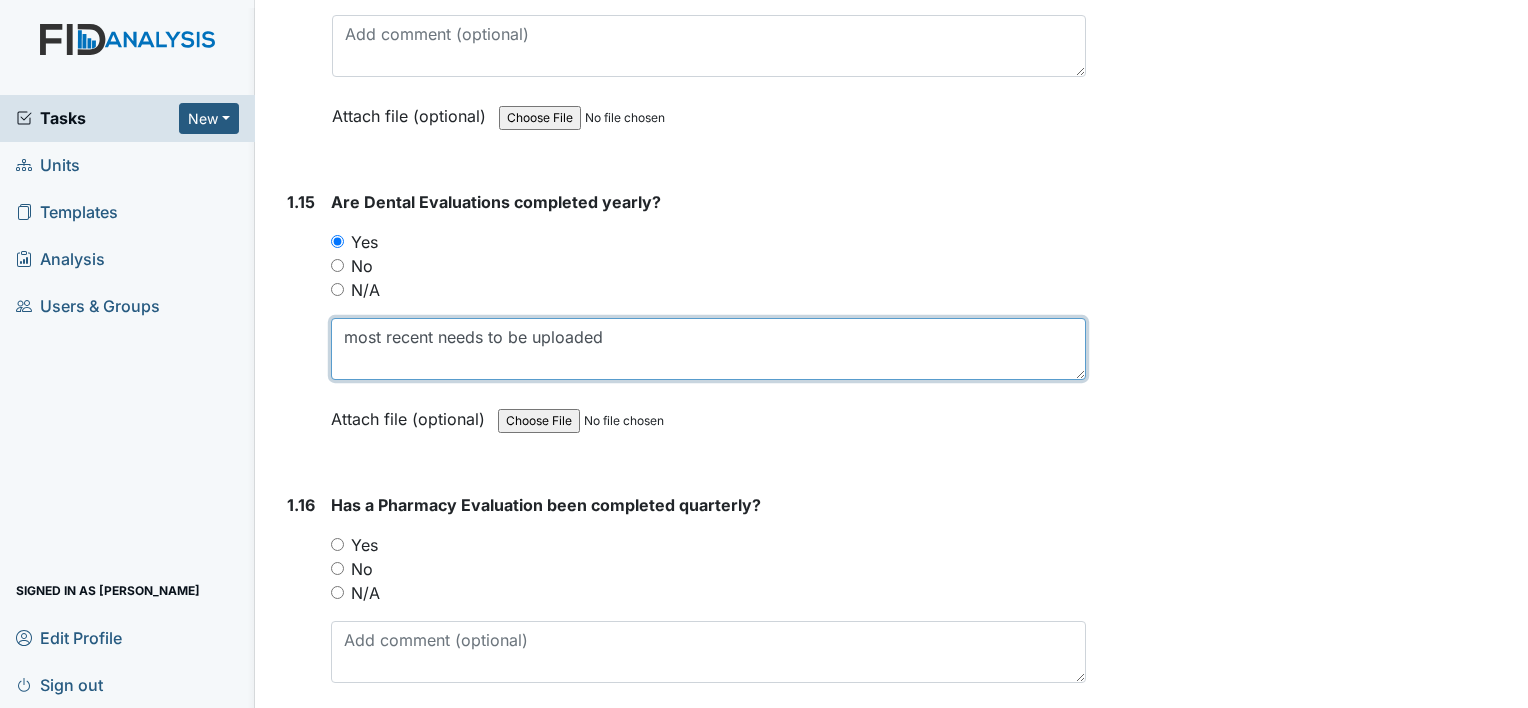 type on "most recent needs to be uploaded" 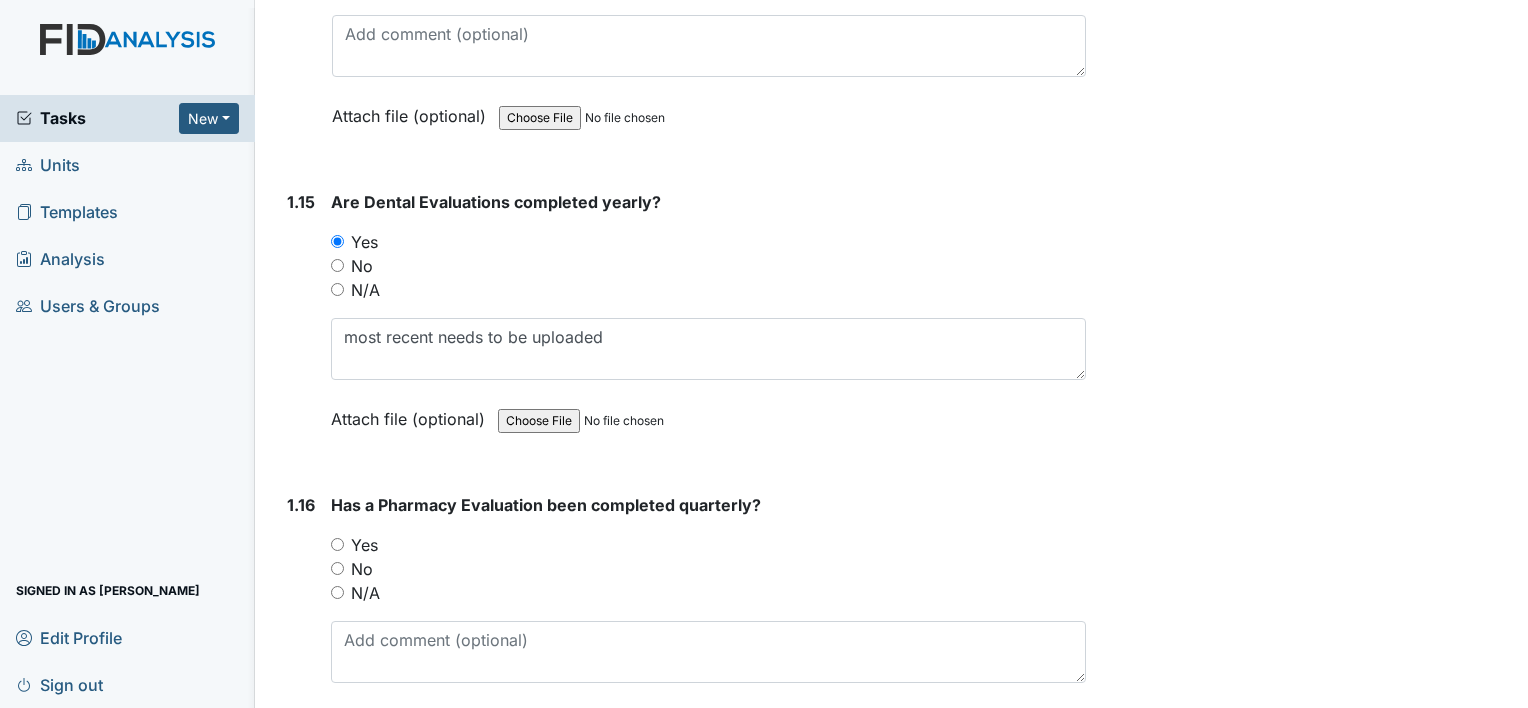 click on "Yes" at bounding box center (364, 545) 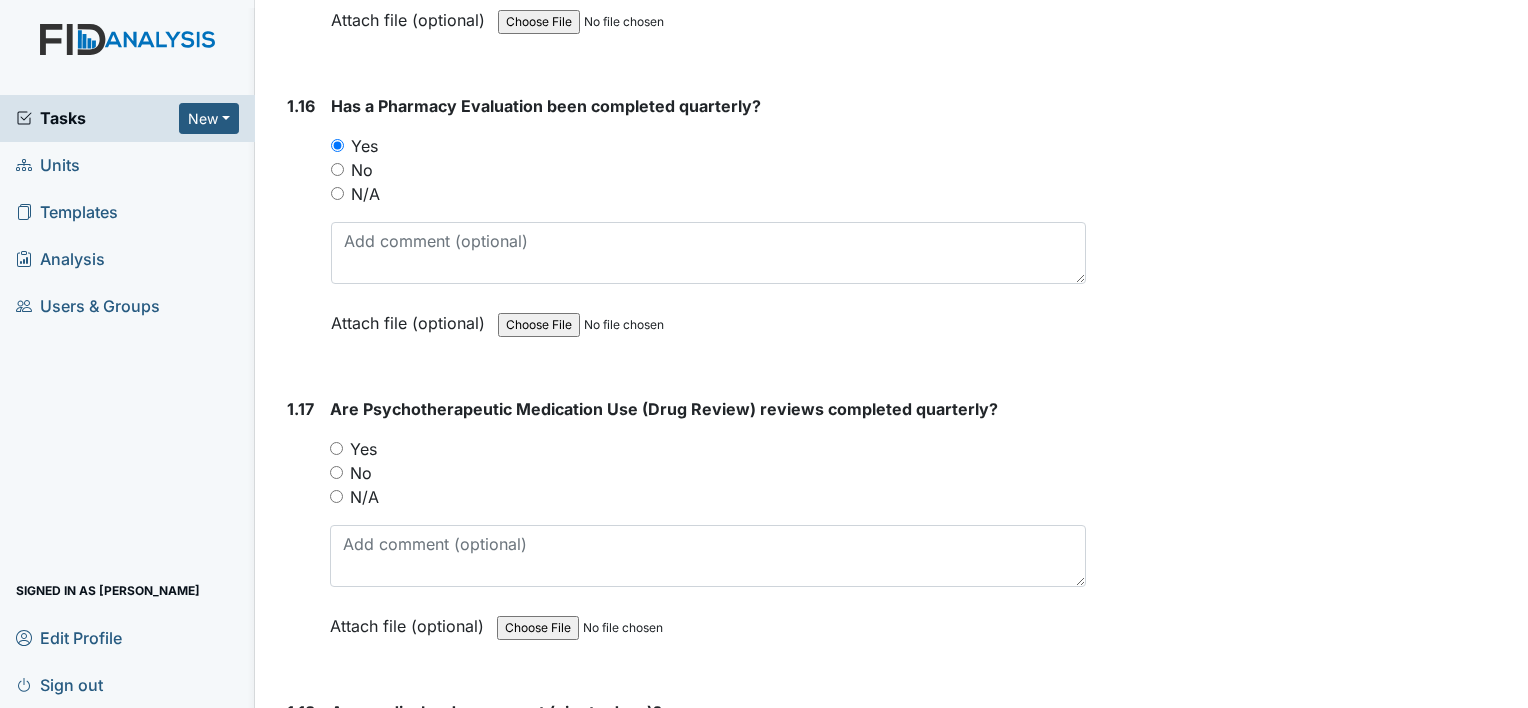 scroll, scrollTop: 4800, scrollLeft: 0, axis: vertical 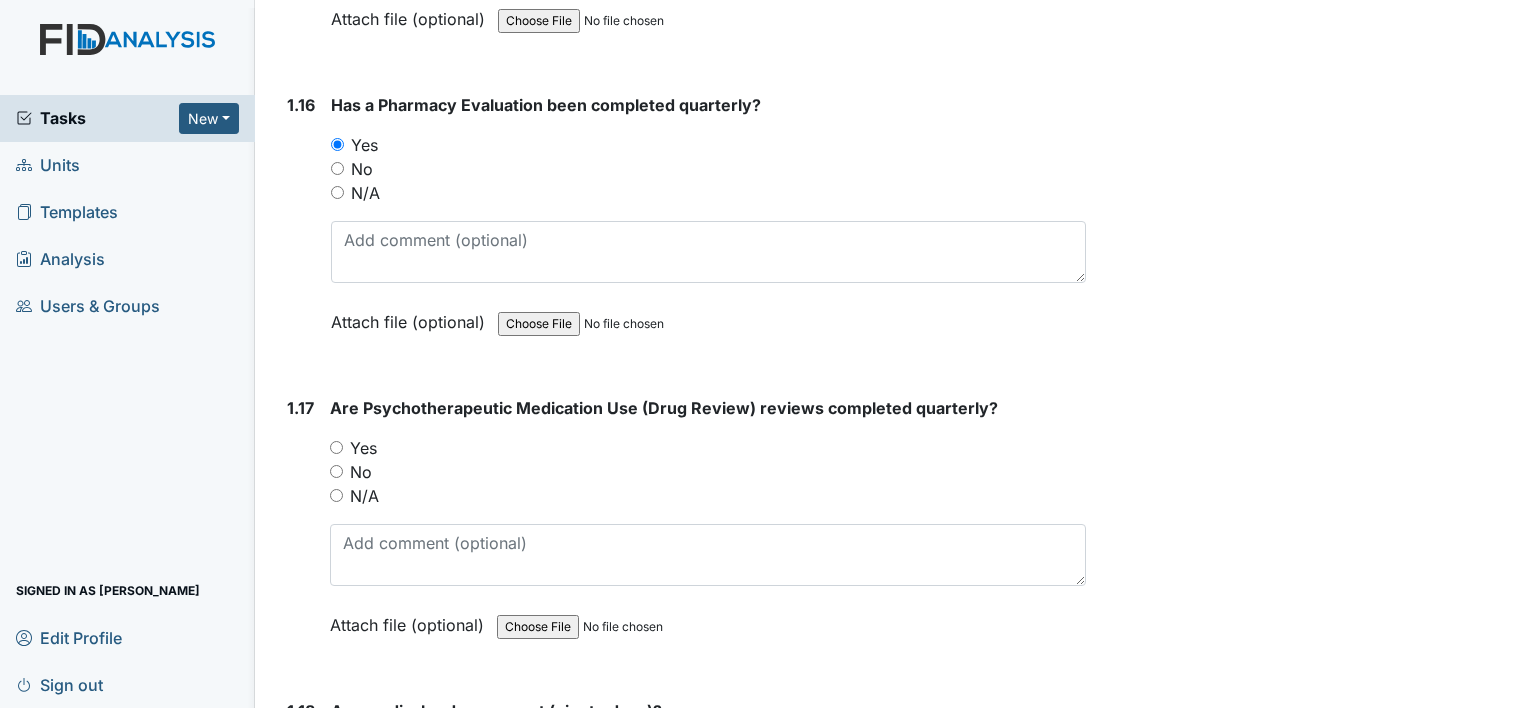 click on "Yes" at bounding box center (363, 448) 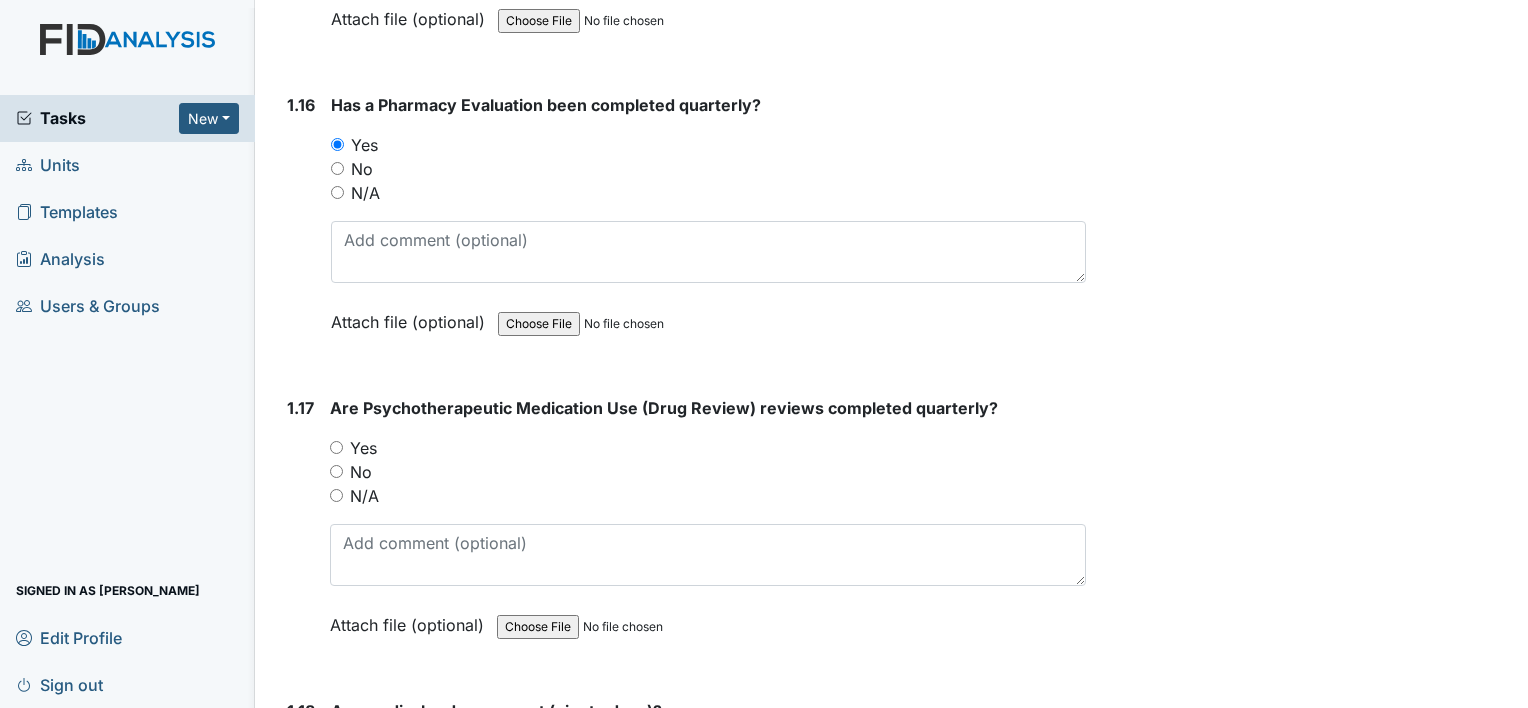 click on "Yes" at bounding box center (336, 447) 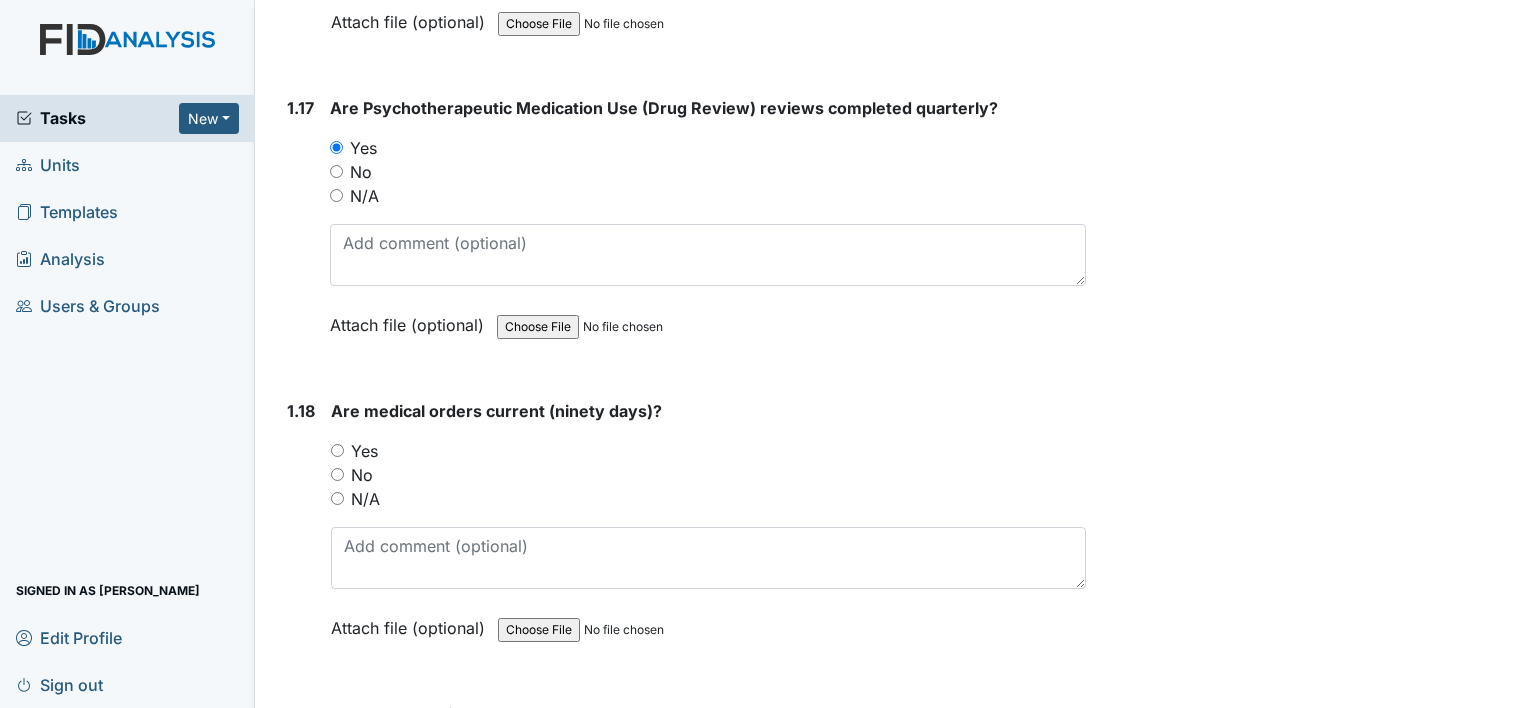 click on "Yes" at bounding box center [364, 451] 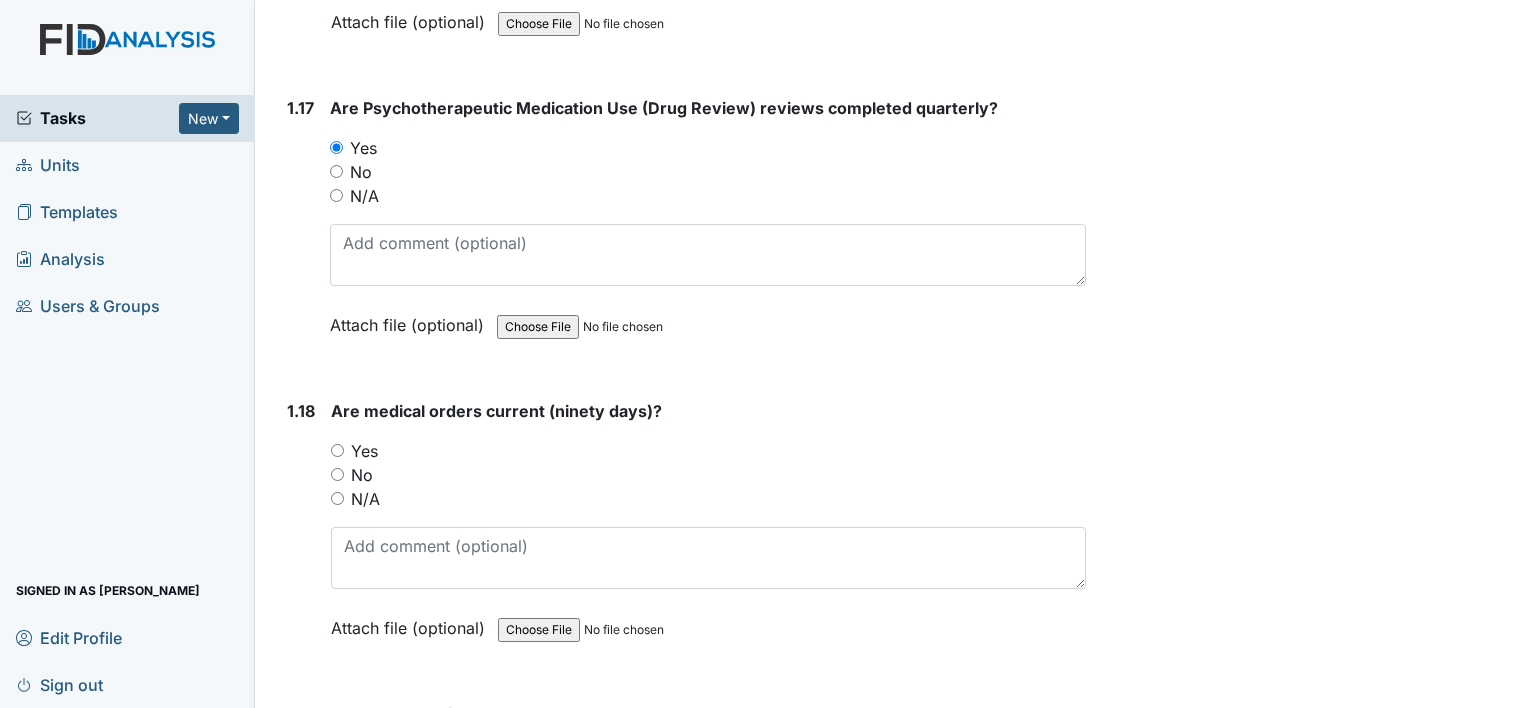 click on "Yes" at bounding box center (337, 450) 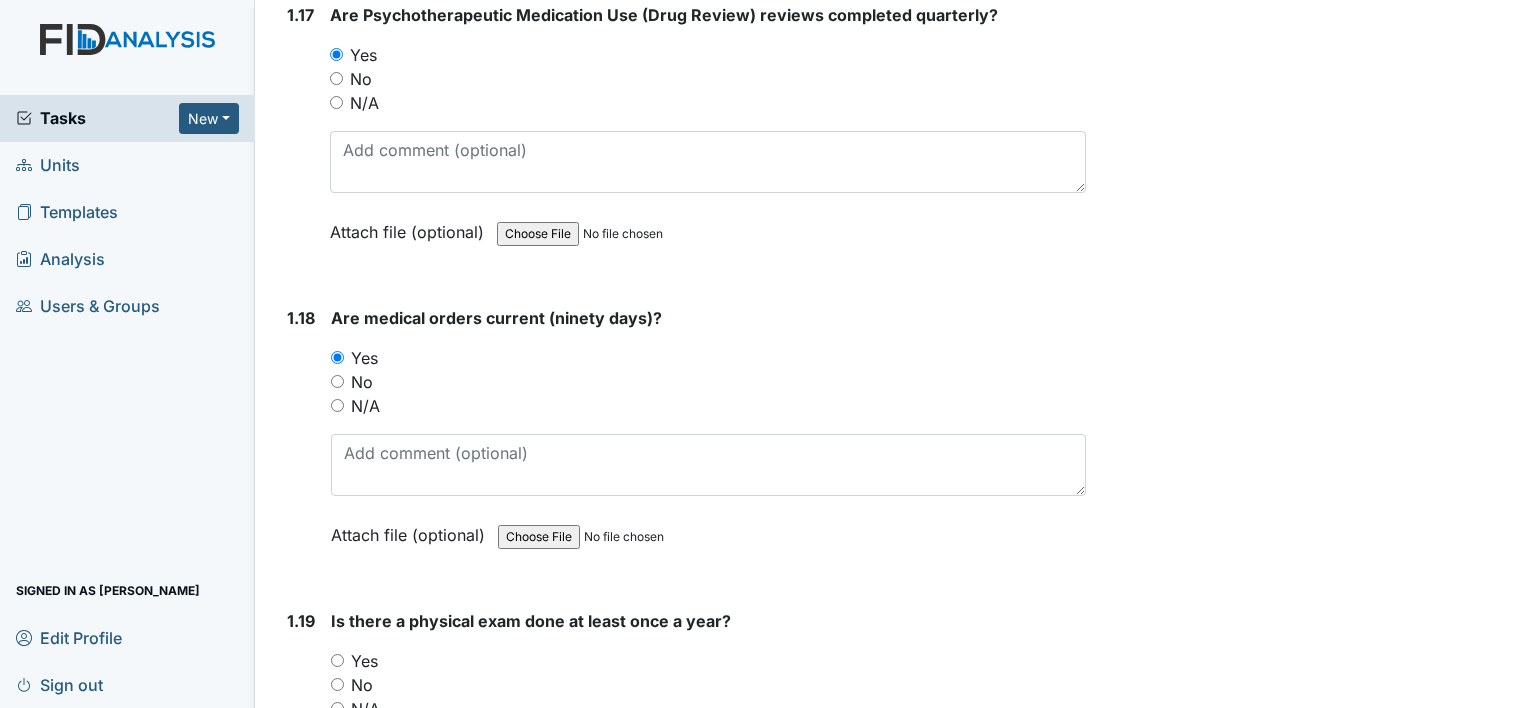 scroll, scrollTop: 5300, scrollLeft: 0, axis: vertical 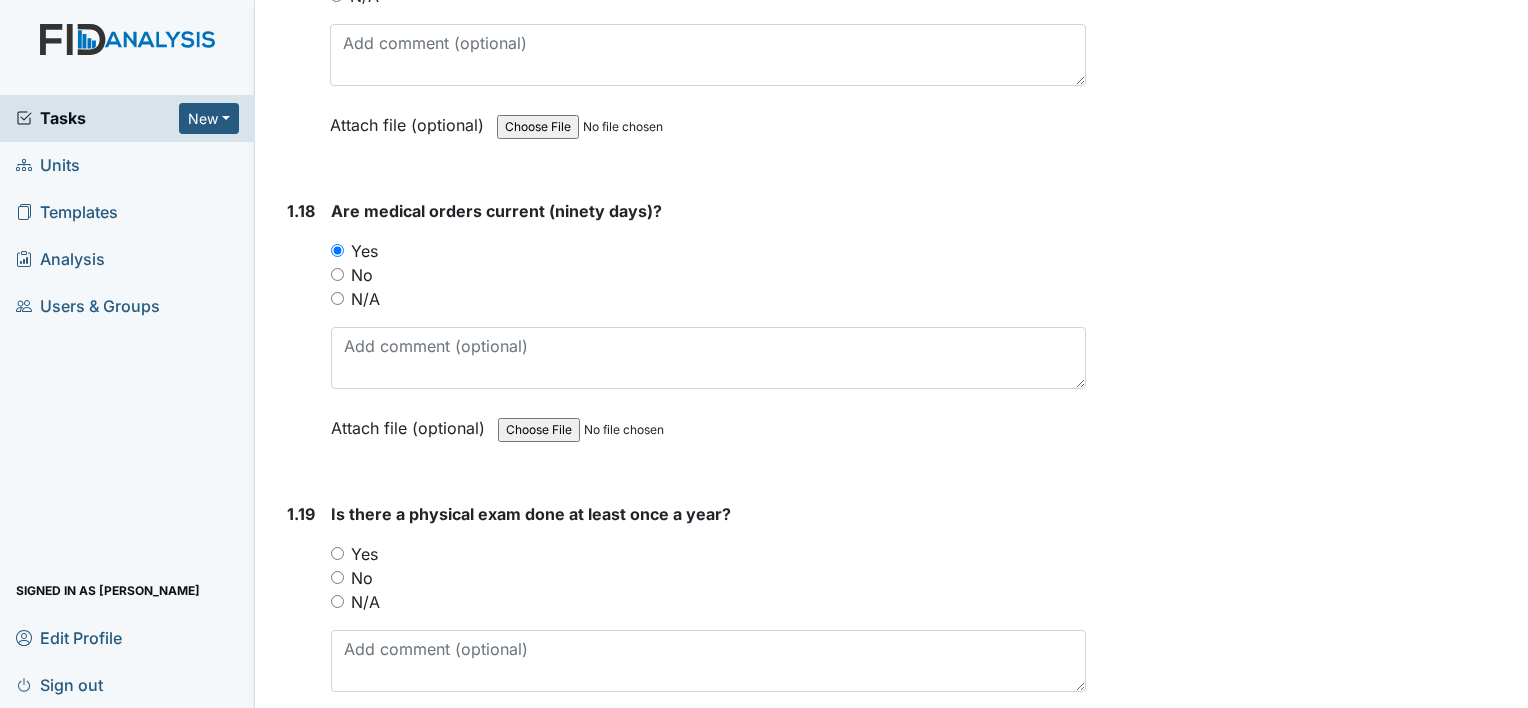 click on "No" at bounding box center (362, 578) 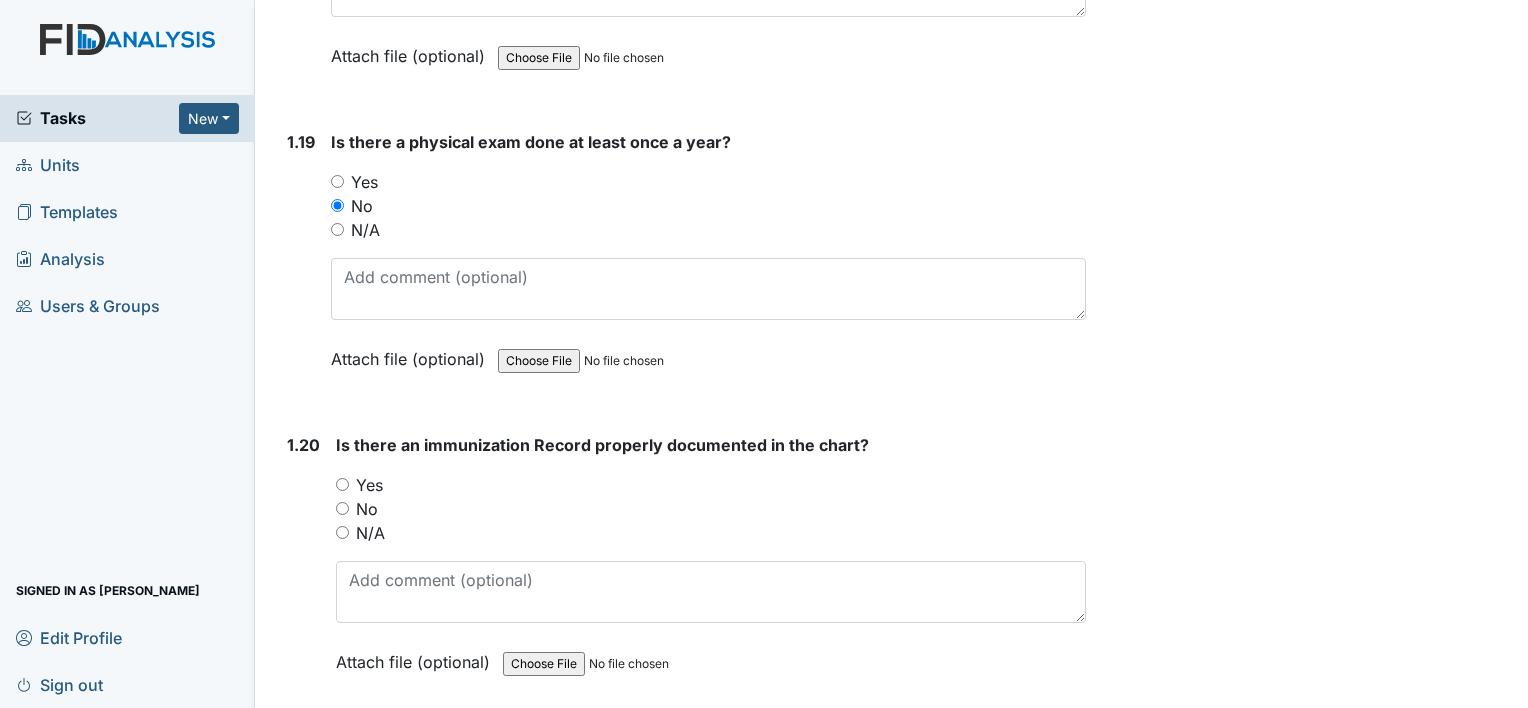 scroll, scrollTop: 5700, scrollLeft: 0, axis: vertical 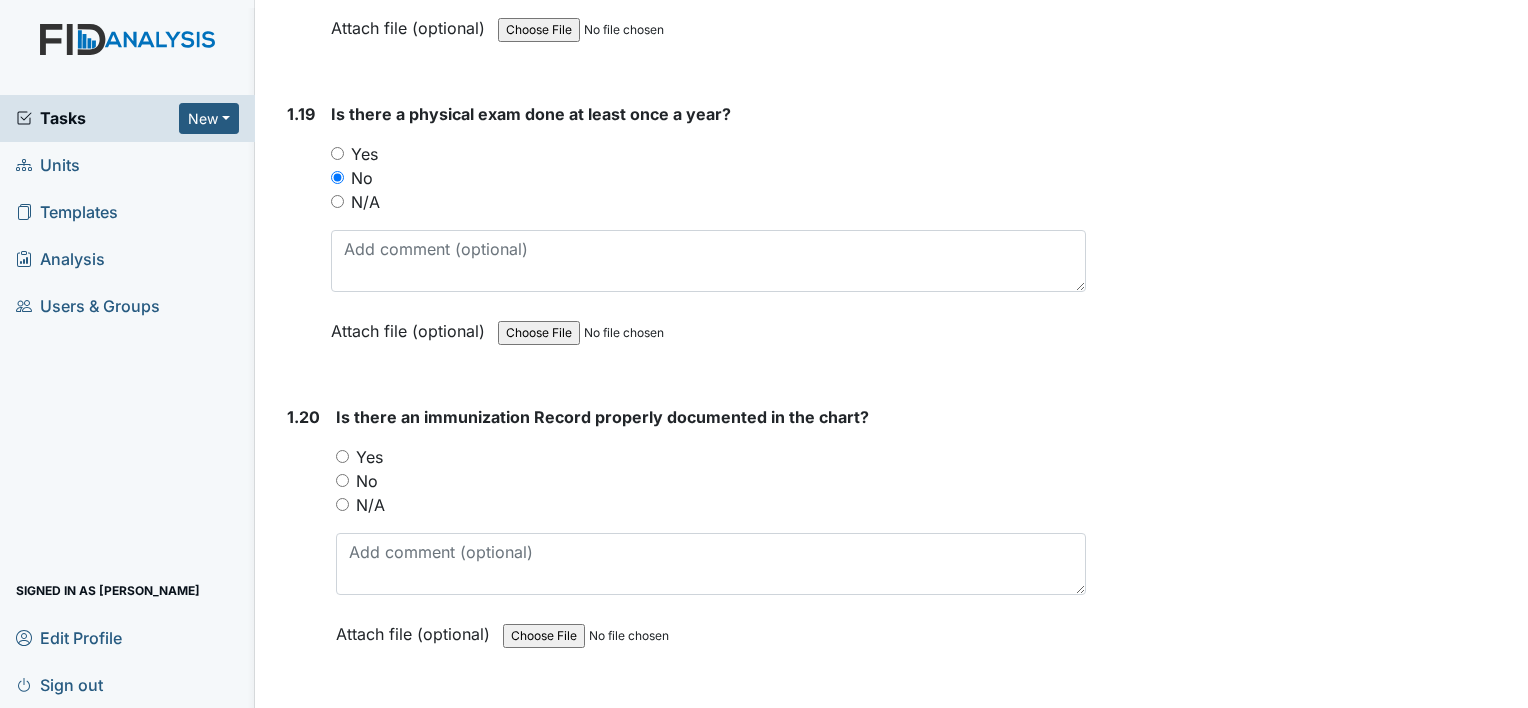 click on "Yes" at bounding box center [369, 457] 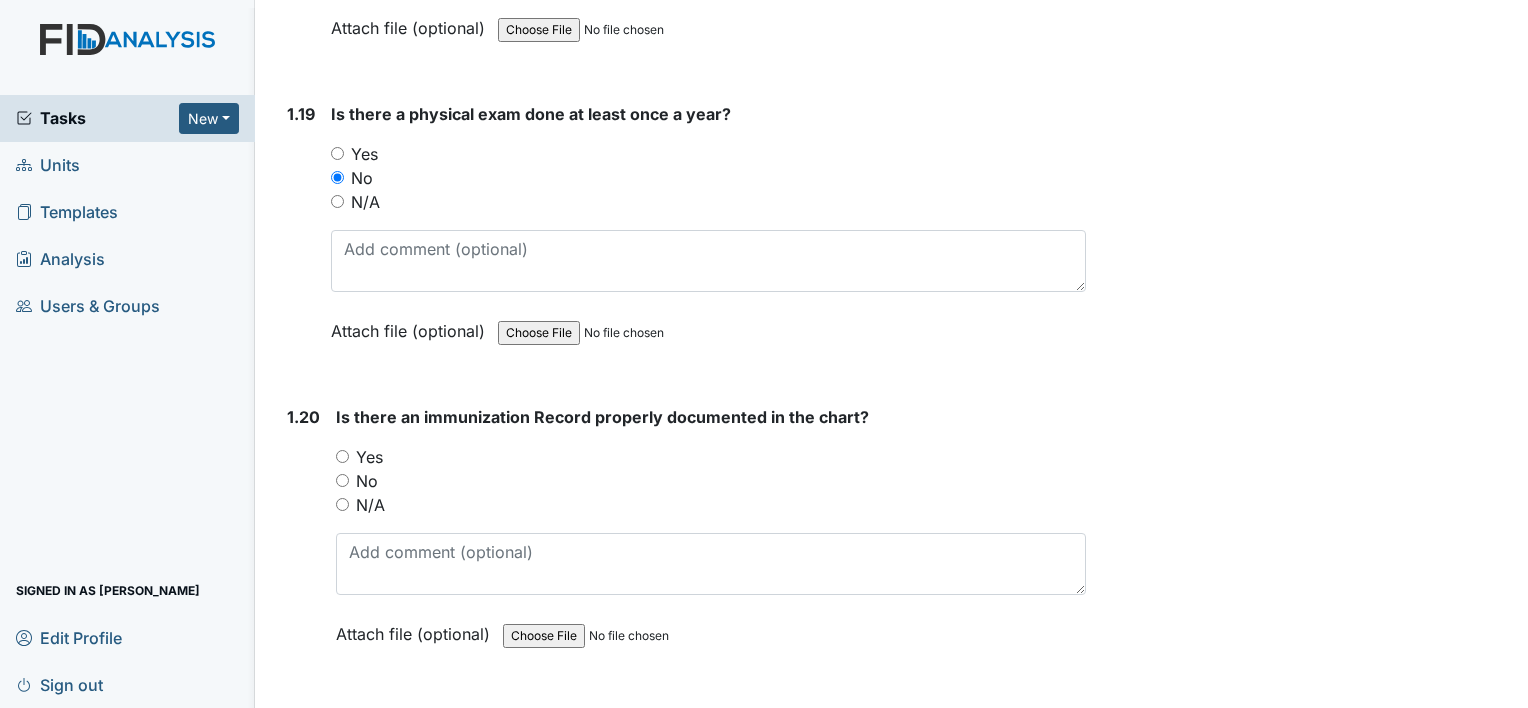 click on "Yes" at bounding box center [342, 456] 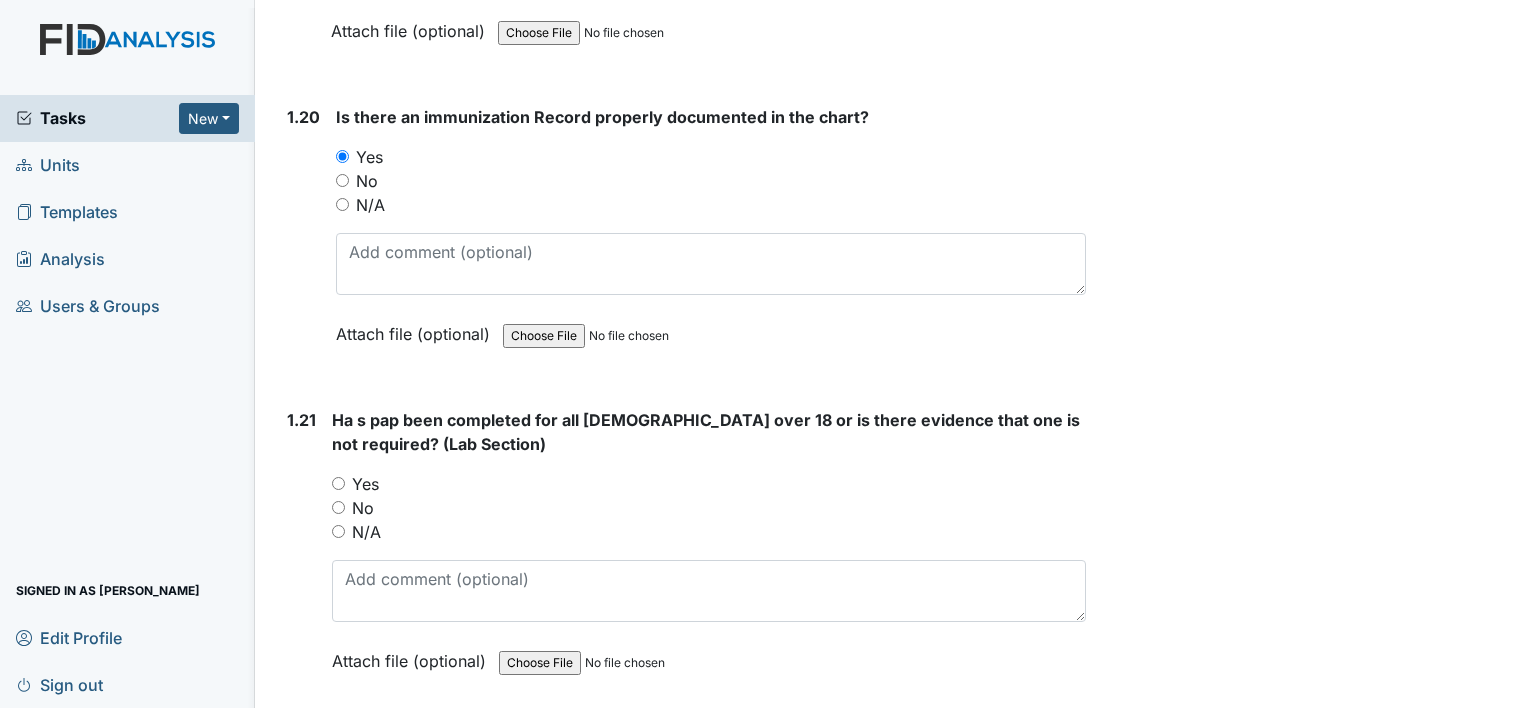 click on "N/A" at bounding box center [366, 532] 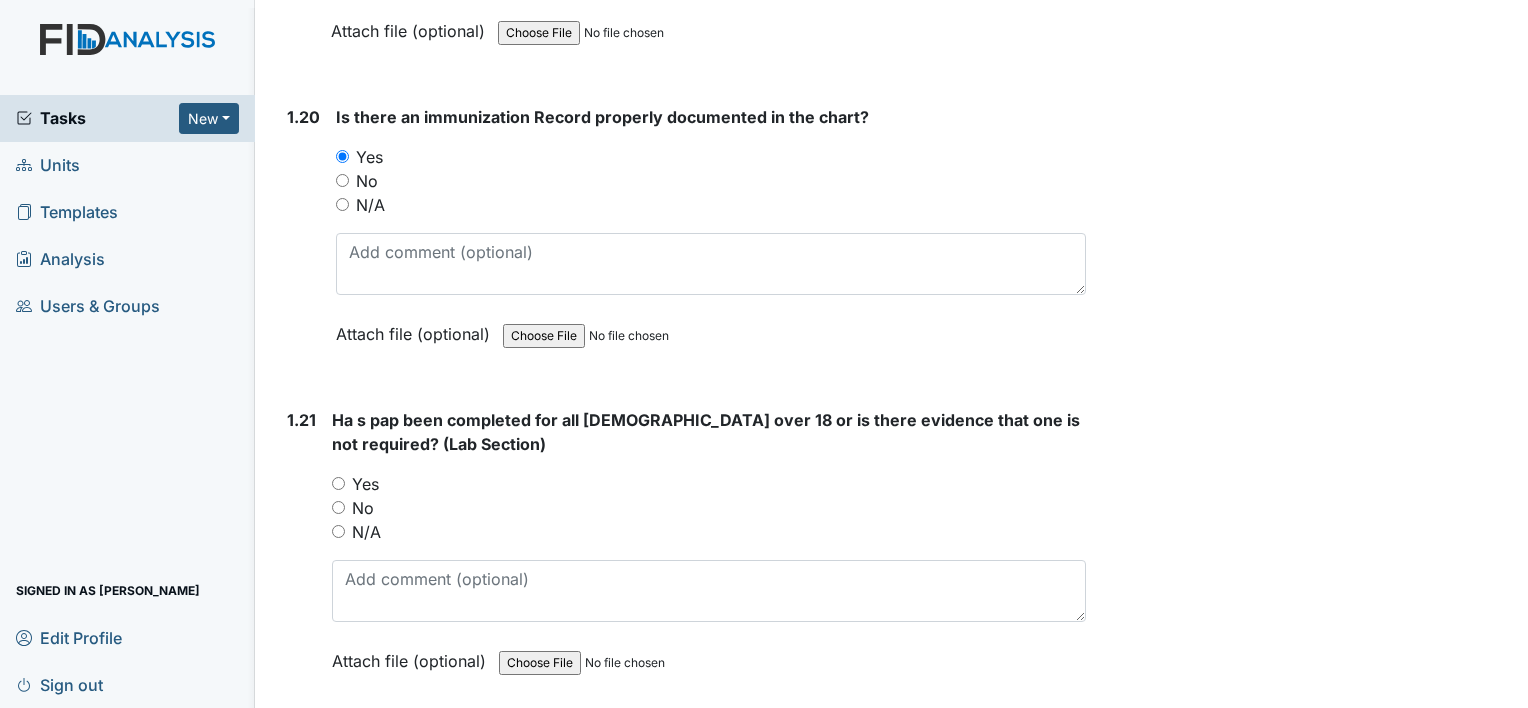 click on "N/A" at bounding box center (338, 531) 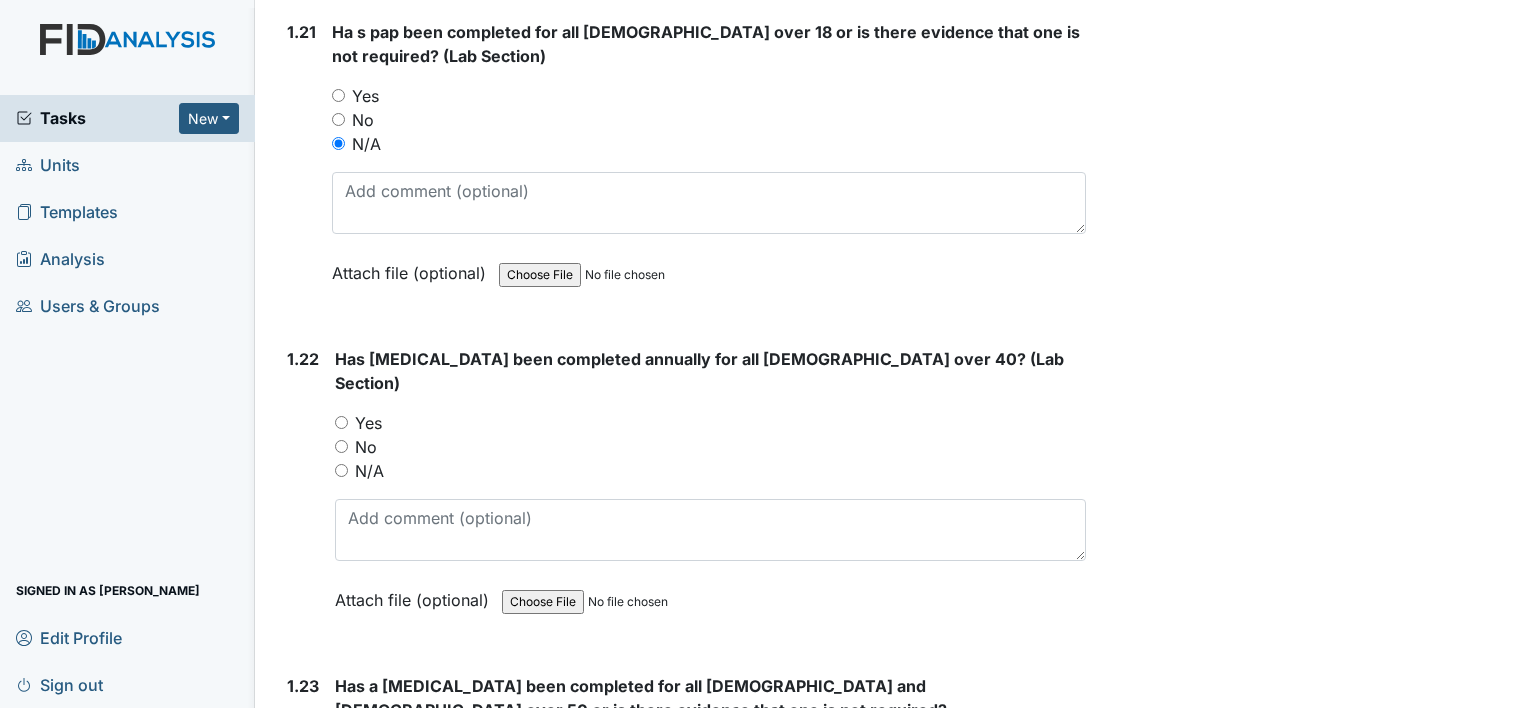 scroll, scrollTop: 6400, scrollLeft: 0, axis: vertical 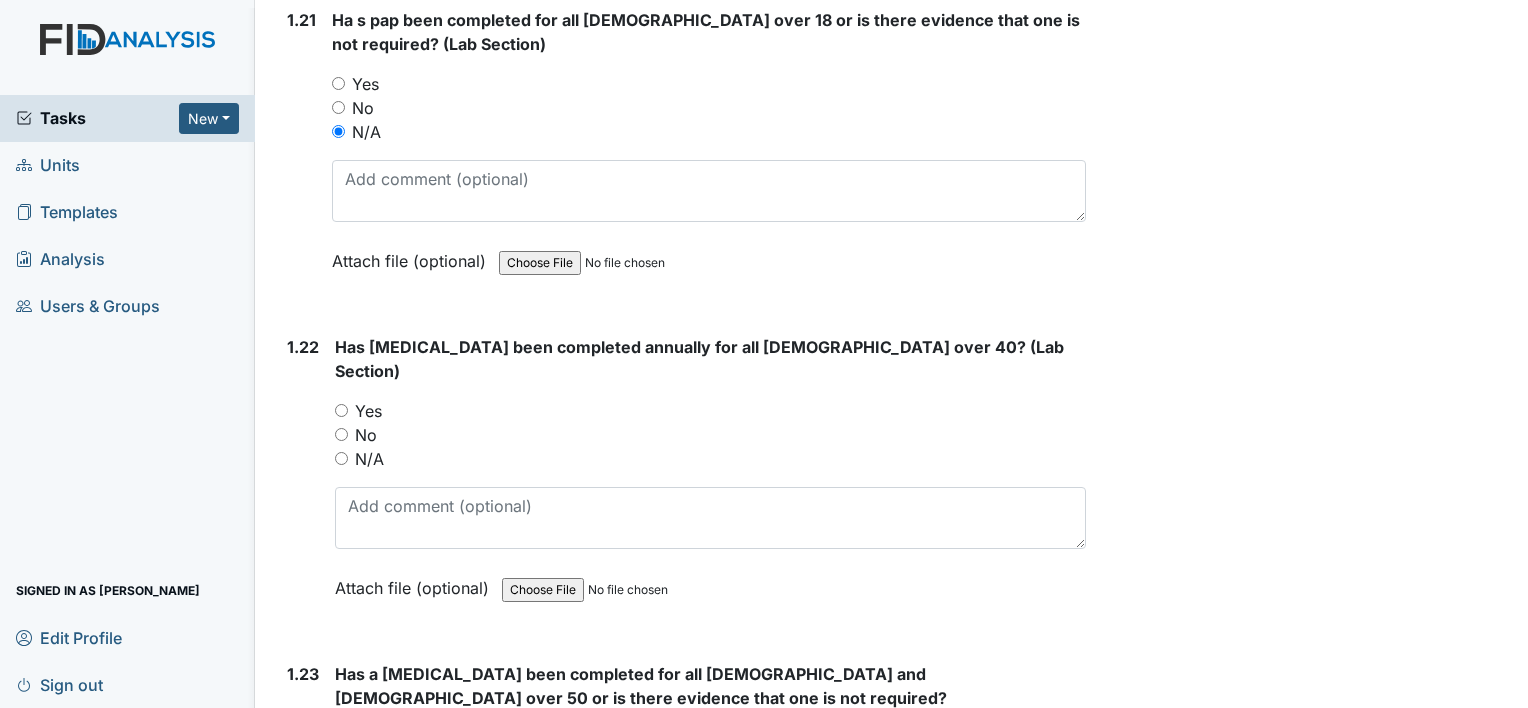 click on "N/A" at bounding box center (369, 459) 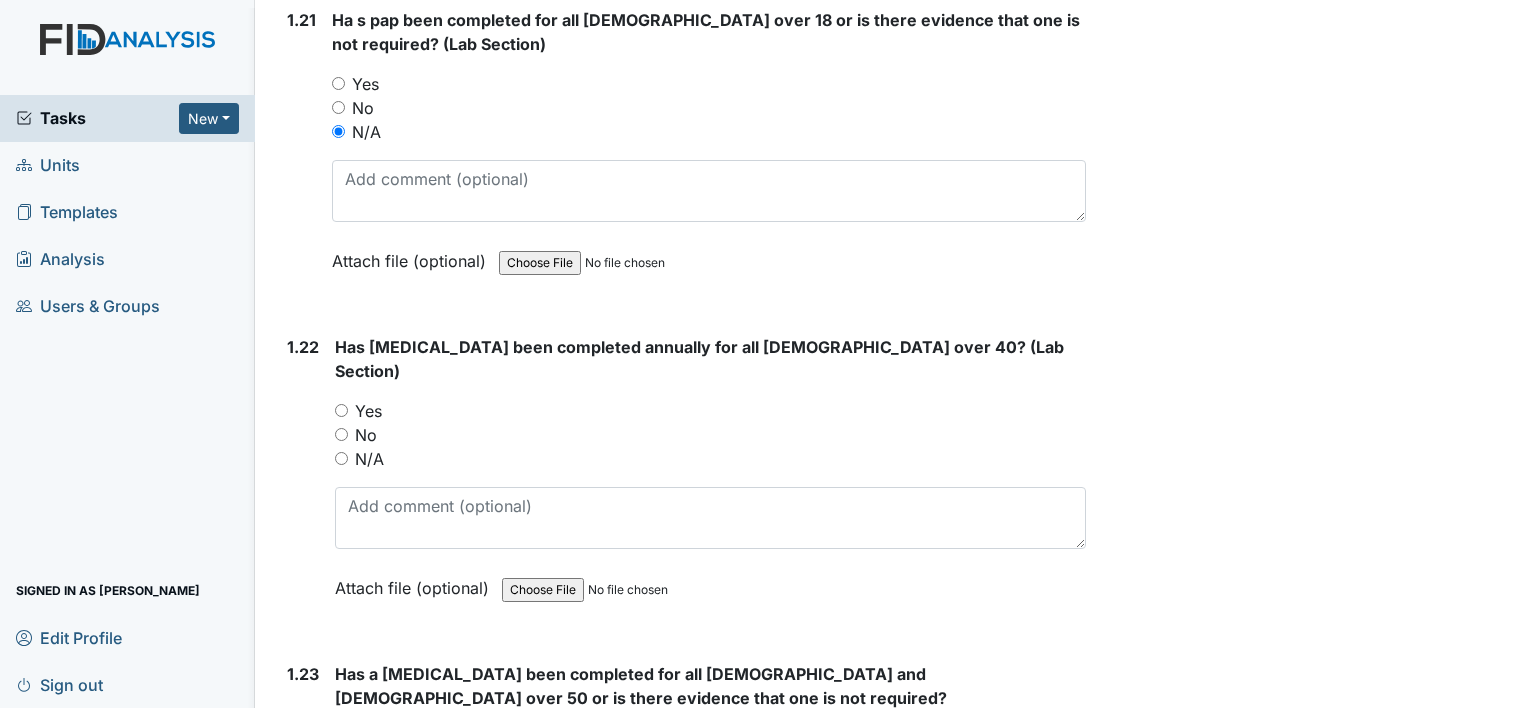 click on "N/A" at bounding box center [341, 458] 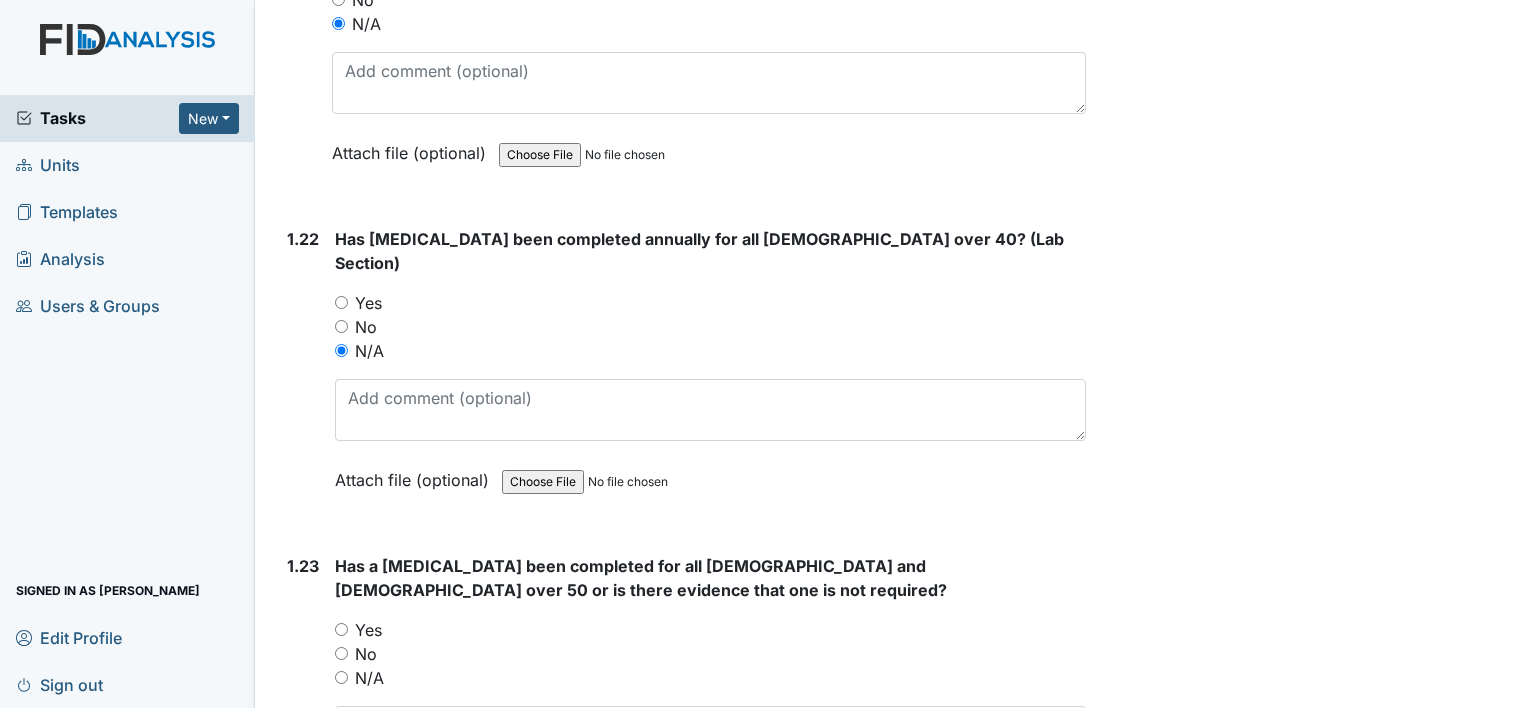 scroll, scrollTop: 6700, scrollLeft: 0, axis: vertical 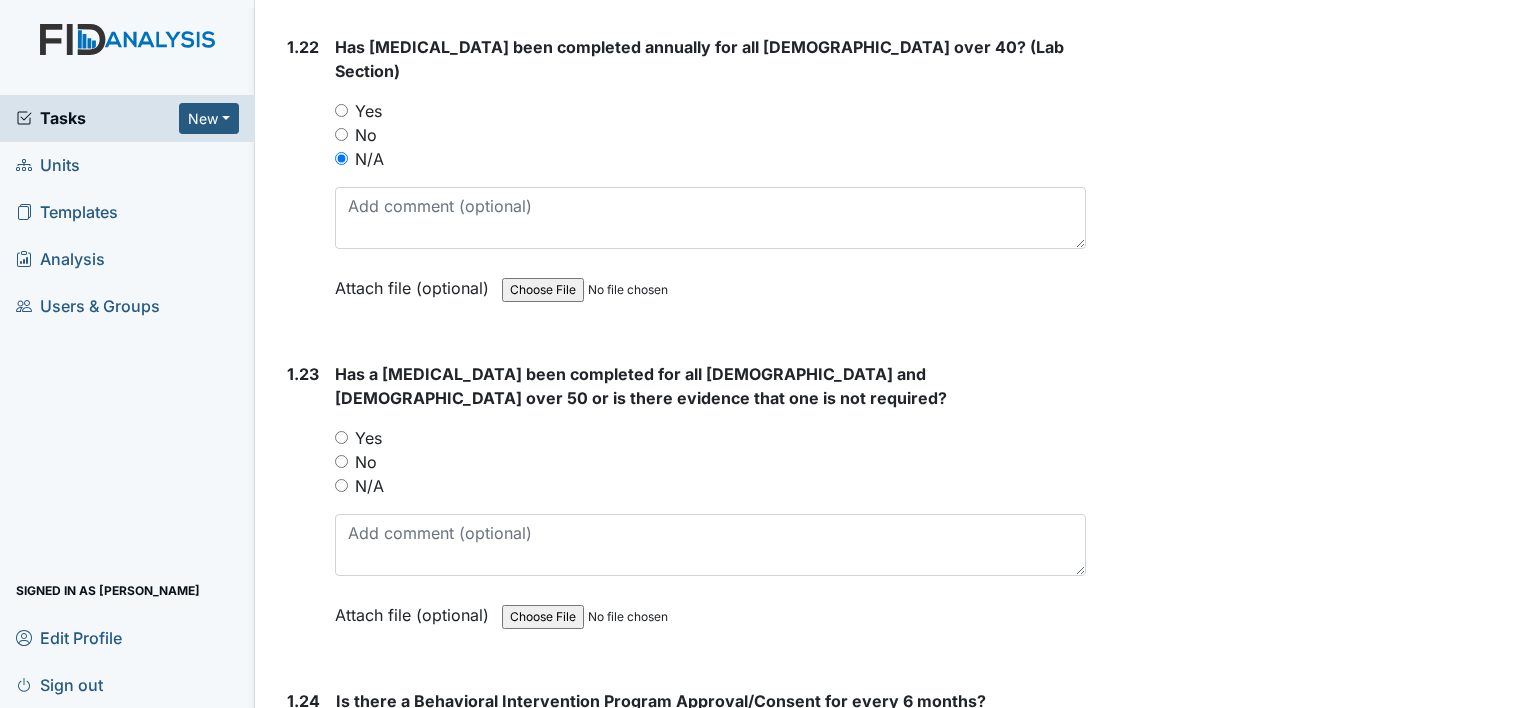 click on "N/A" at bounding box center (369, 486) 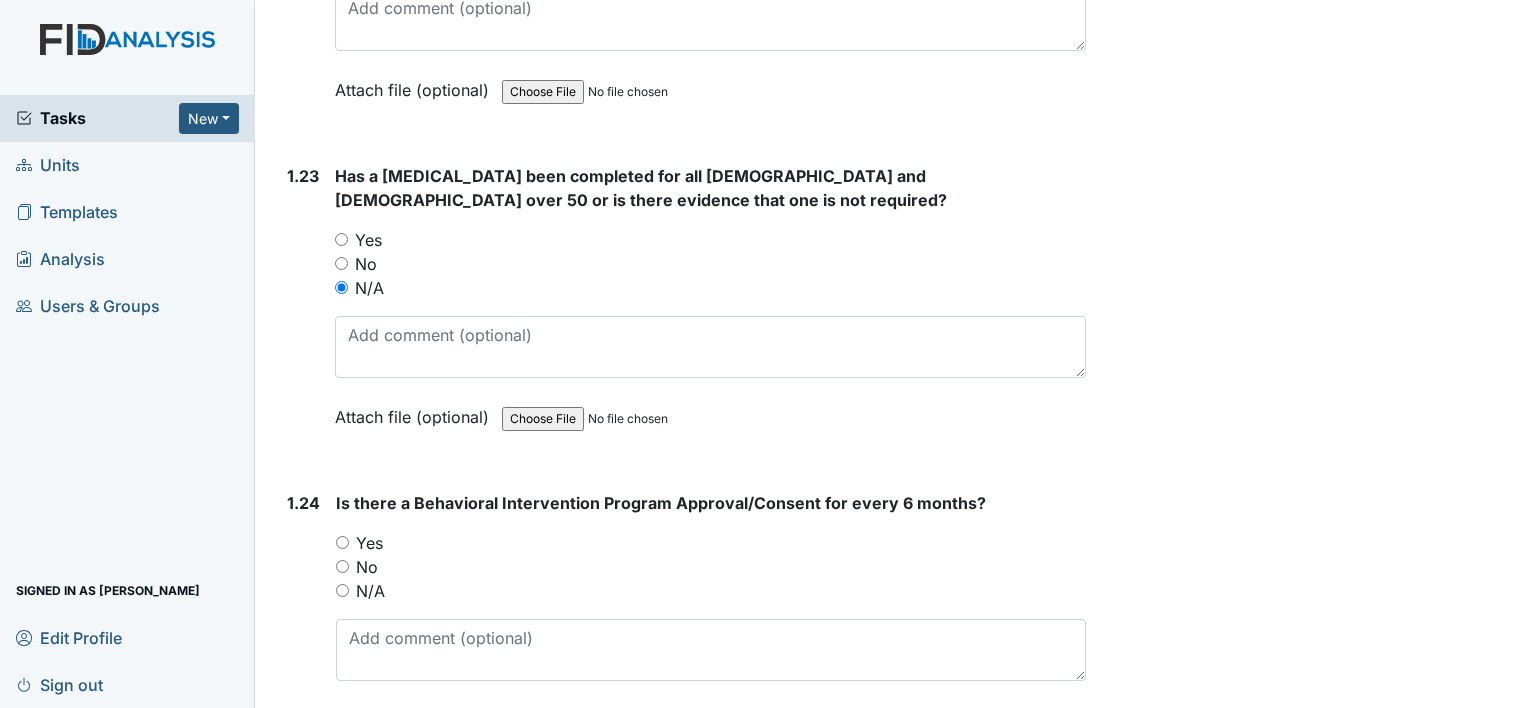 scroll, scrollTop: 6900, scrollLeft: 0, axis: vertical 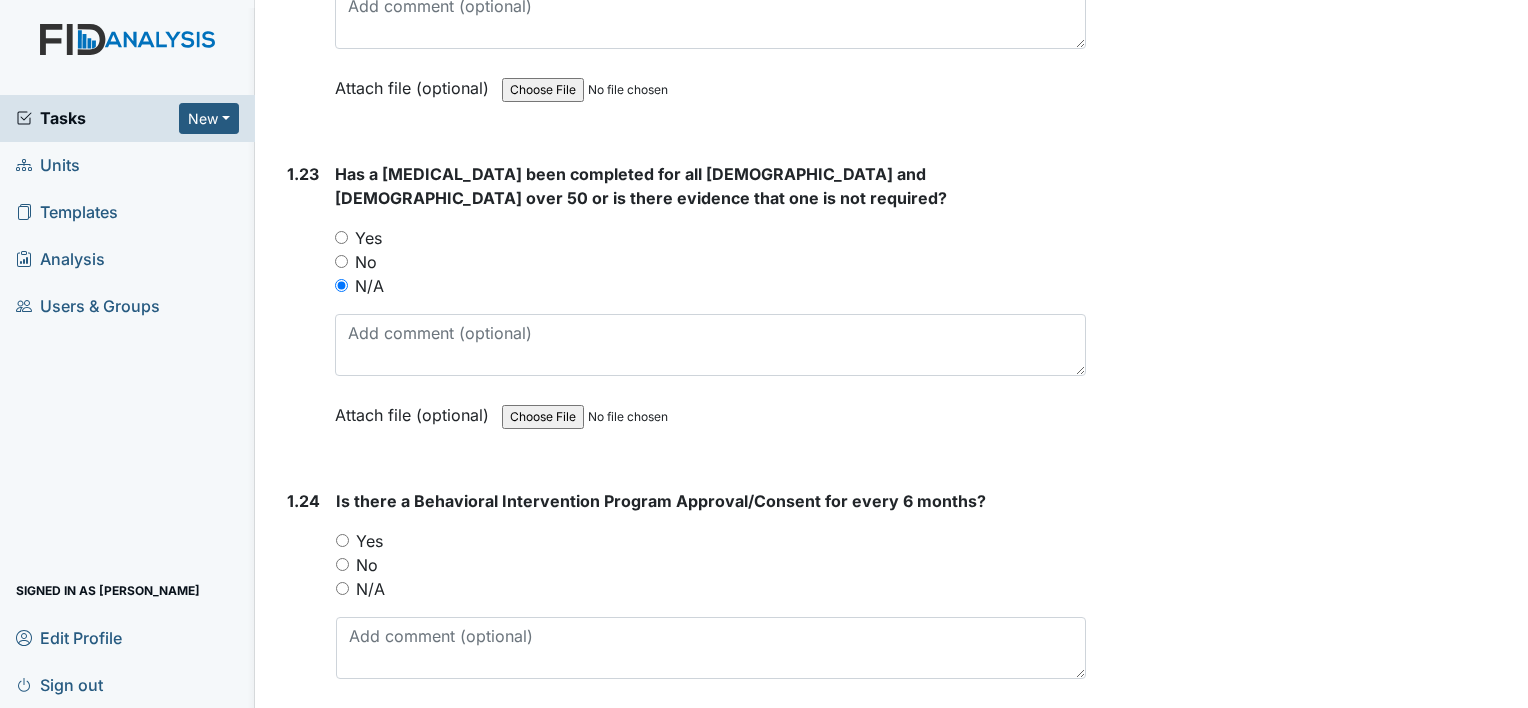 click on "No" at bounding box center [367, 565] 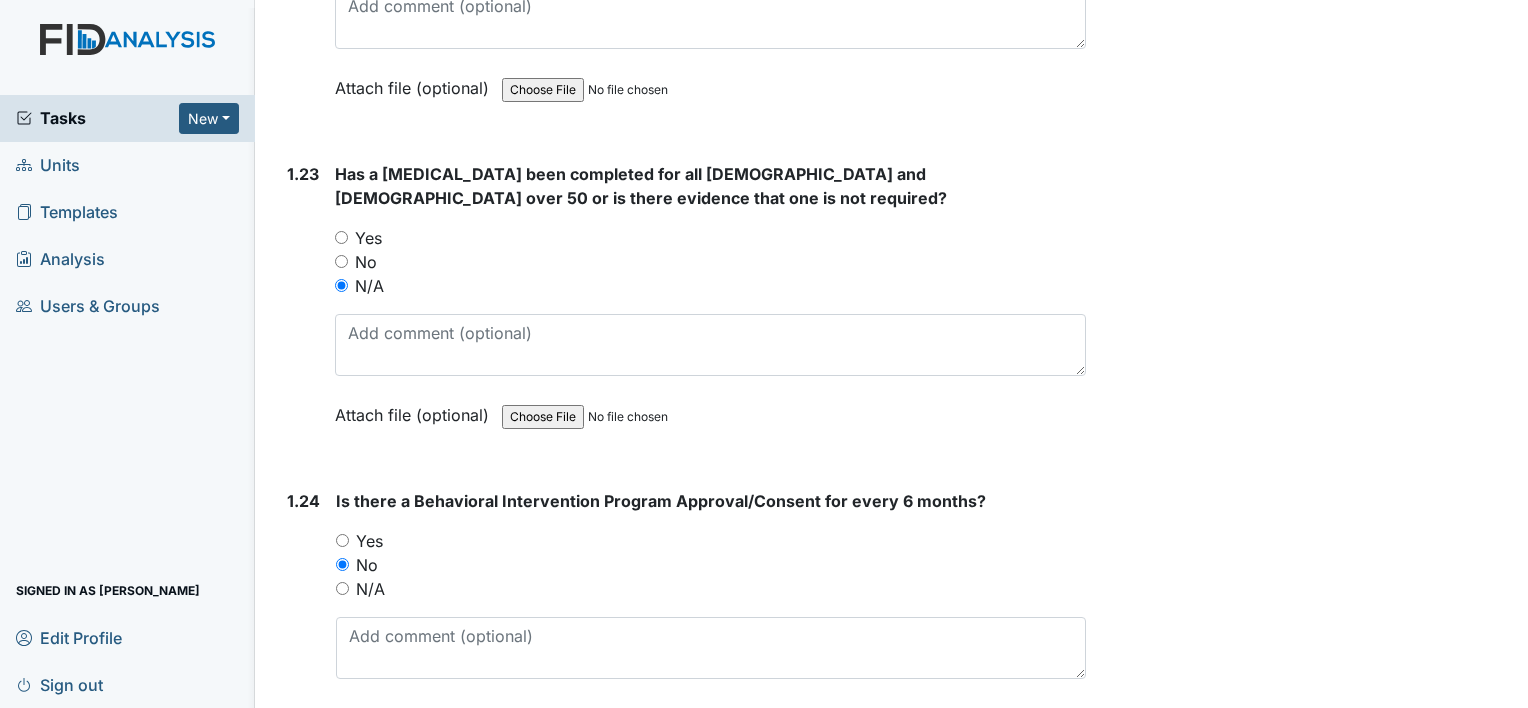 scroll, scrollTop: 7300, scrollLeft: 0, axis: vertical 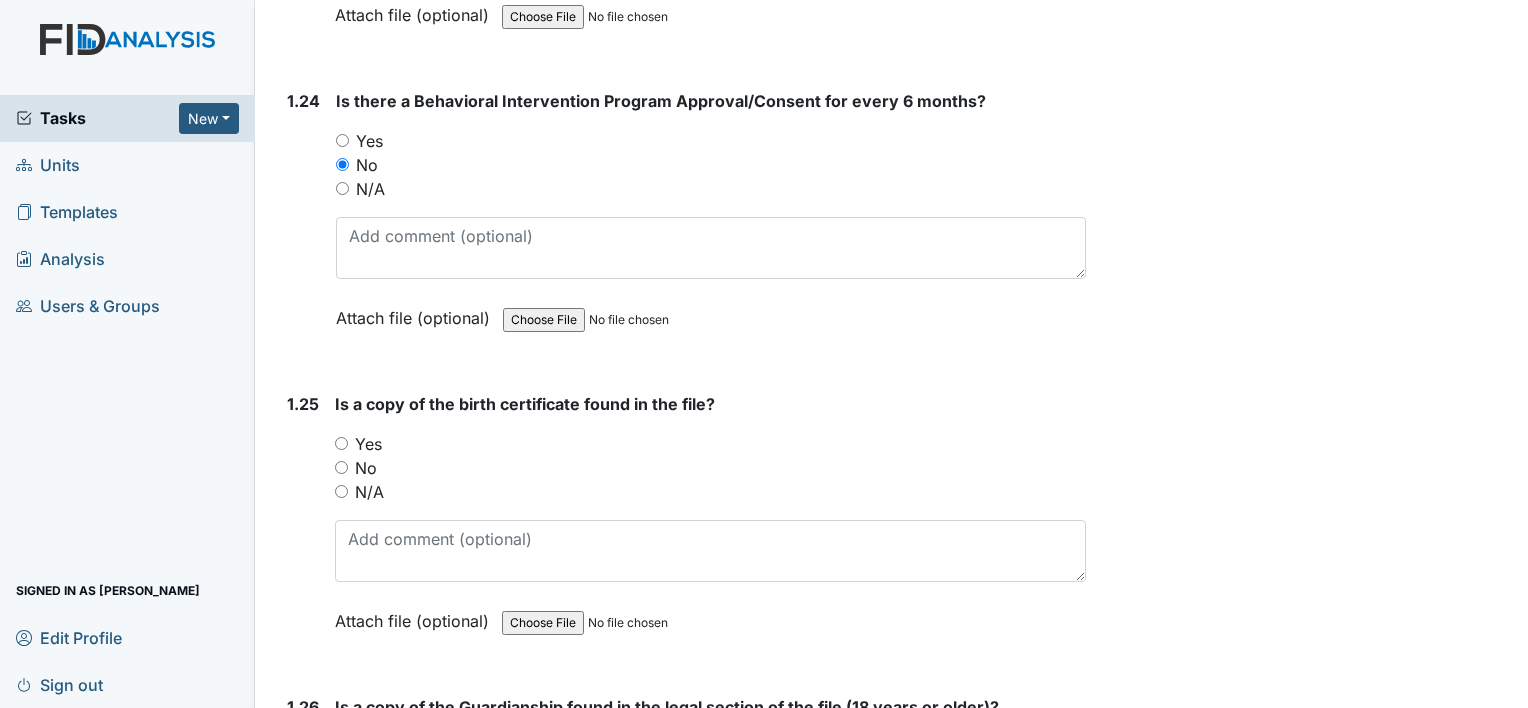 click on "Yes" at bounding box center (368, 747) 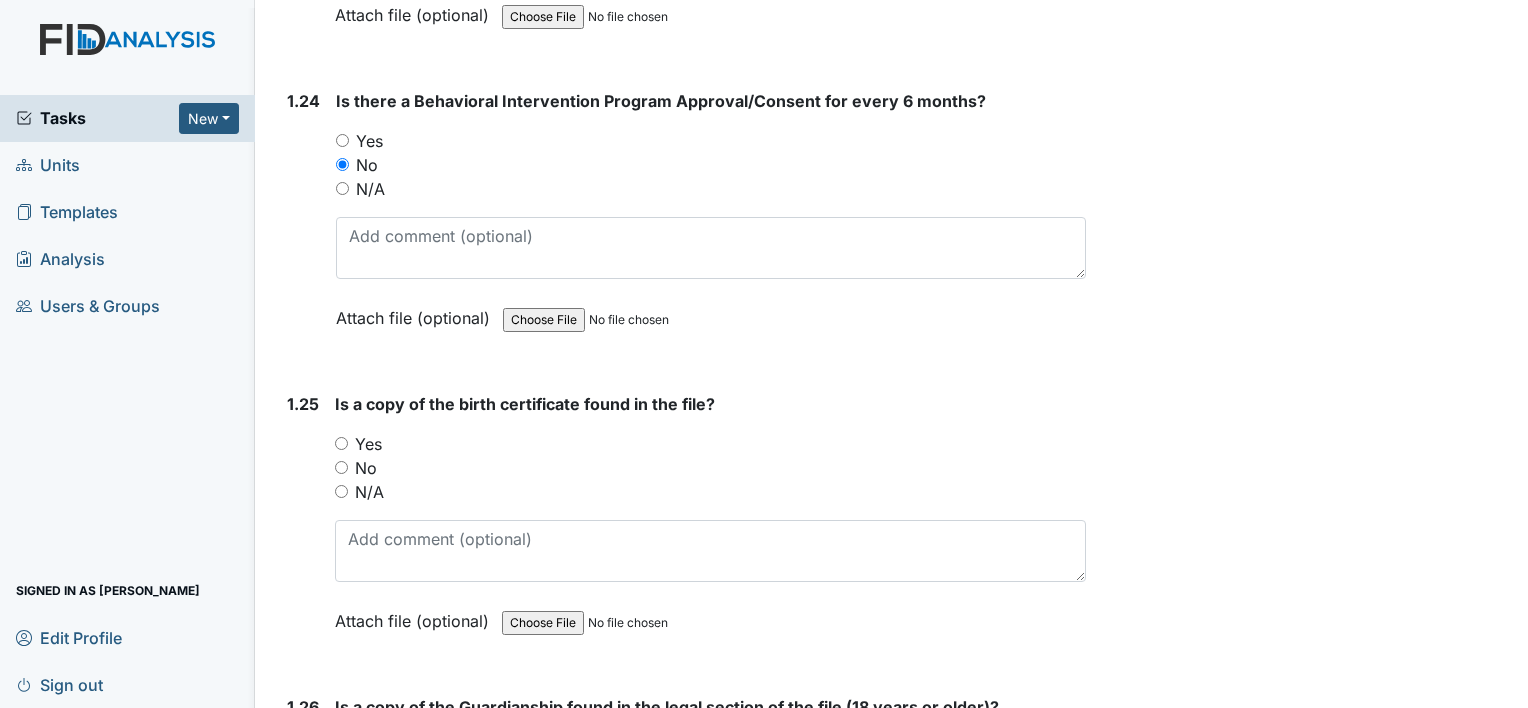 click on "Yes" at bounding box center (341, 746) 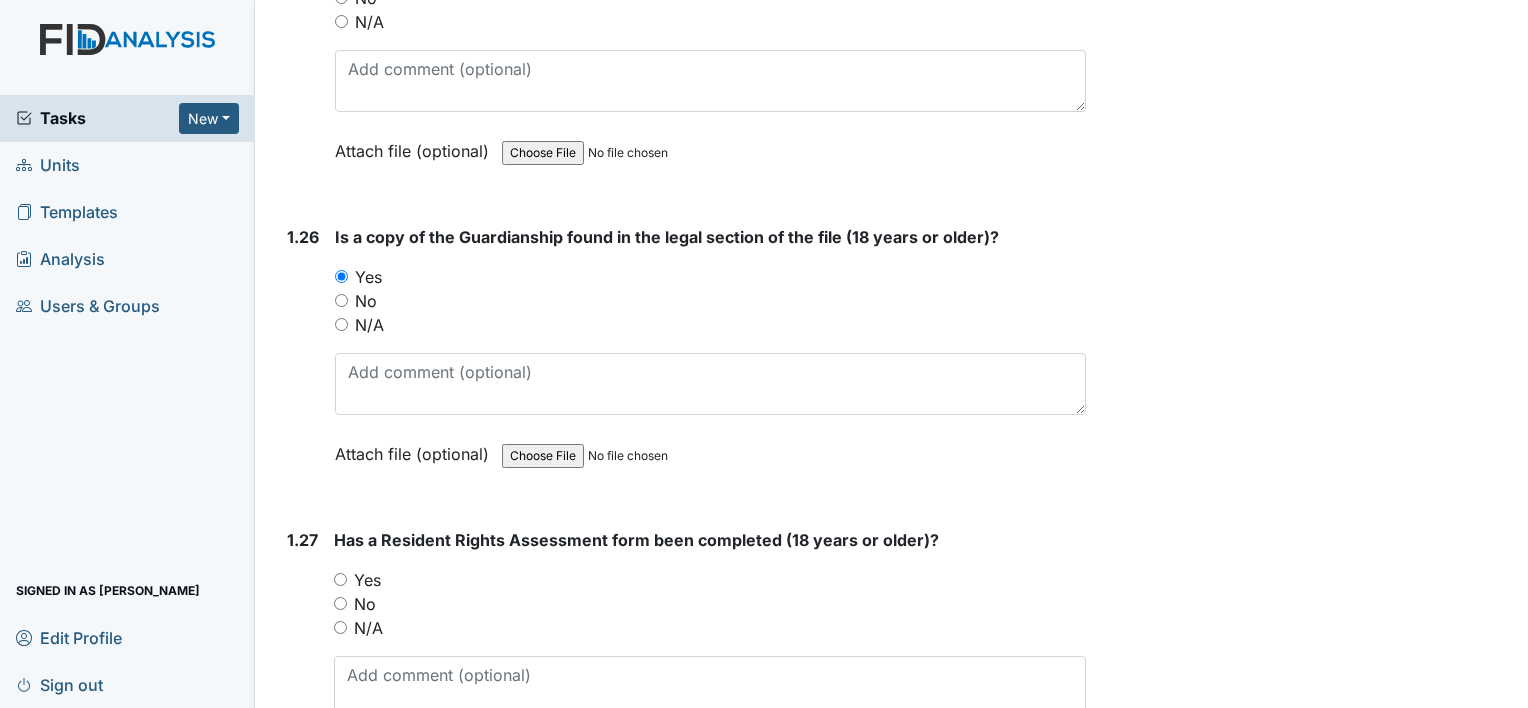 scroll, scrollTop: 7800, scrollLeft: 0, axis: vertical 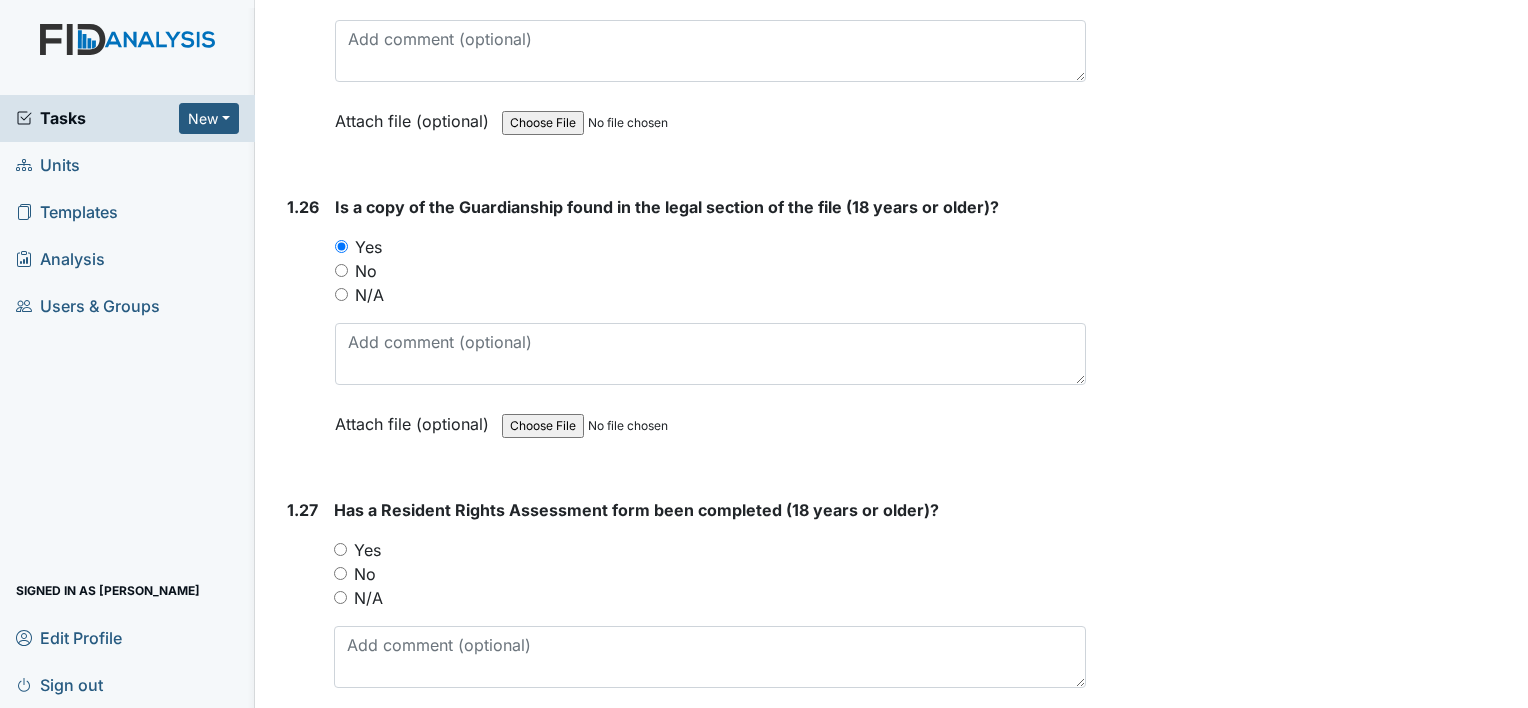 click on "No" at bounding box center (365, 574) 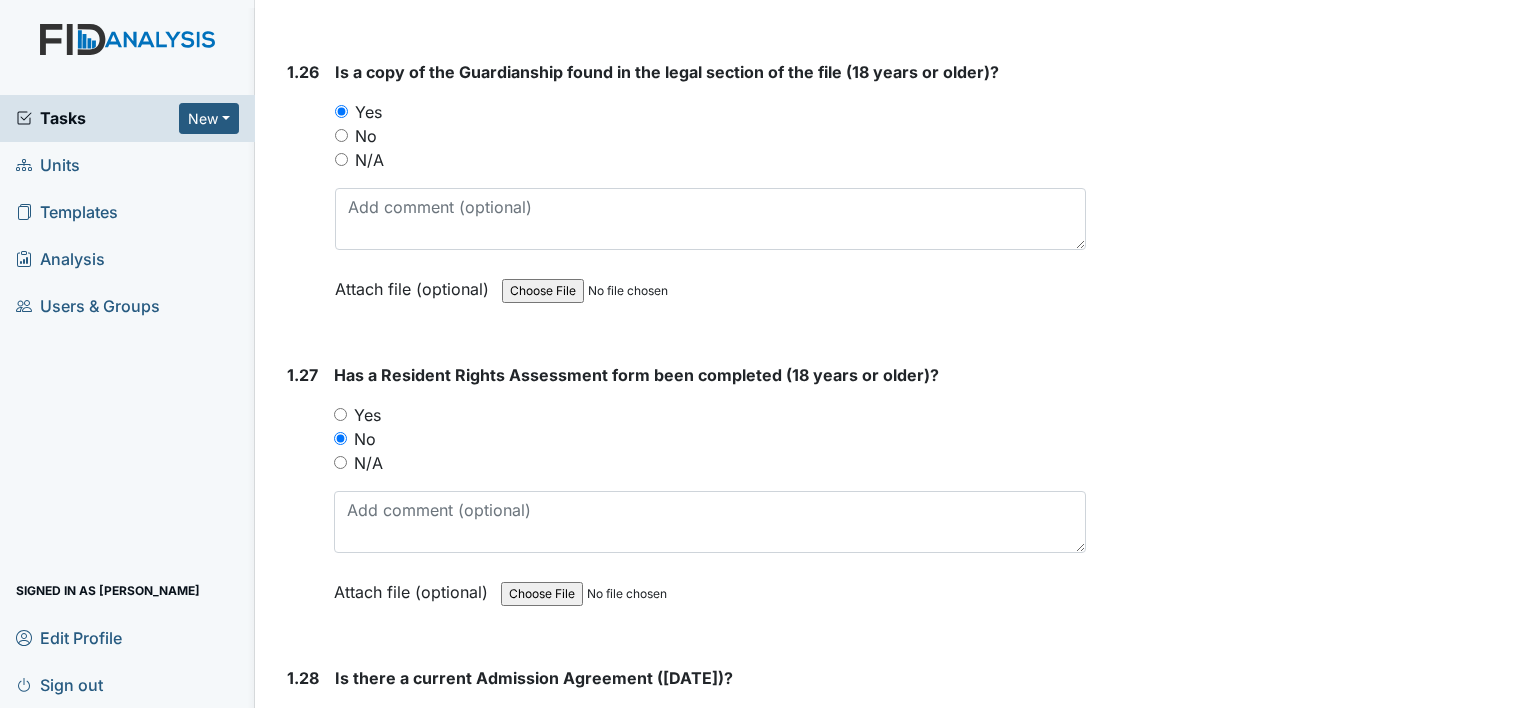 scroll, scrollTop: 8200, scrollLeft: 0, axis: vertical 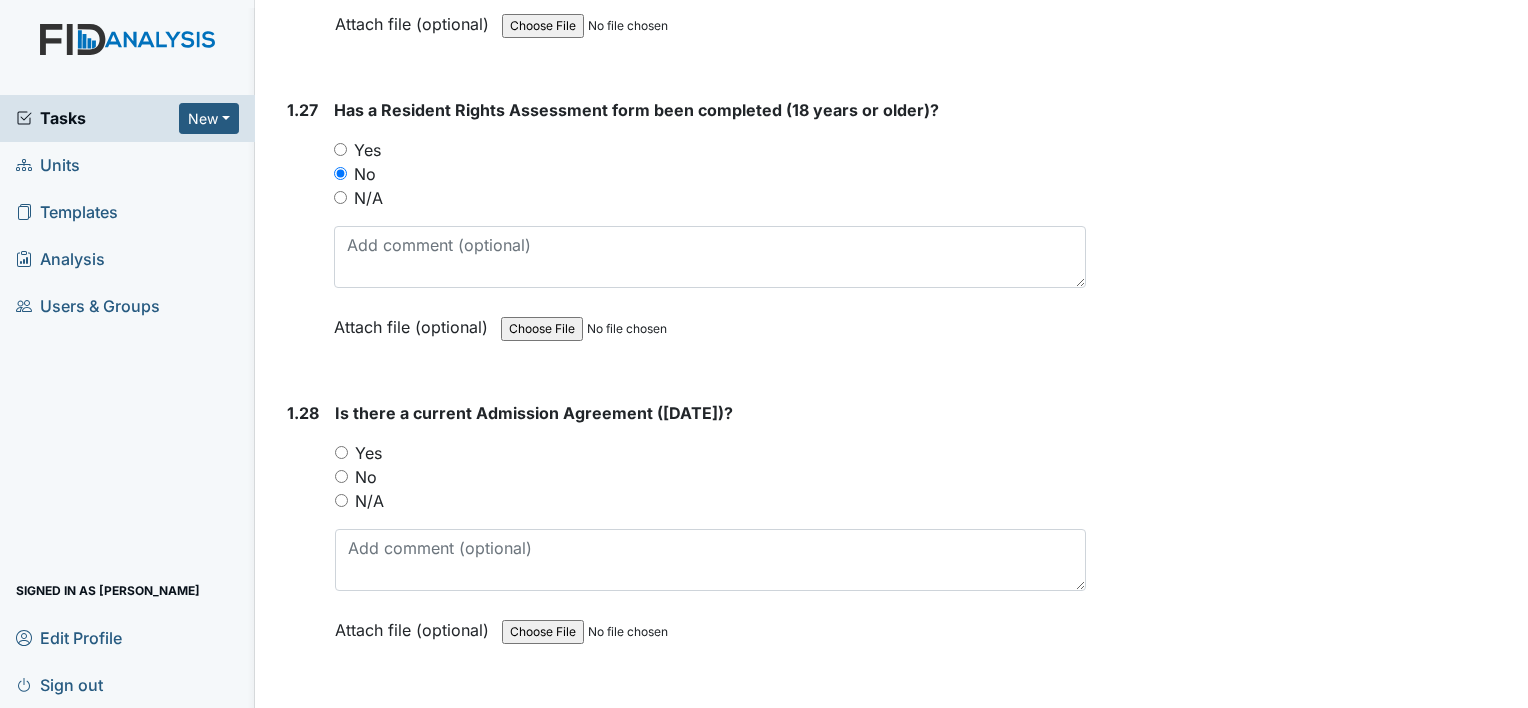 click on "Yes" at bounding box center (368, 453) 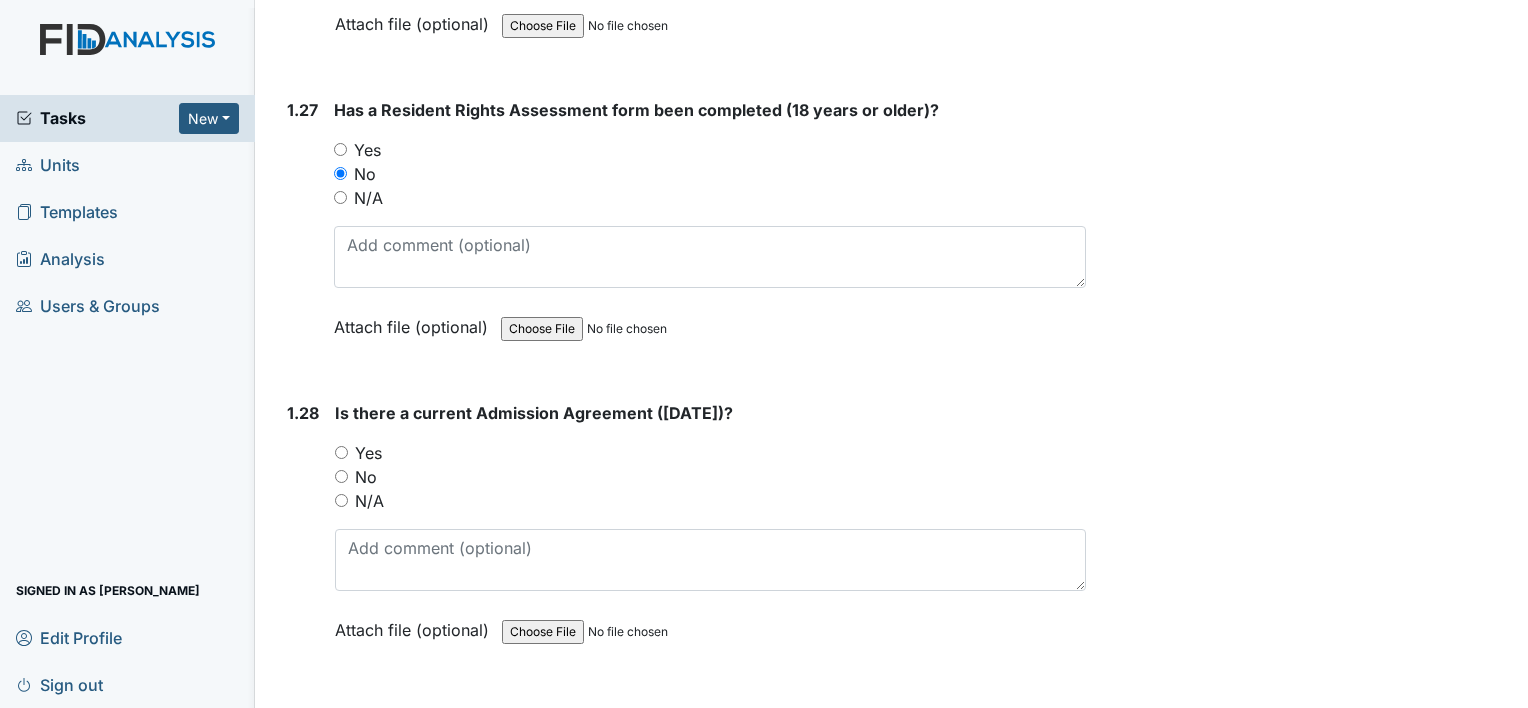 click on "Yes" at bounding box center [341, 452] 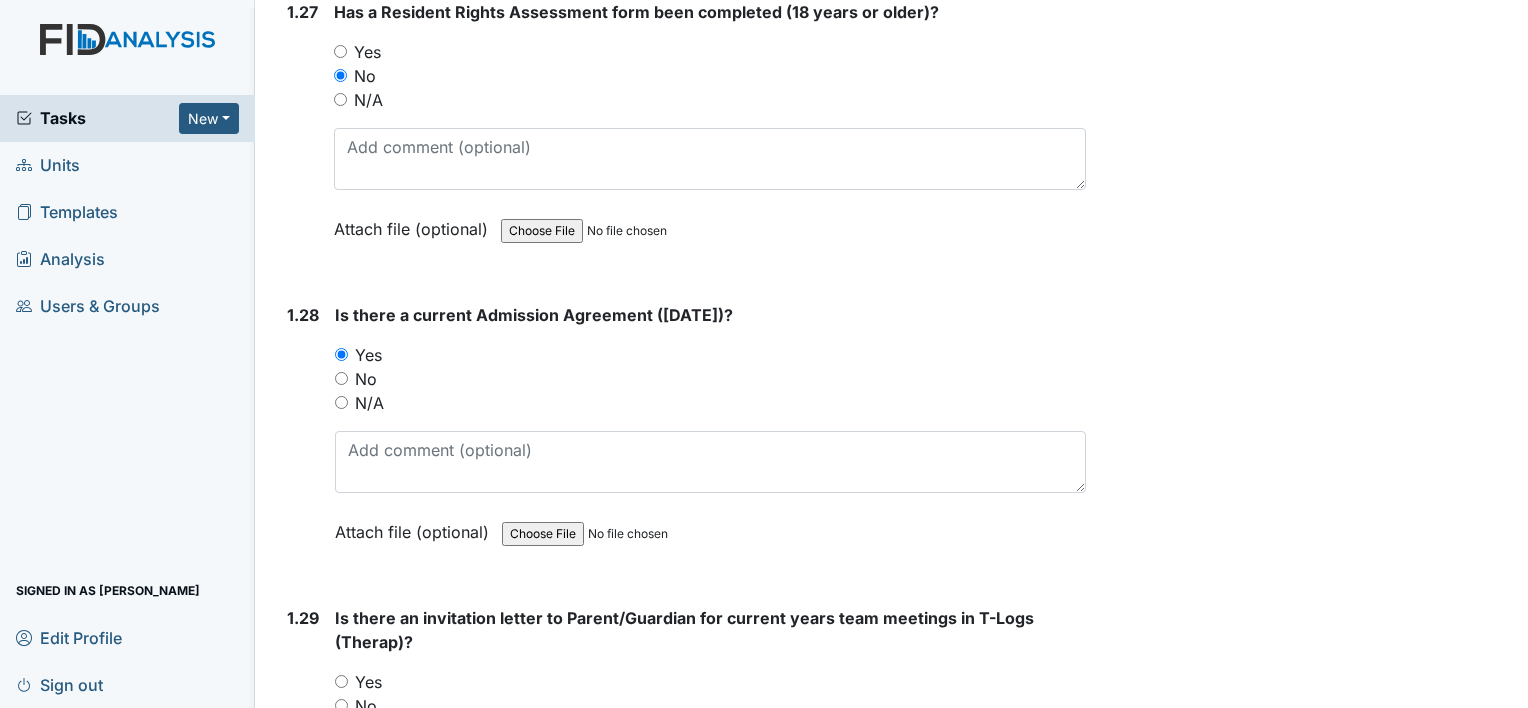 scroll, scrollTop: 8600, scrollLeft: 0, axis: vertical 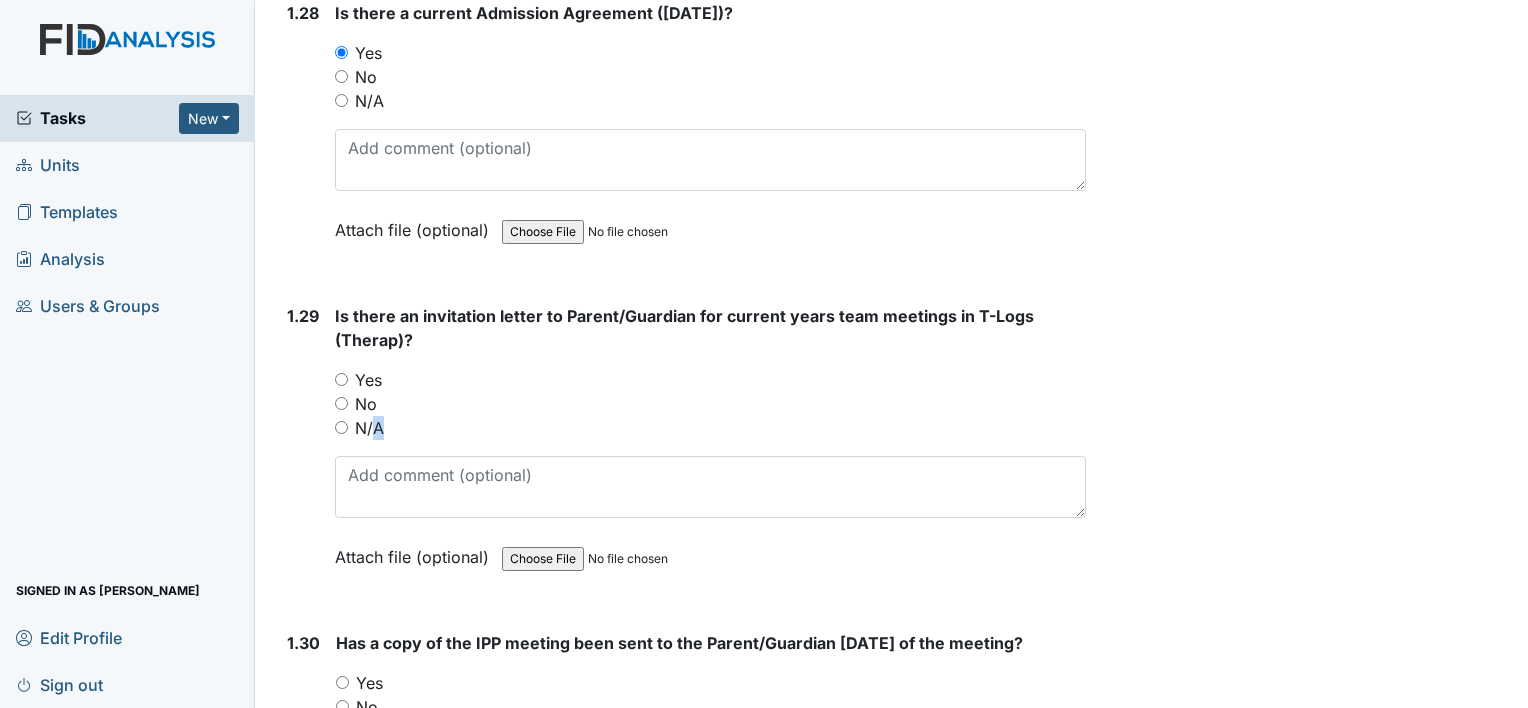 click on "N/A" at bounding box center (369, 428) 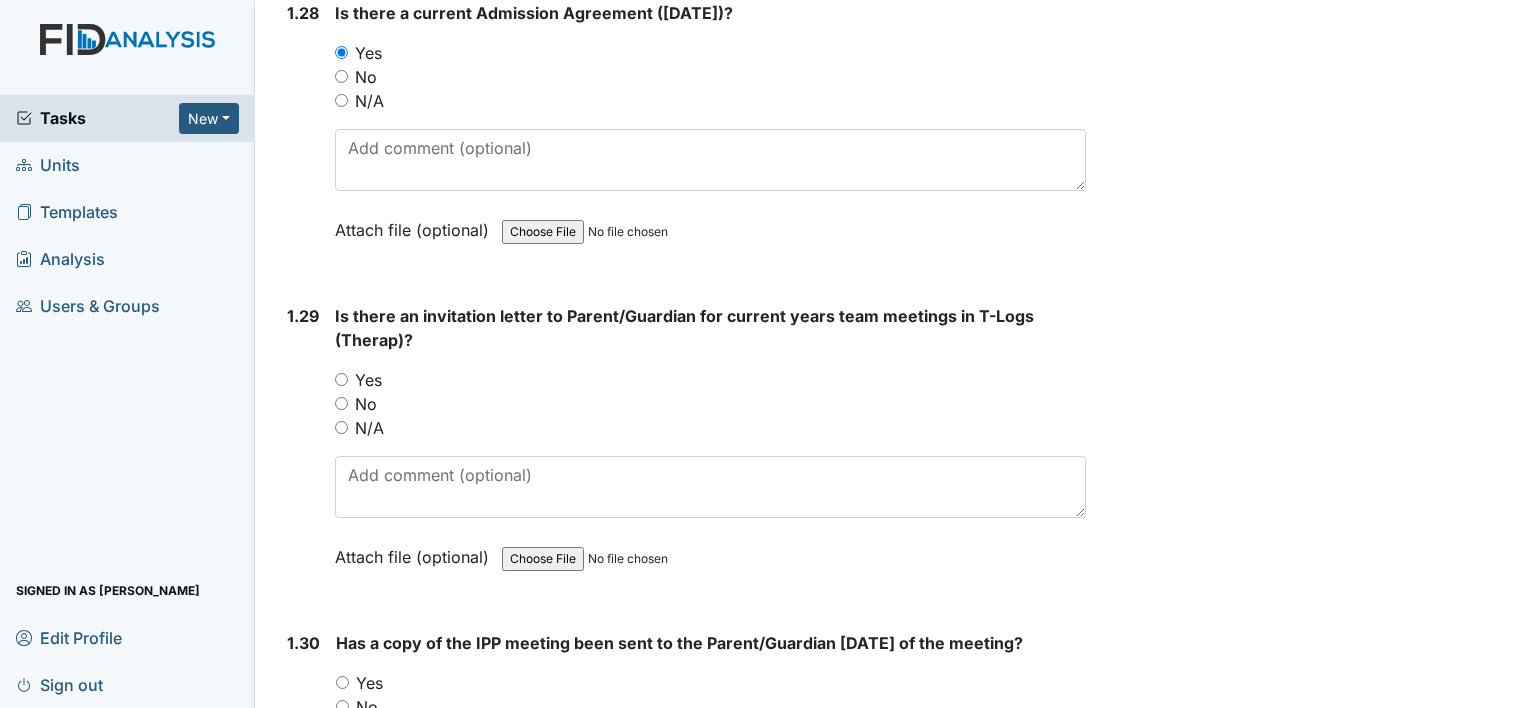 click on "N/A" at bounding box center (370, 731) 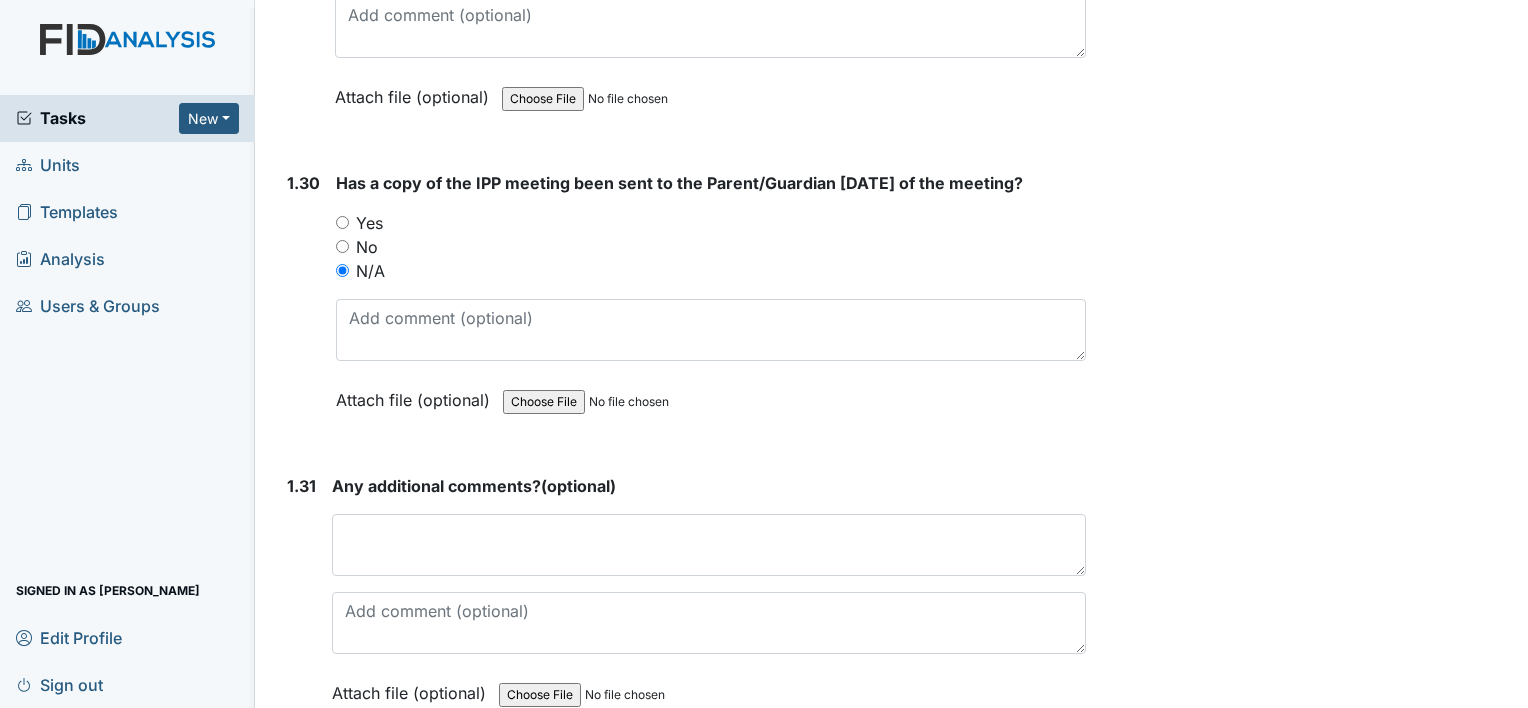 scroll, scrollTop: 9092, scrollLeft: 0, axis: vertical 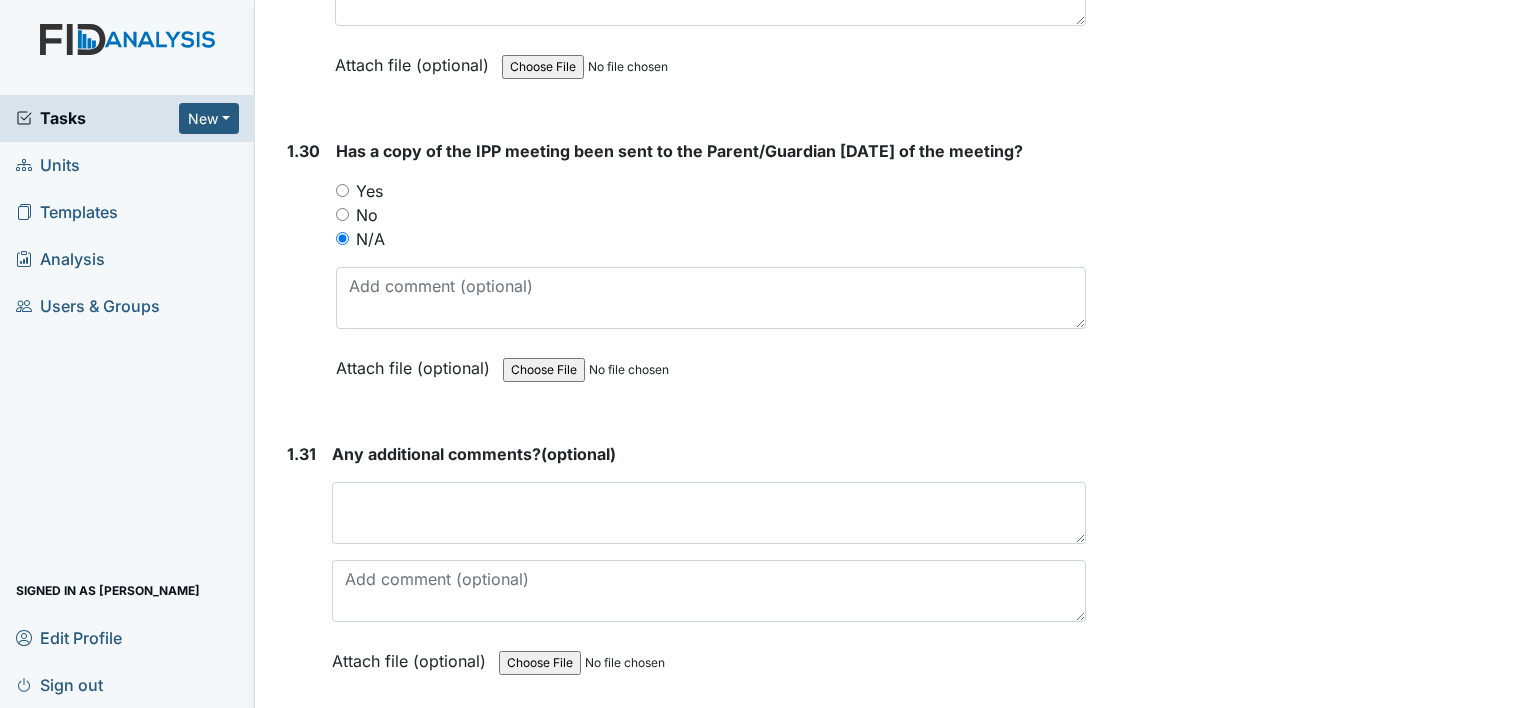 click on "Submit" at bounding box center [330, 754] 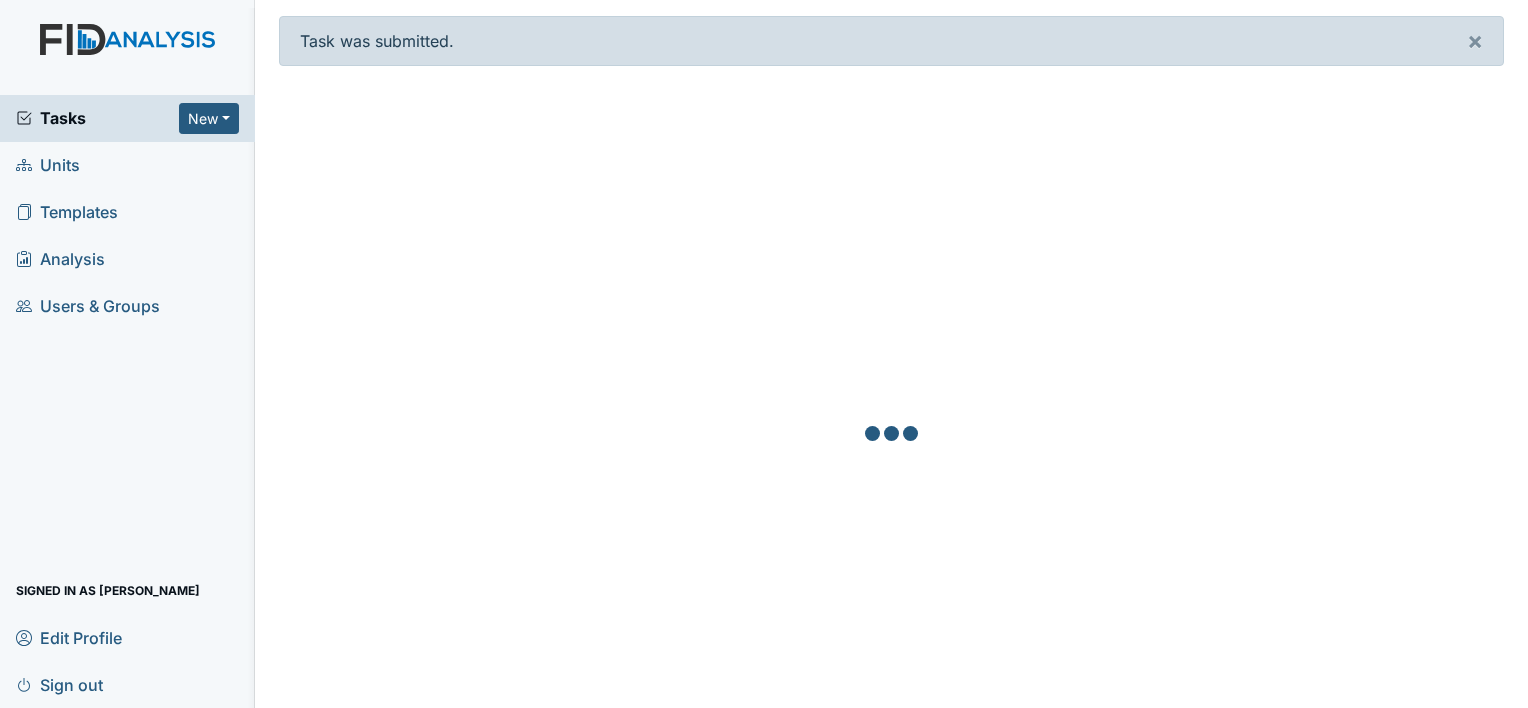 scroll, scrollTop: 0, scrollLeft: 0, axis: both 